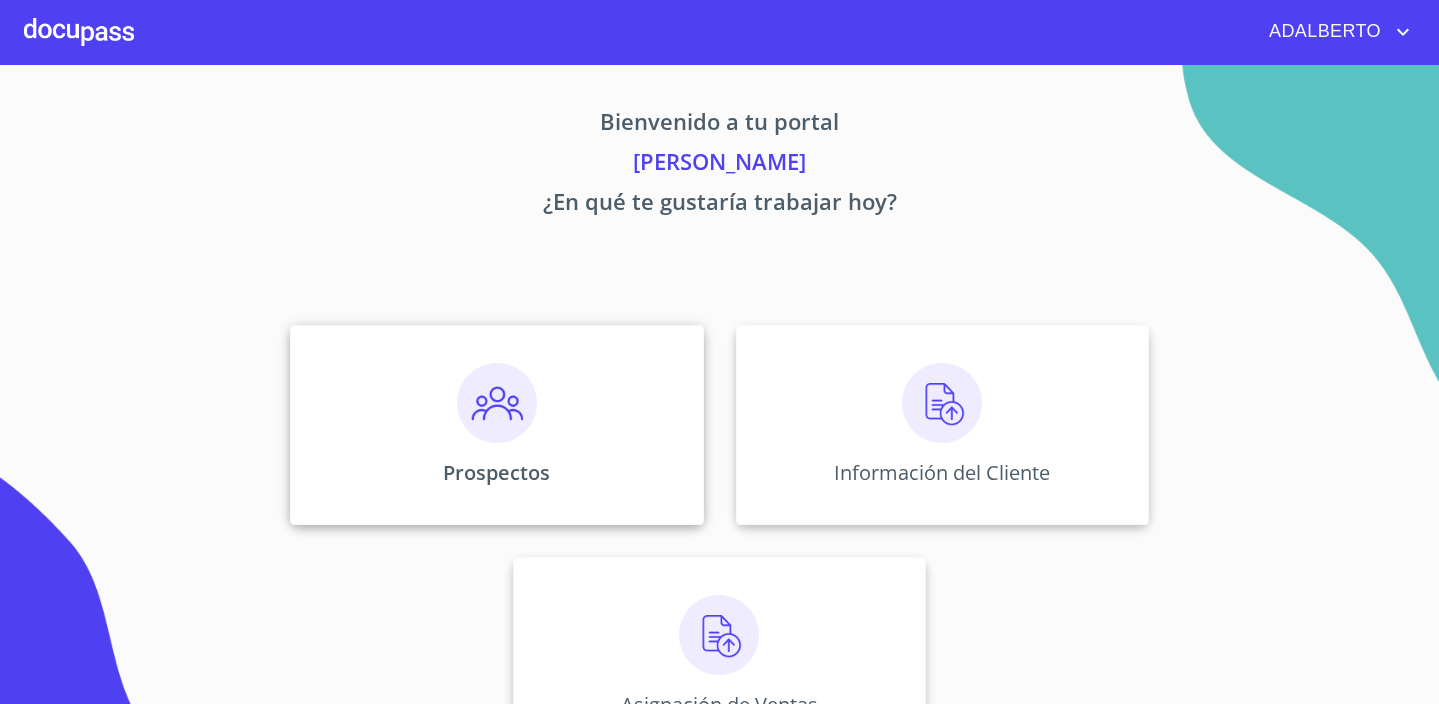 scroll, scrollTop: 0, scrollLeft: 0, axis: both 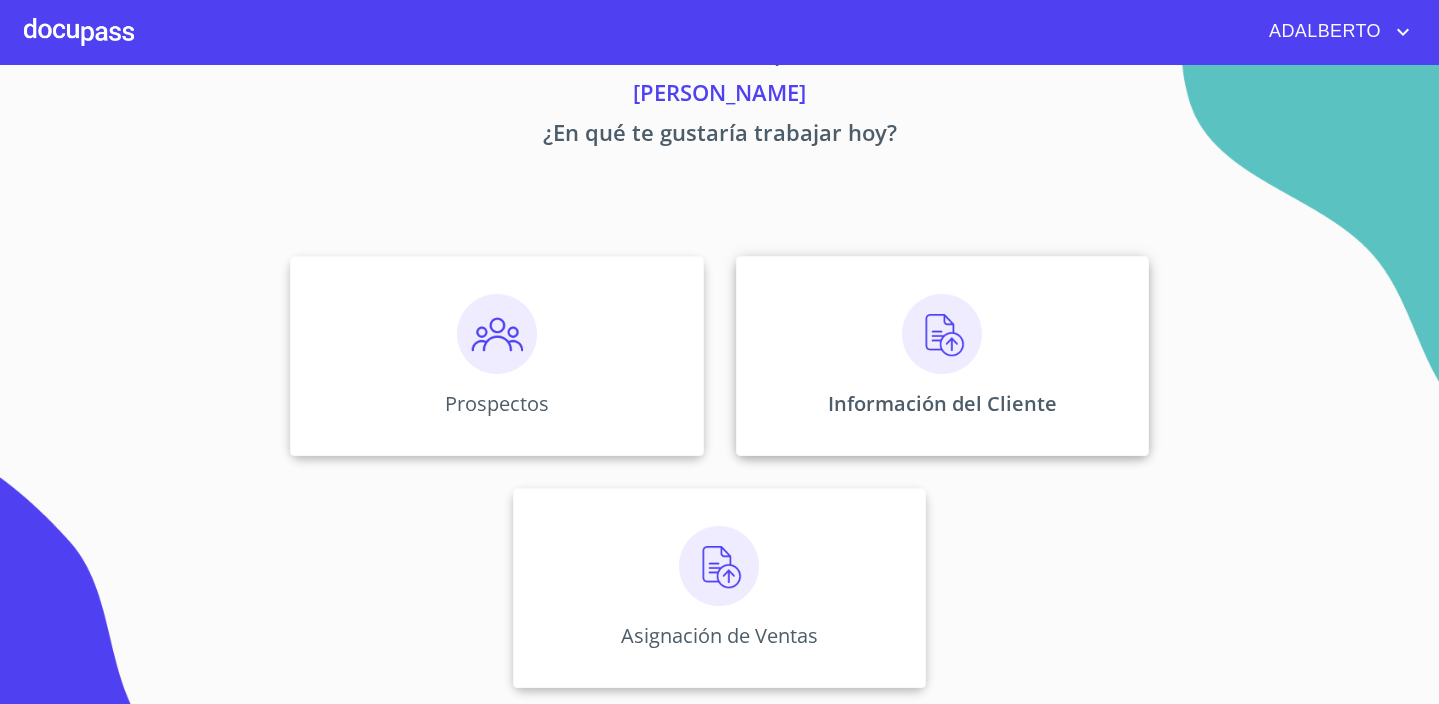 click at bounding box center [942, 334] 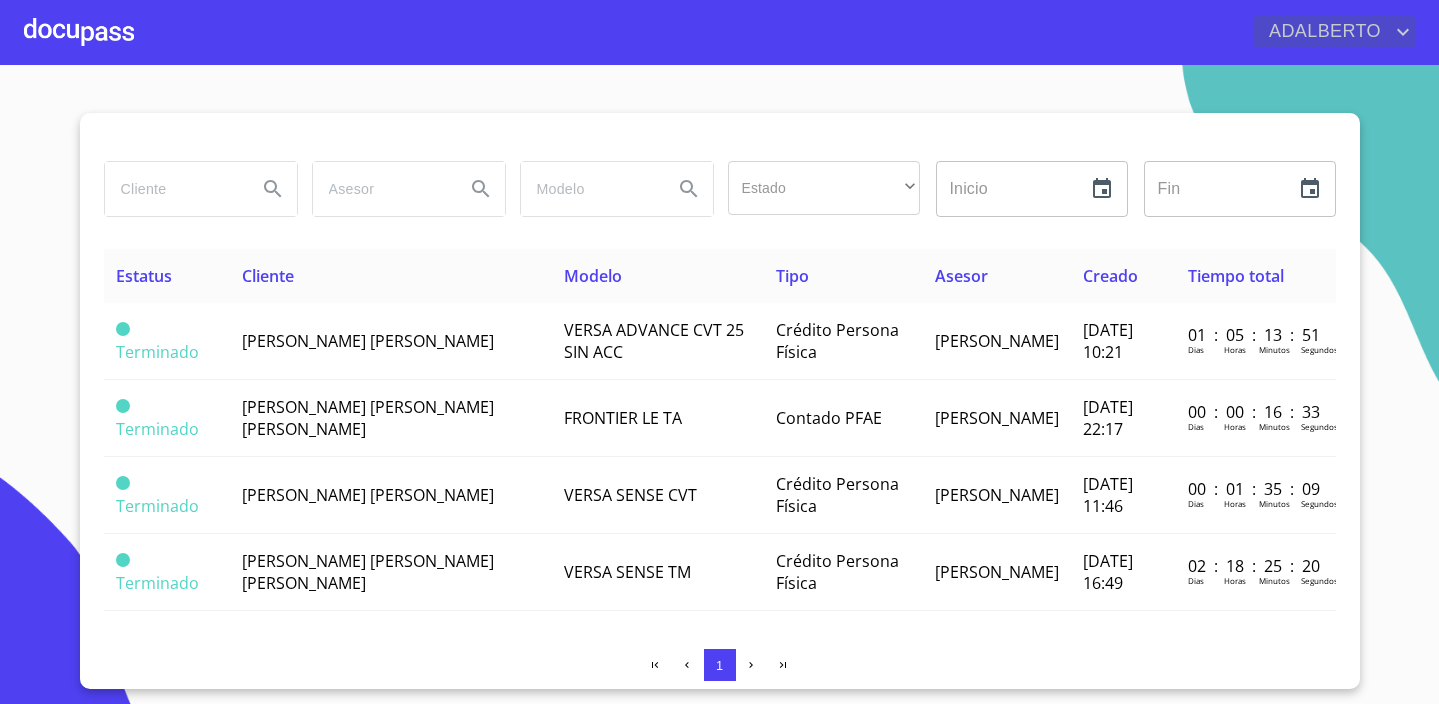 click on "ADALBERTO" at bounding box center (1322, 32) 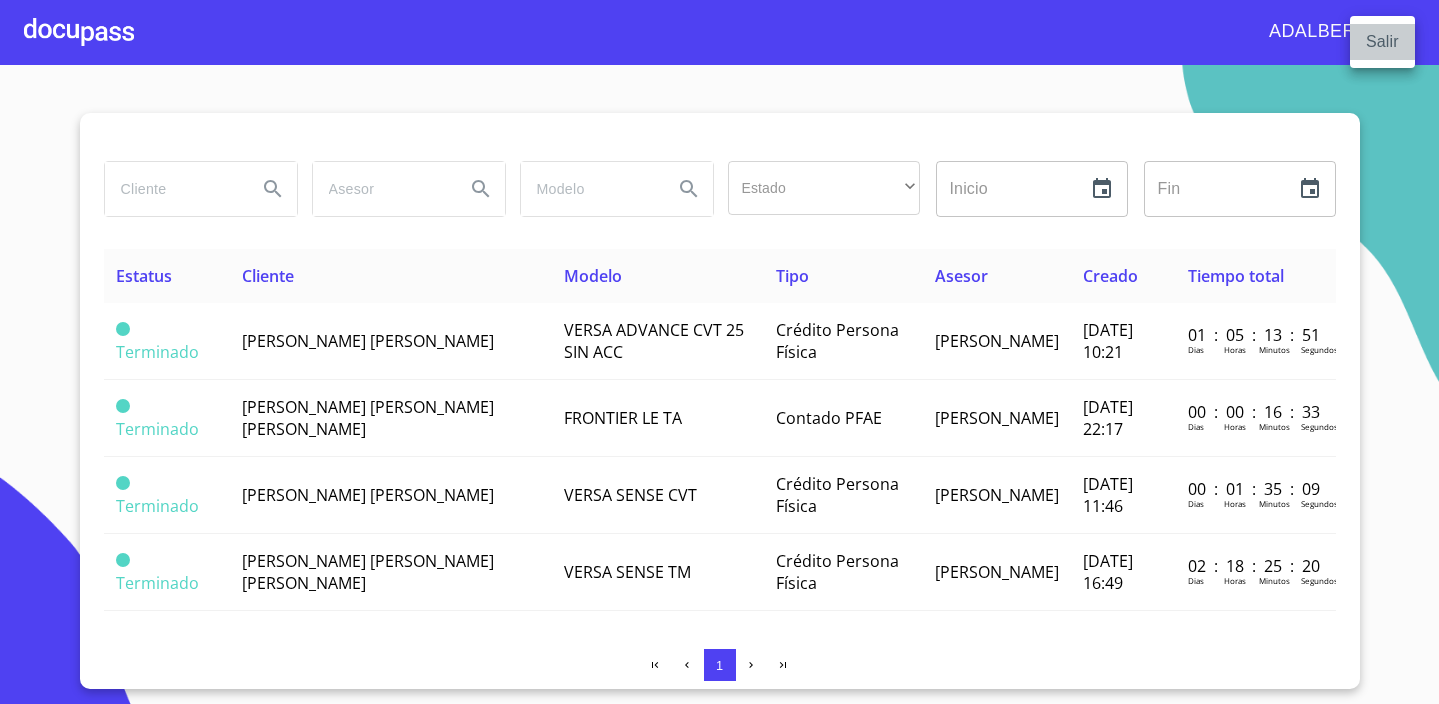 click on "Salir" at bounding box center (1382, 42) 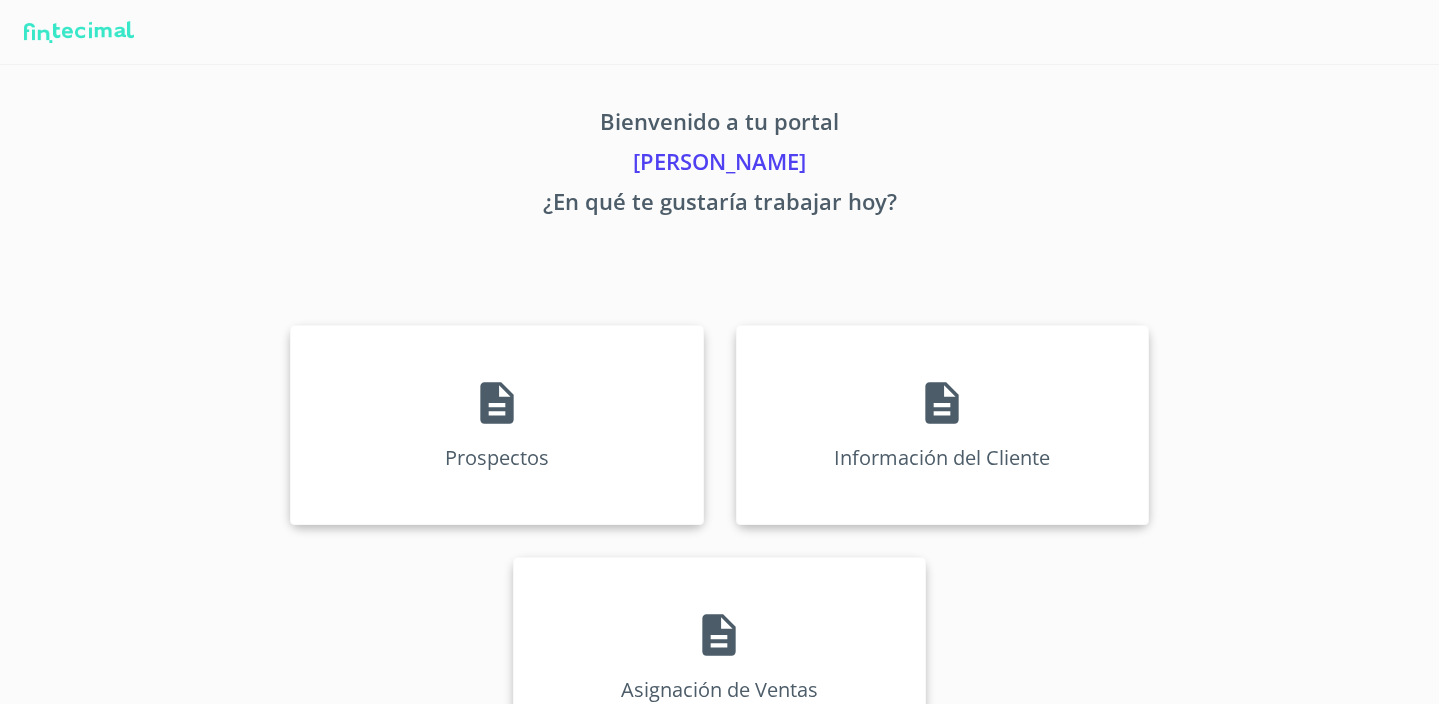scroll, scrollTop: 0, scrollLeft: 0, axis: both 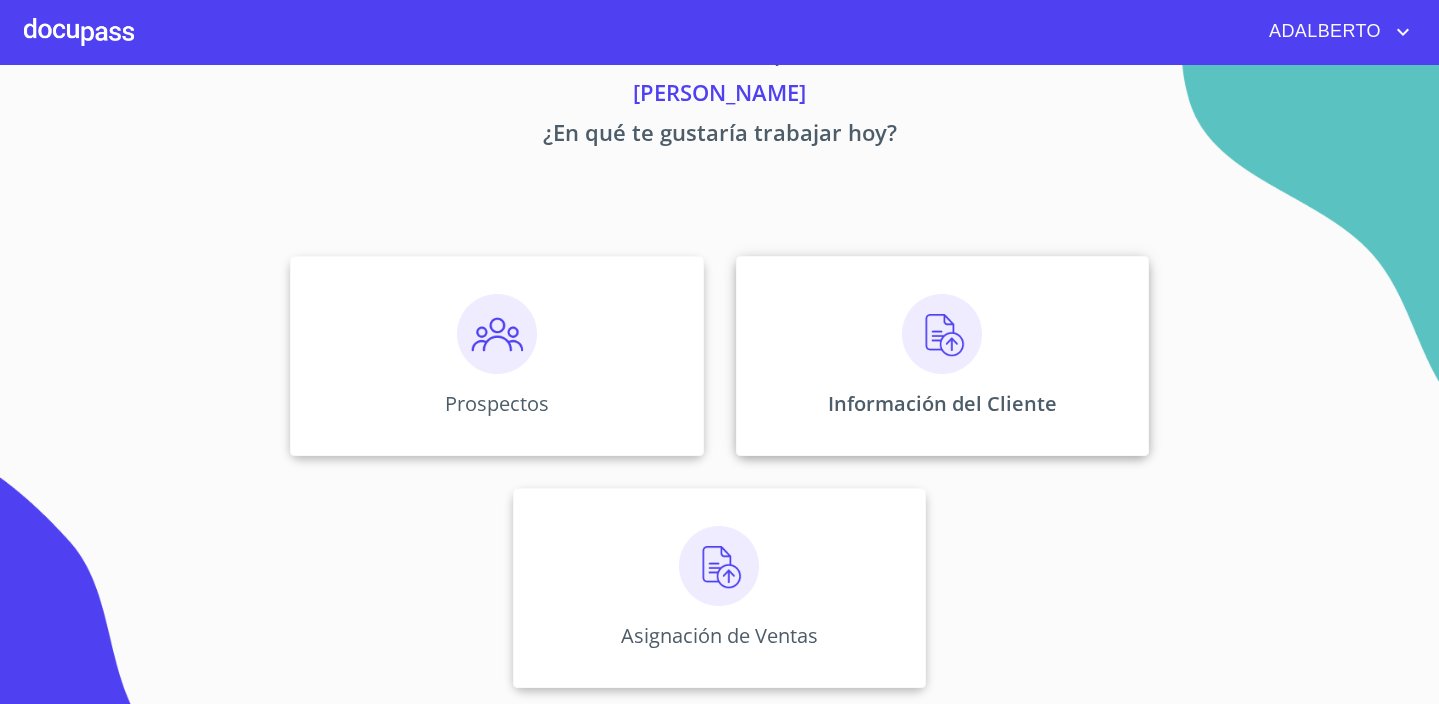 click at bounding box center (942, 334) 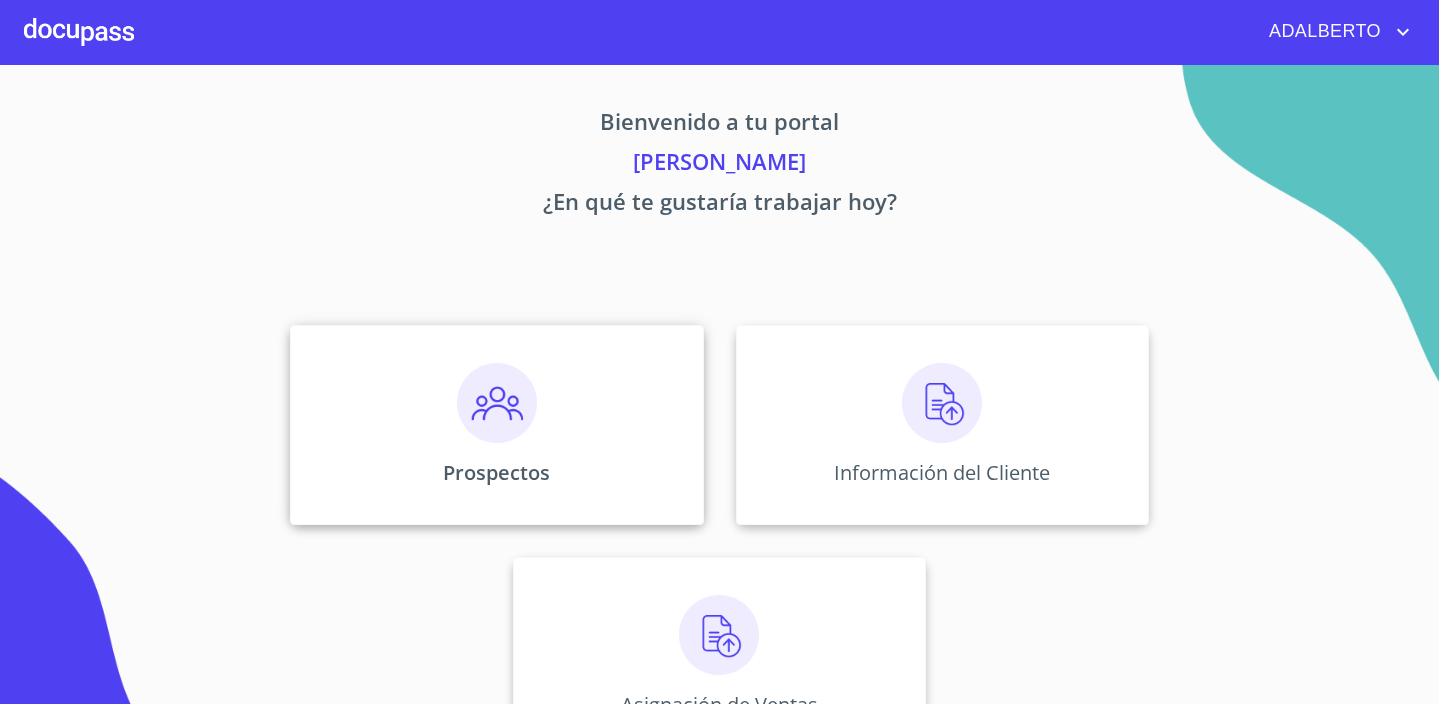 click on "Prospectos" at bounding box center [496, 472] 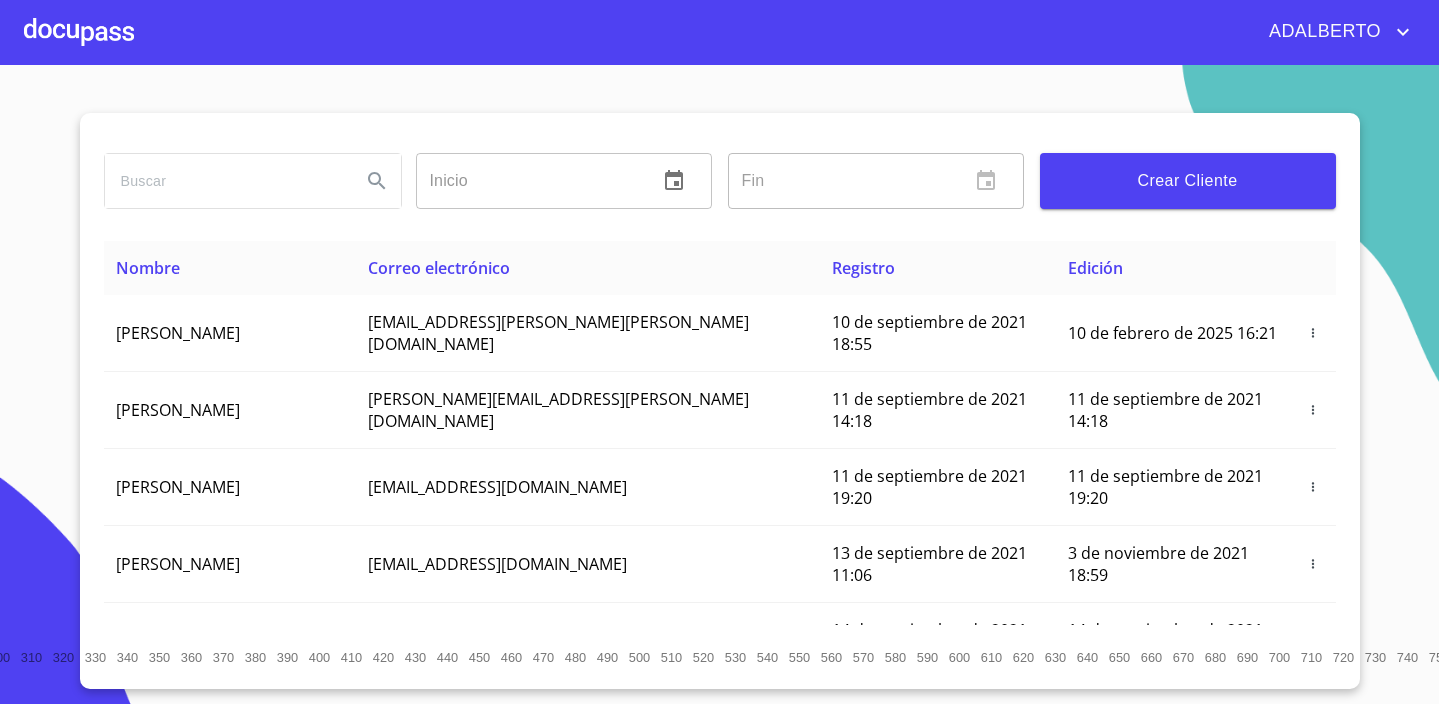 click on "Crear Cliente" at bounding box center (1188, 181) 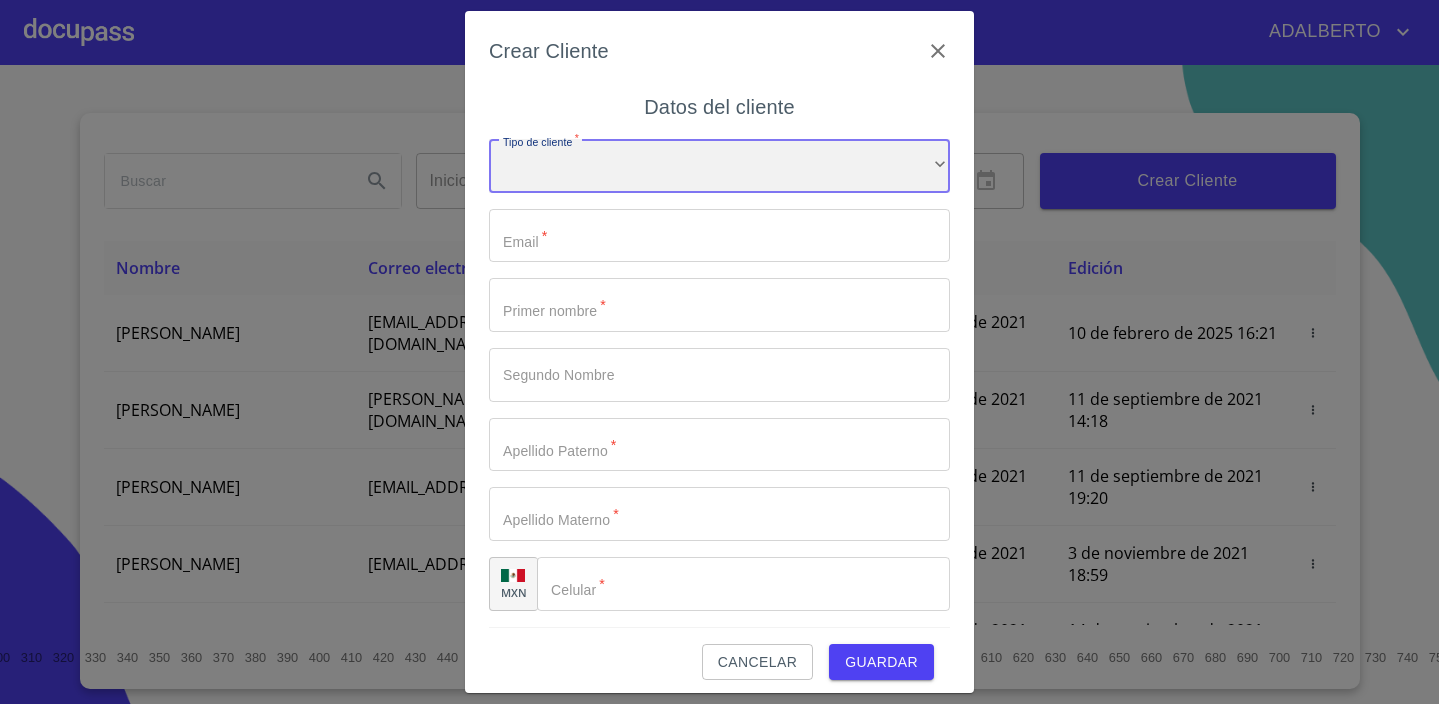 click on "​" at bounding box center (719, 166) 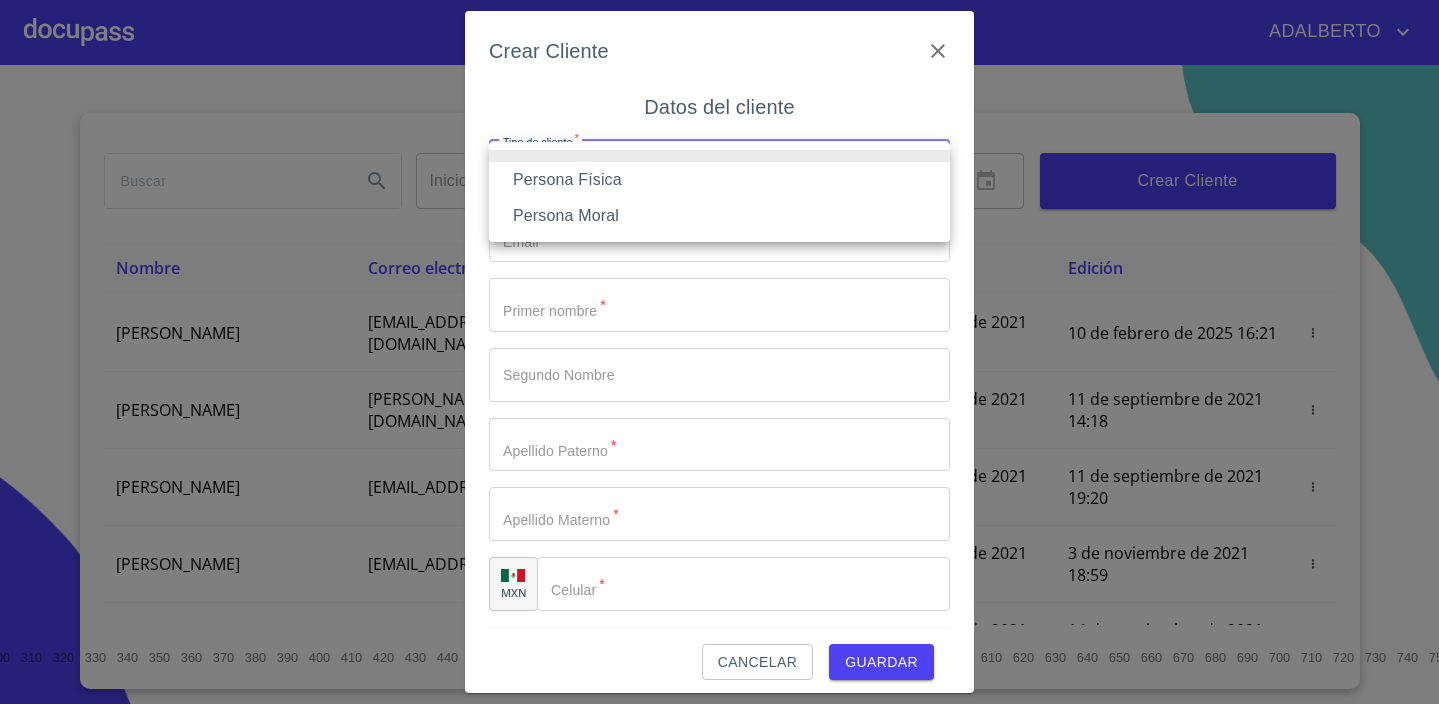 click on "Persona Física" at bounding box center [719, 180] 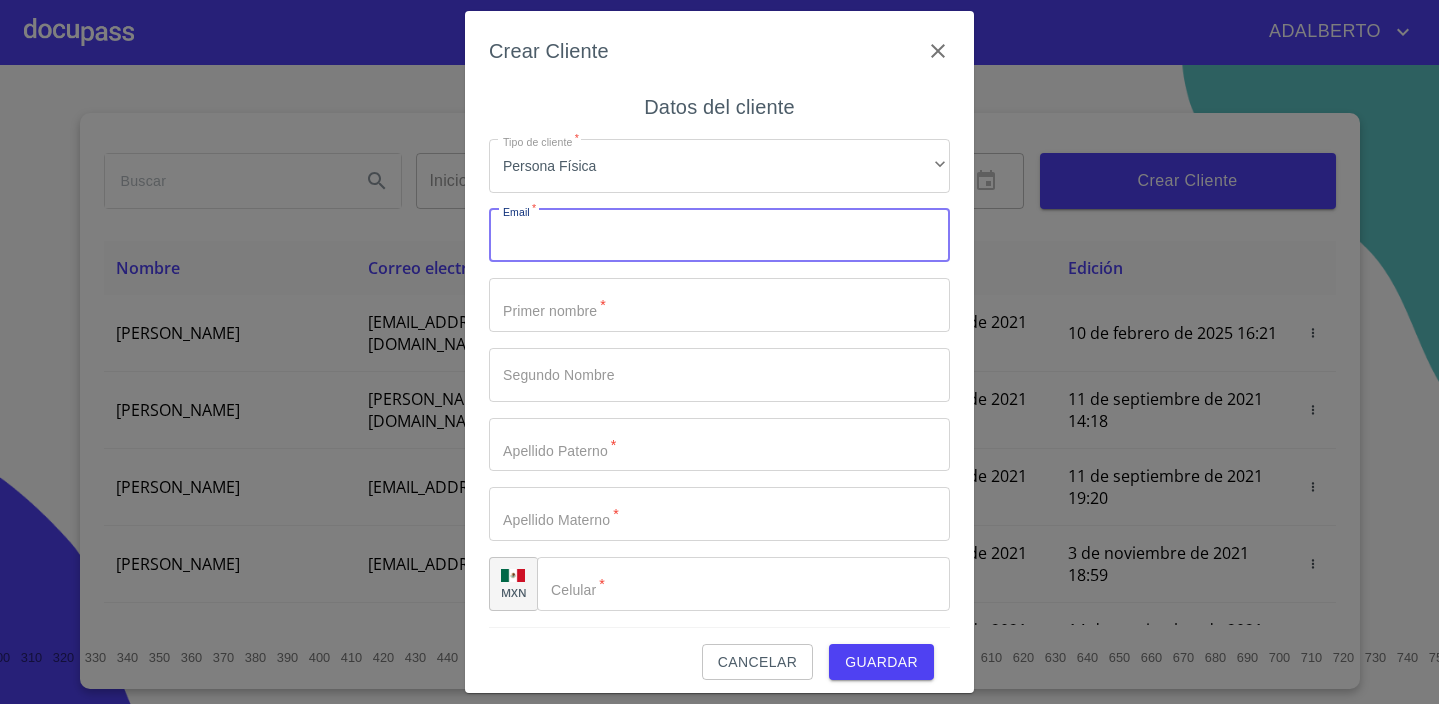 click on "Tipo de cliente   *" at bounding box center [719, 236] 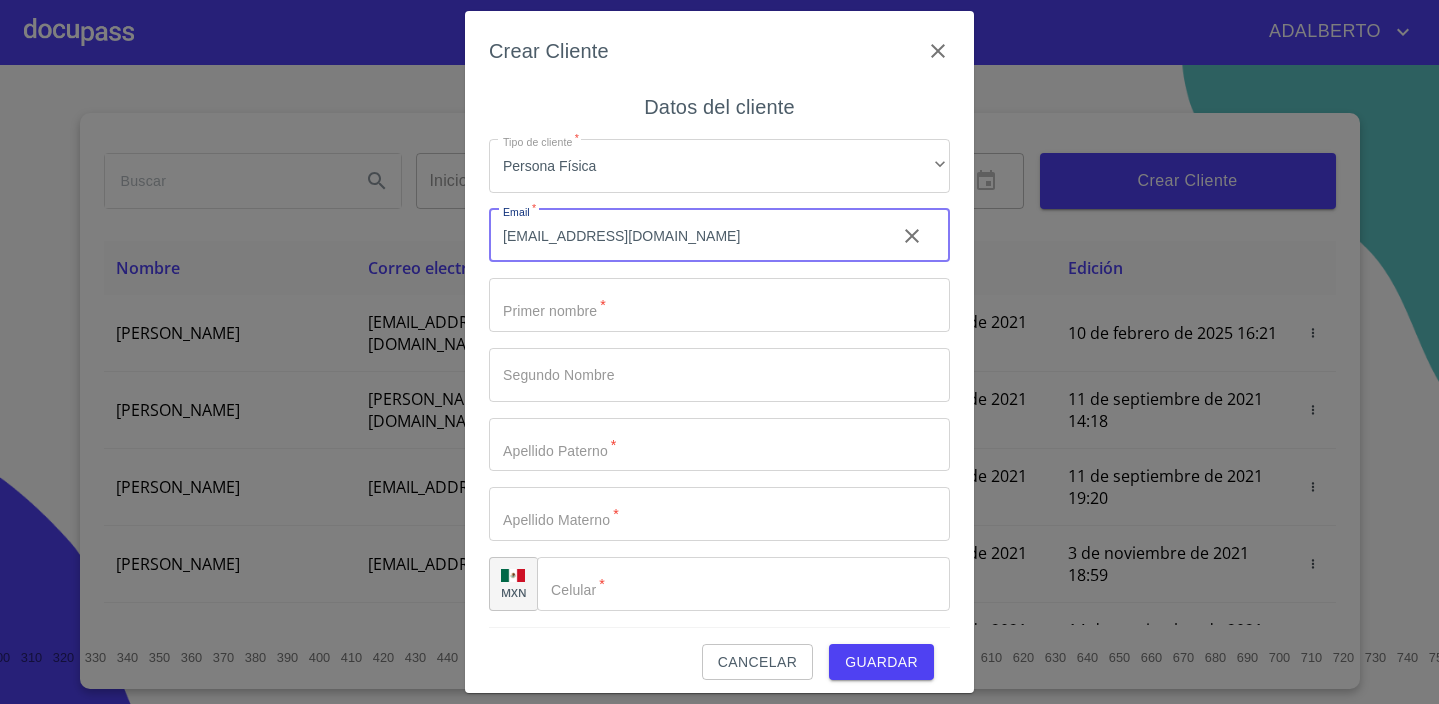 click on "romualdocabezadevaca@gmail.com" at bounding box center (684, 236) 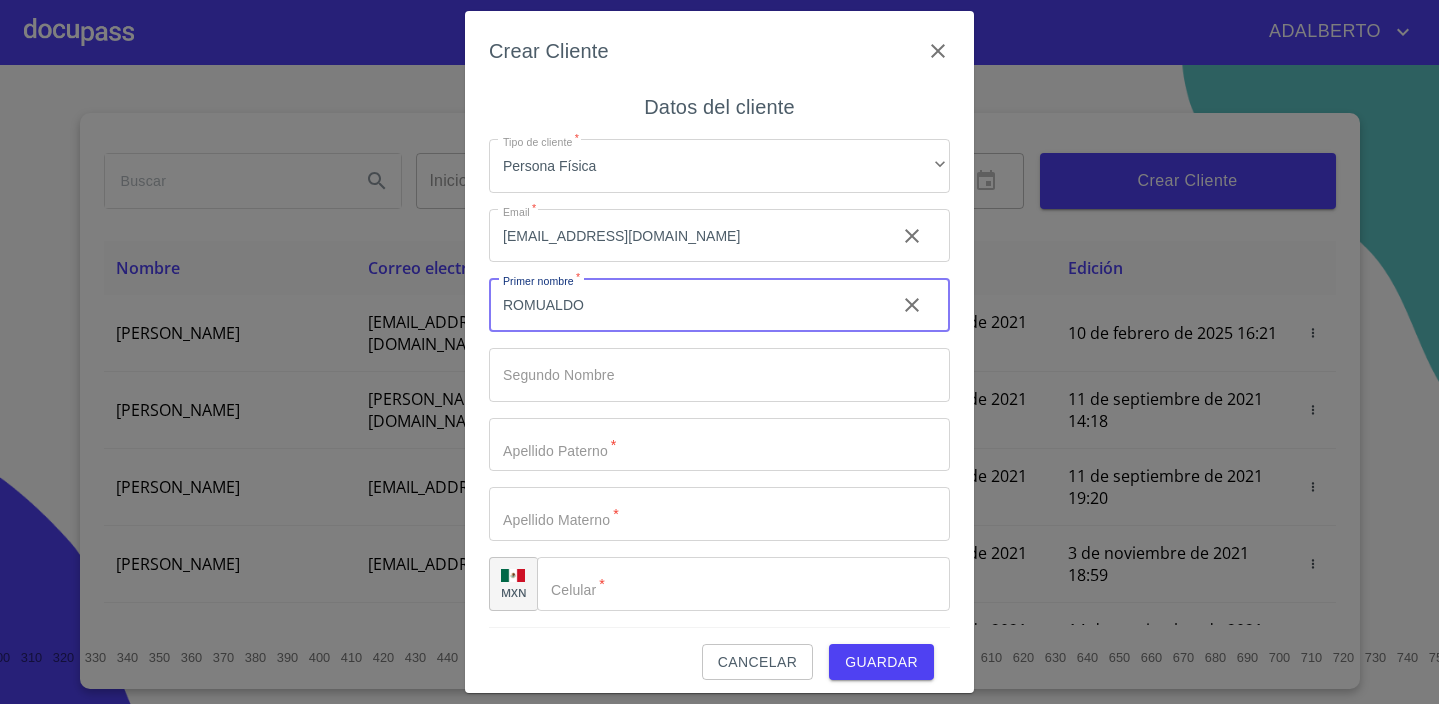 type on "ROMUALDO" 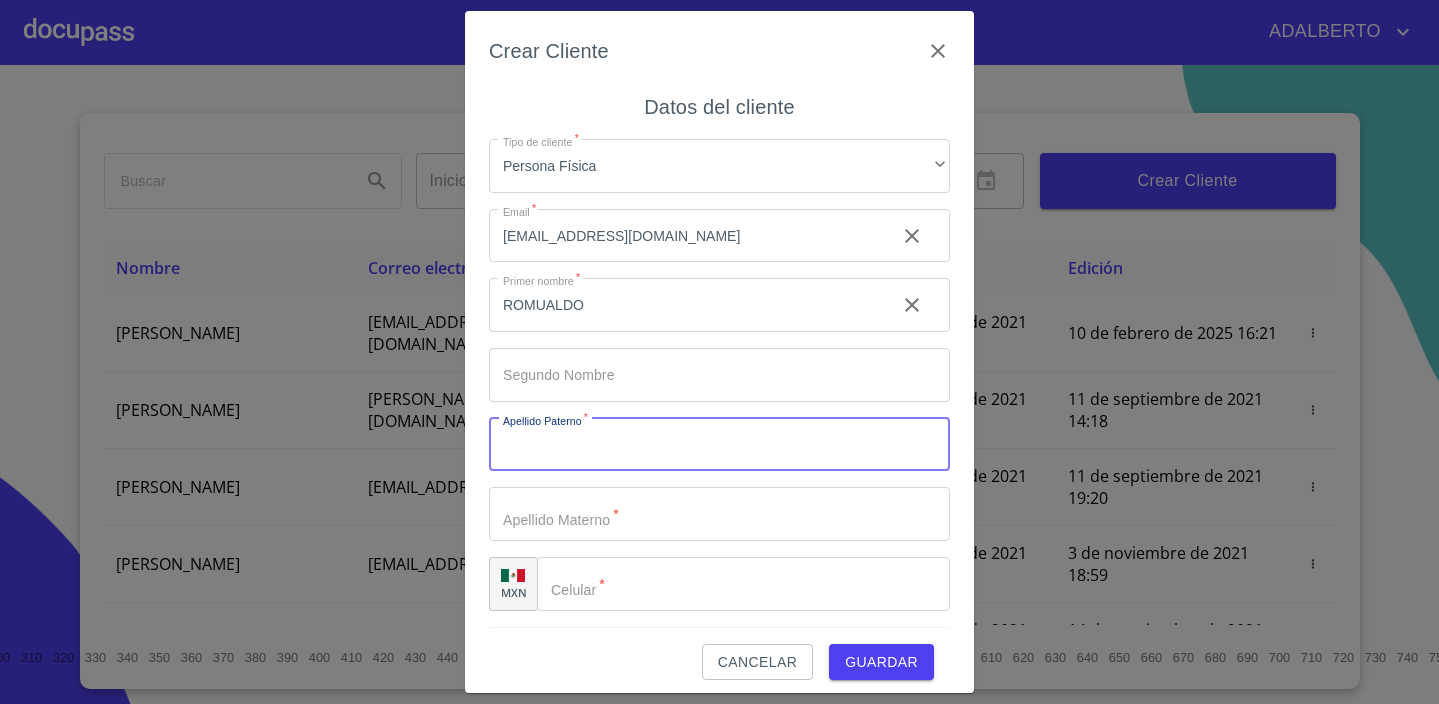 click on "Tipo de cliente   *" at bounding box center (719, 445) 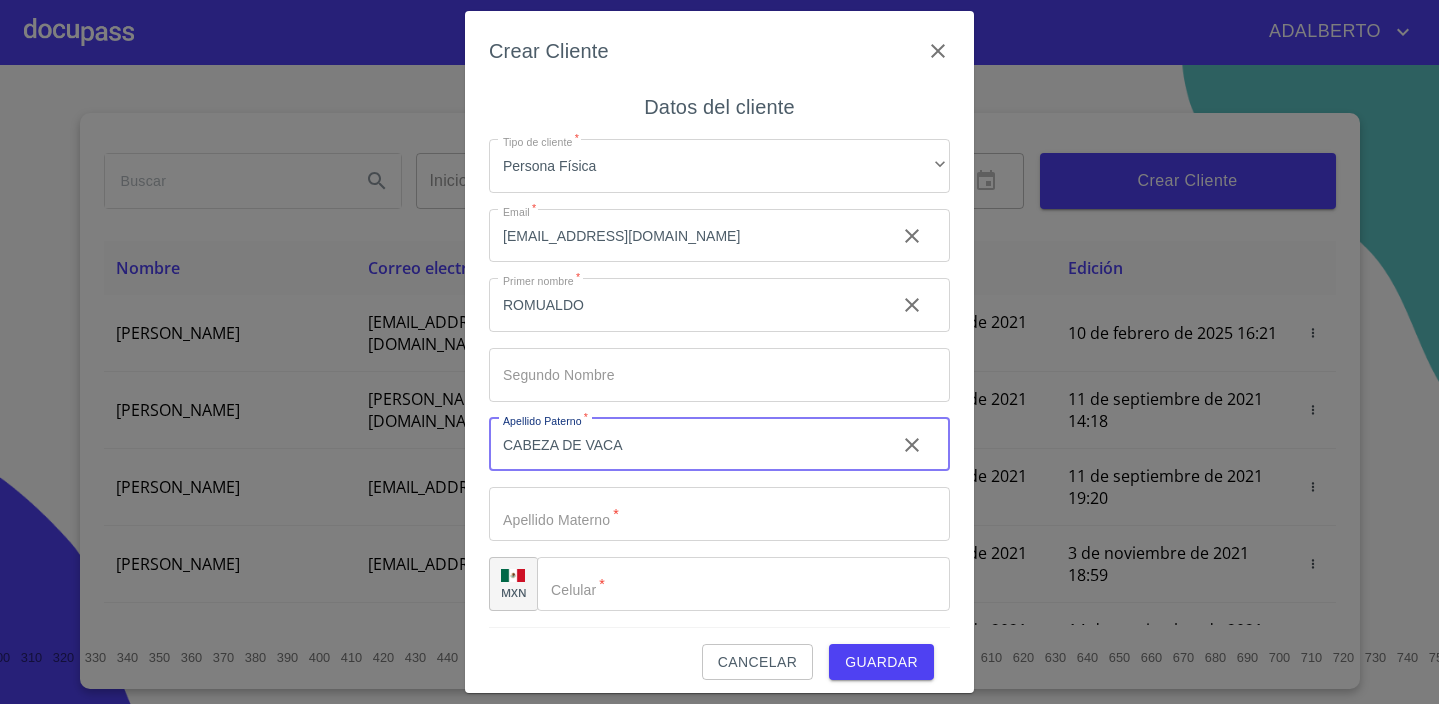 type on "CABEZA DE VACA" 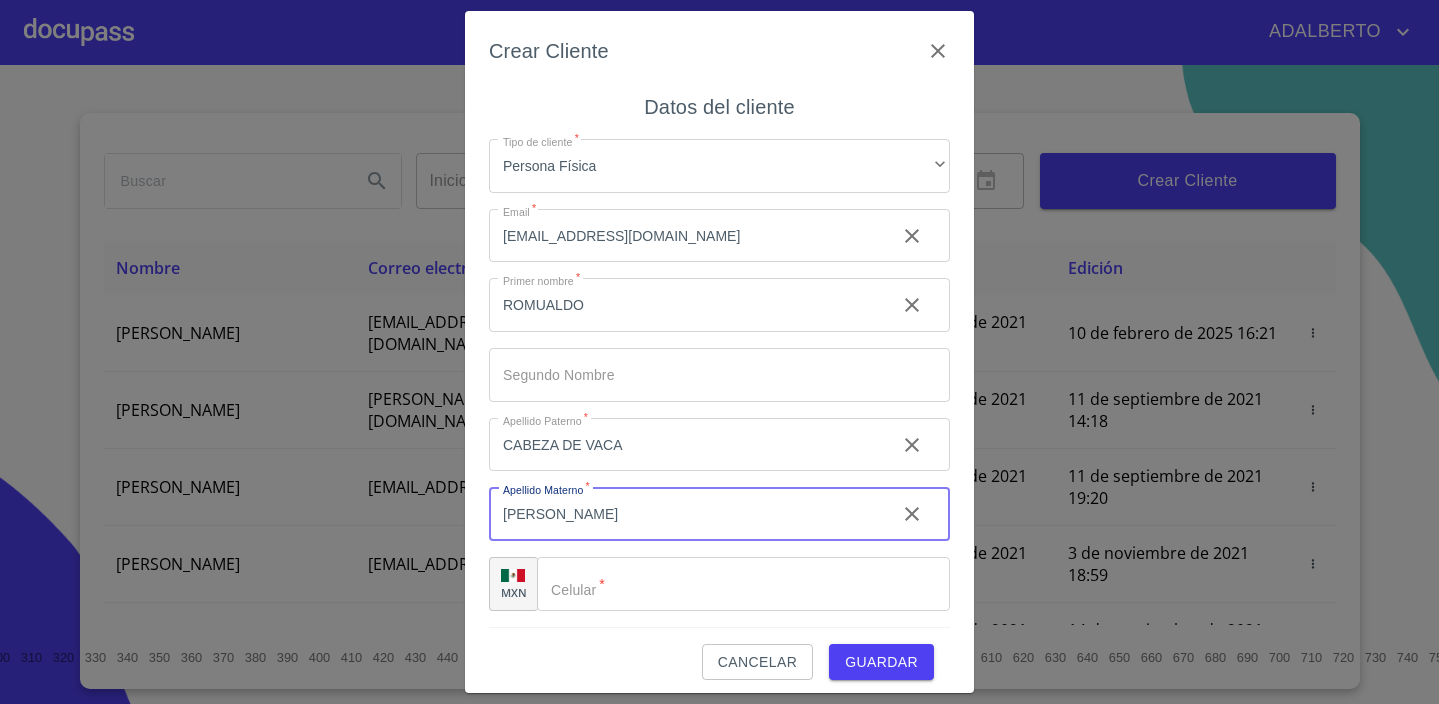type on "[PERSON_NAME]" 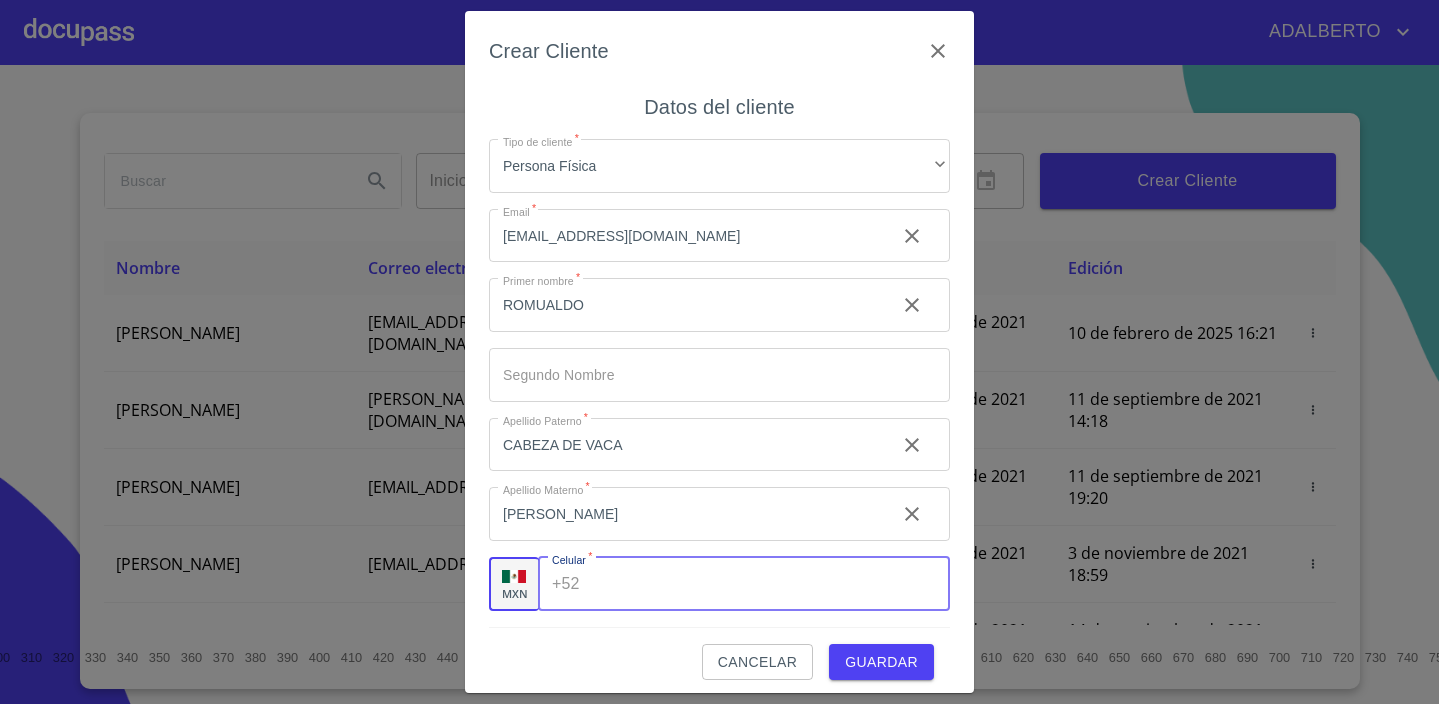 click on "Tipo de cliente   *" at bounding box center (769, 584) 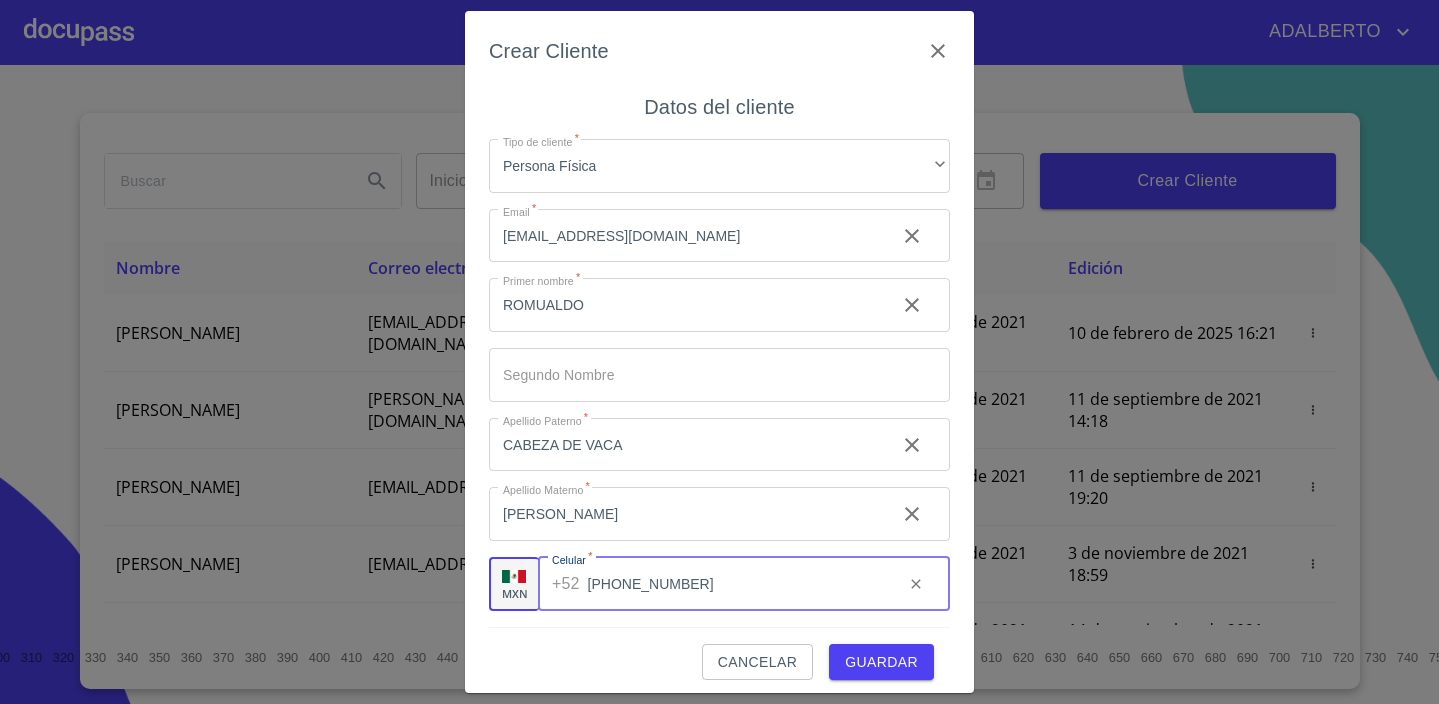 type on "[PHONE_NUMBER]" 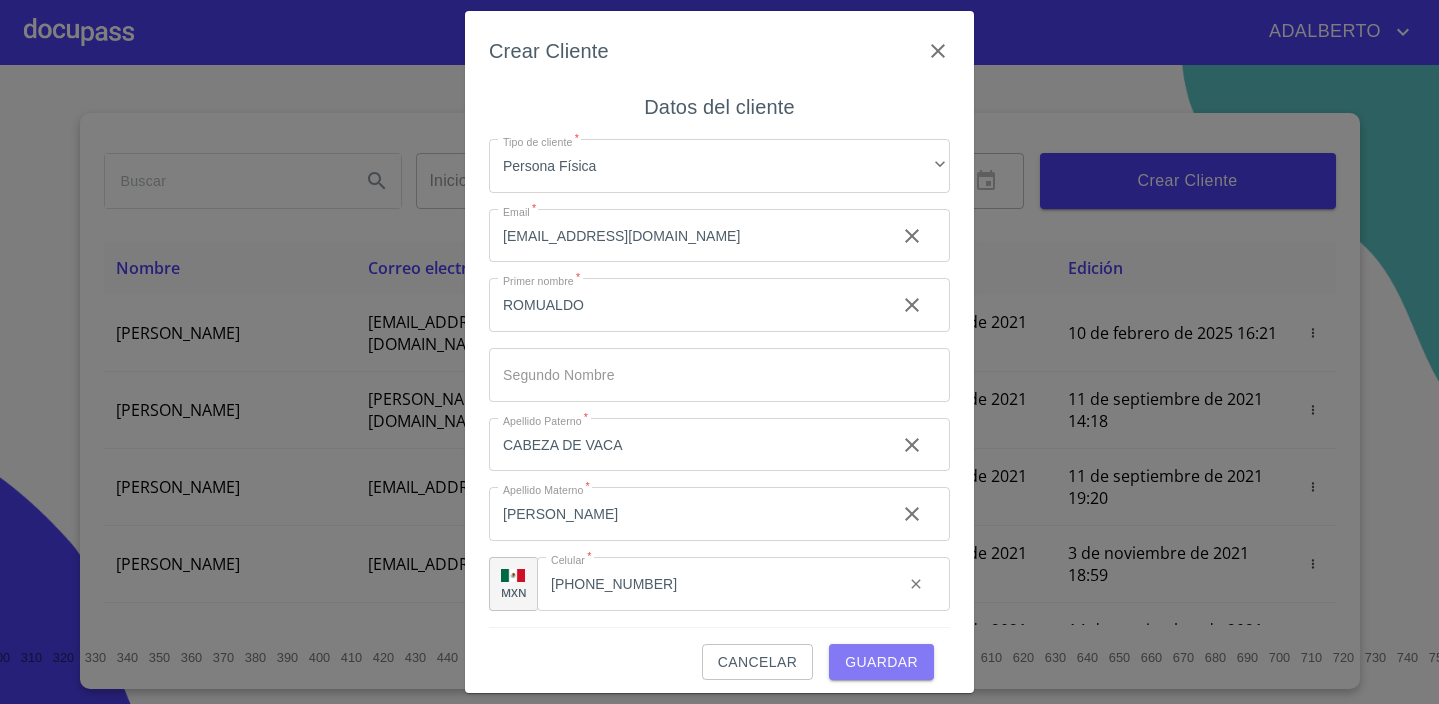 click on "Guardar" at bounding box center (881, 662) 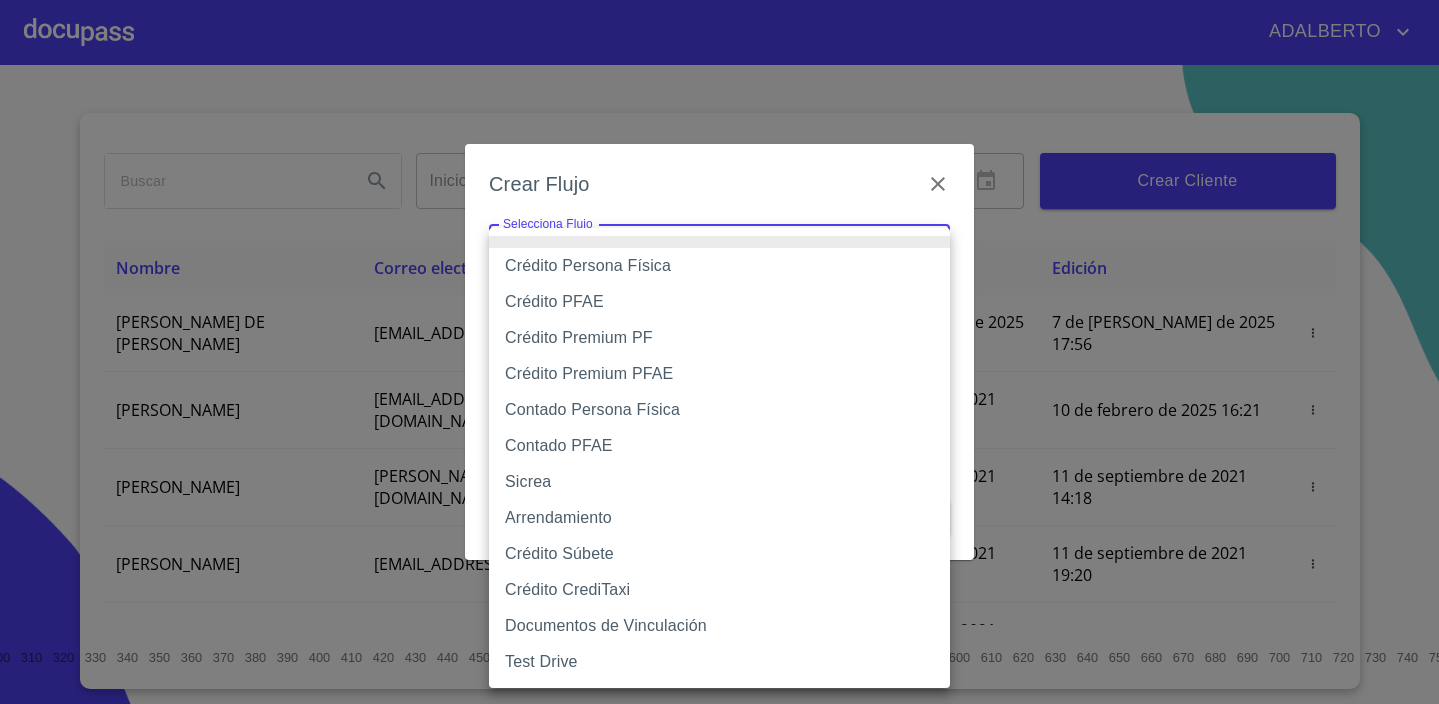 click on "ADALBERTO Inicio ​ Fin ​ Crear Cliente Nombre   Correo electrónico   Registro   Edición     ROMUALDO CABEZA DE VACA  GONZALEZ romualdocabezadevacagonzalez@gmail.com 7 de julio de 2025 17:56 7 de julio de 2025 17:56 DIEGO ANCIRA GROVER diego.ancira.grover@gmail.com 10 de septiembre de 2021 18:55 10 de febrero de 2025 16:21 LUIS FERNANDO CELIS  luis.celis@live.com.mx 11 de septiembre de 2021 14:18 11 de septiembre de 2021 14:18 MAYRA  GONZALEZ mayragl@hotmail.com 11 de septiembre de 2021 19:20 11 de septiembre de 2021 19:20 MANUEL BRAVO manbrv_072@yahoo.com.mx 13 de septiembre de 2021 11:06 3 de noviembre de 2021 18:59 JUAN CARLOS BAUTISTA 123bautistas@gmail.com 14 de septiembre de 2021 12:26 14 de septiembre de 2021 12:26 MERCEDES GUTIERREZ juanmontiel626@gmail.com 14 de septiembre de 2021 16:35 14 de septiembre de 2021 16:35 JUAN ANTONIO CRUZ maliachi_7@hotmail.com 14 de septiembre de 2021 18:24 14 de septiembre de 2021 18:24 JAIME  GONZALEZ  jaimeglez2103@gmail.com 15 de septiembre de 2021 13:18" at bounding box center (719, 352) 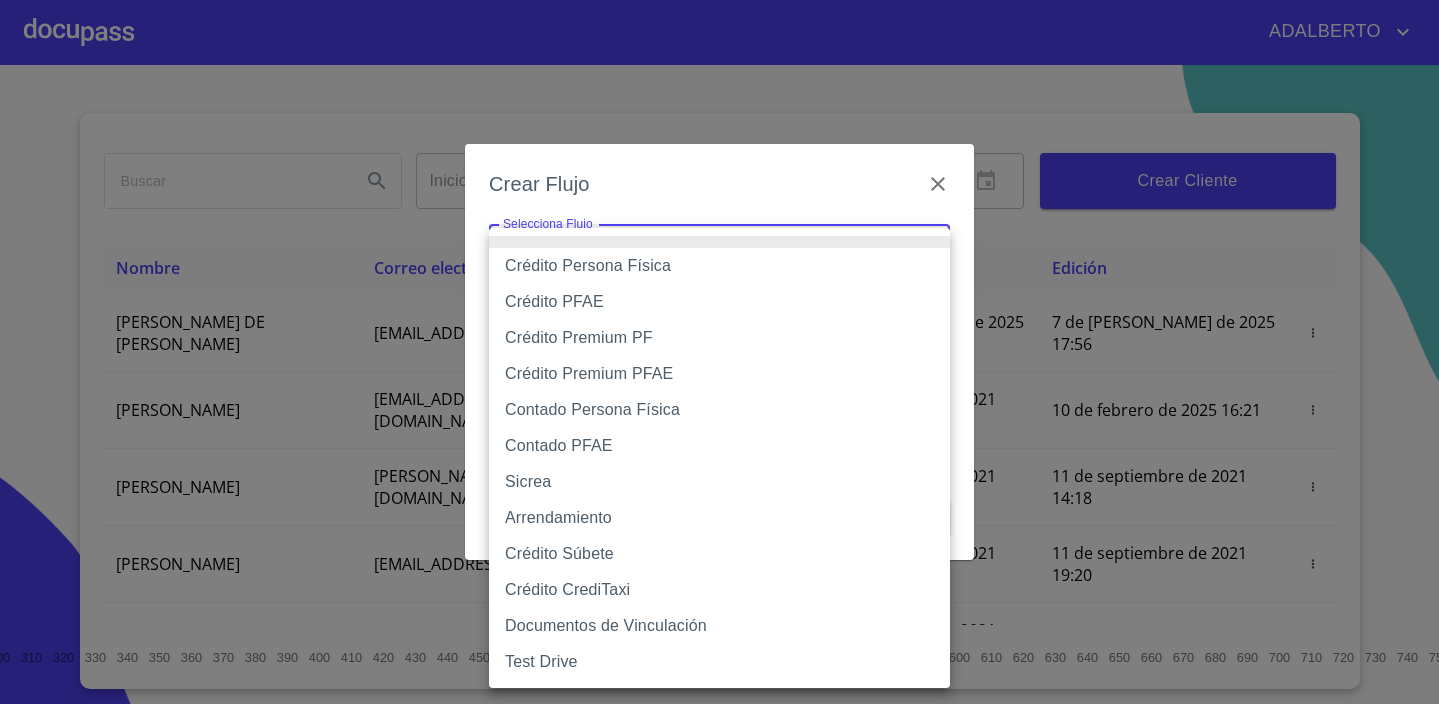type on "60bfa0150d9865ccc24afd7c" 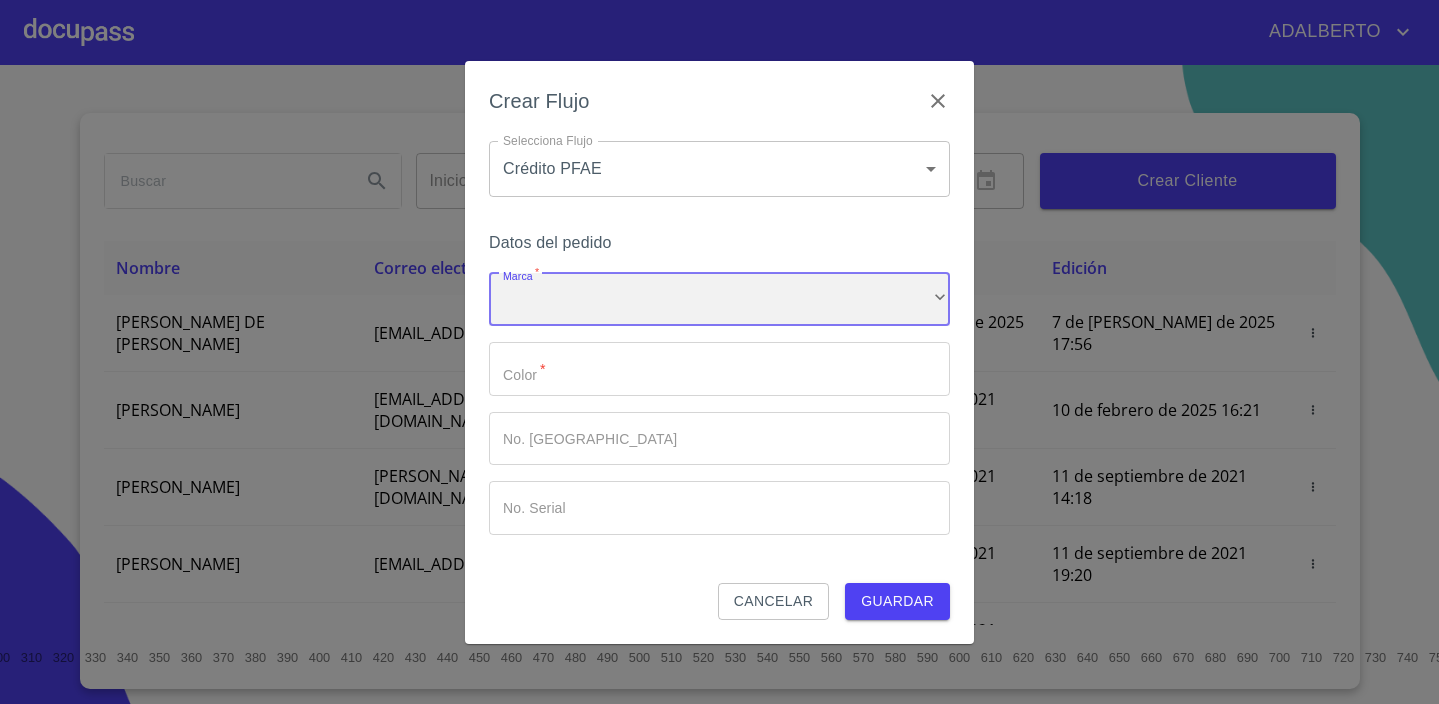 click on "​" at bounding box center (719, 300) 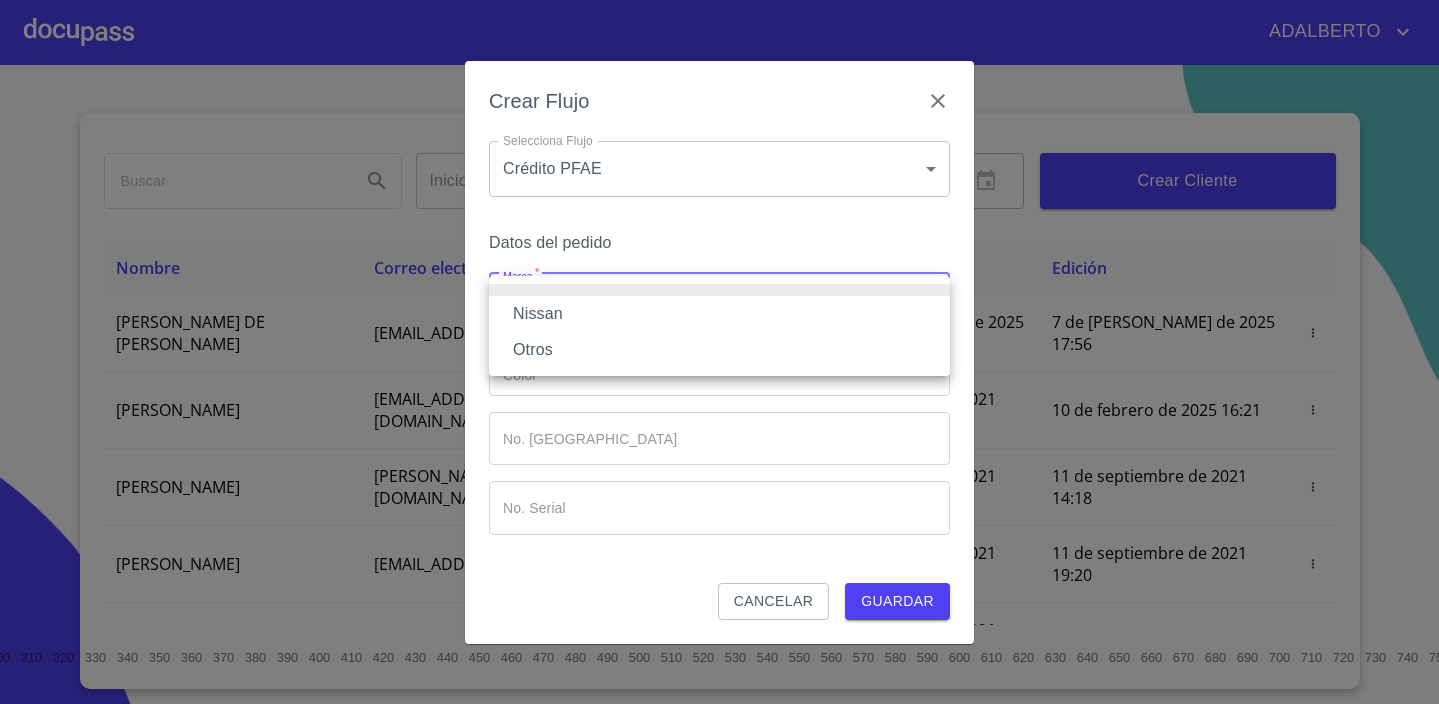 click on "Nissan" at bounding box center [719, 314] 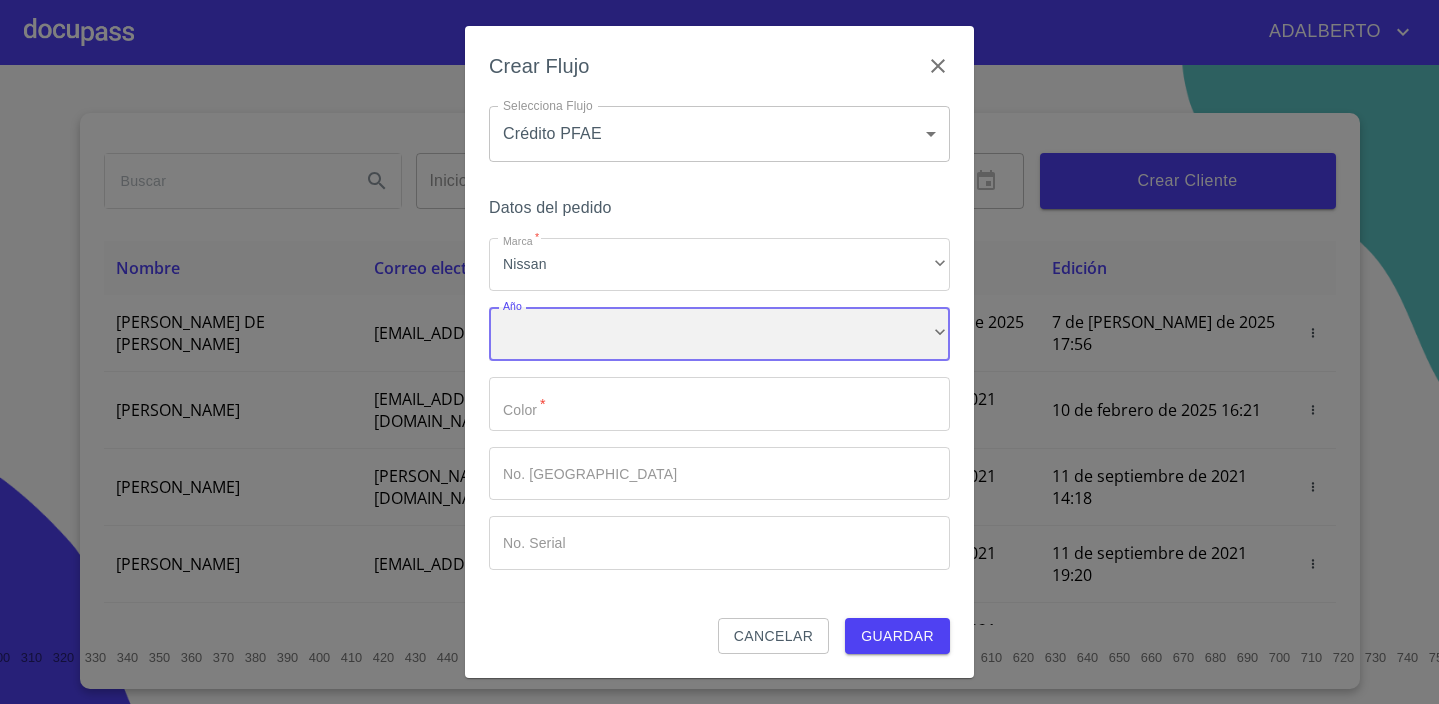 click on "​" at bounding box center [719, 334] 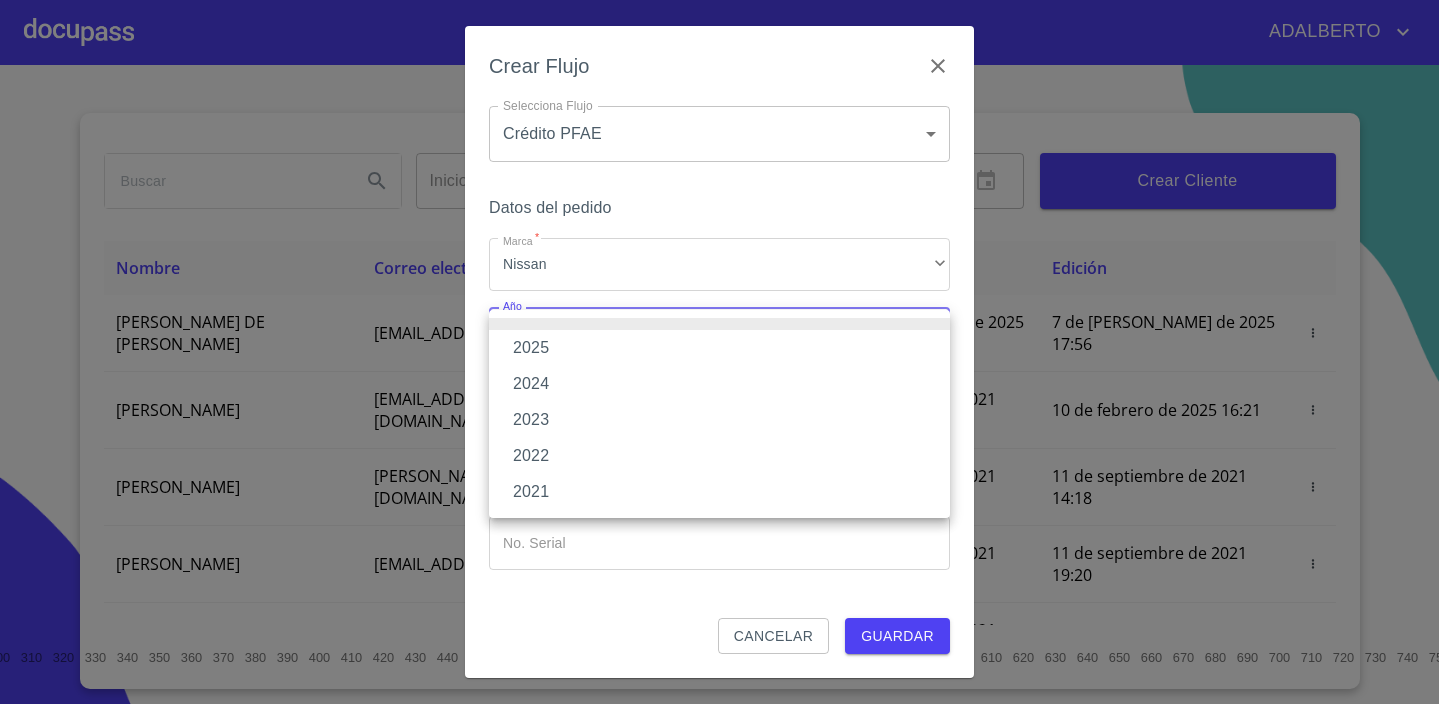 click on "2025" at bounding box center (719, 348) 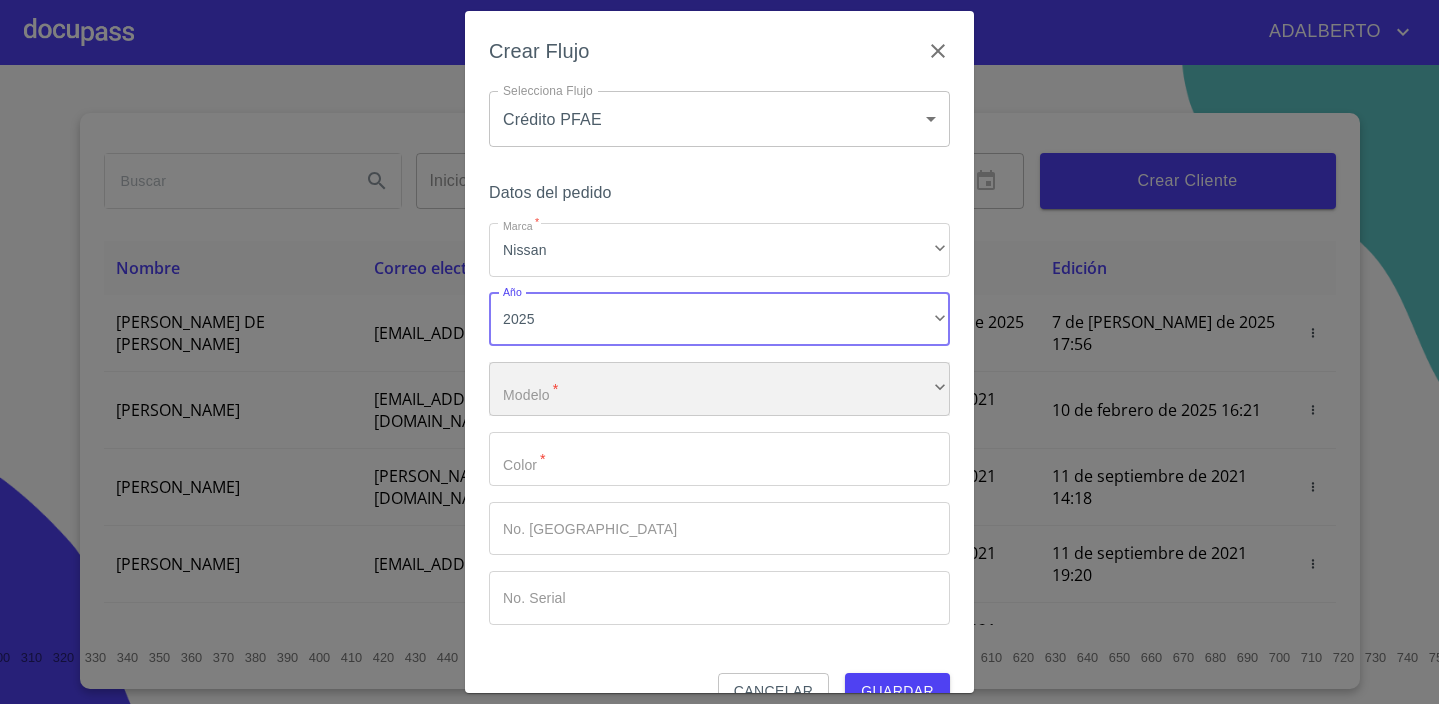 click on "​" at bounding box center [719, 389] 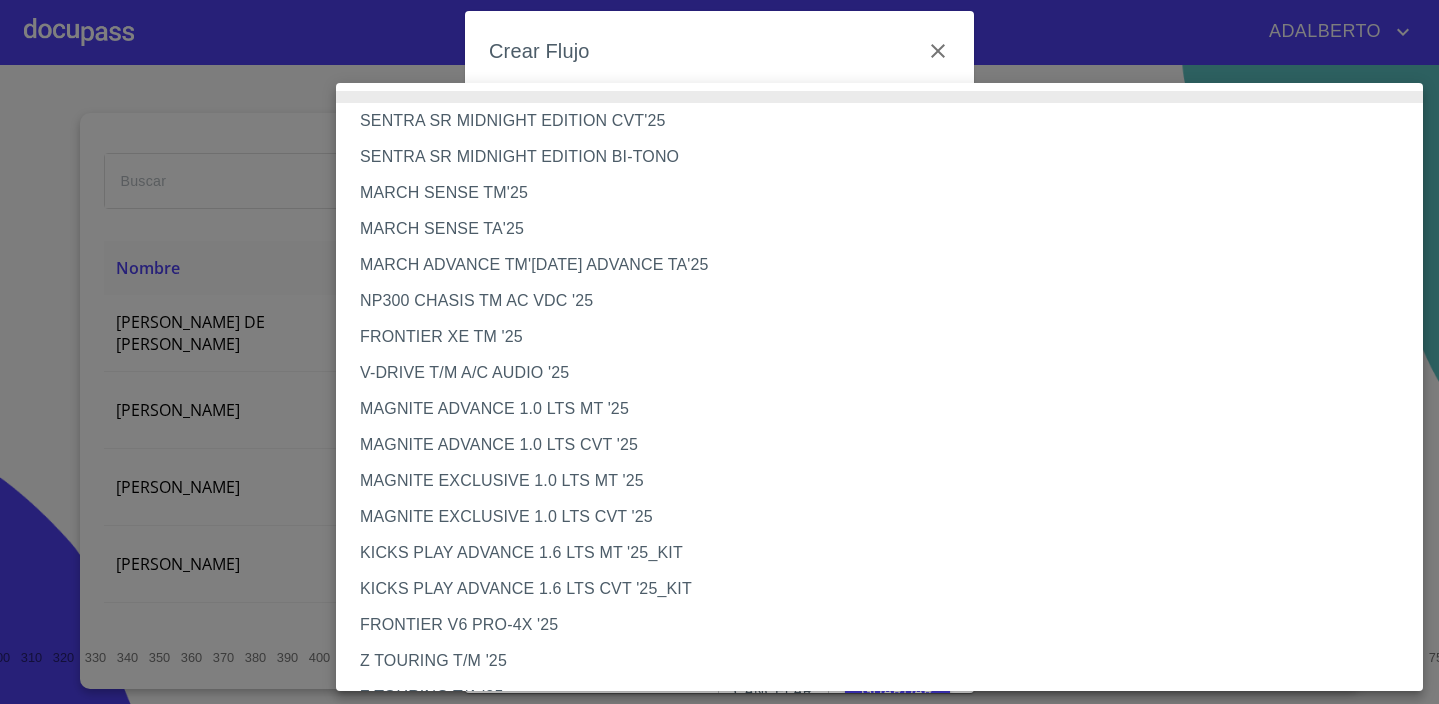 type 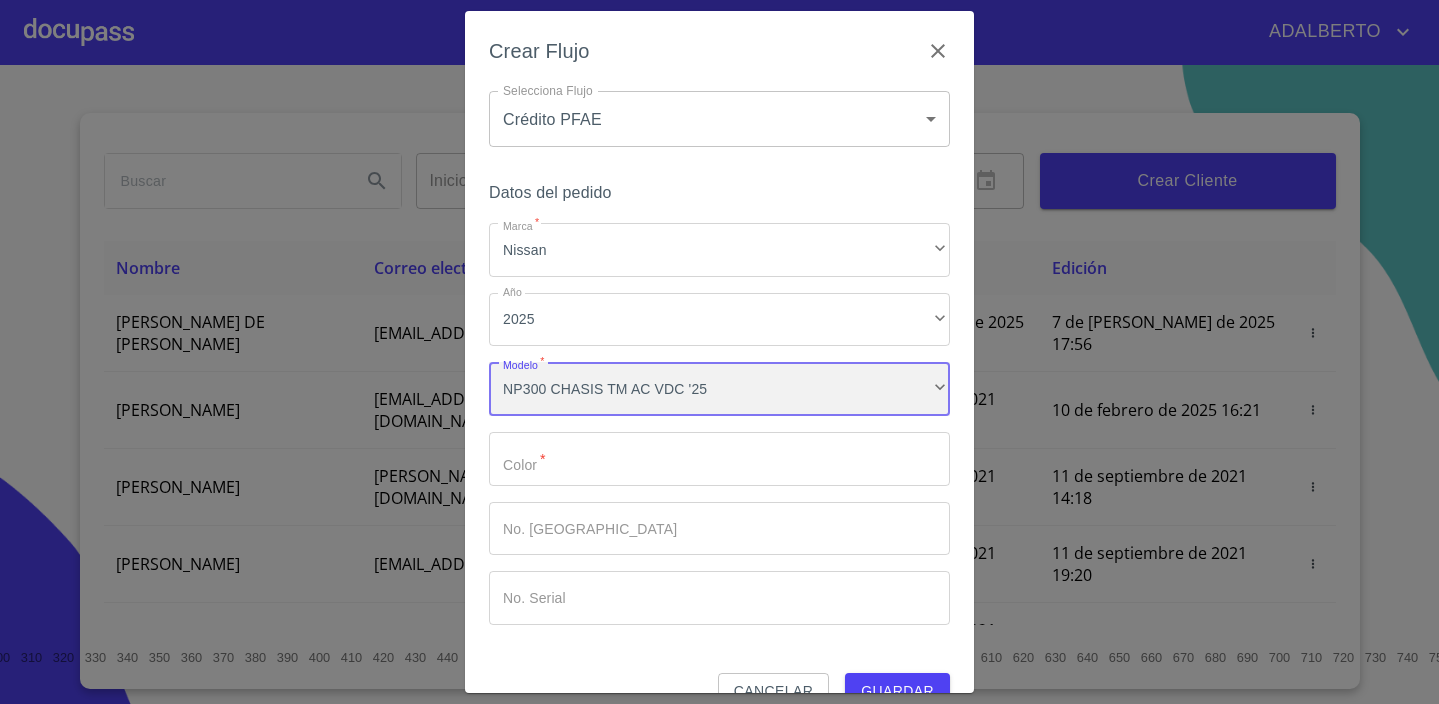 click on "NP300 CHASIS TM AC VDC '25" at bounding box center [719, 389] 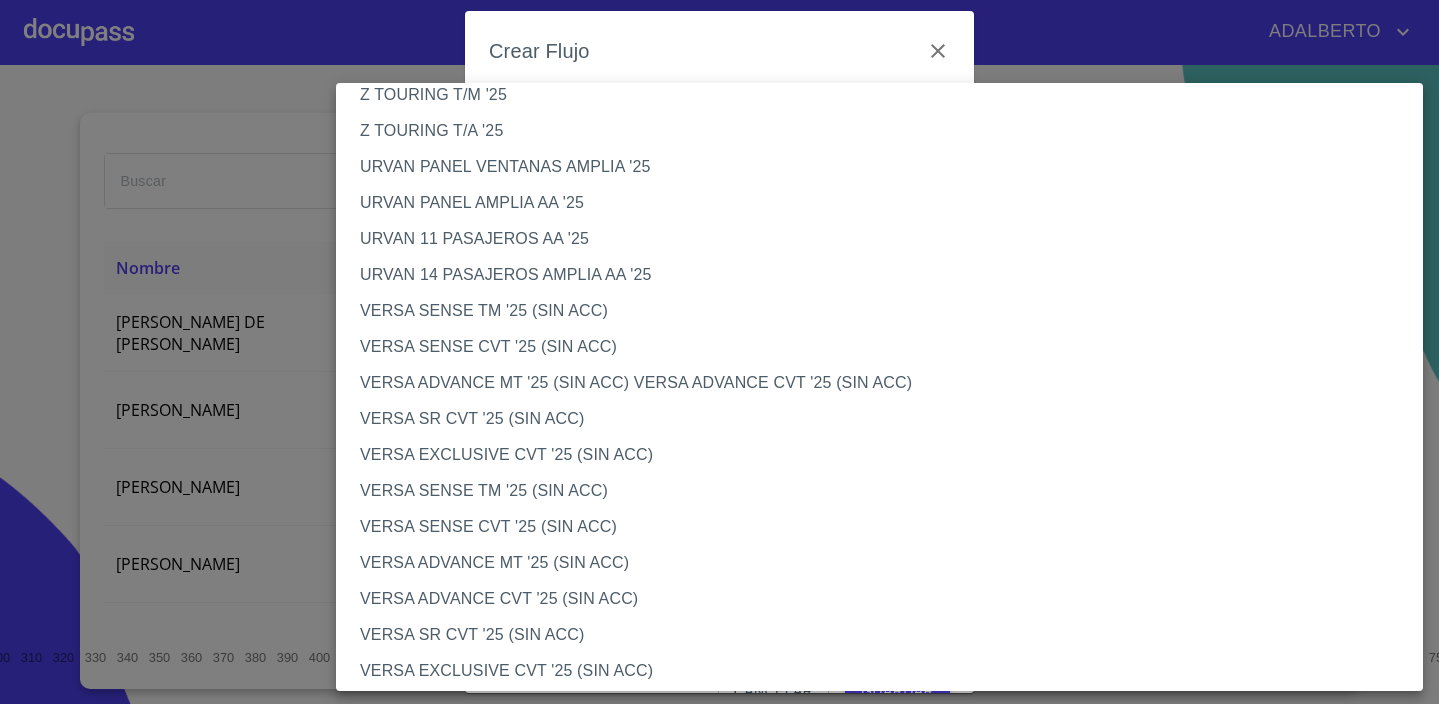 type 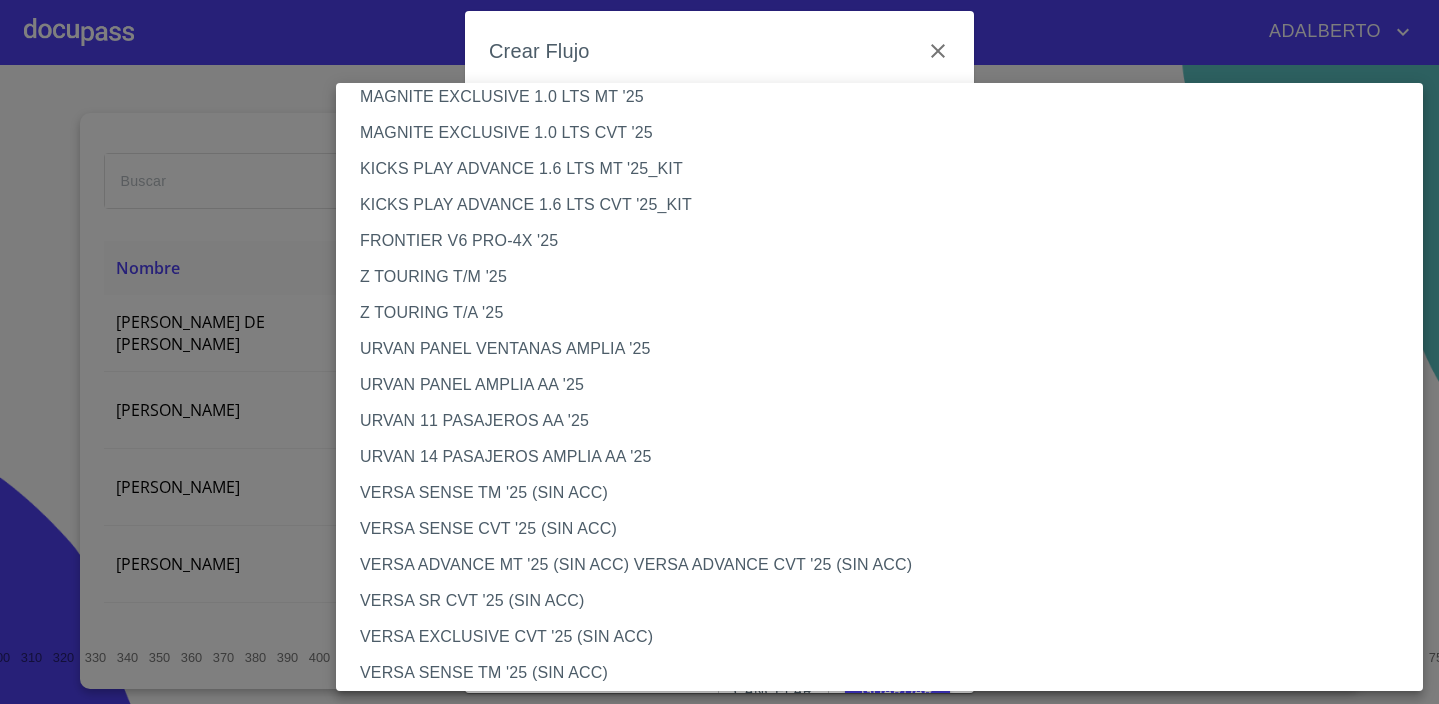 scroll, scrollTop: 0, scrollLeft: 0, axis: both 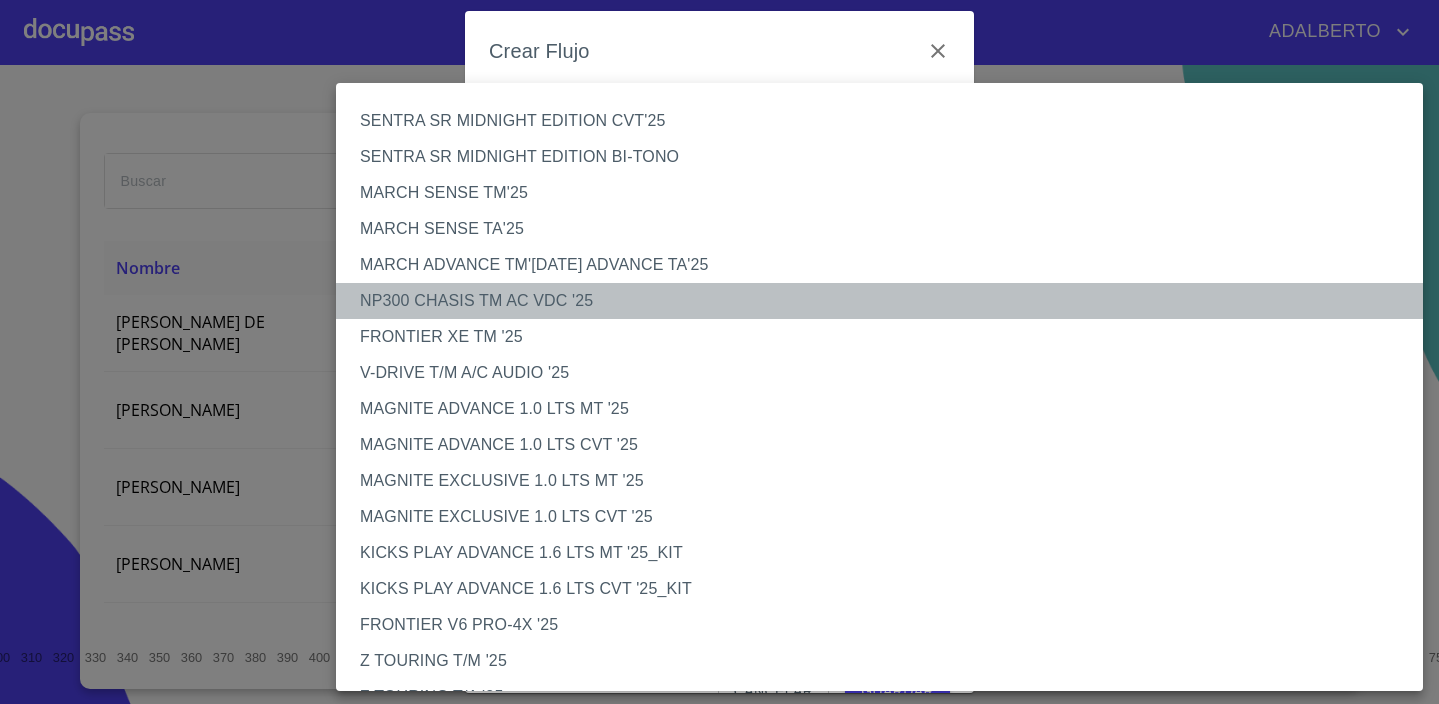 click on "NP300 CHASIS TM AC VDC '25" at bounding box center (879, 301) 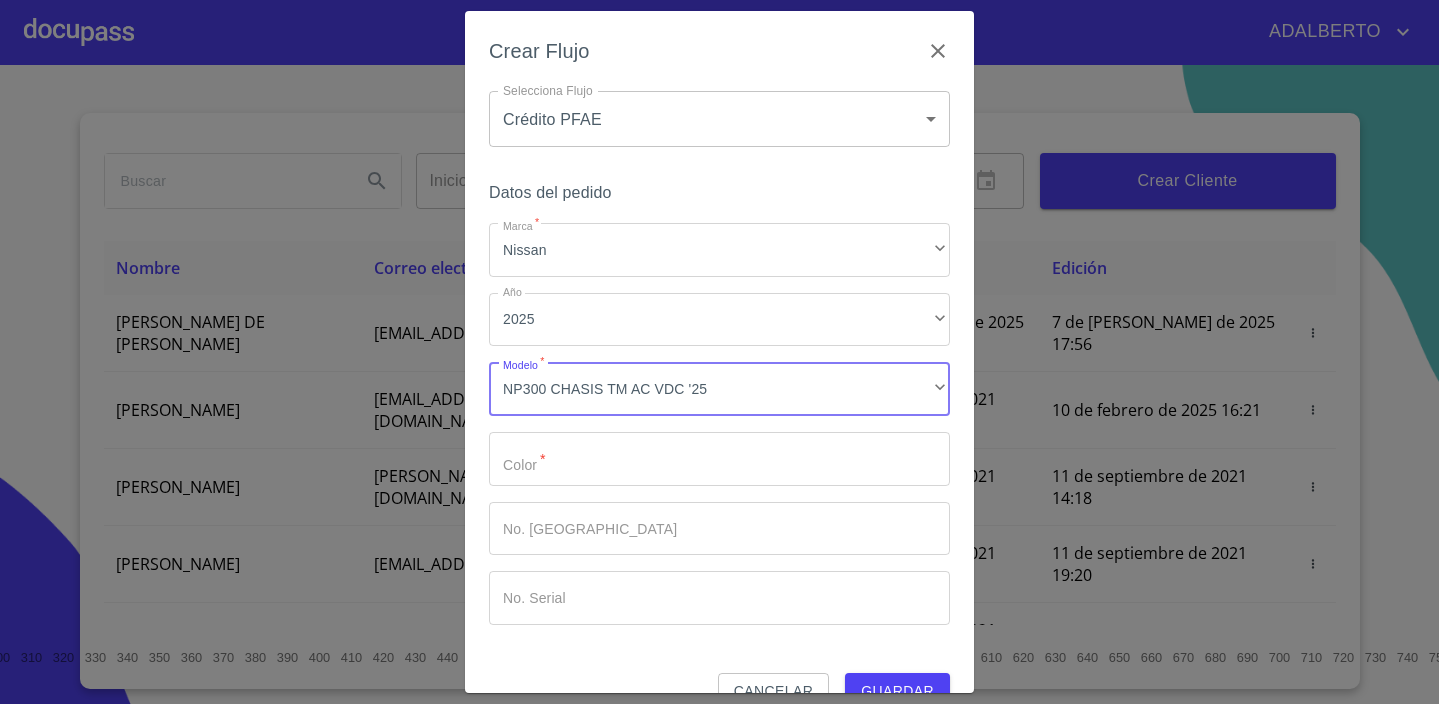 click on "Marca   *" at bounding box center [719, 459] 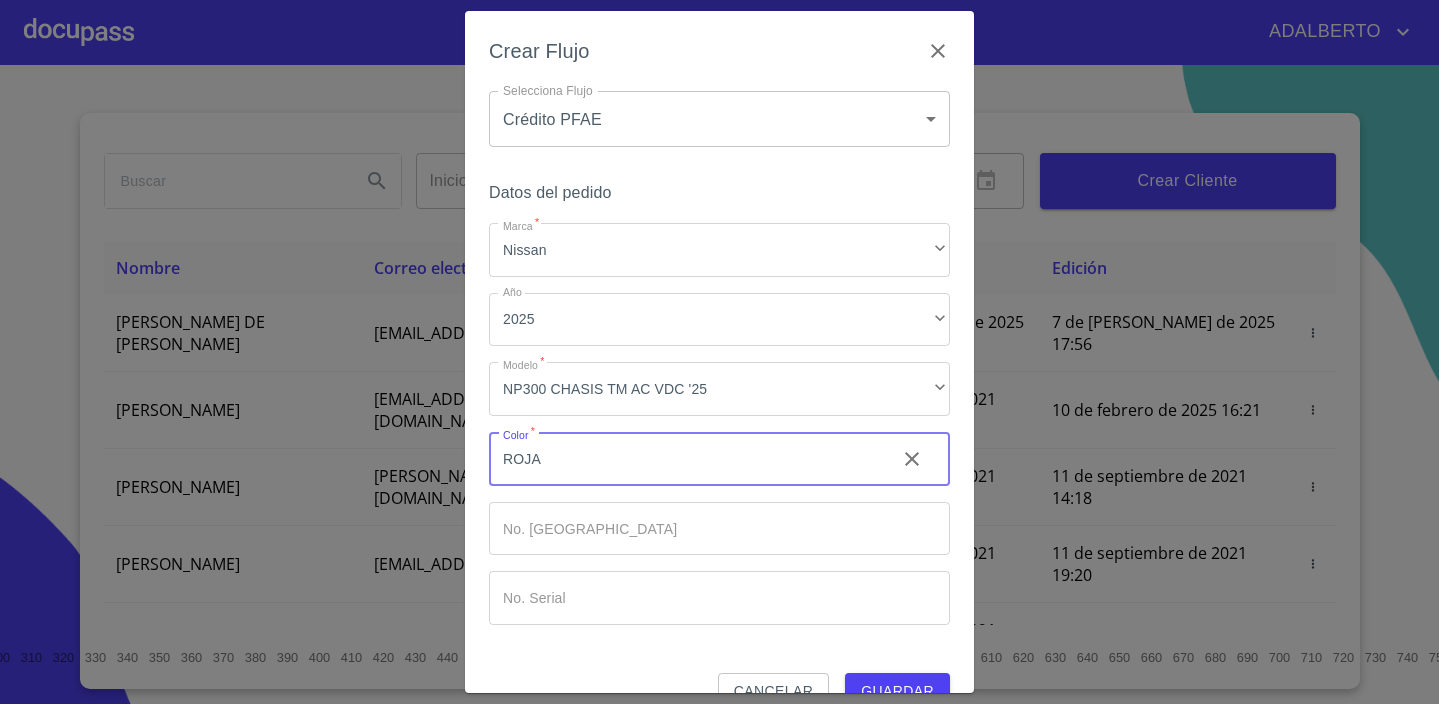 type on "ROJA" 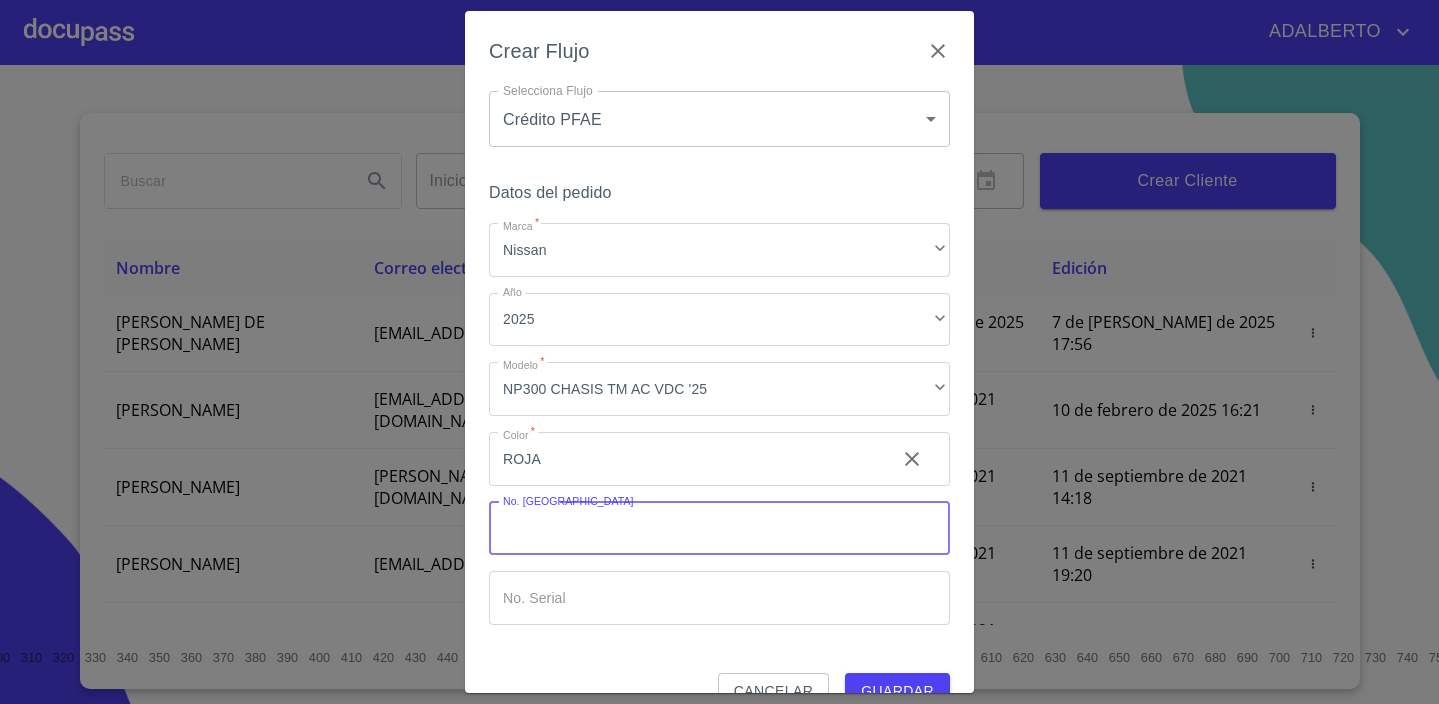 scroll, scrollTop: 40, scrollLeft: 0, axis: vertical 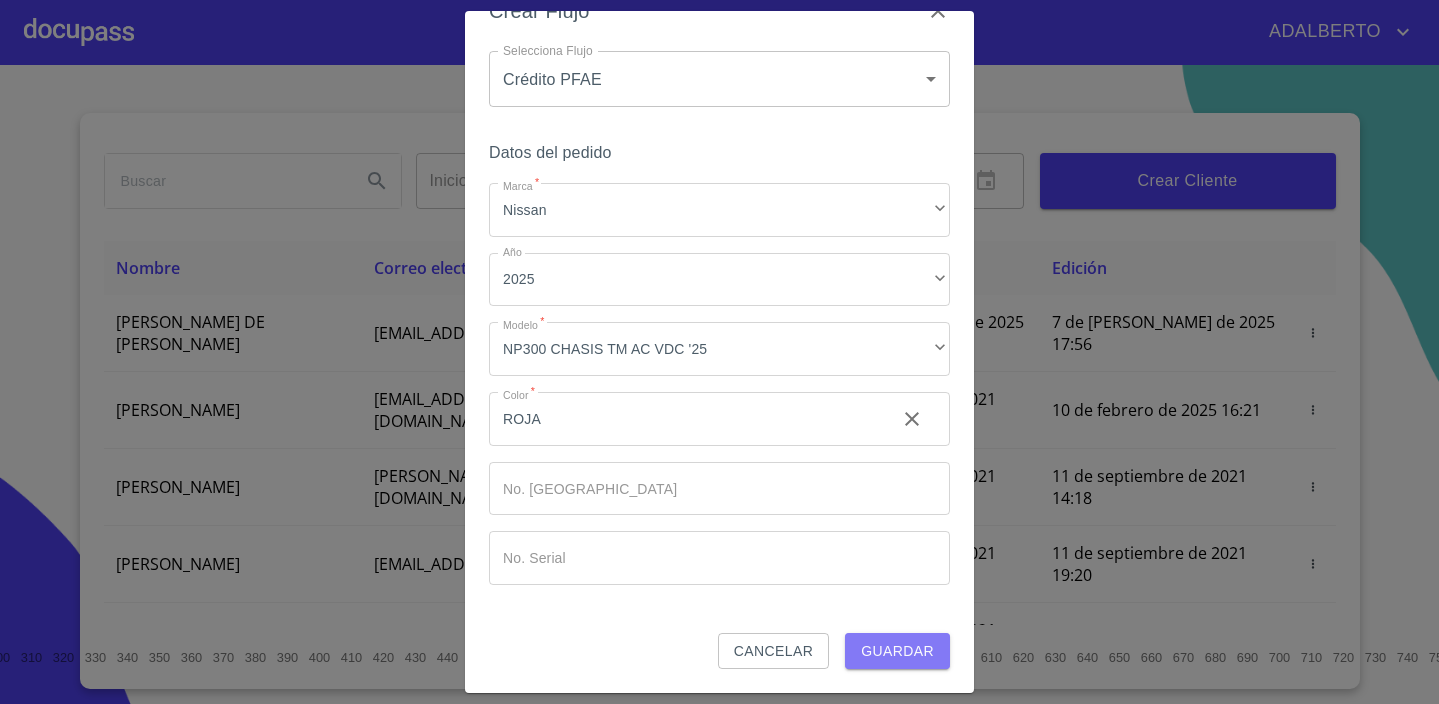 click on "Guardar" at bounding box center [897, 651] 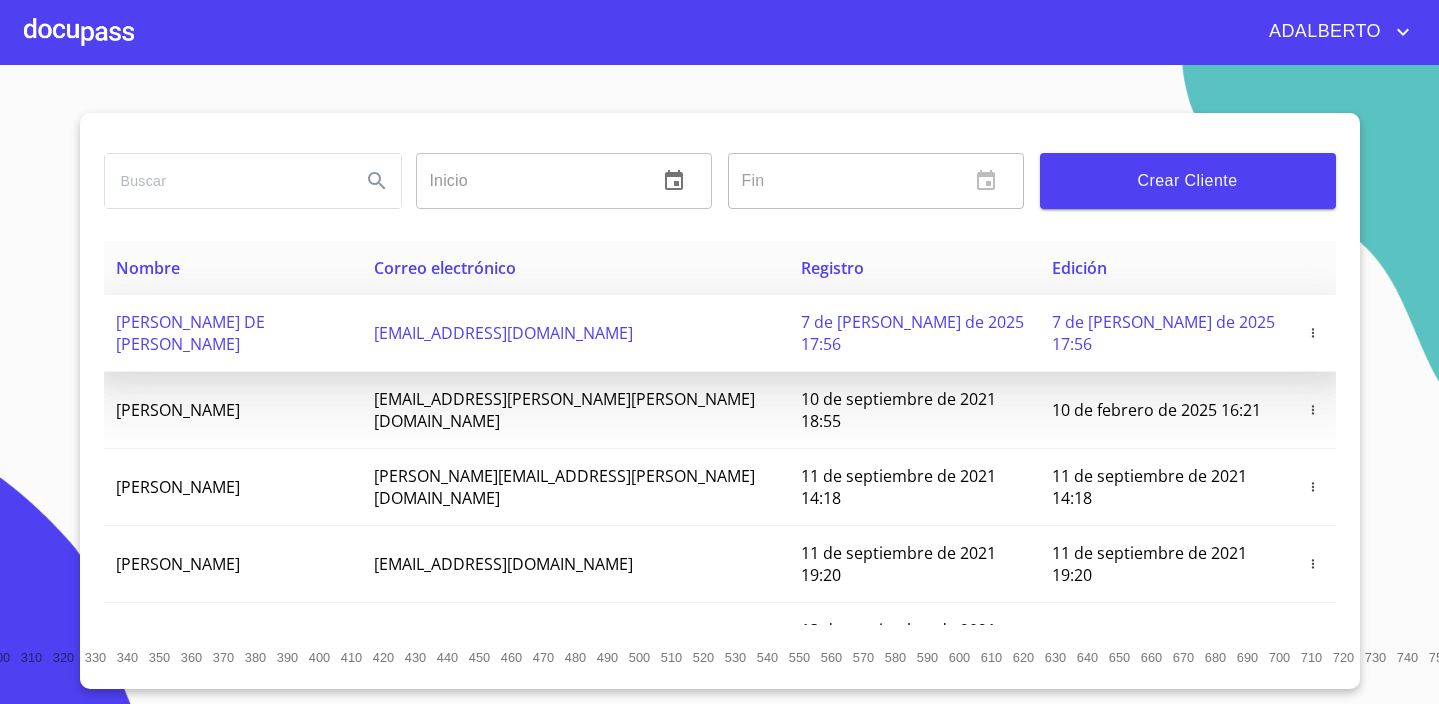 click on "[PERSON_NAME] CABEZA [PERSON_NAME]  [PERSON_NAME]" at bounding box center (190, 333) 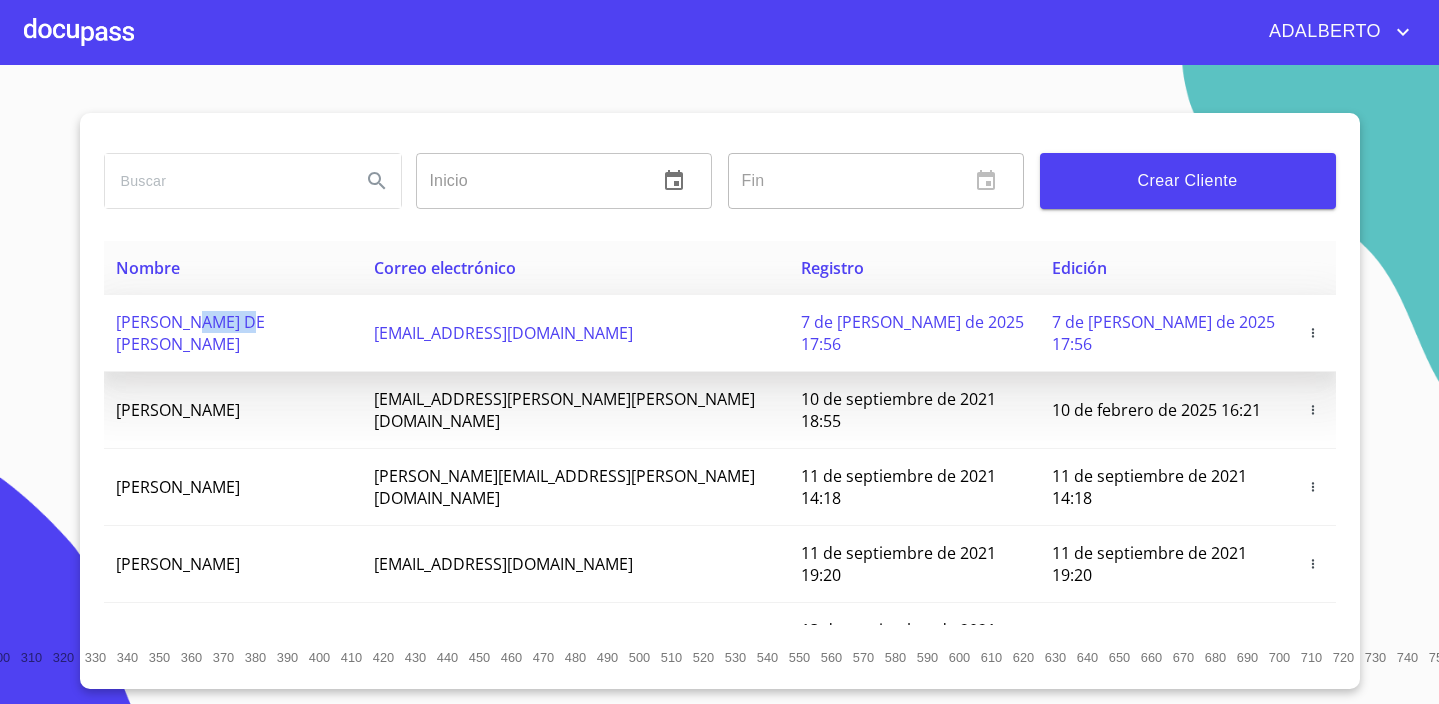 click on "[PERSON_NAME] CABEZA [PERSON_NAME]  [PERSON_NAME]" at bounding box center [190, 333] 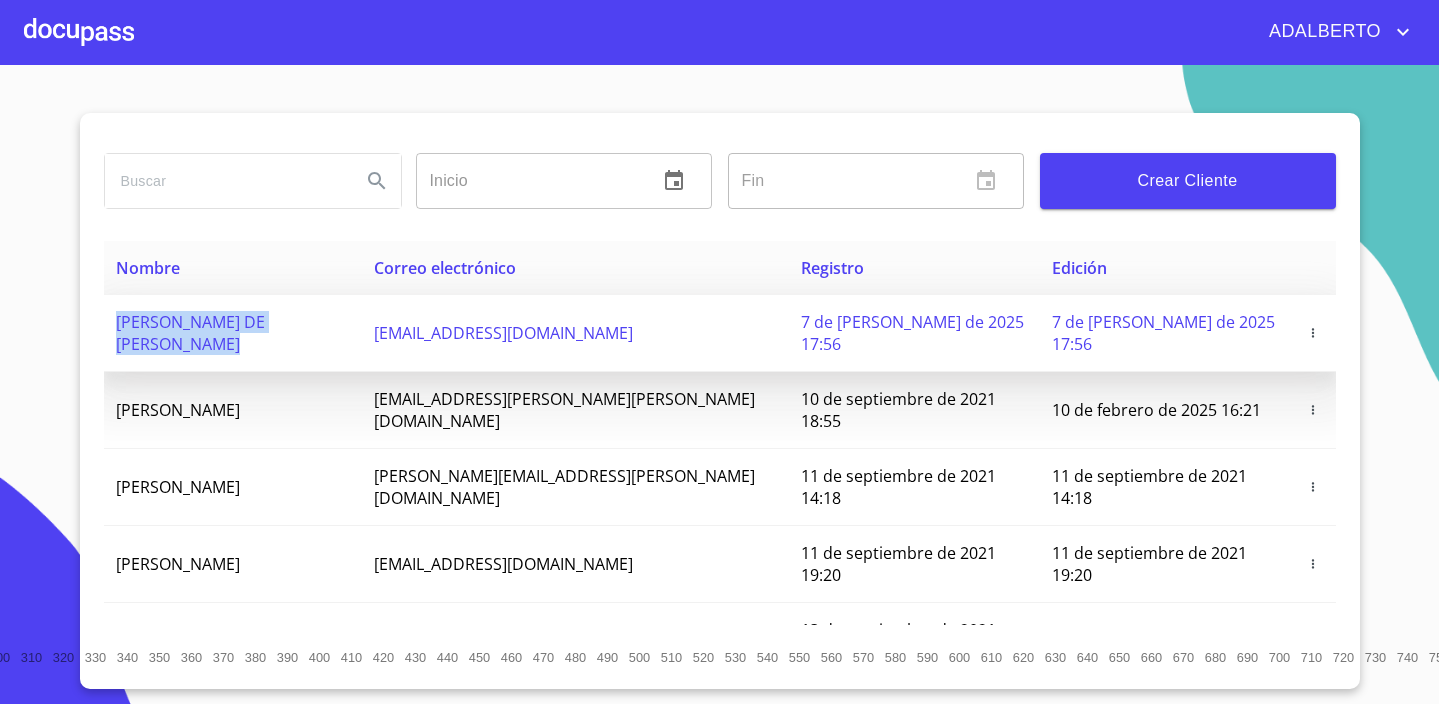 click on "[PERSON_NAME] CABEZA [PERSON_NAME]  [PERSON_NAME]" at bounding box center (190, 333) 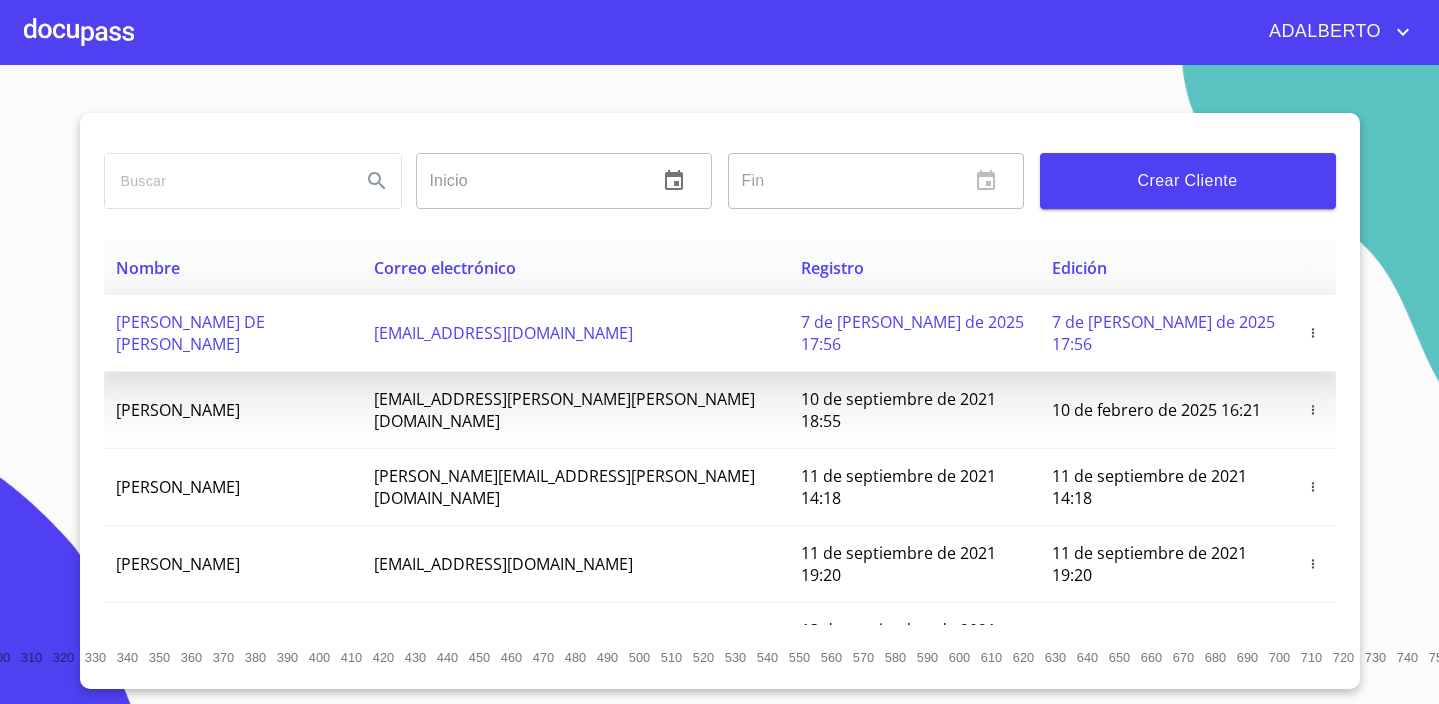 click on "romualdocabezadevacagonzalez@gmail.com" at bounding box center [575, 333] 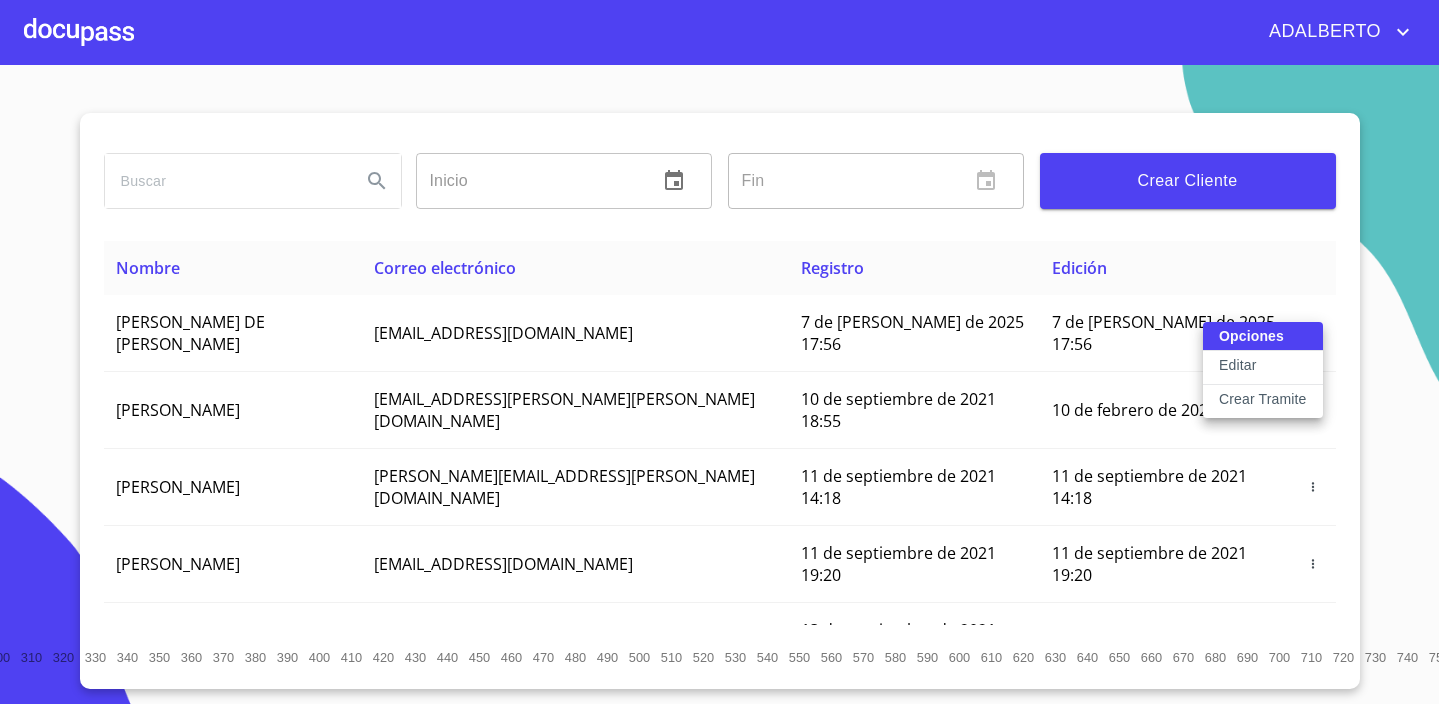 click on "Editar" at bounding box center (1263, 368) 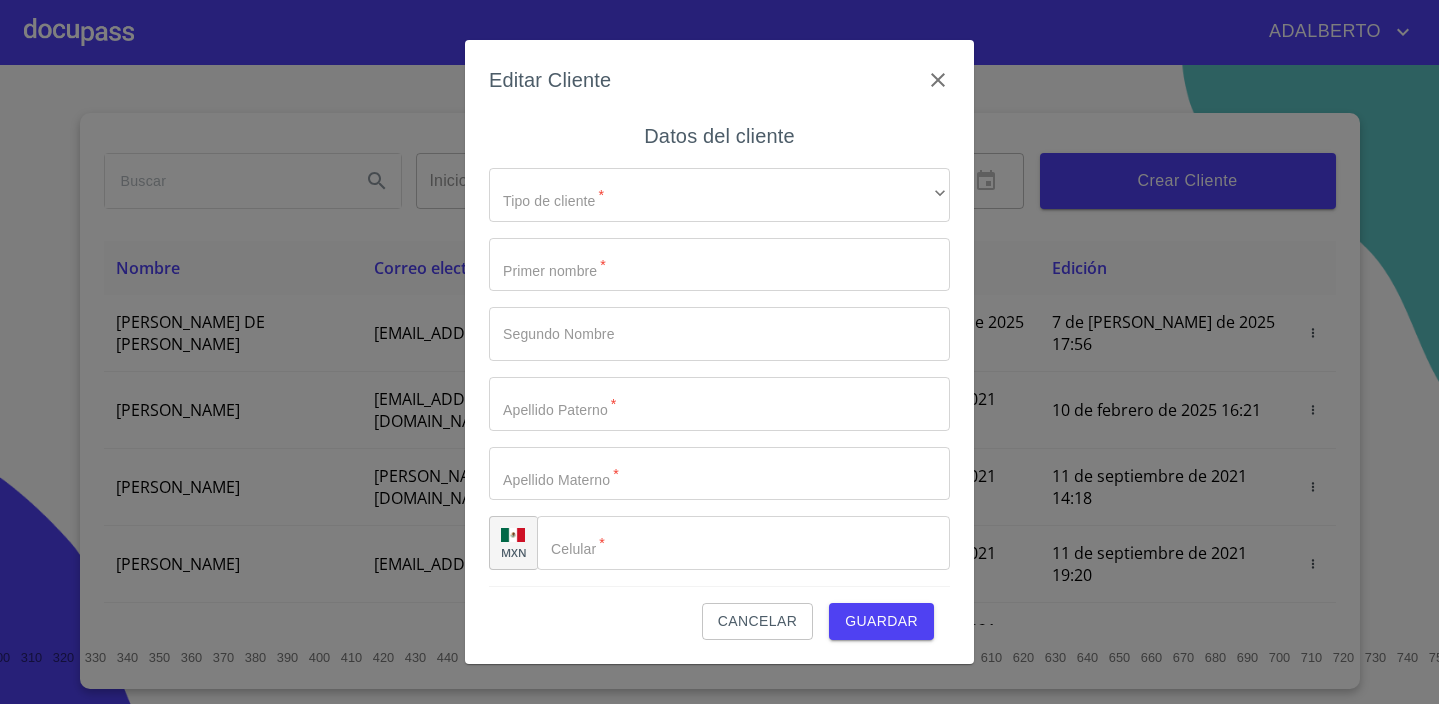 type on "ROMUALDO" 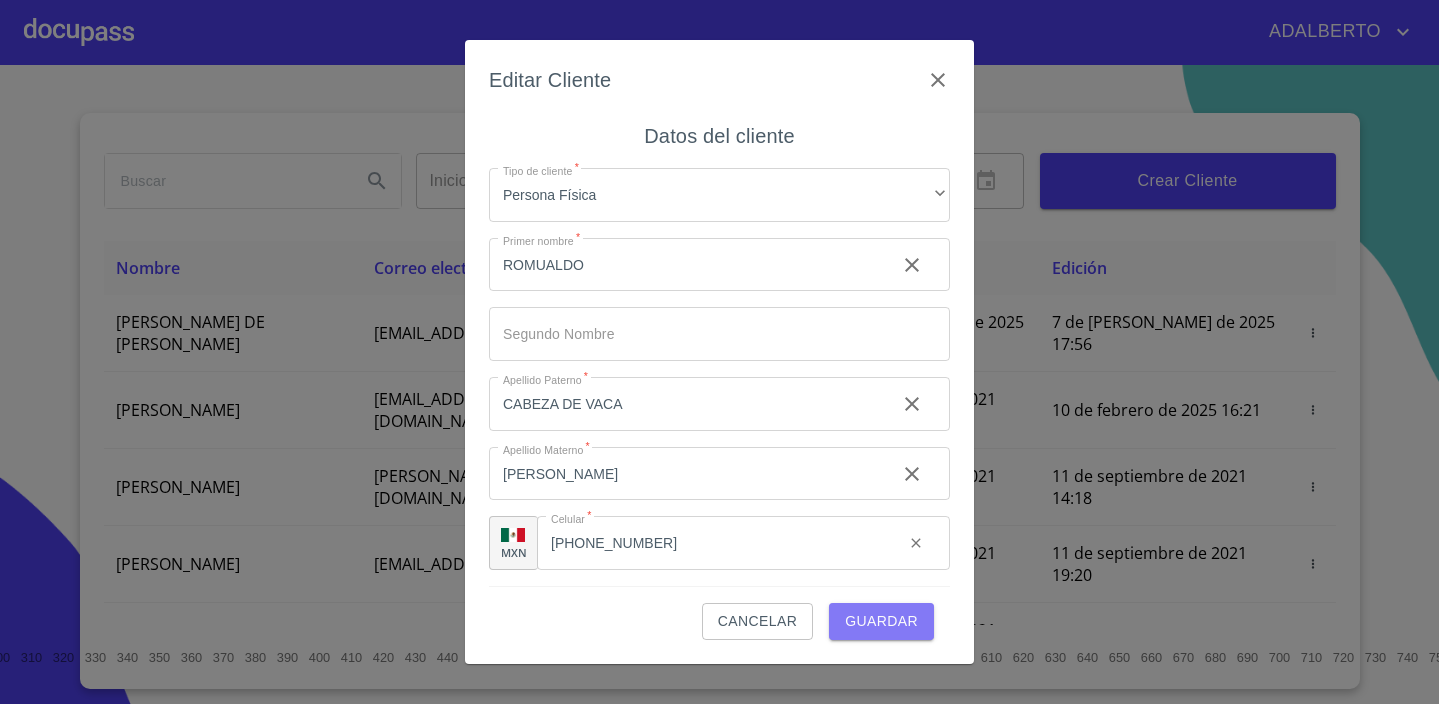 click on "Guardar" at bounding box center (881, 621) 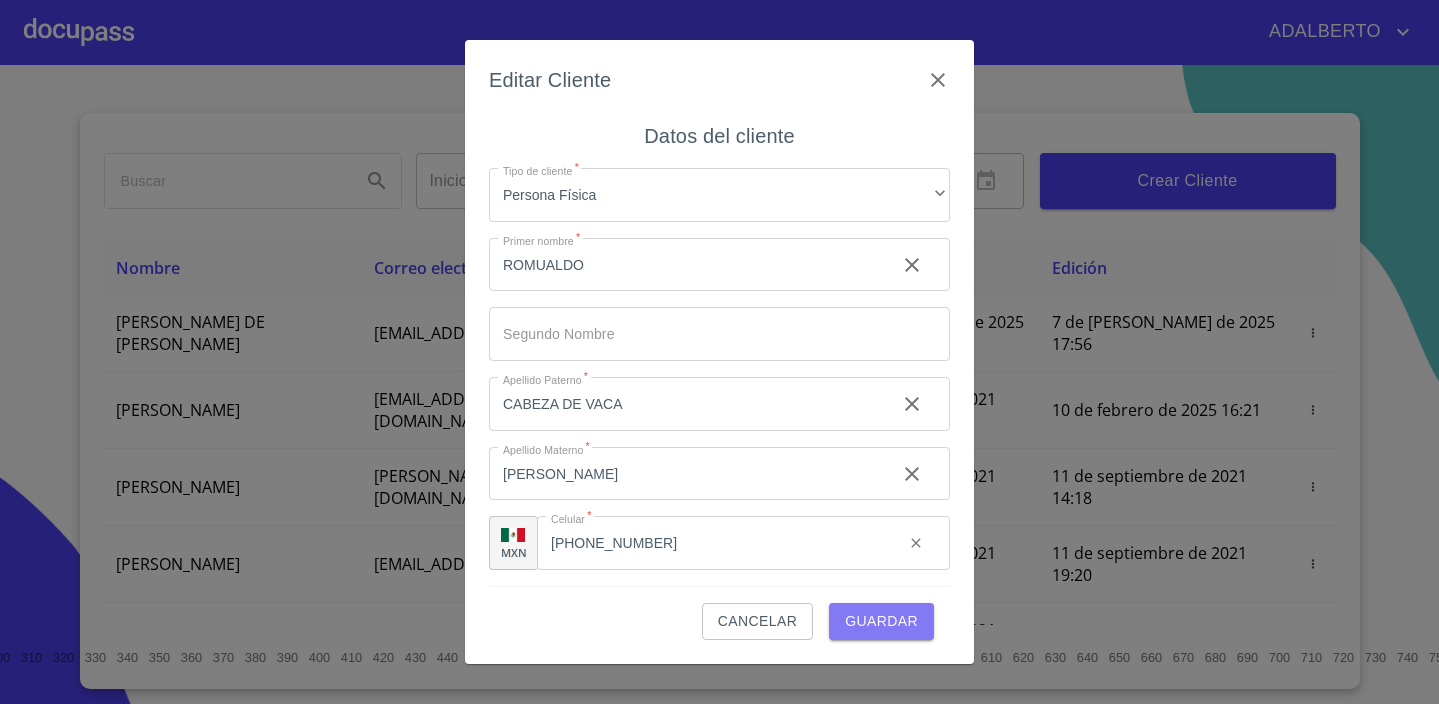 type 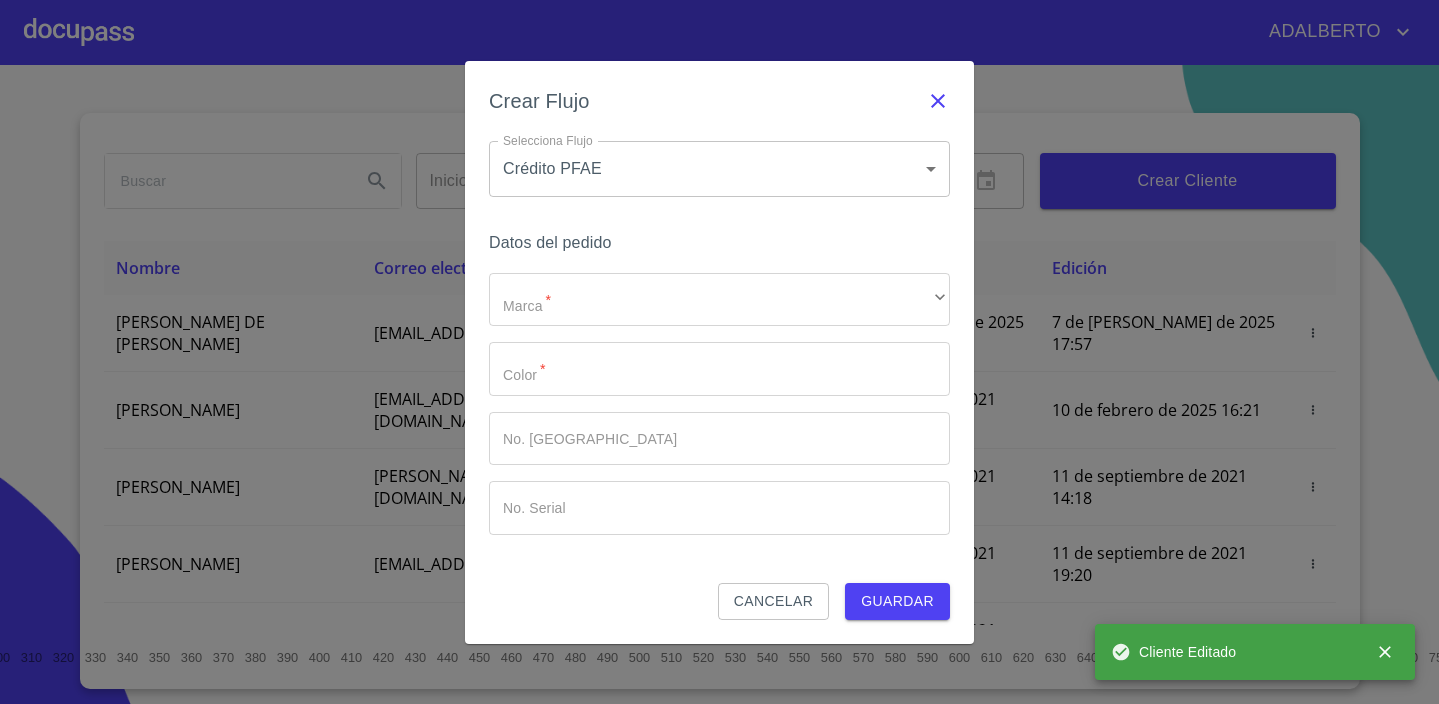 click 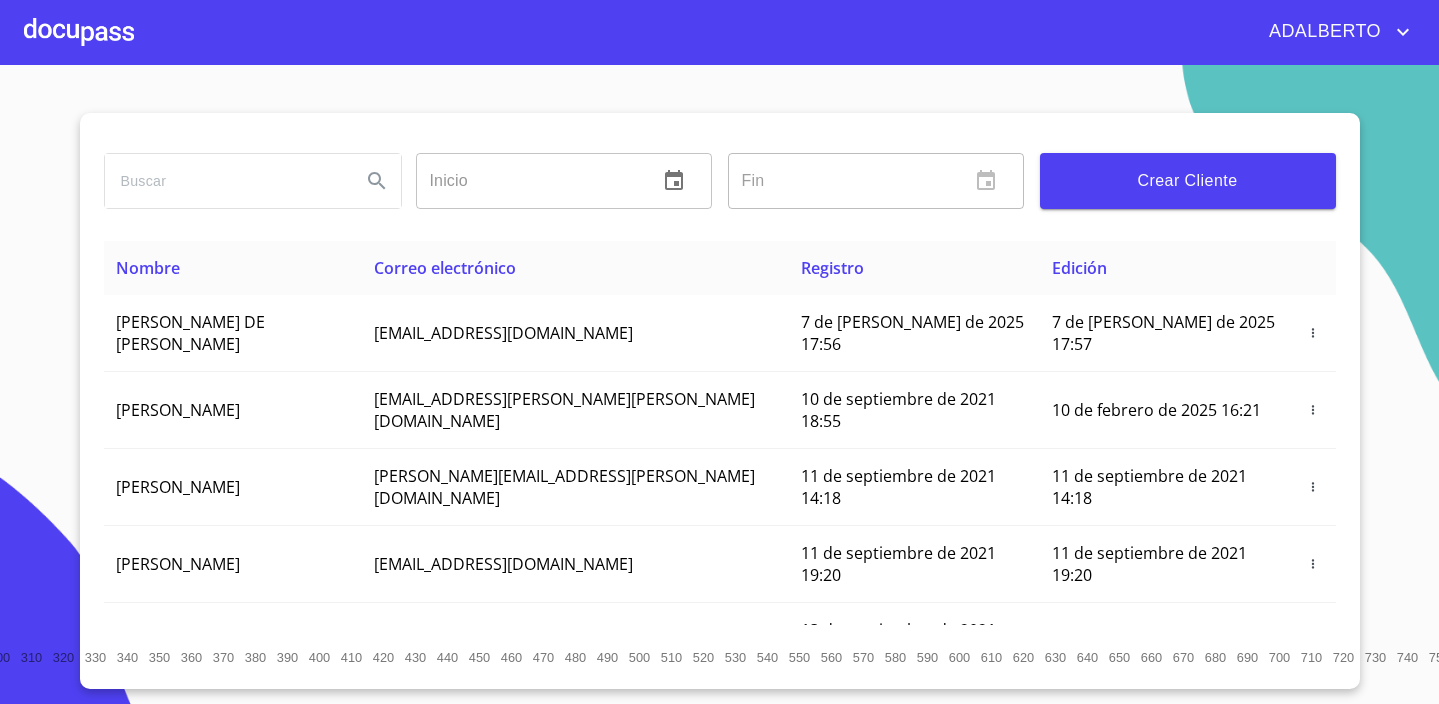 click on "ADALBERTO" at bounding box center [1322, 32] 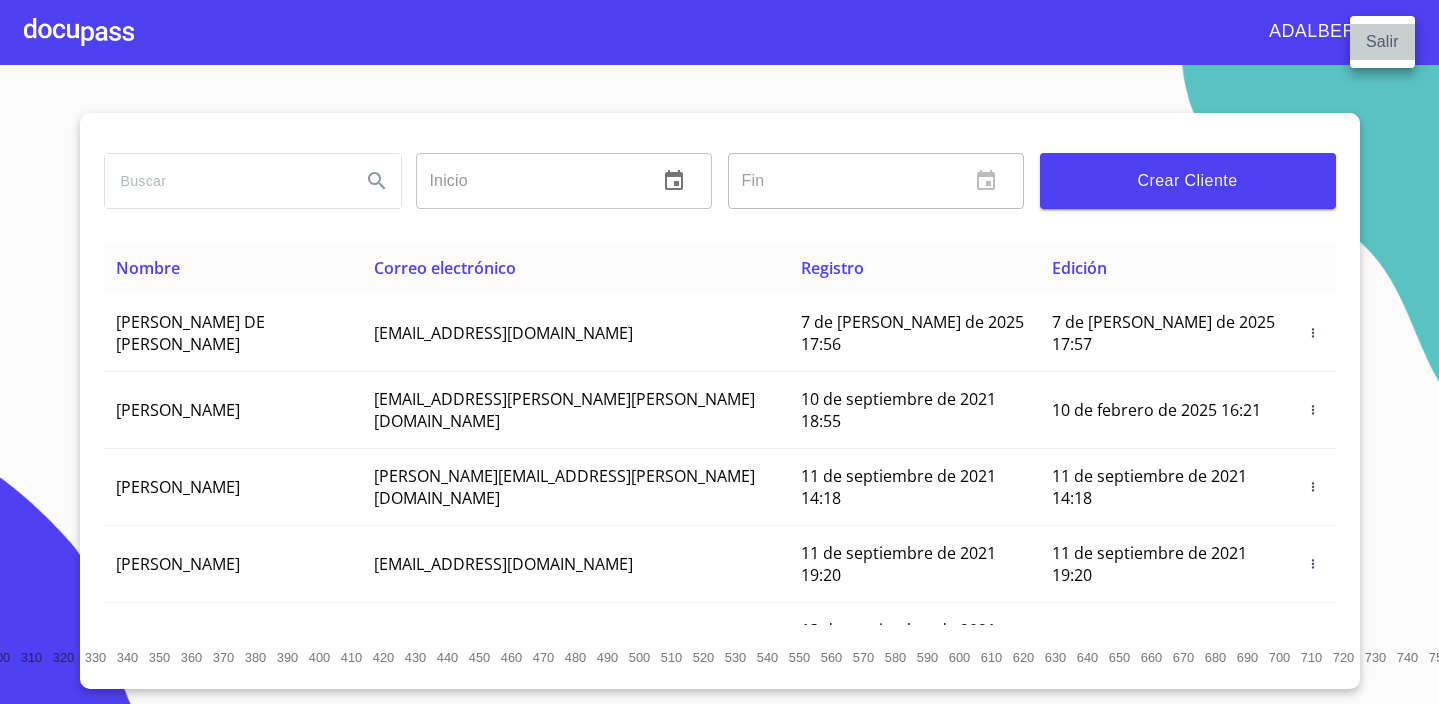 click on "Salir" at bounding box center (1382, 42) 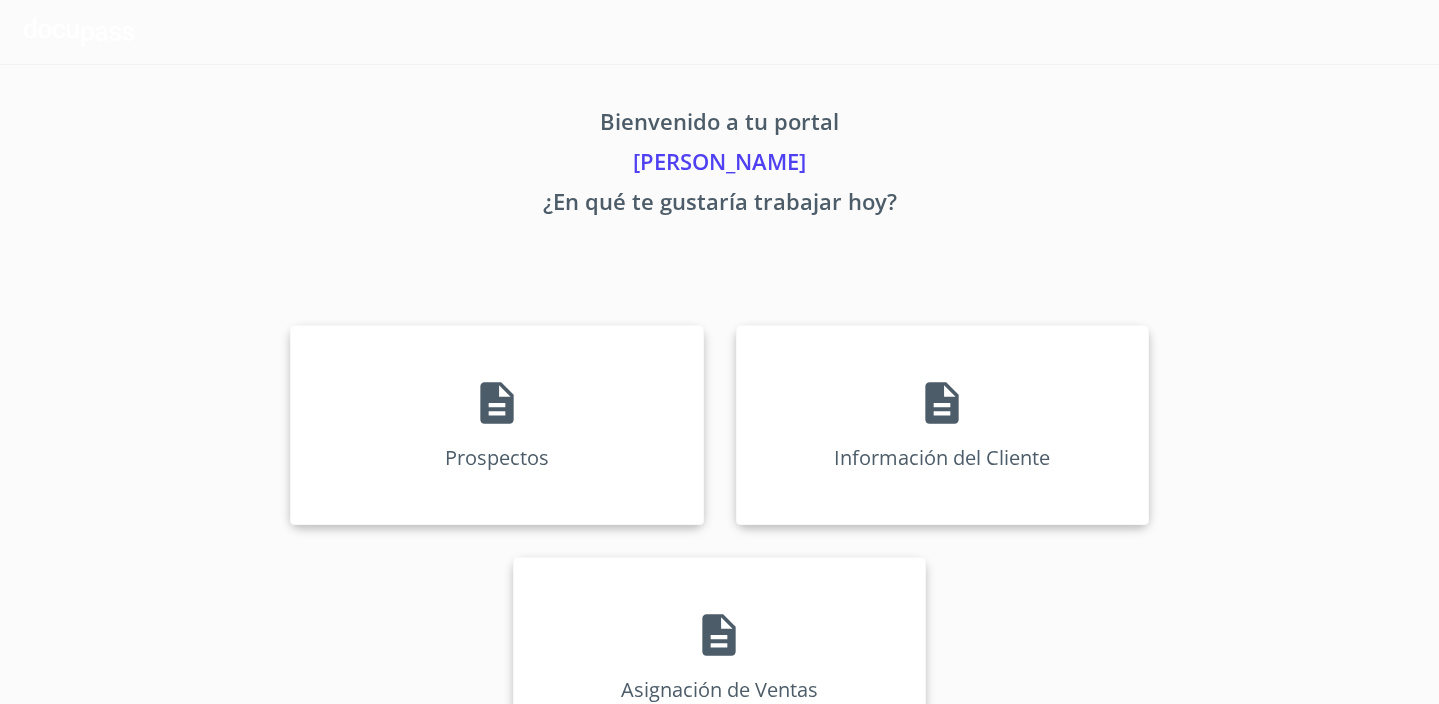 scroll, scrollTop: 0, scrollLeft: 0, axis: both 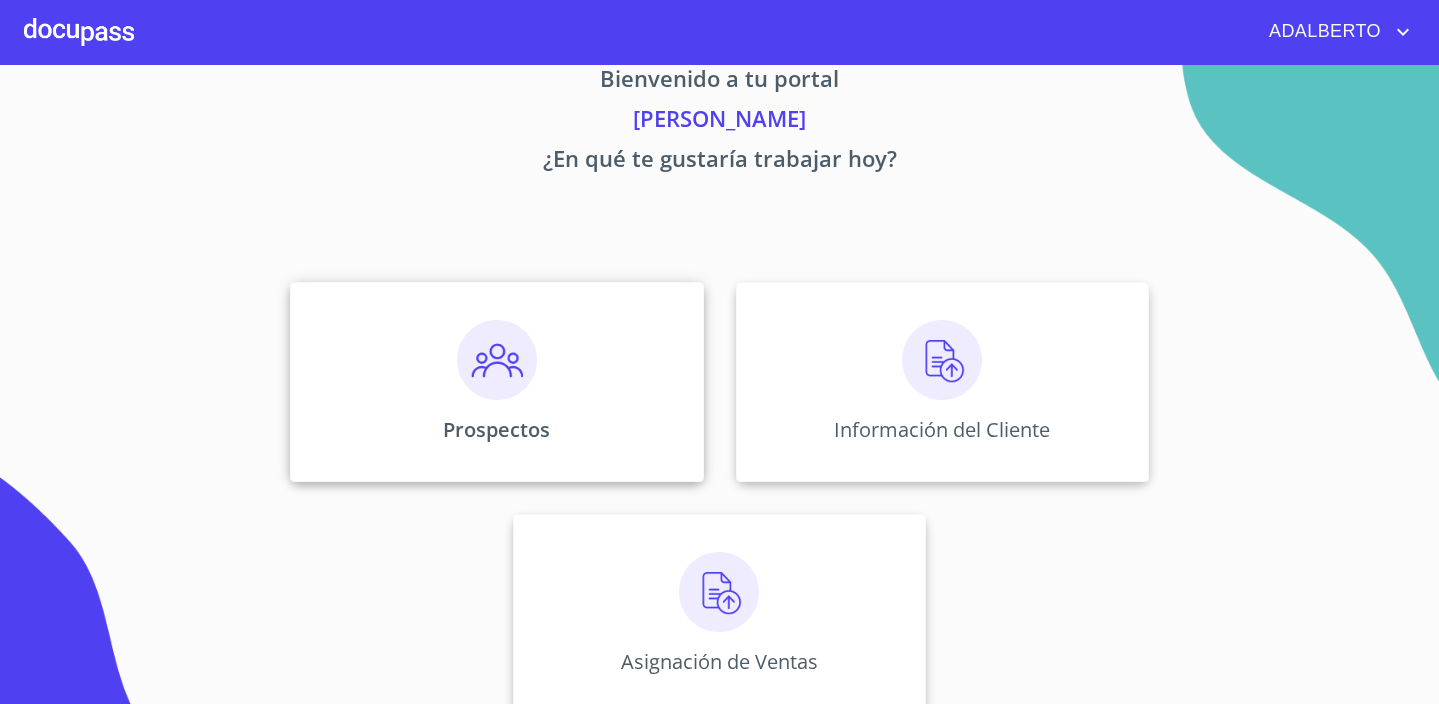 click at bounding box center [497, 360] 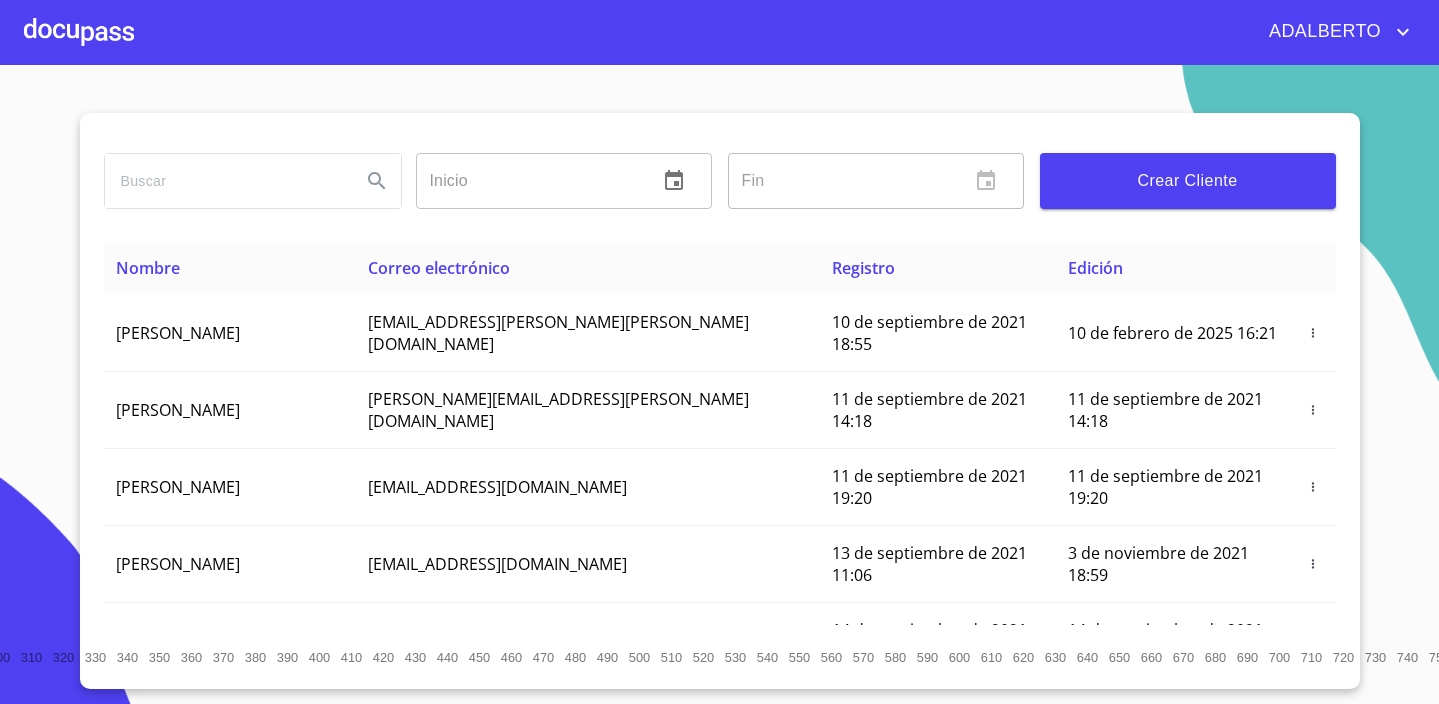 click at bounding box center (225, 181) 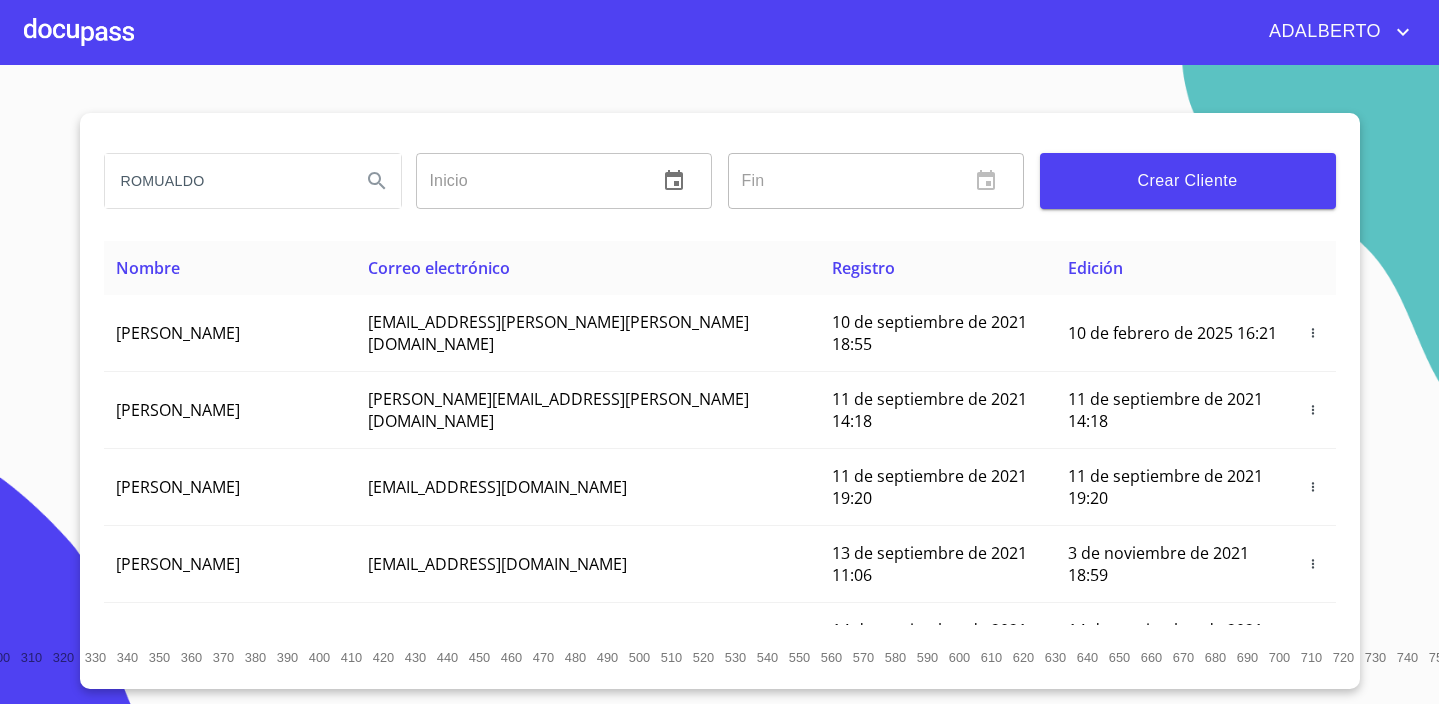 type on "ROMUALDO" 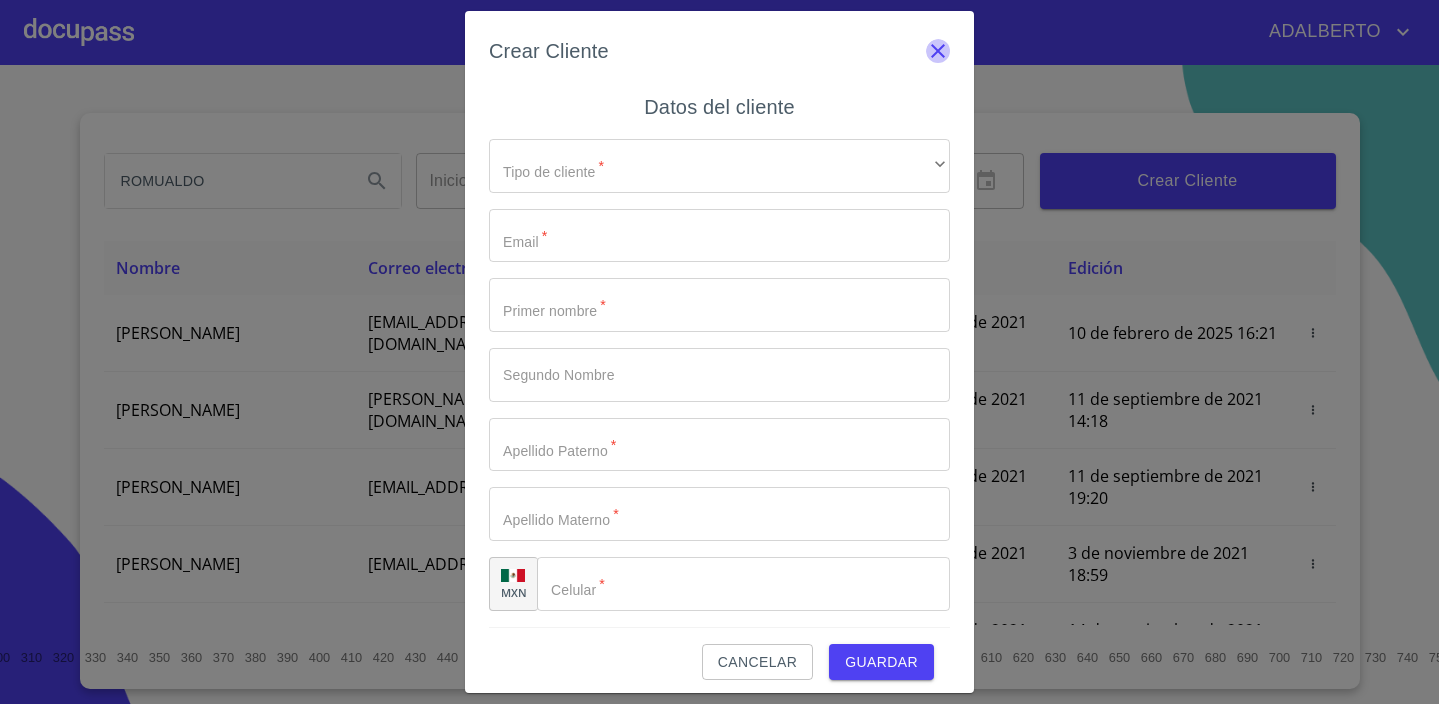 click 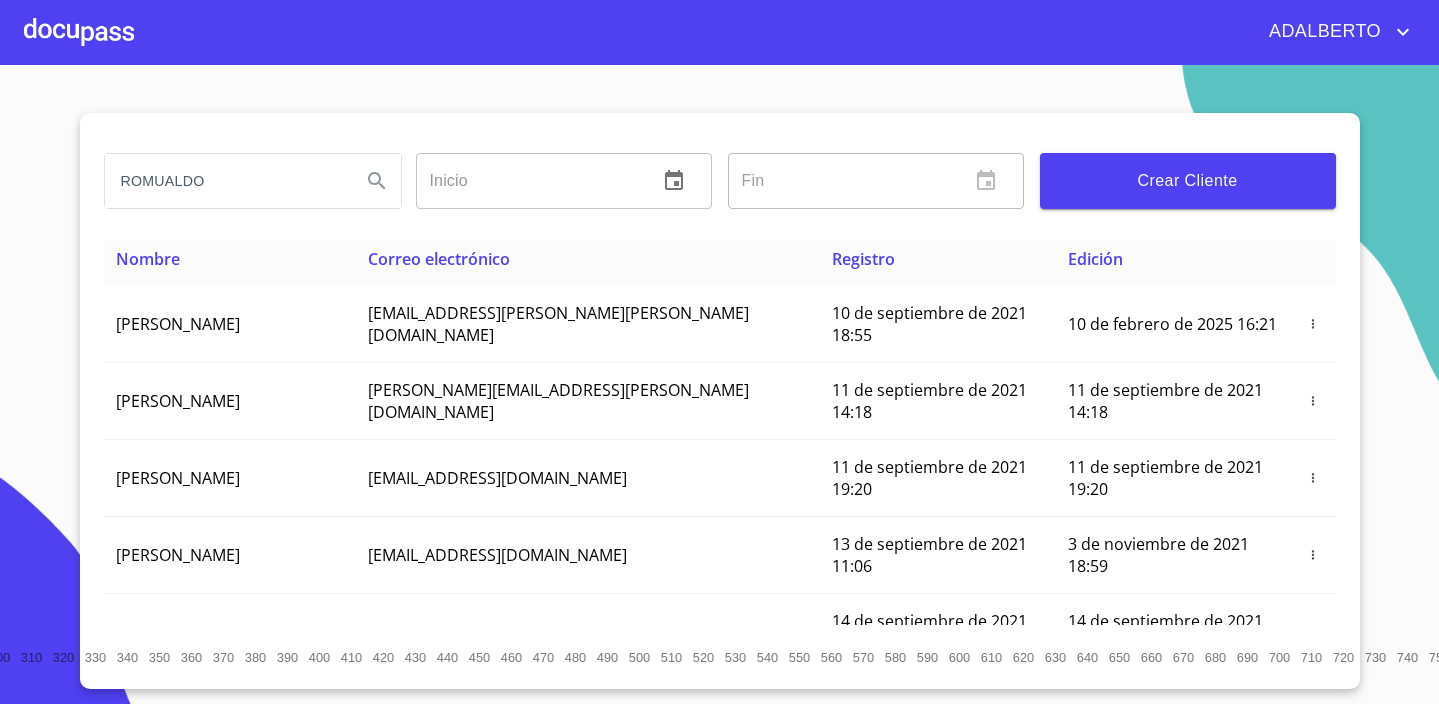 scroll, scrollTop: 0, scrollLeft: 0, axis: both 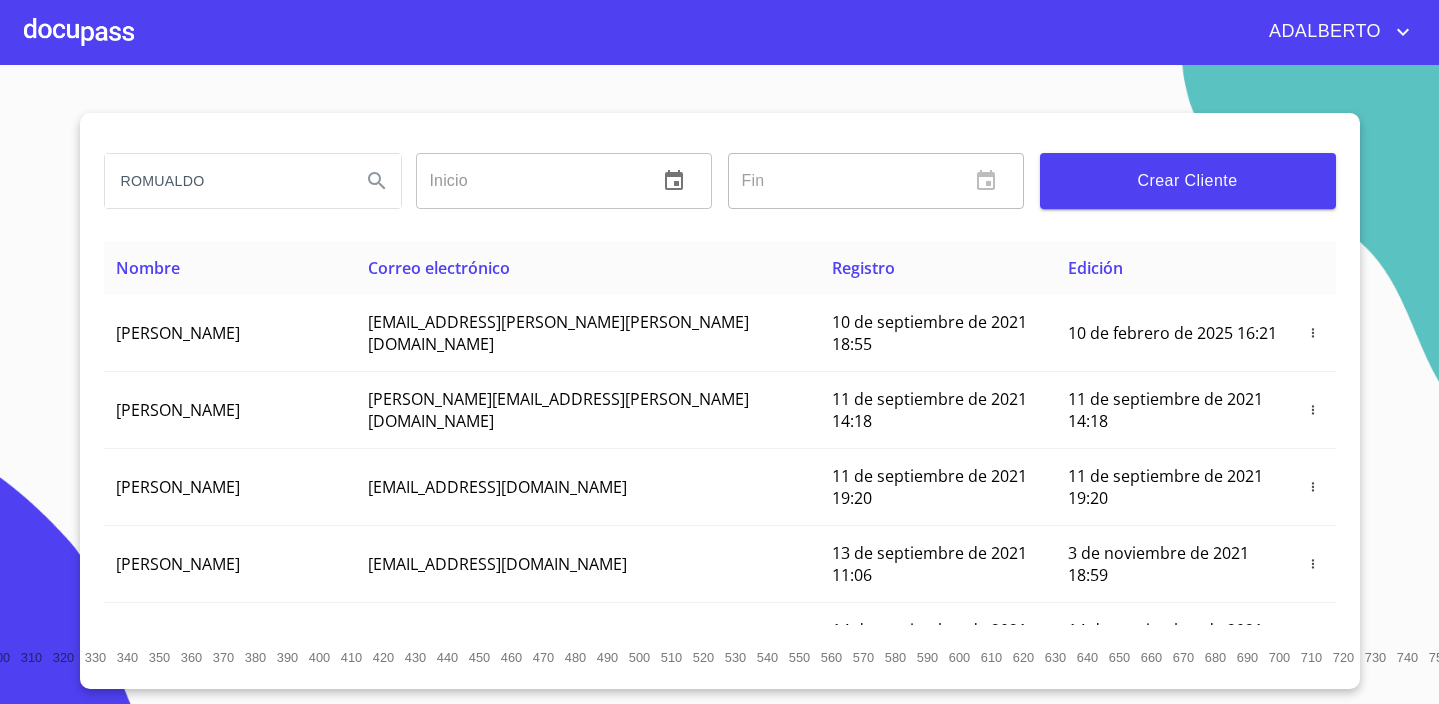 click on "ADALBERTO" at bounding box center (1322, 32) 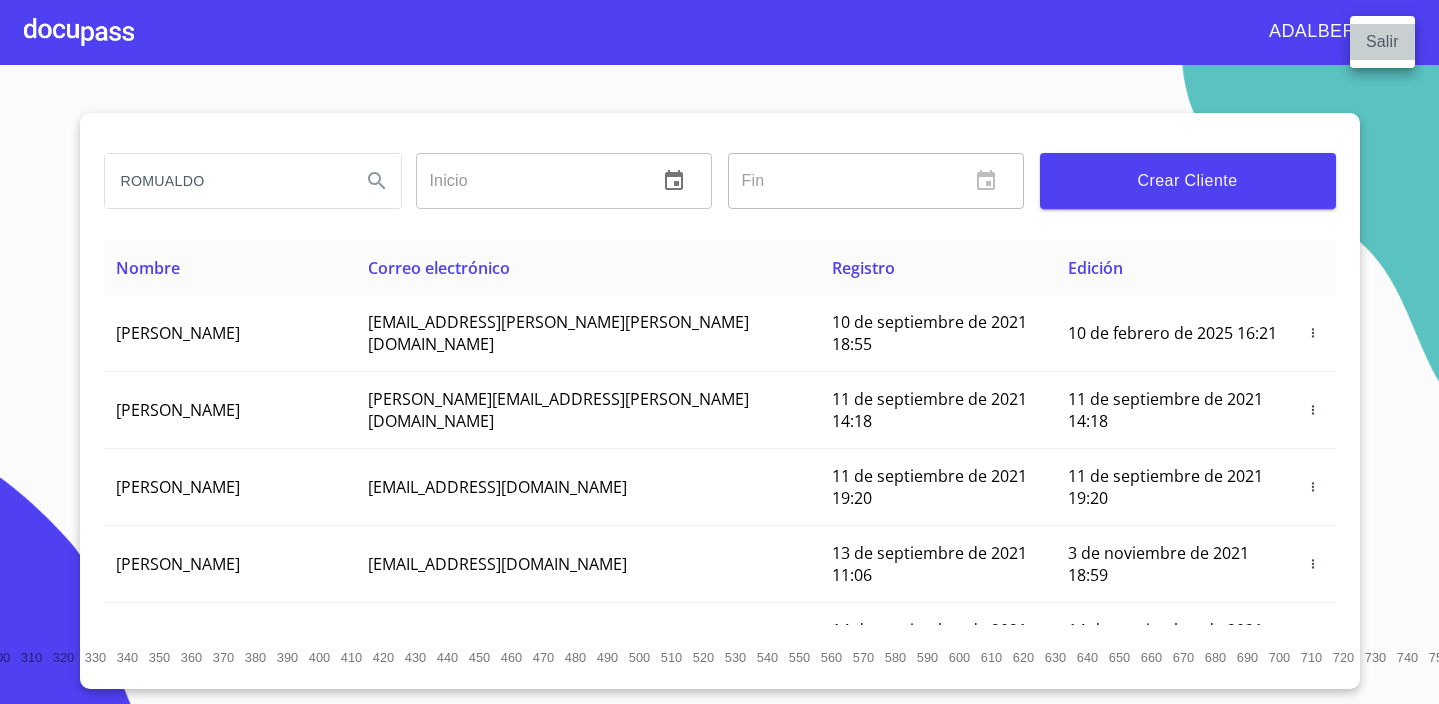 click on "Salir" at bounding box center (1382, 42) 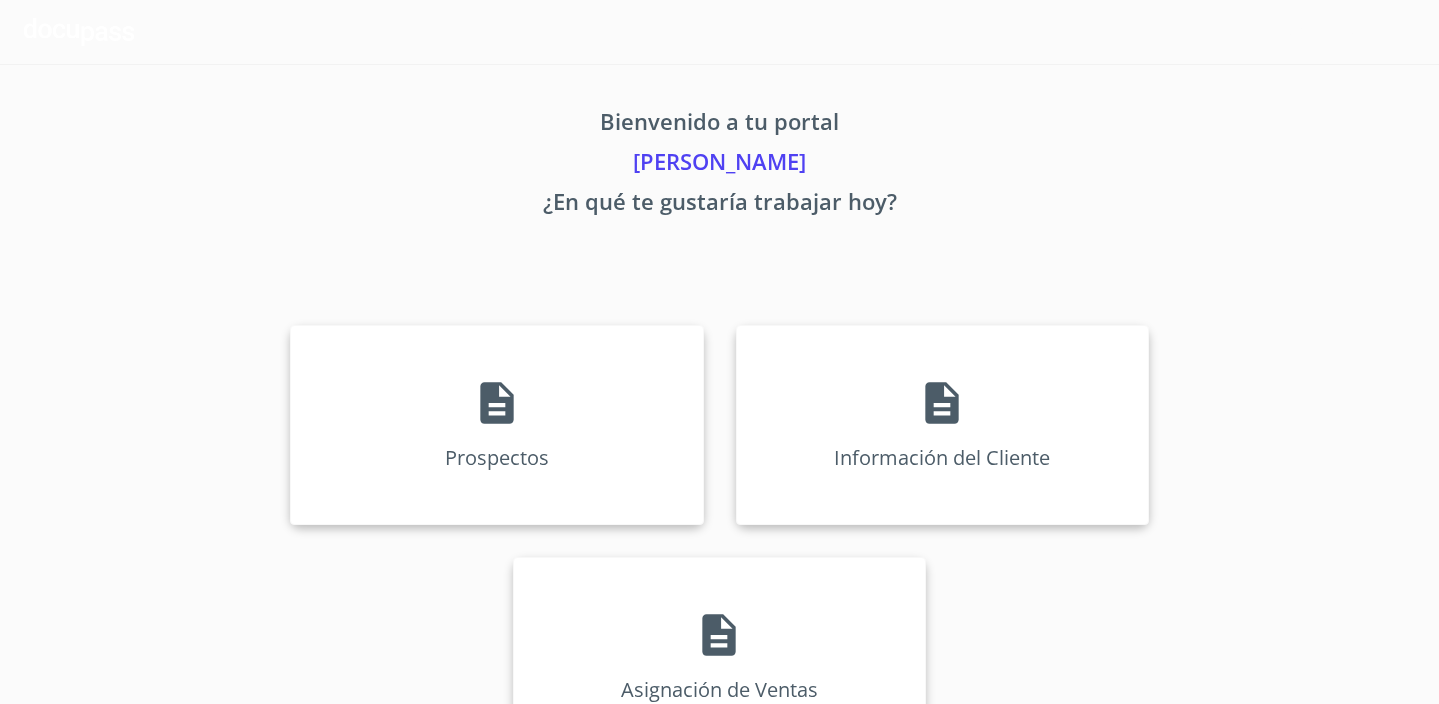 scroll, scrollTop: 0, scrollLeft: 0, axis: both 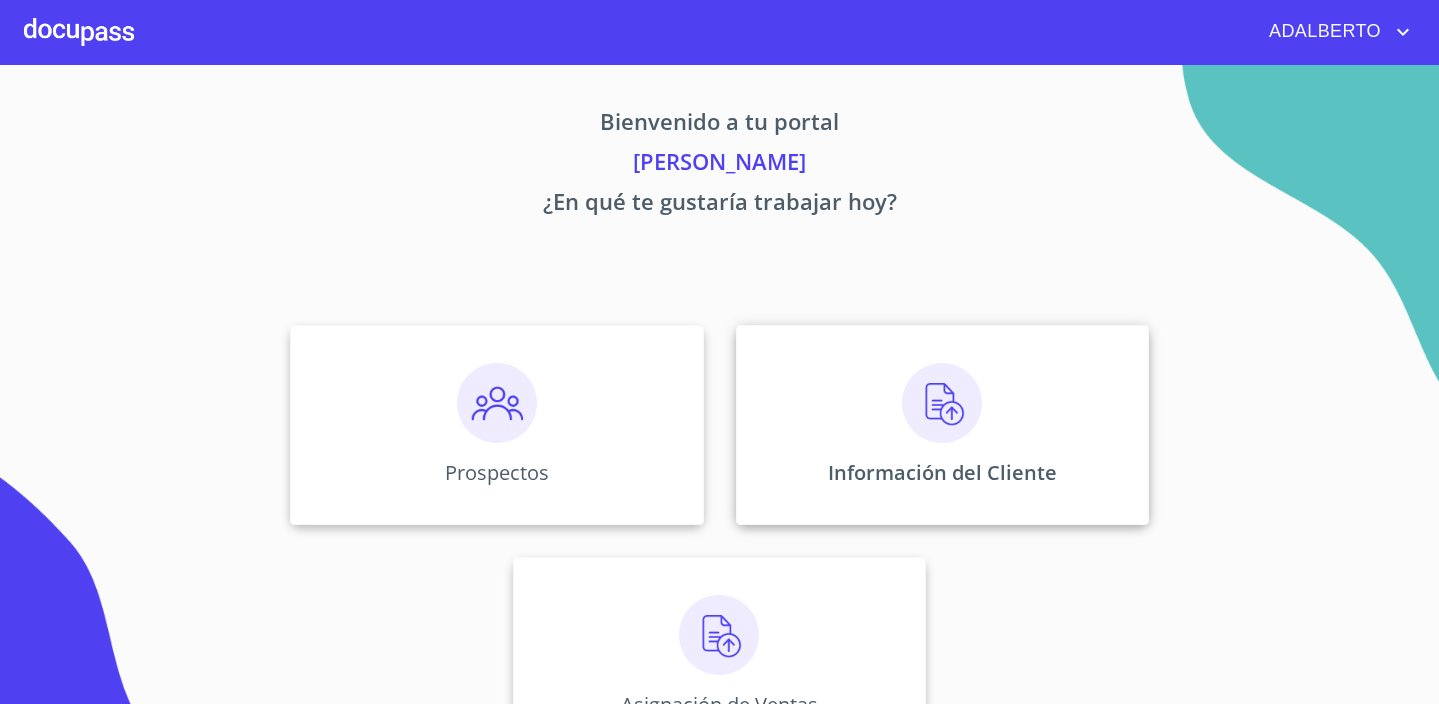 click at bounding box center (942, 403) 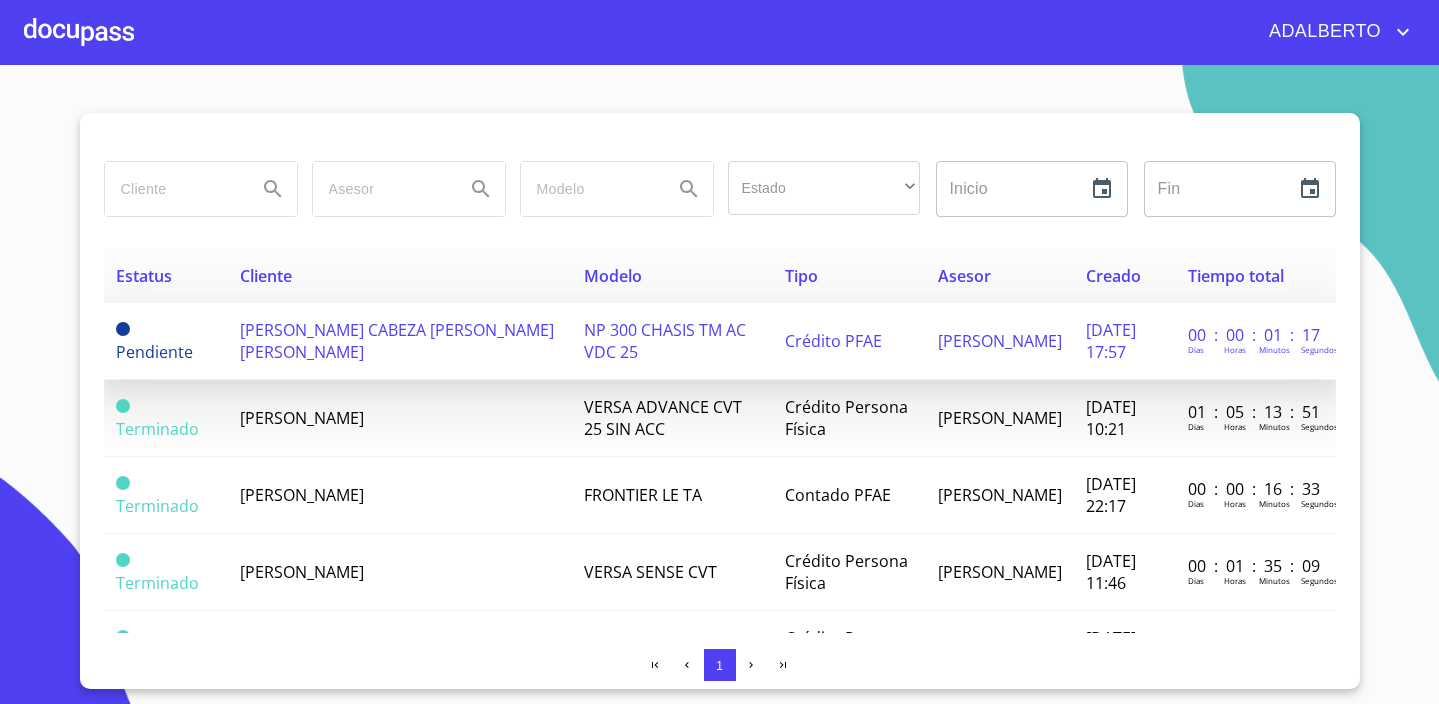 click on "[PERSON_NAME] CABEZA [PERSON_NAME]  [PERSON_NAME]" at bounding box center [399, 341] 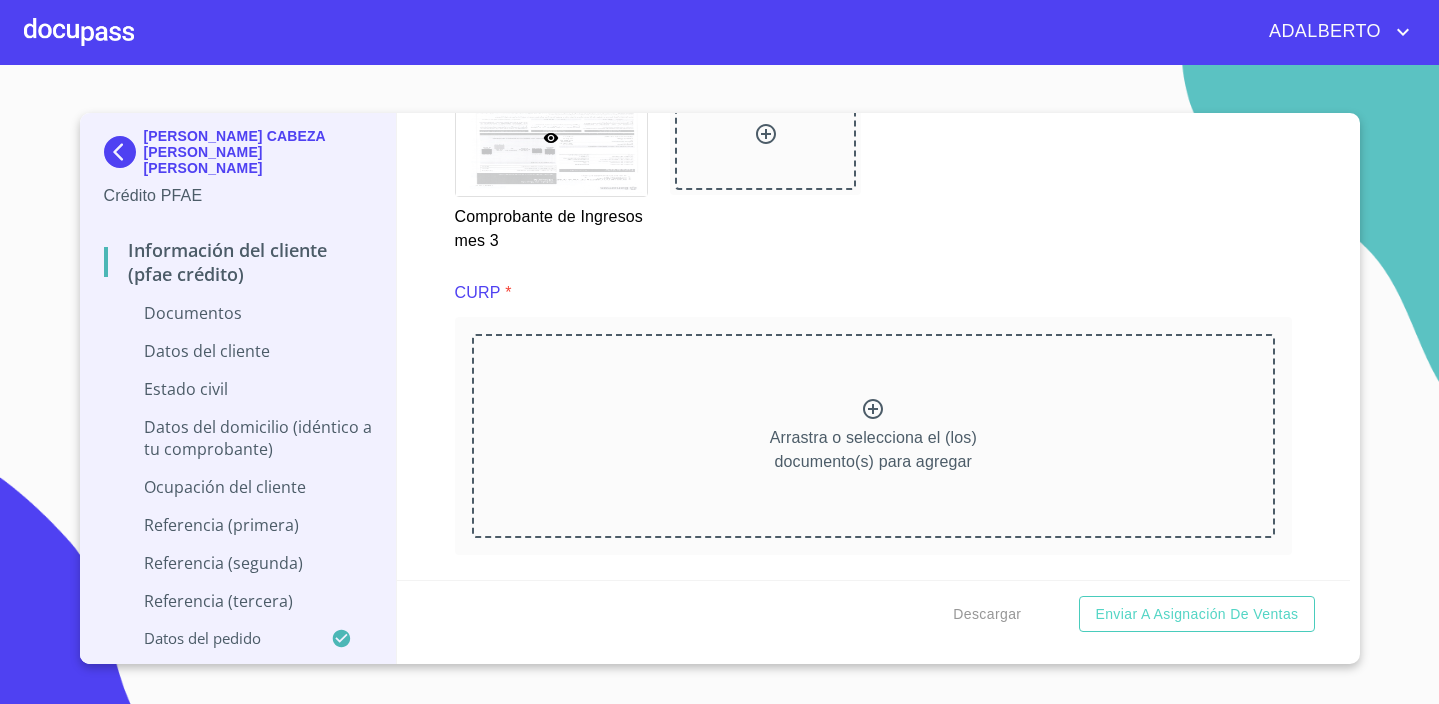 scroll, scrollTop: 4448, scrollLeft: 0, axis: vertical 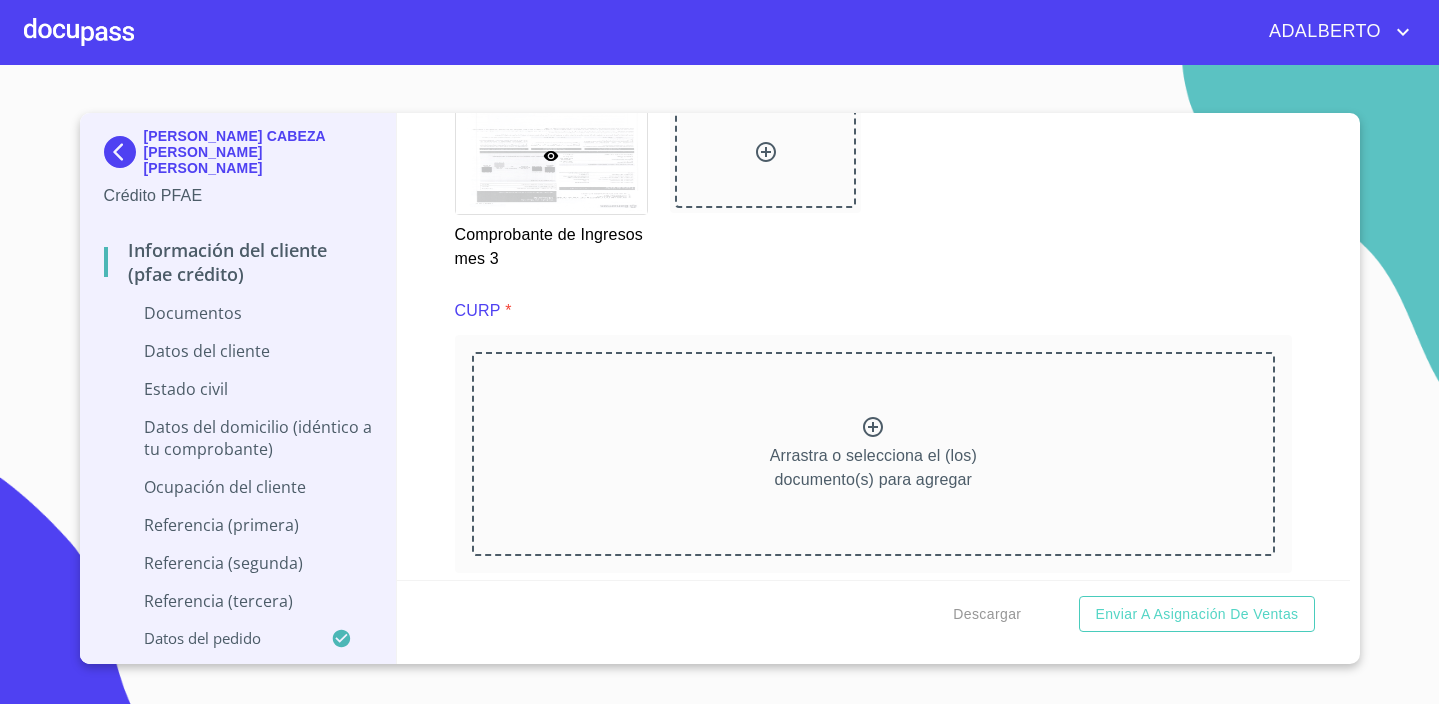 click on "Descargar Enviar a Asignación de Ventas" at bounding box center [873, 614] 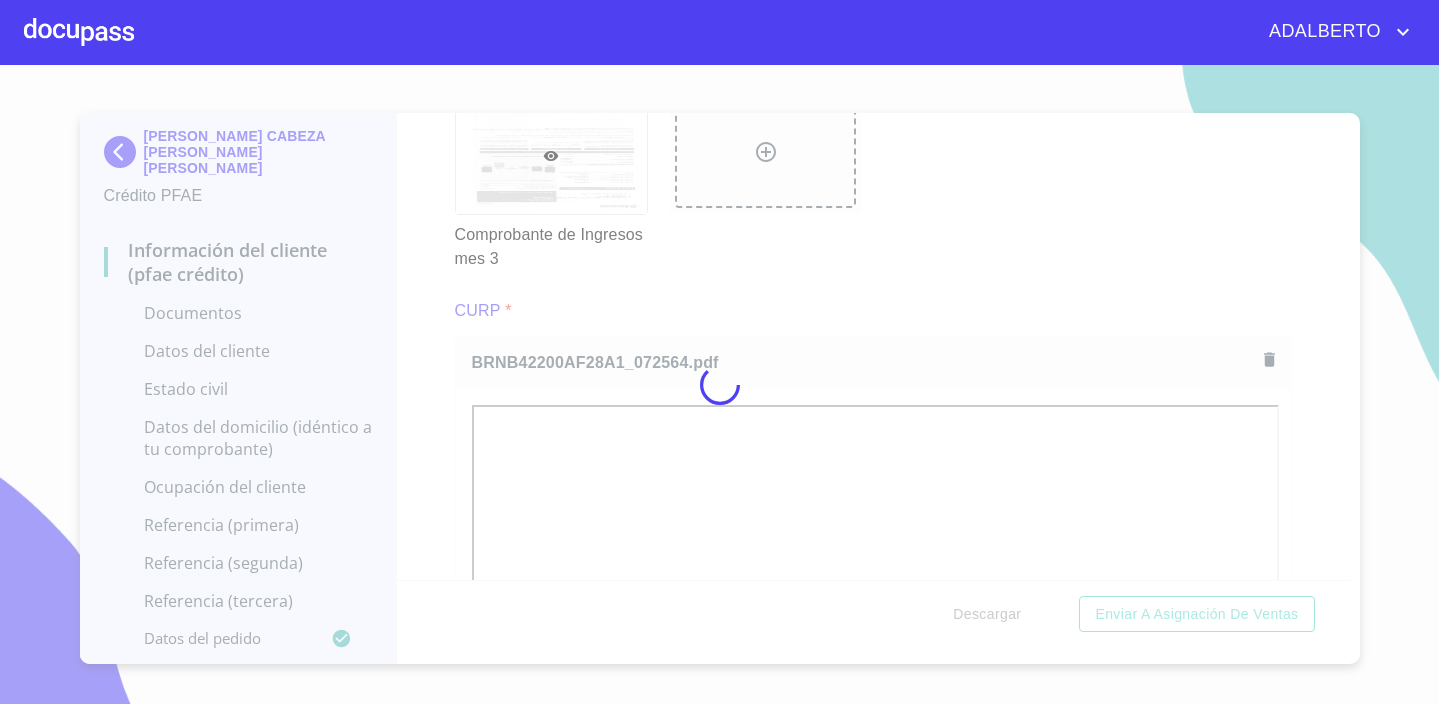 scroll, scrollTop: 4518, scrollLeft: 0, axis: vertical 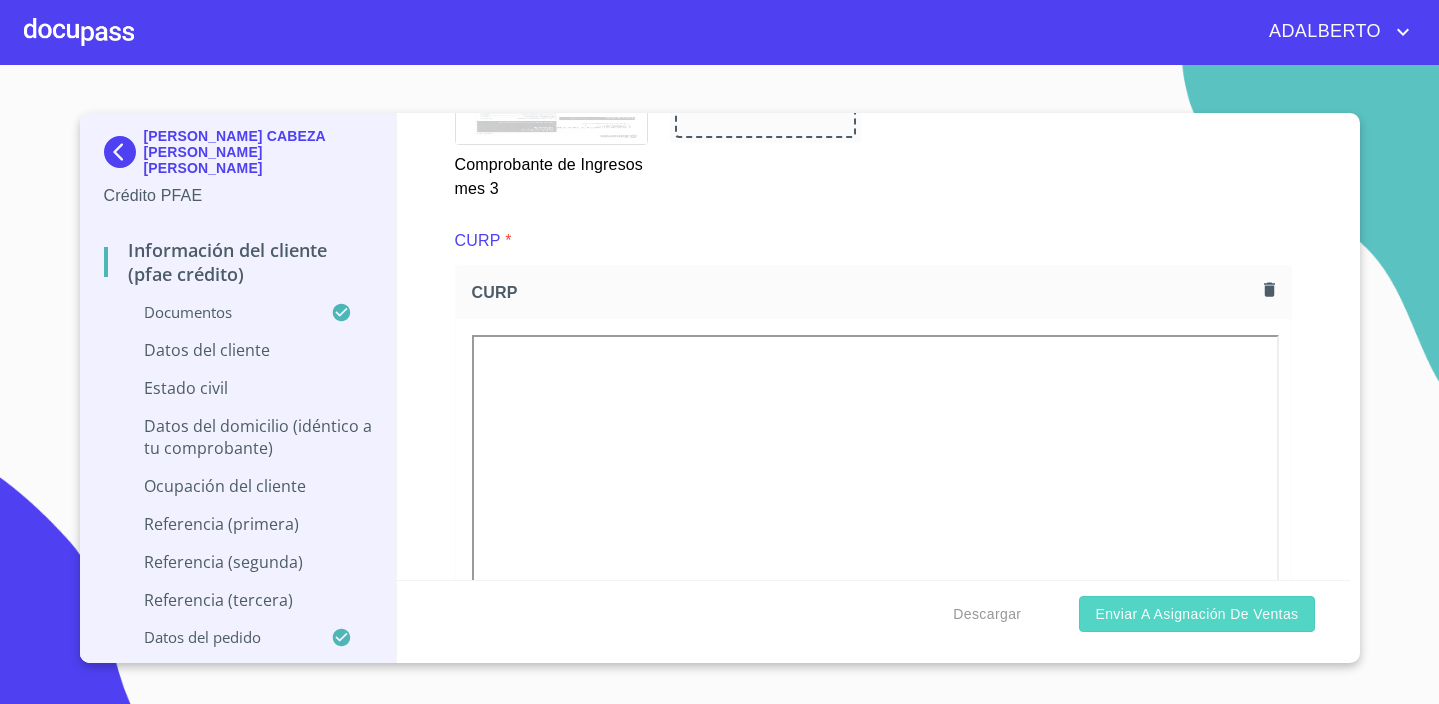 click on "Enviar a Asignación de Ventas" at bounding box center (1196, 614) 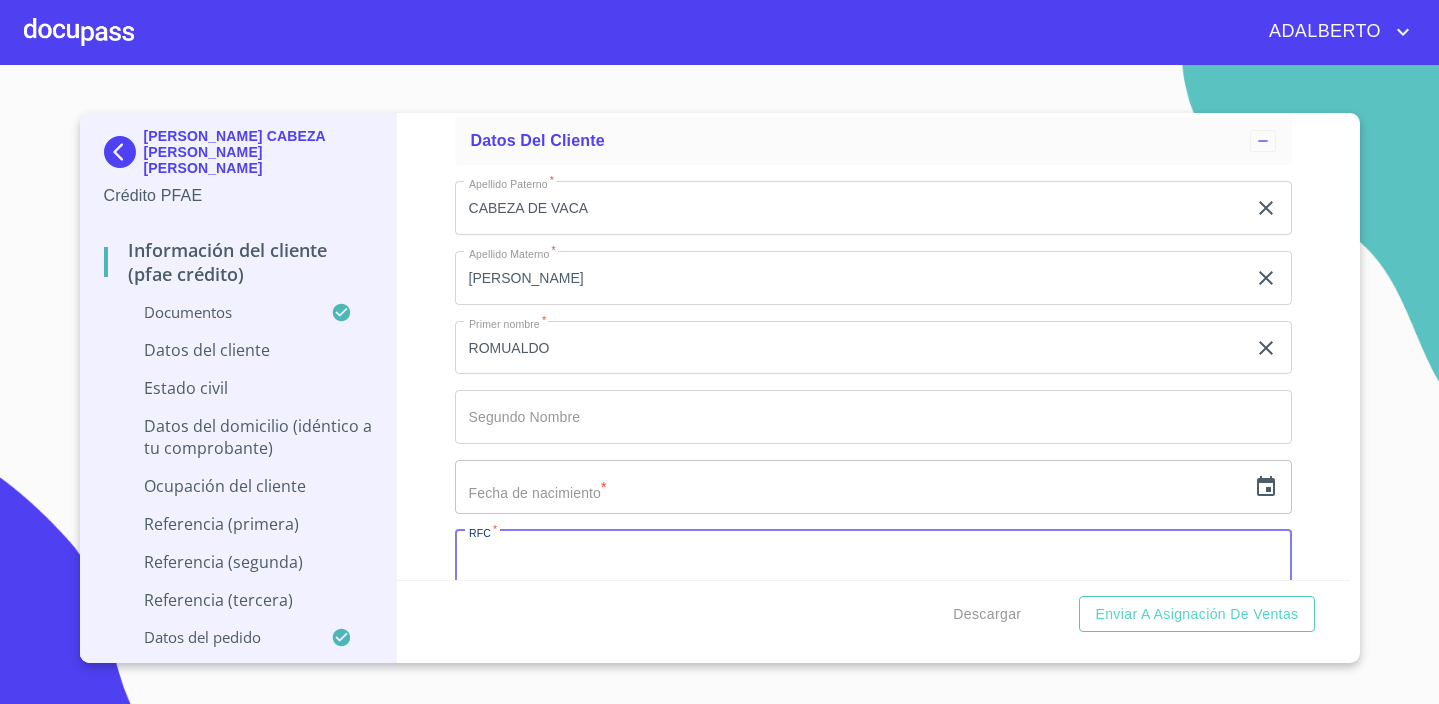 click on "Documento de identificación.   *" at bounding box center (873, 557) 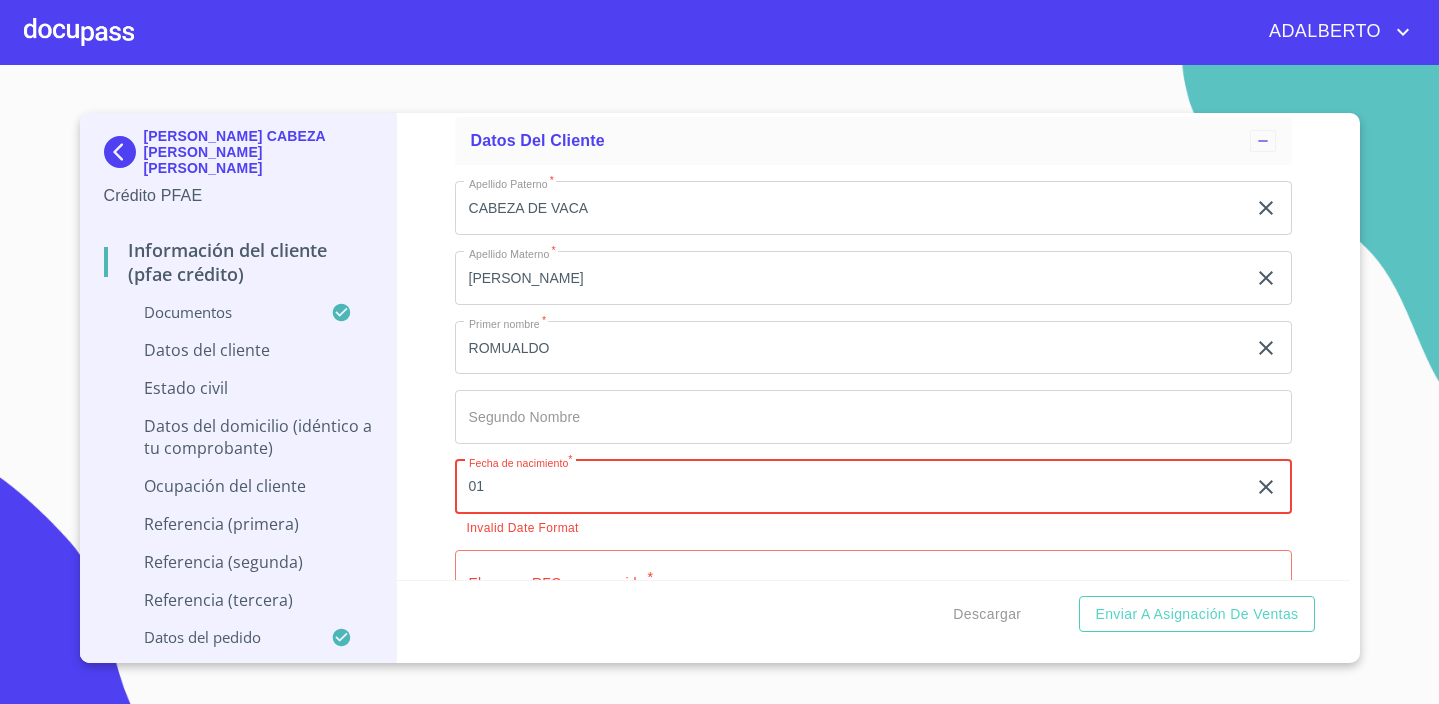 click on "01" at bounding box center [854, 487] 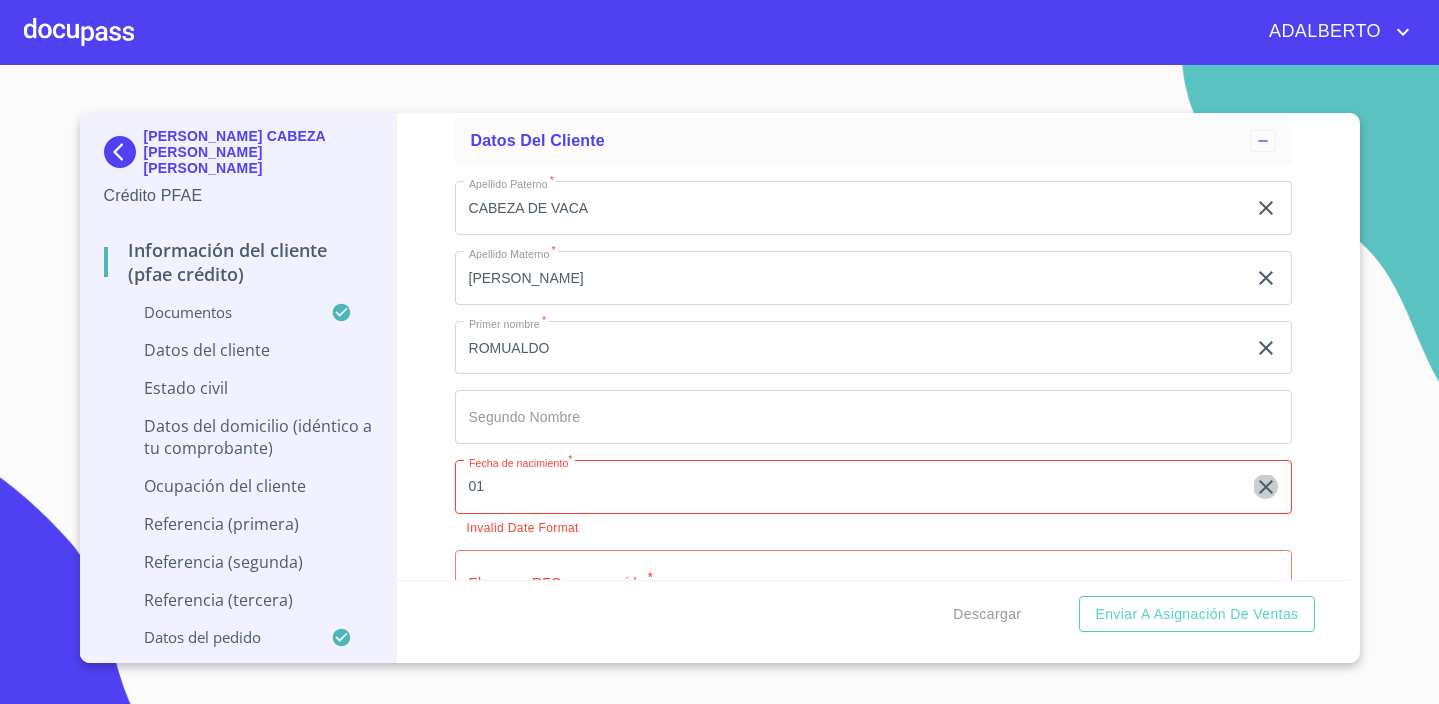 click 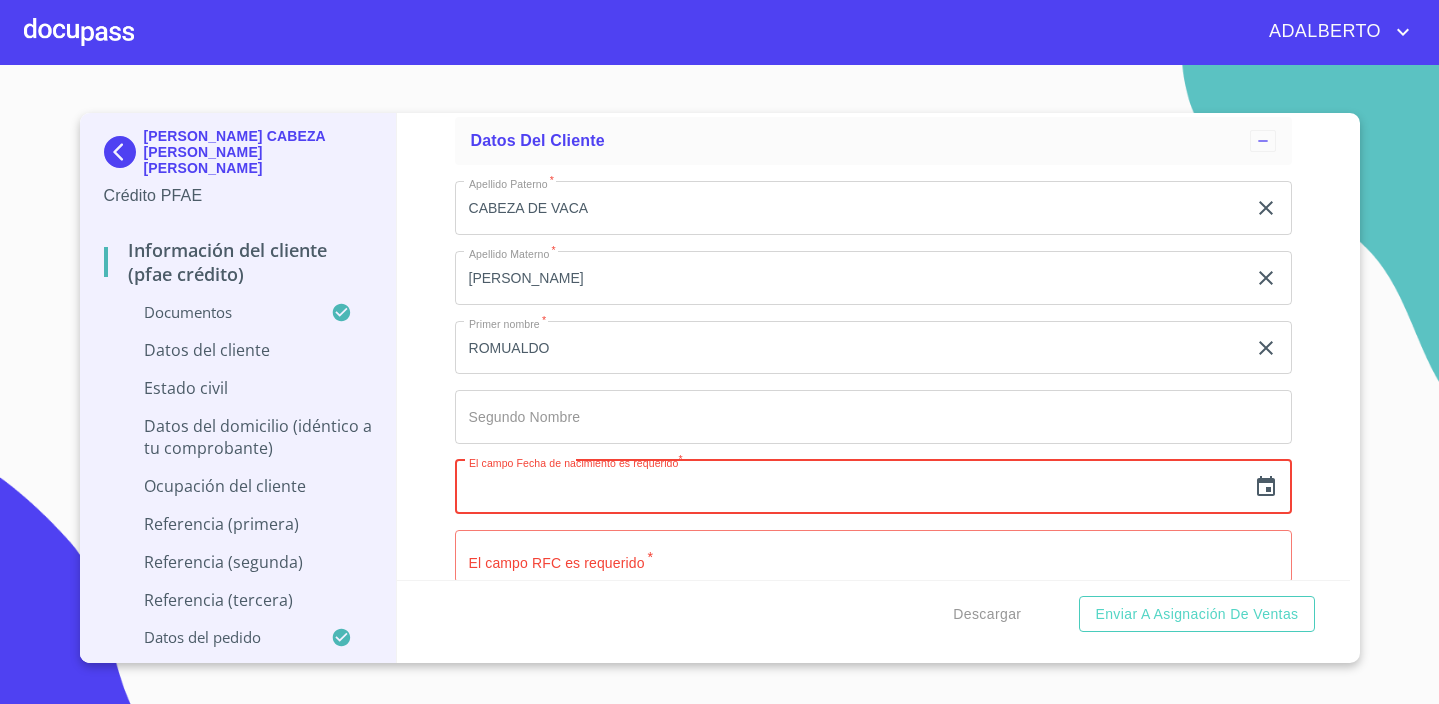 click at bounding box center (850, 487) 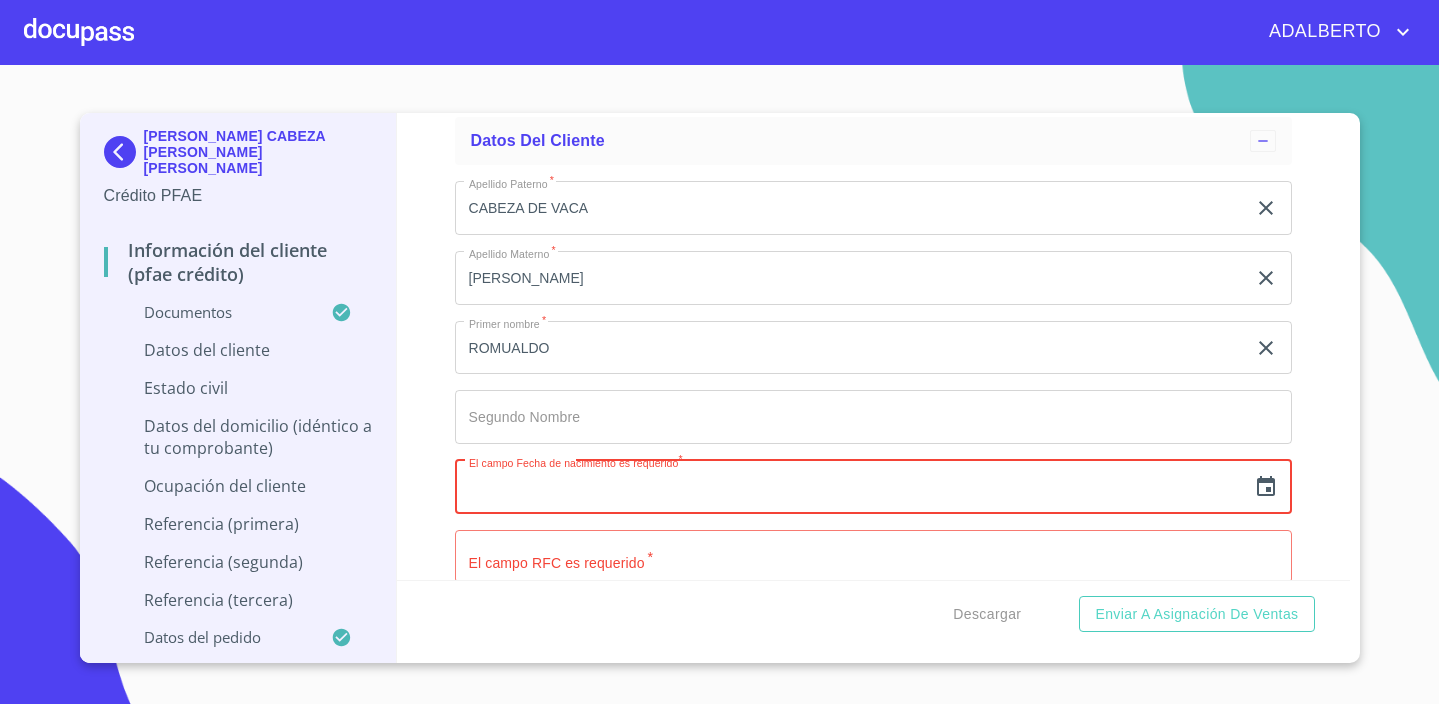 click on "Documento de identificación.   *" at bounding box center [850, 208] 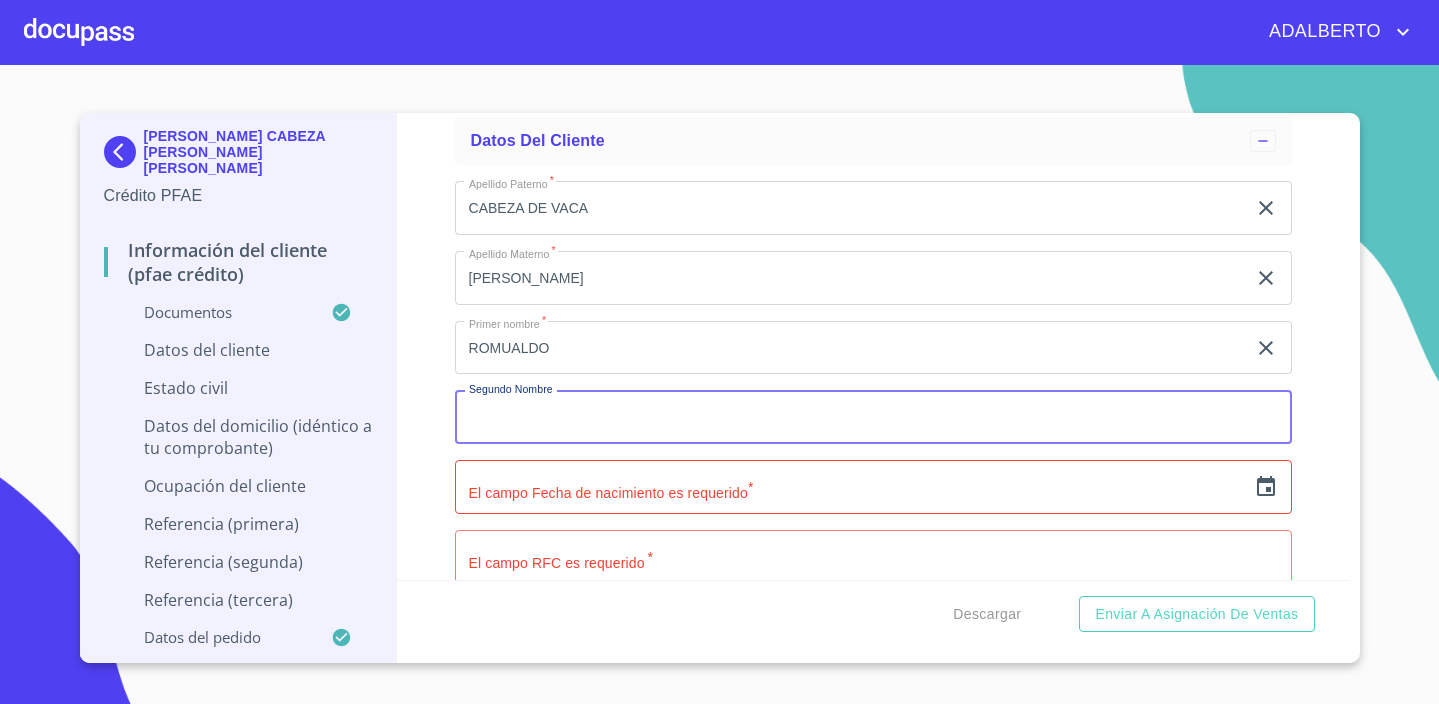 click on "Documento de identificación.   *" at bounding box center (873, 417) 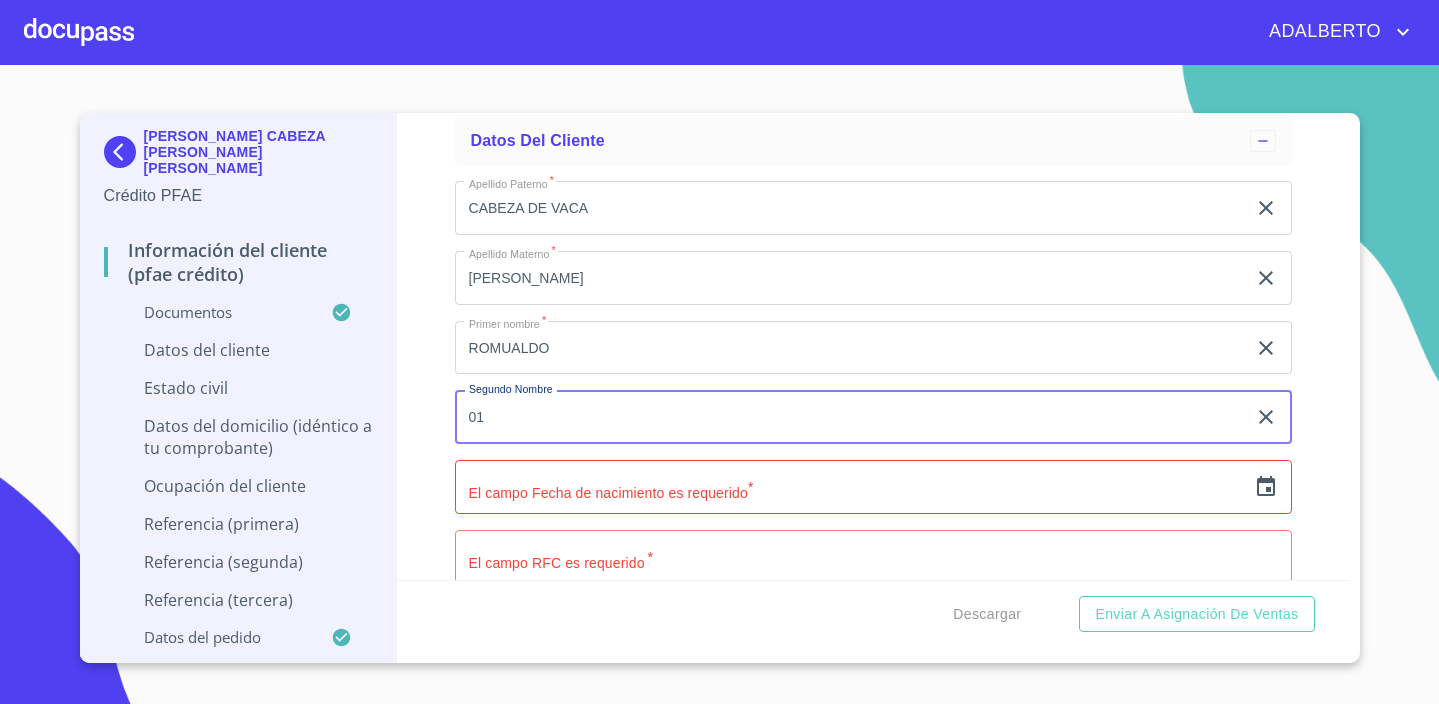 type on "01" 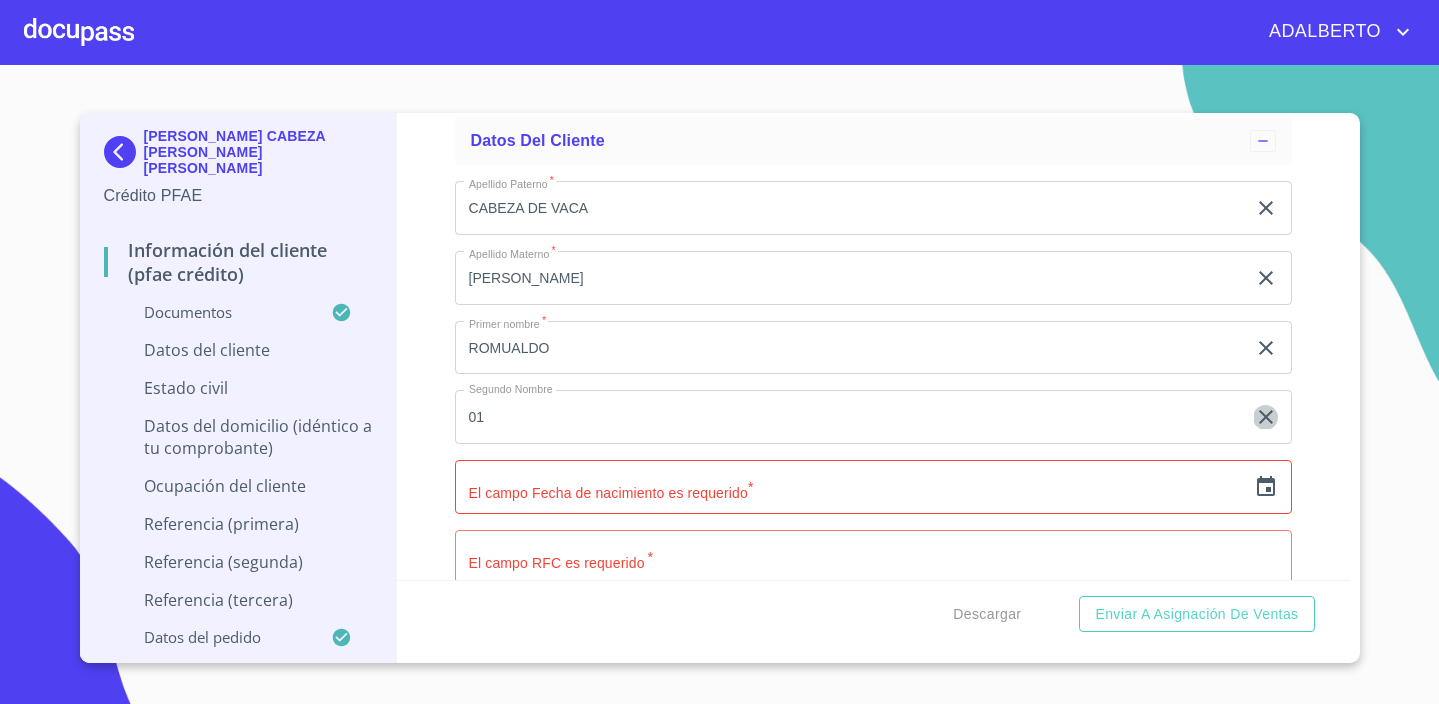 click 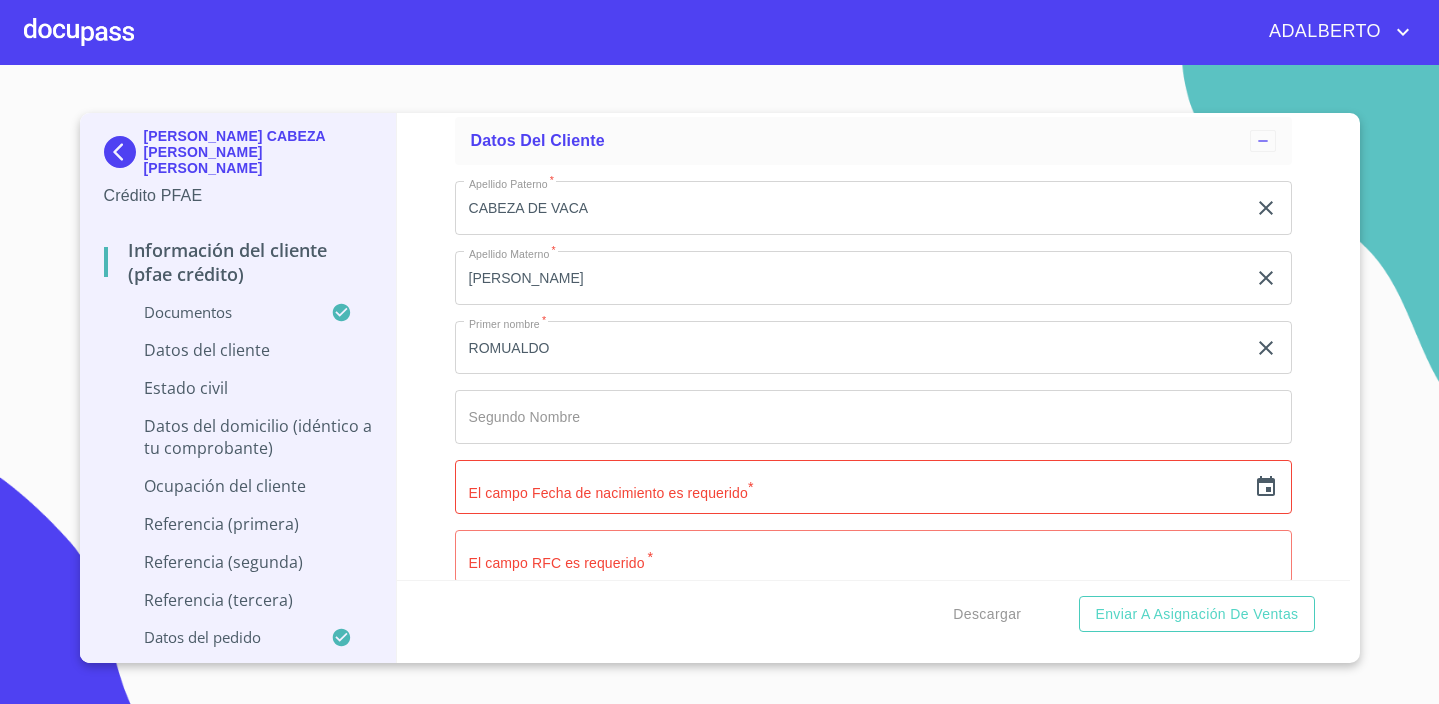 click 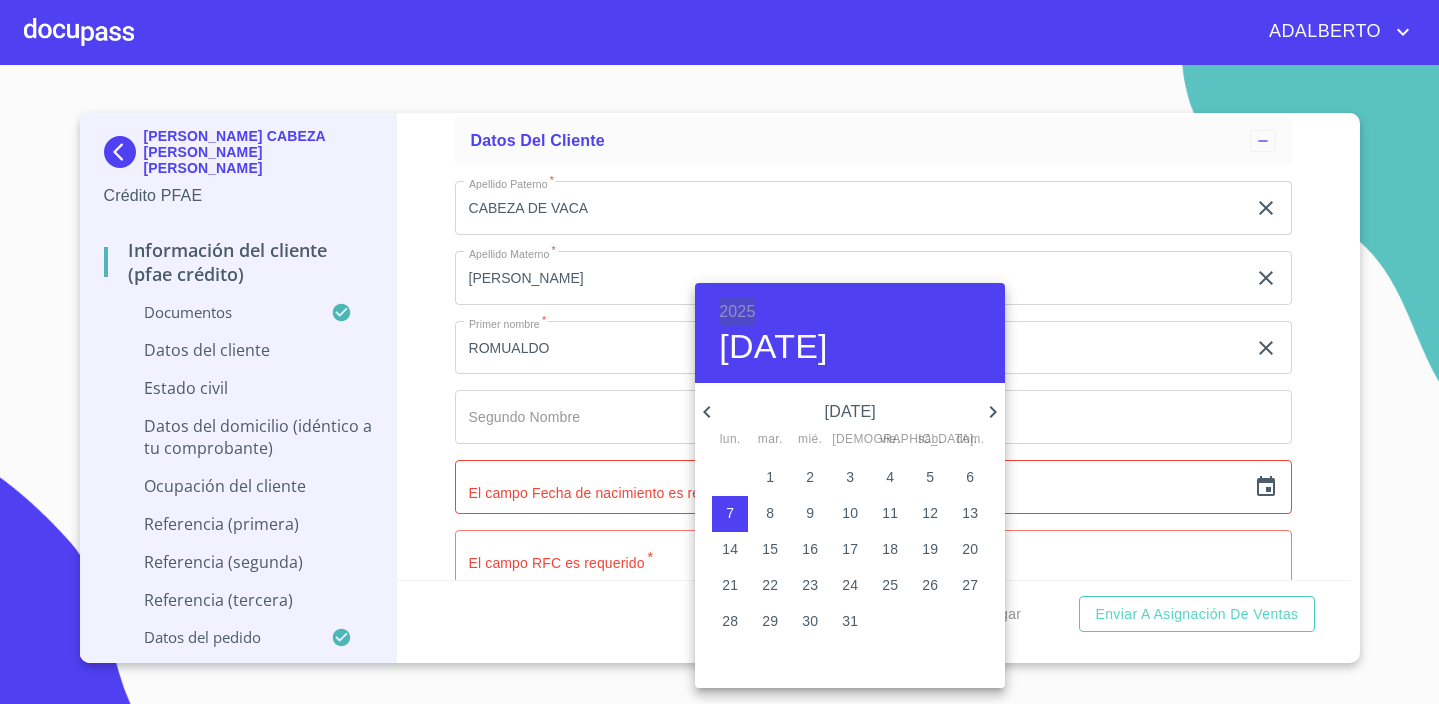 click on "2025" at bounding box center (737, 312) 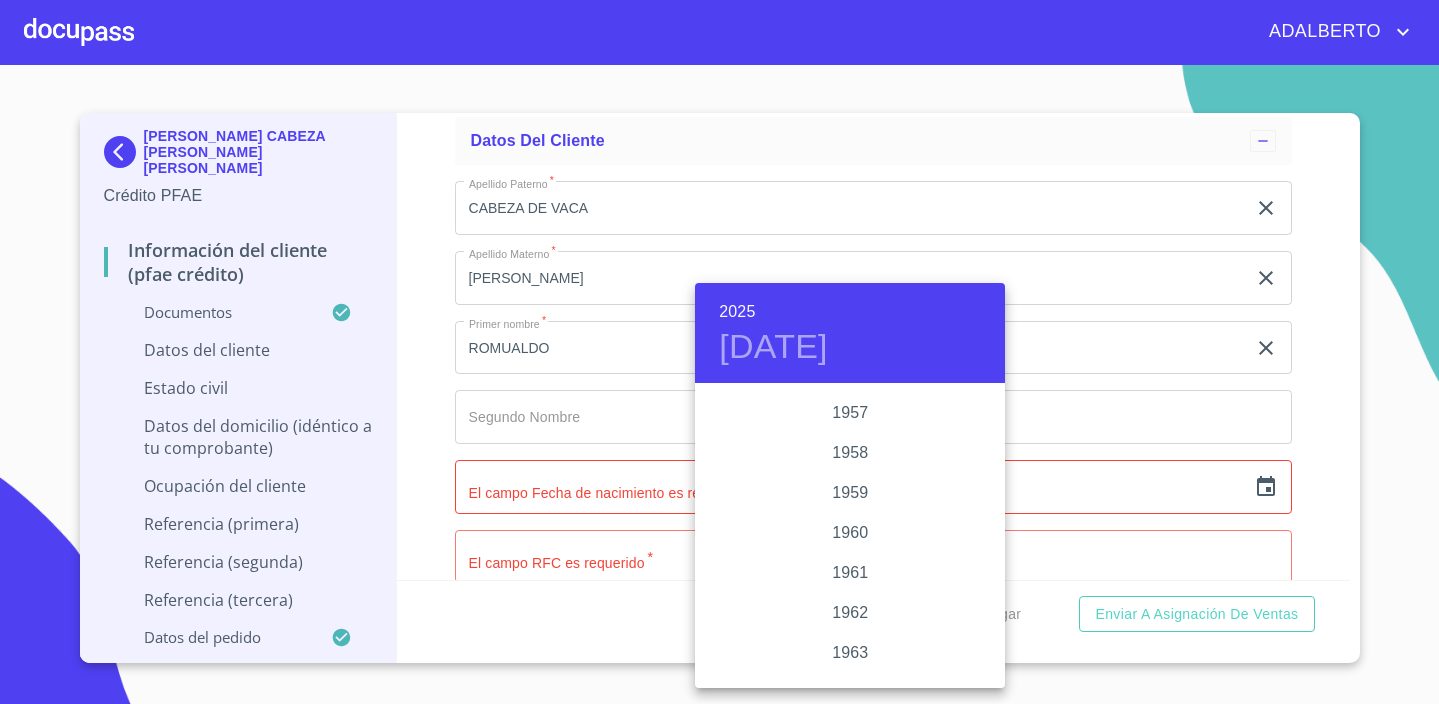 scroll, scrollTop: 1271, scrollLeft: 0, axis: vertical 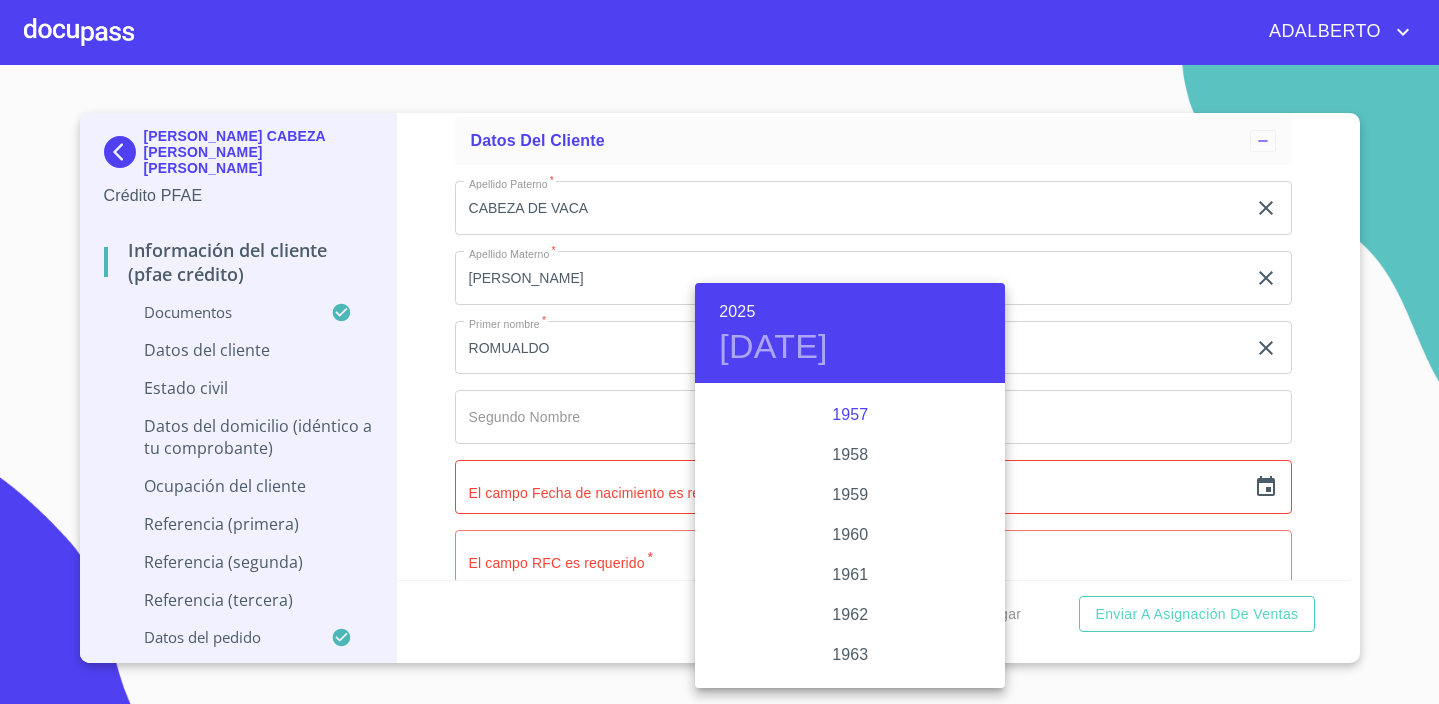 click on "1957" at bounding box center (850, 415) 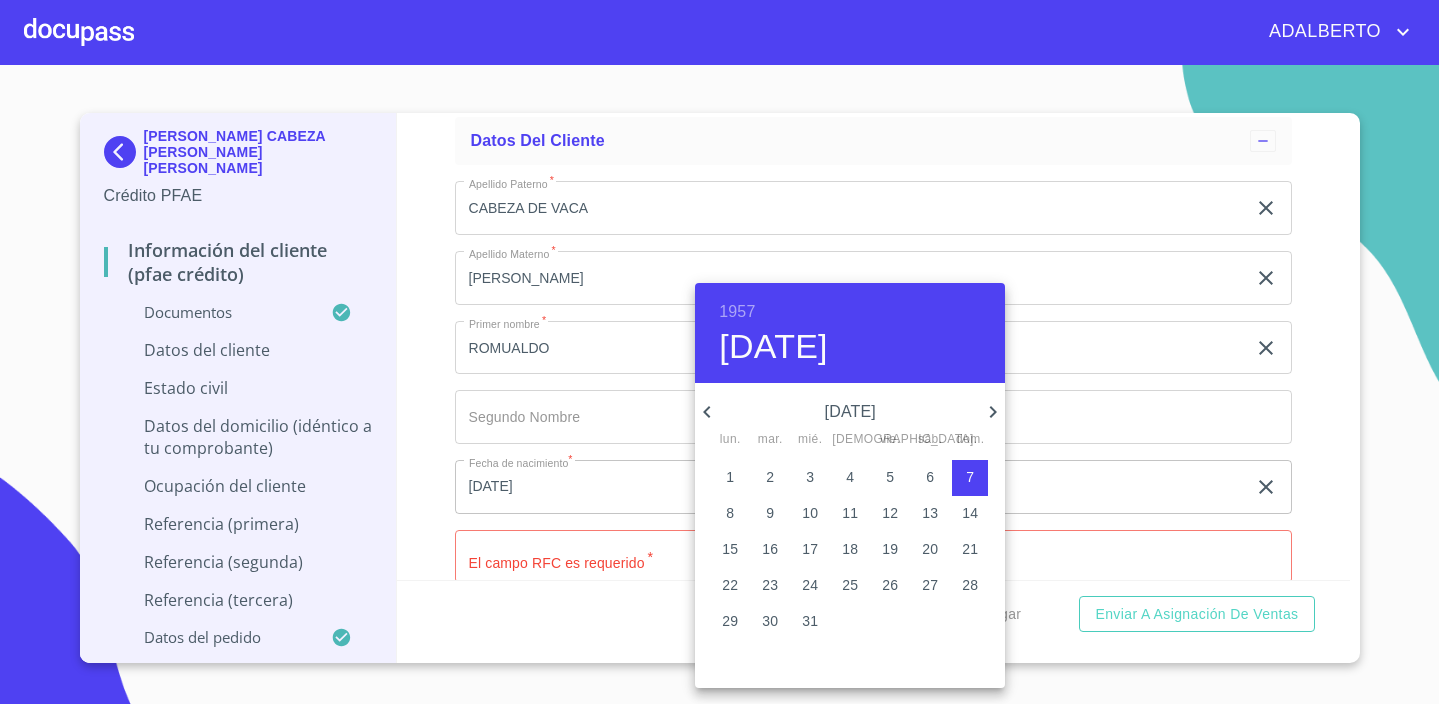 click 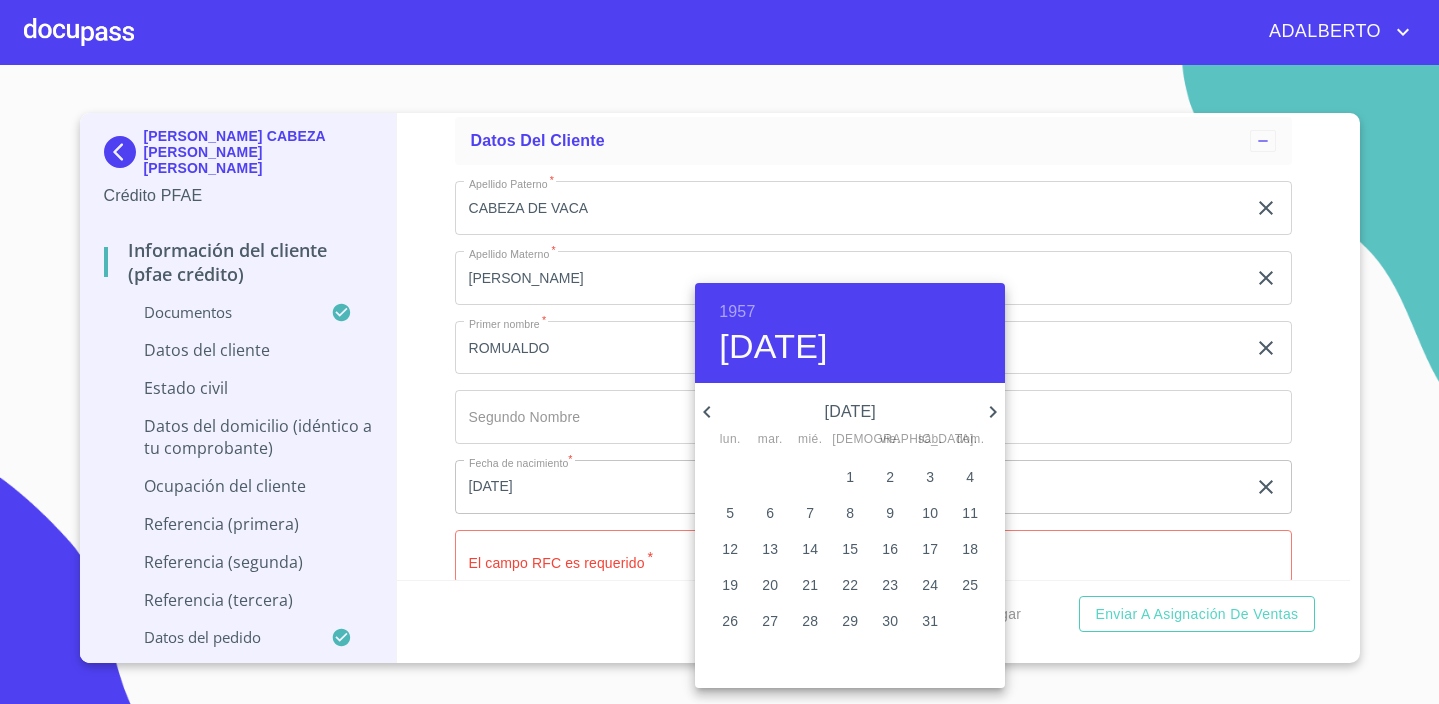 click 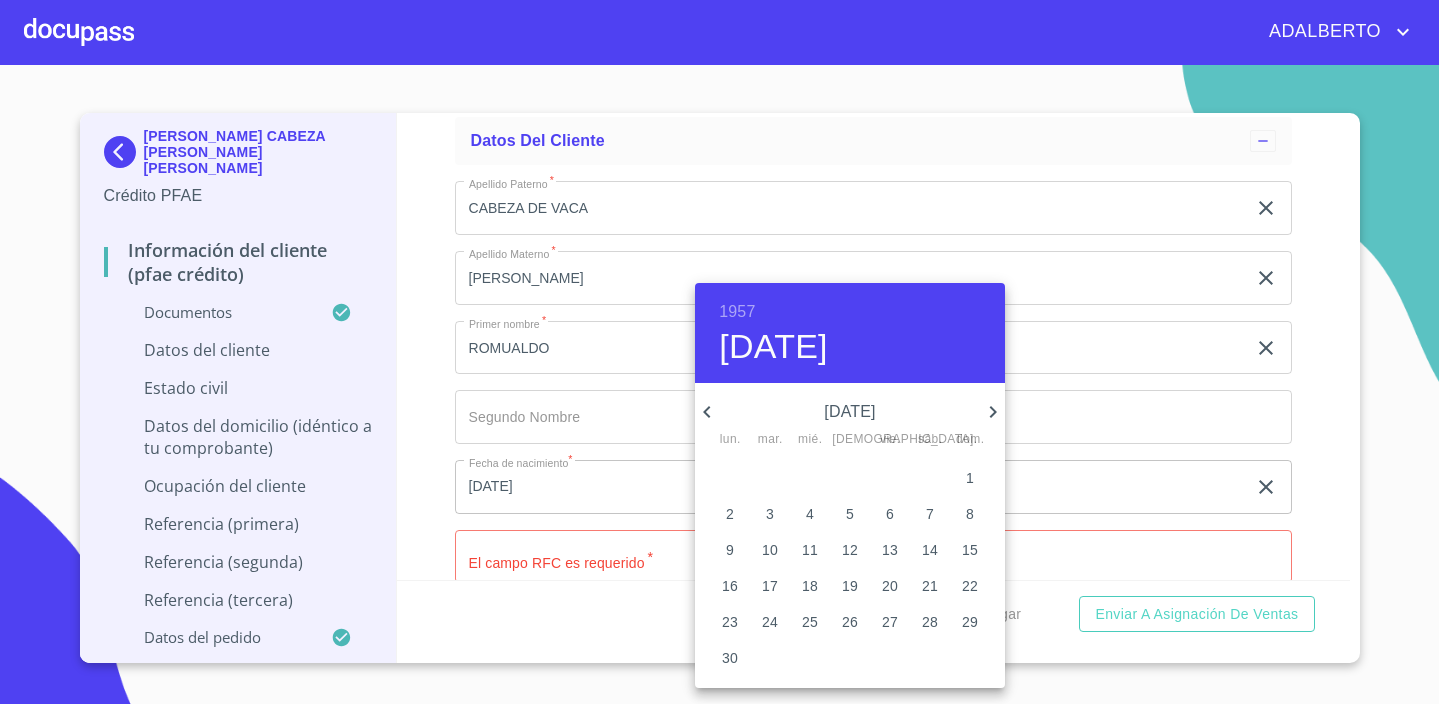 click 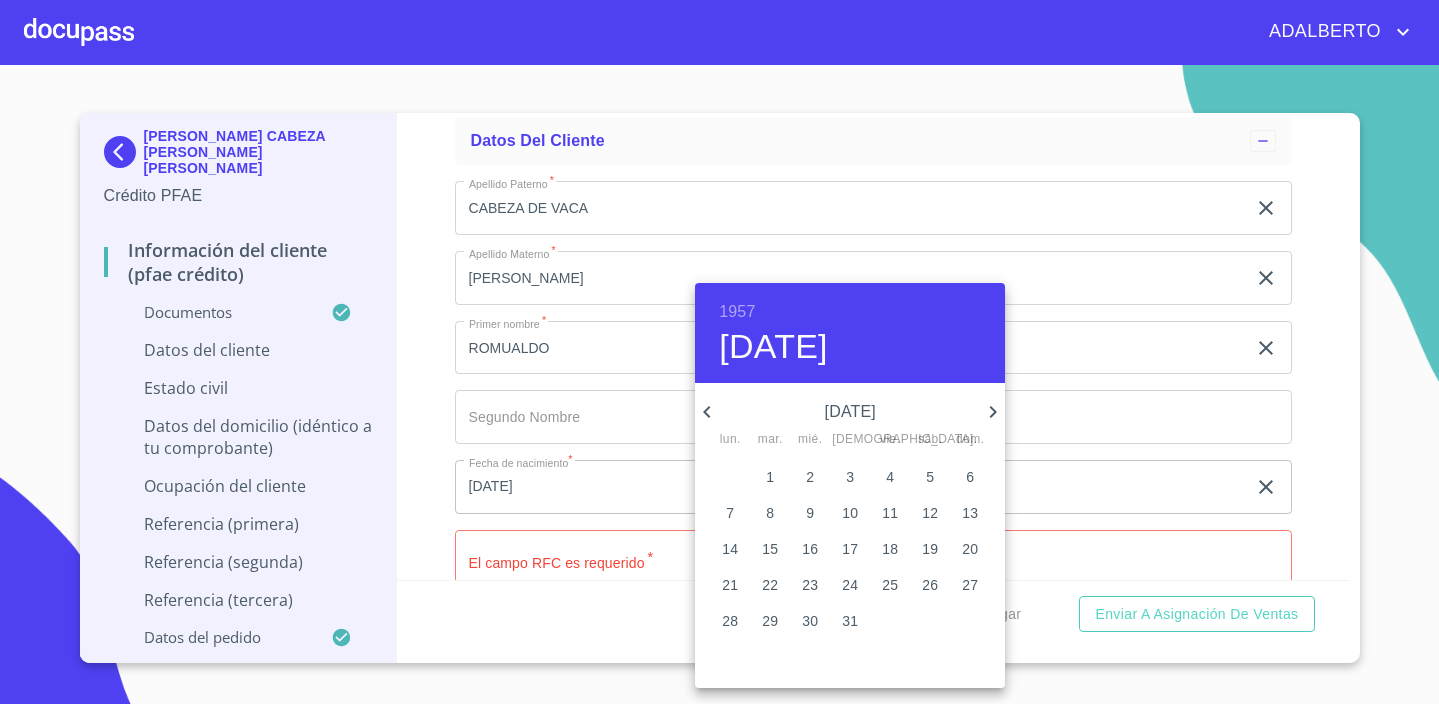 click 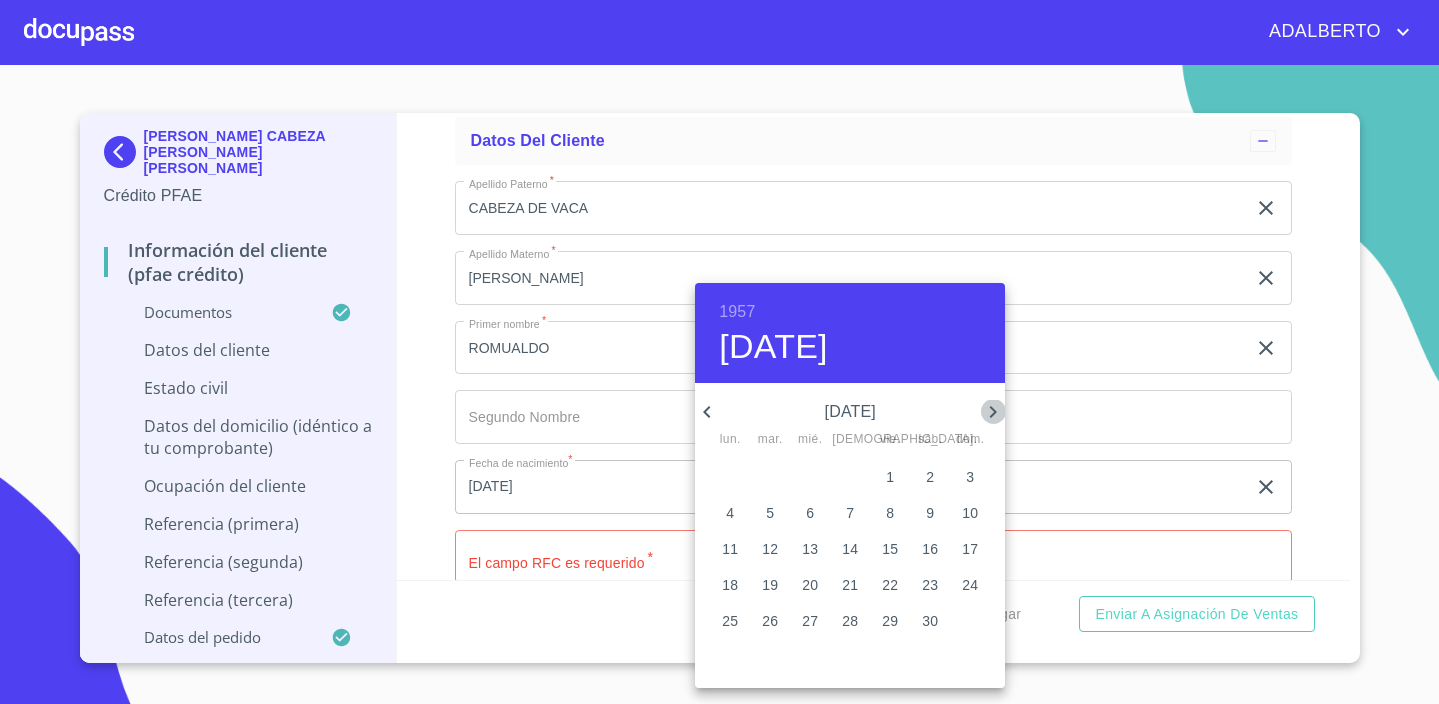 click 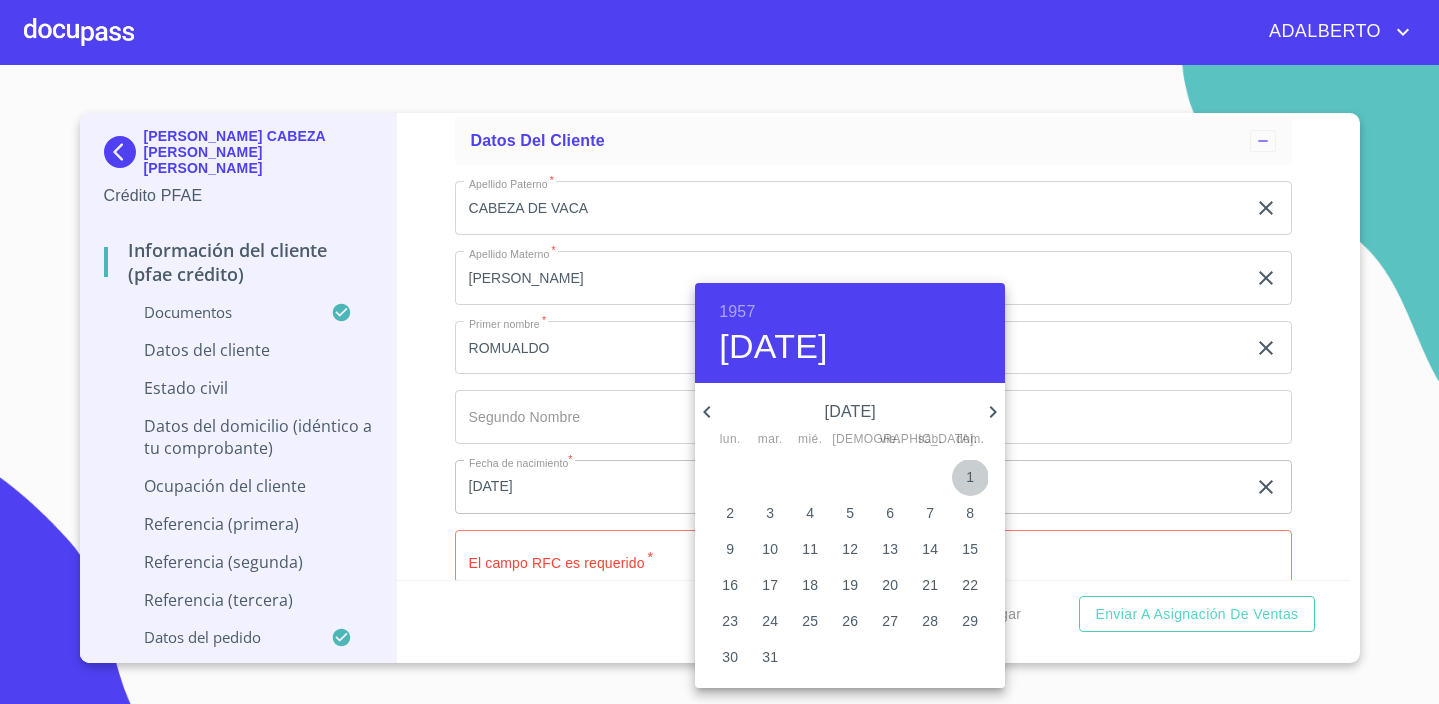 click on "1" at bounding box center [970, 477] 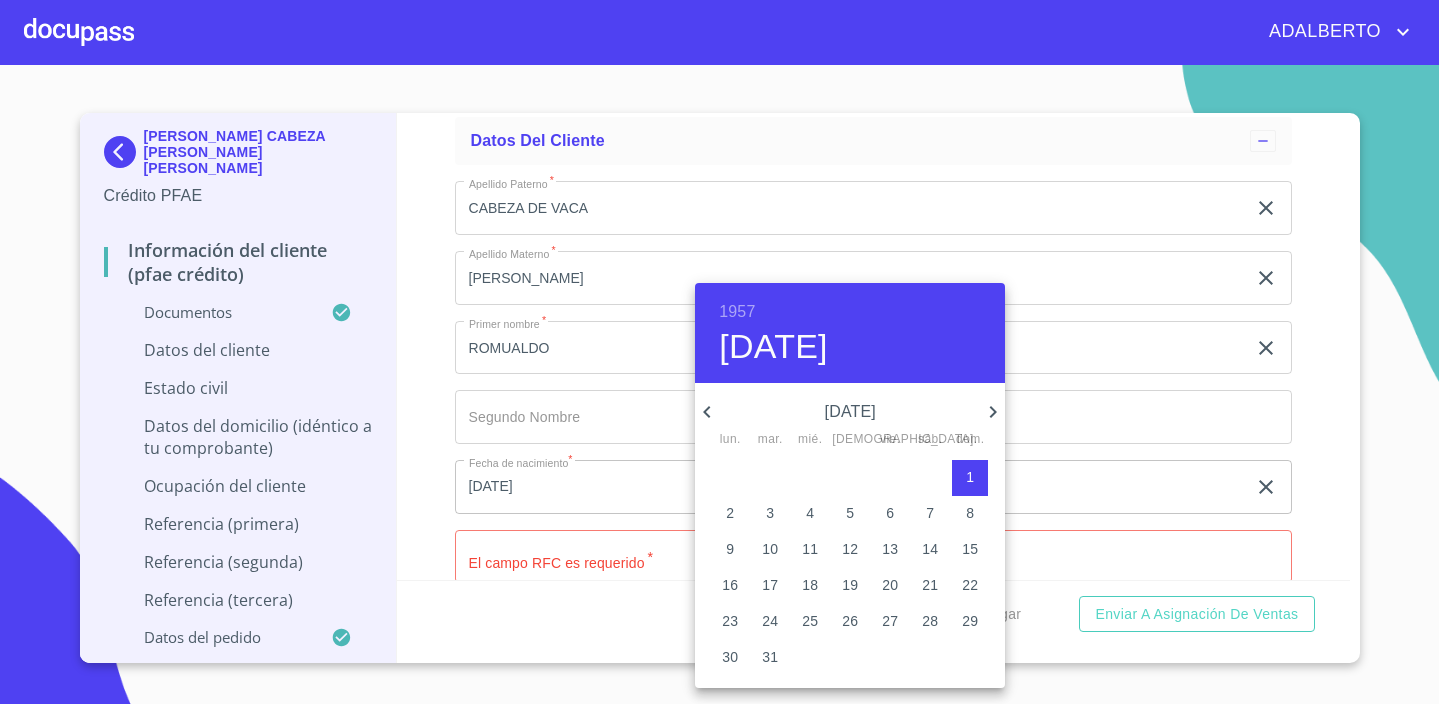 click 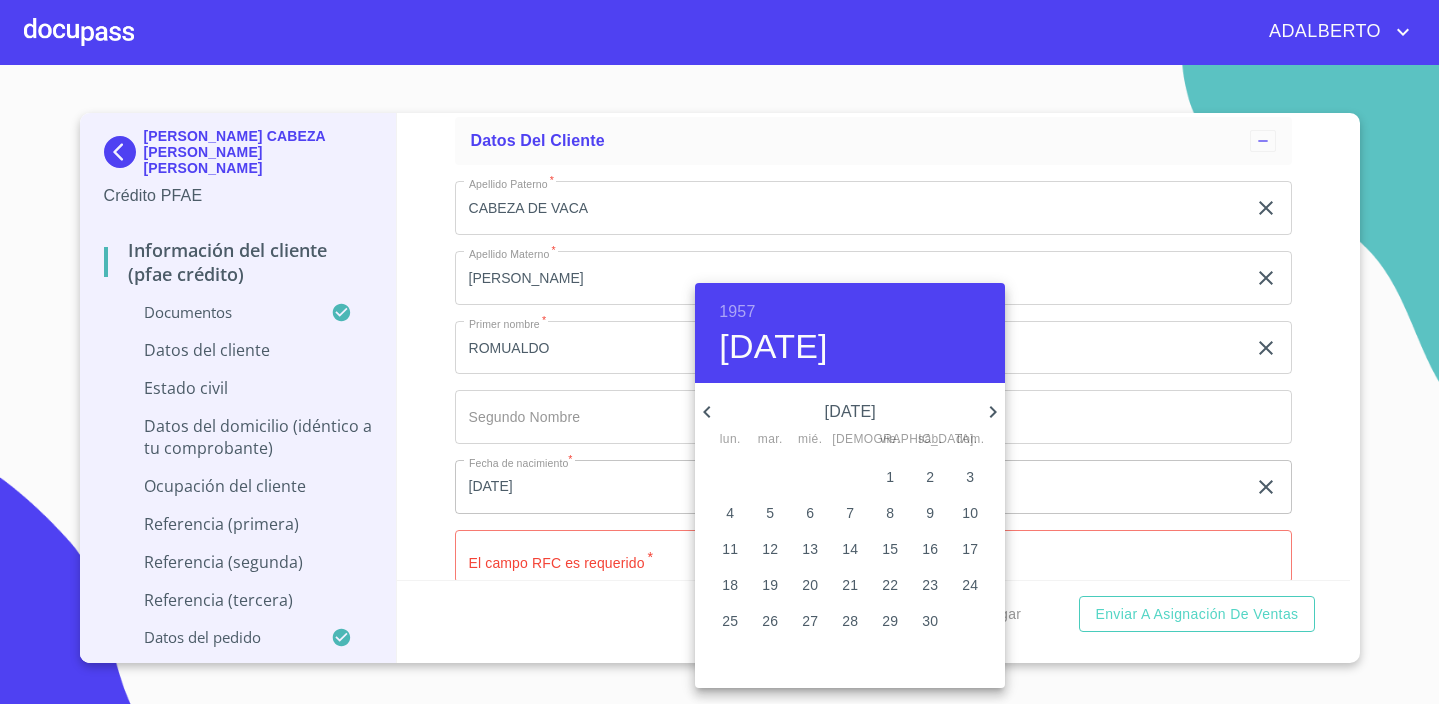click on "1" at bounding box center [890, 477] 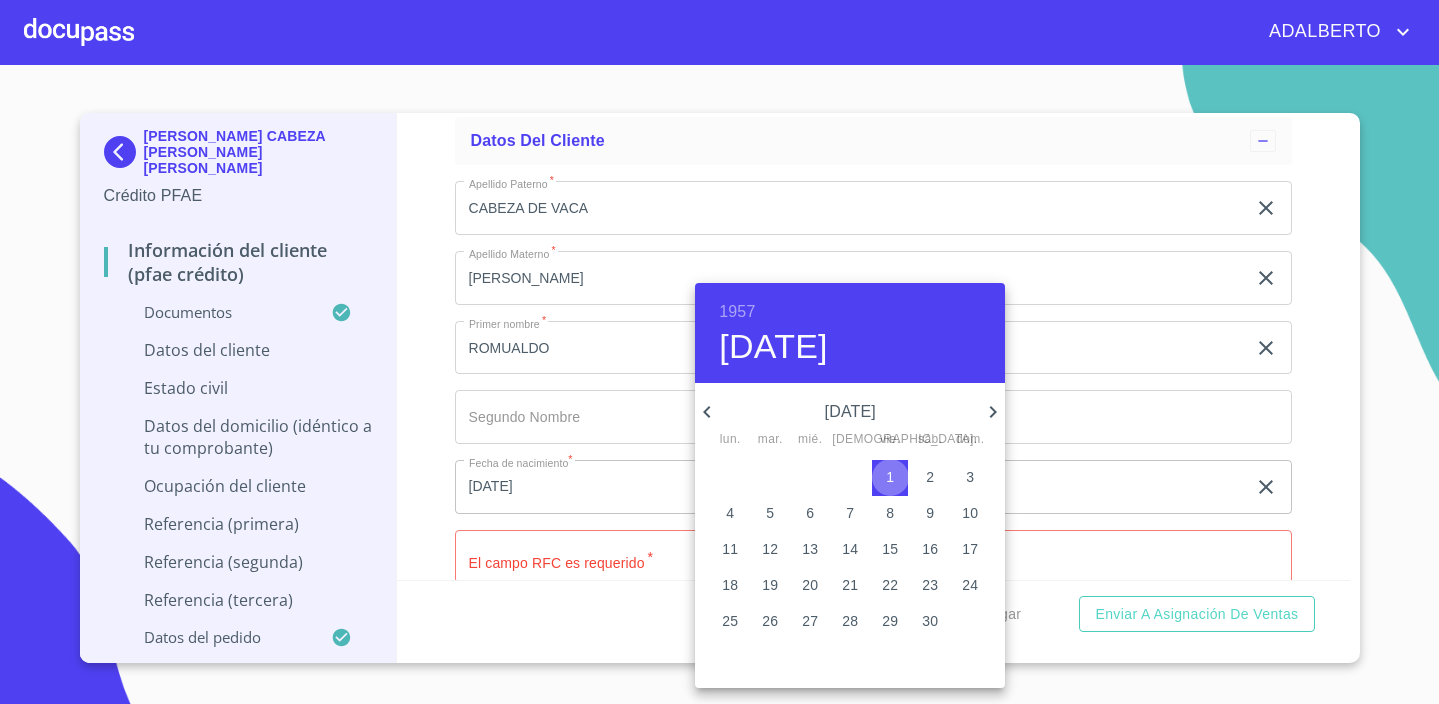click on "1" at bounding box center (890, 477) 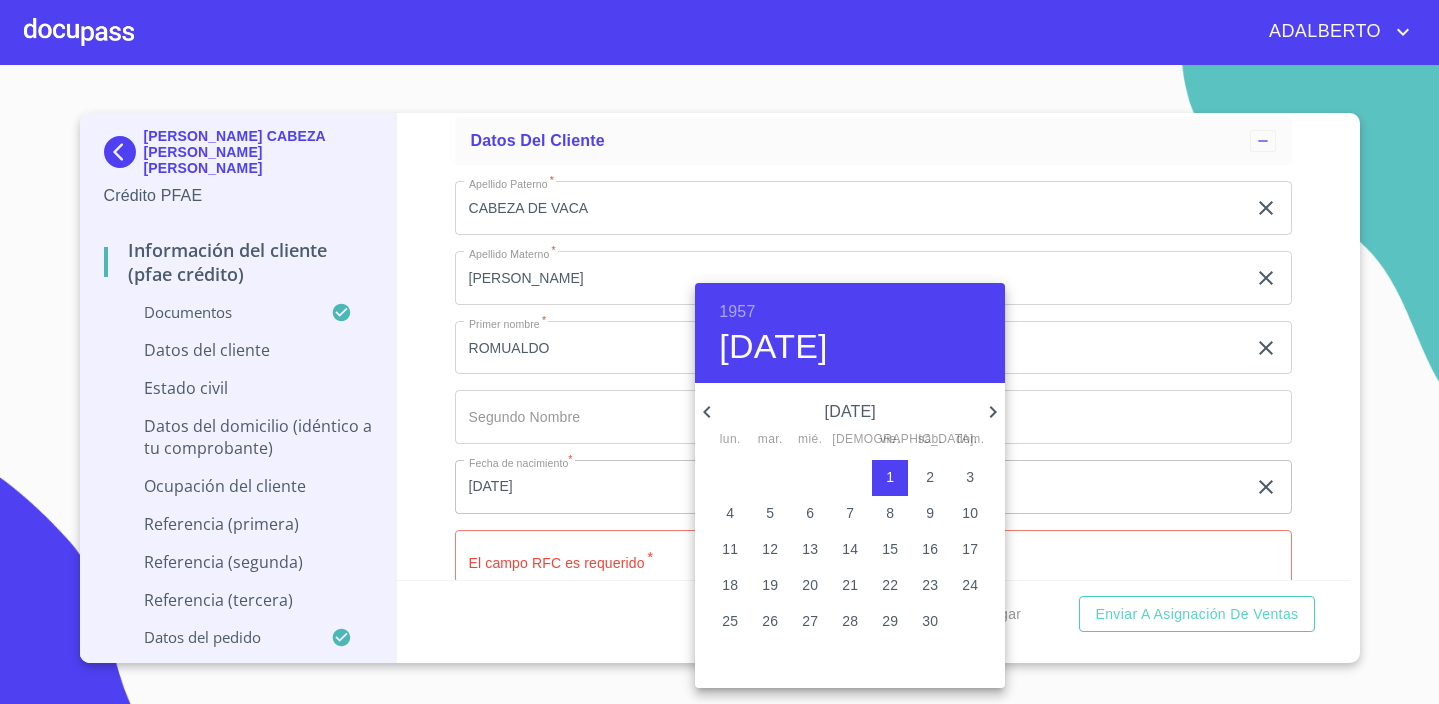 click at bounding box center (719, 352) 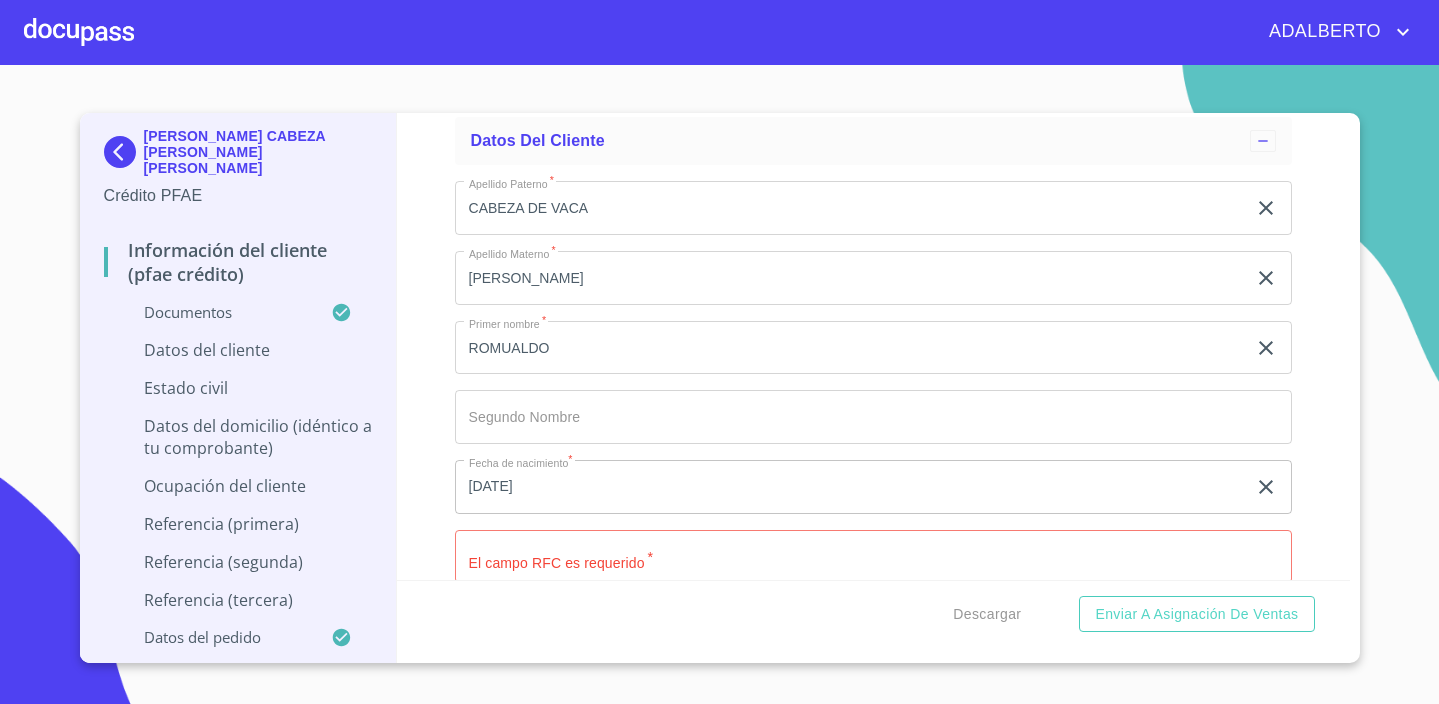 click on "Documento de identificación.   *" at bounding box center [873, 557] 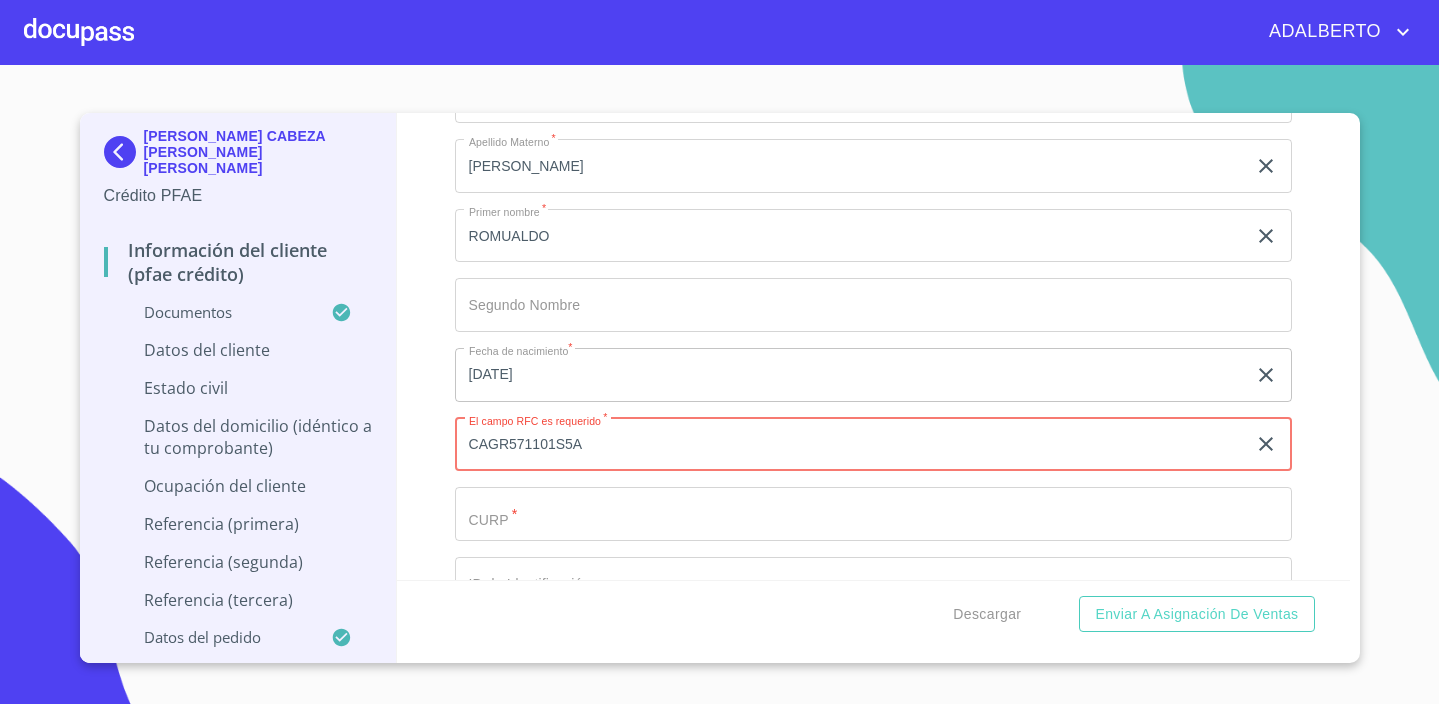 scroll, scrollTop: 6487, scrollLeft: 0, axis: vertical 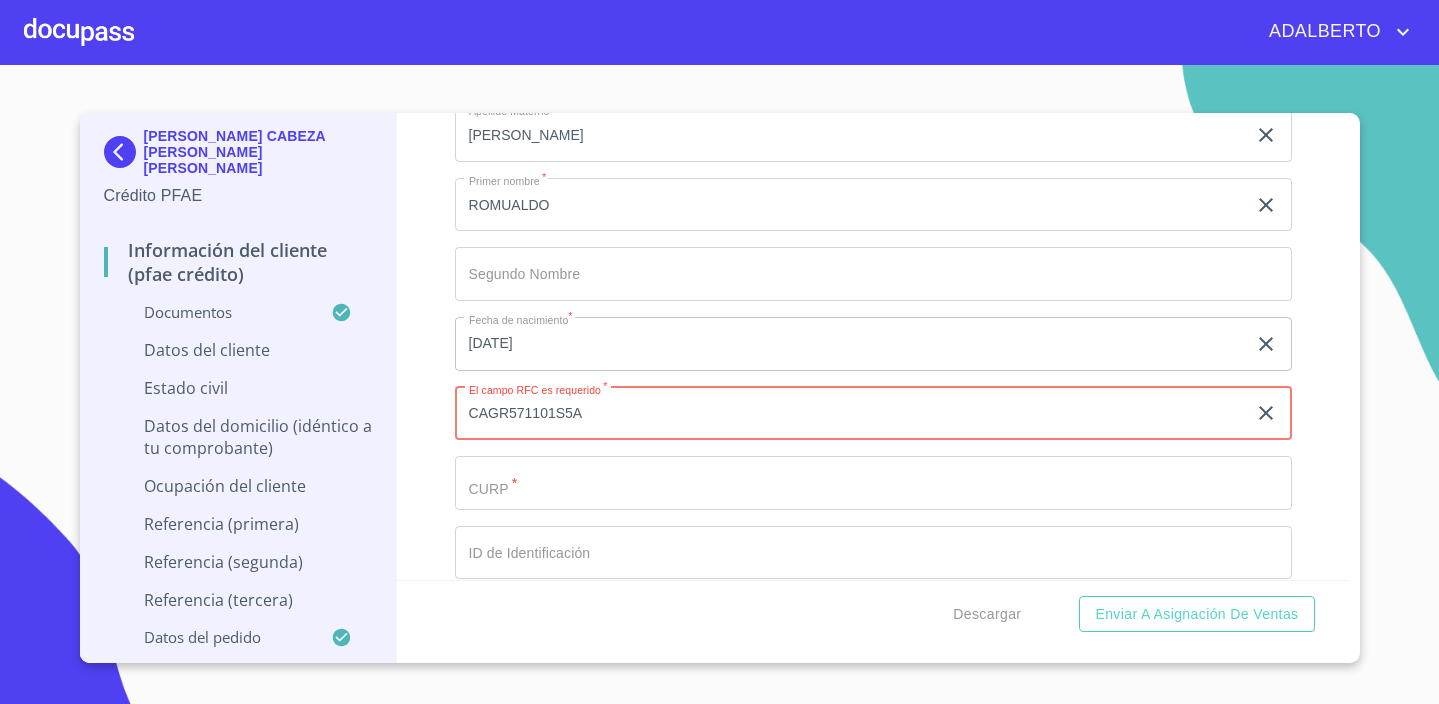 type on "CAGR571101S5A" 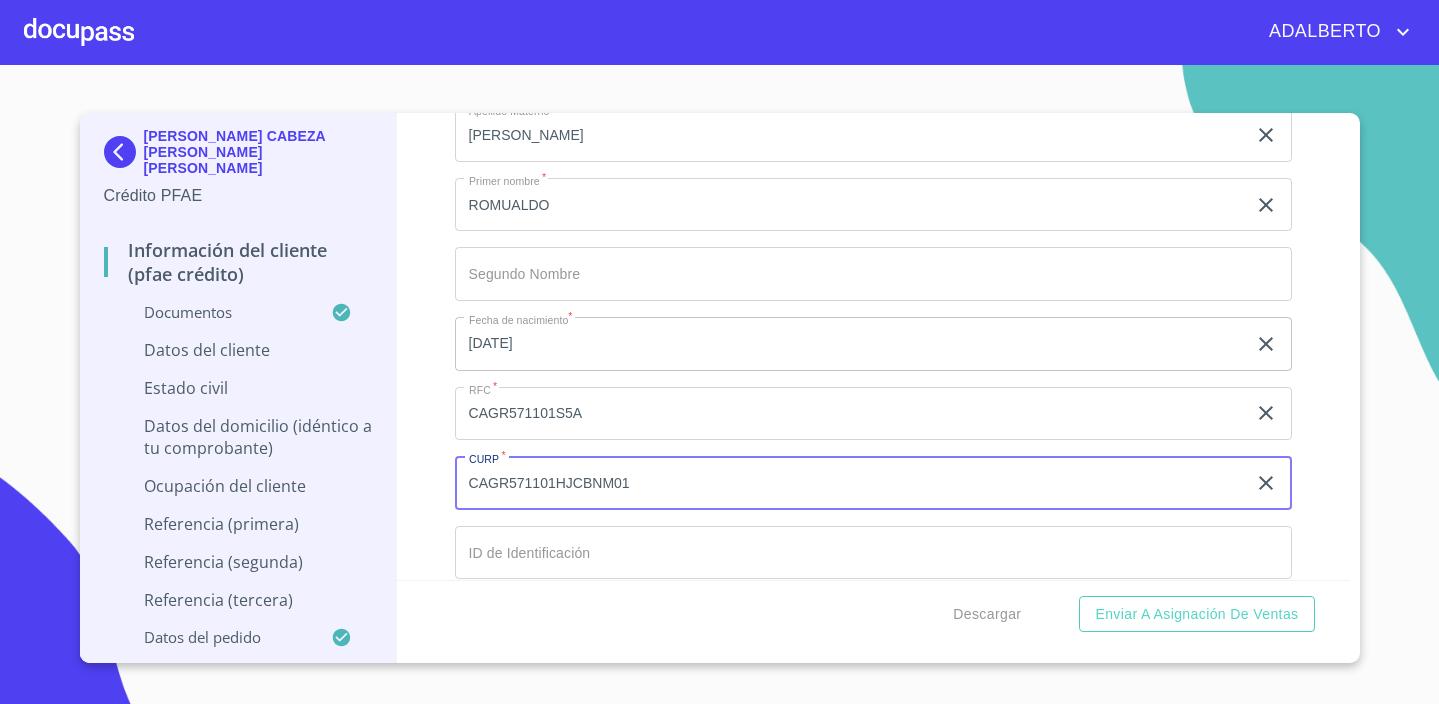 type on "CAGR571101HJCBNM01" 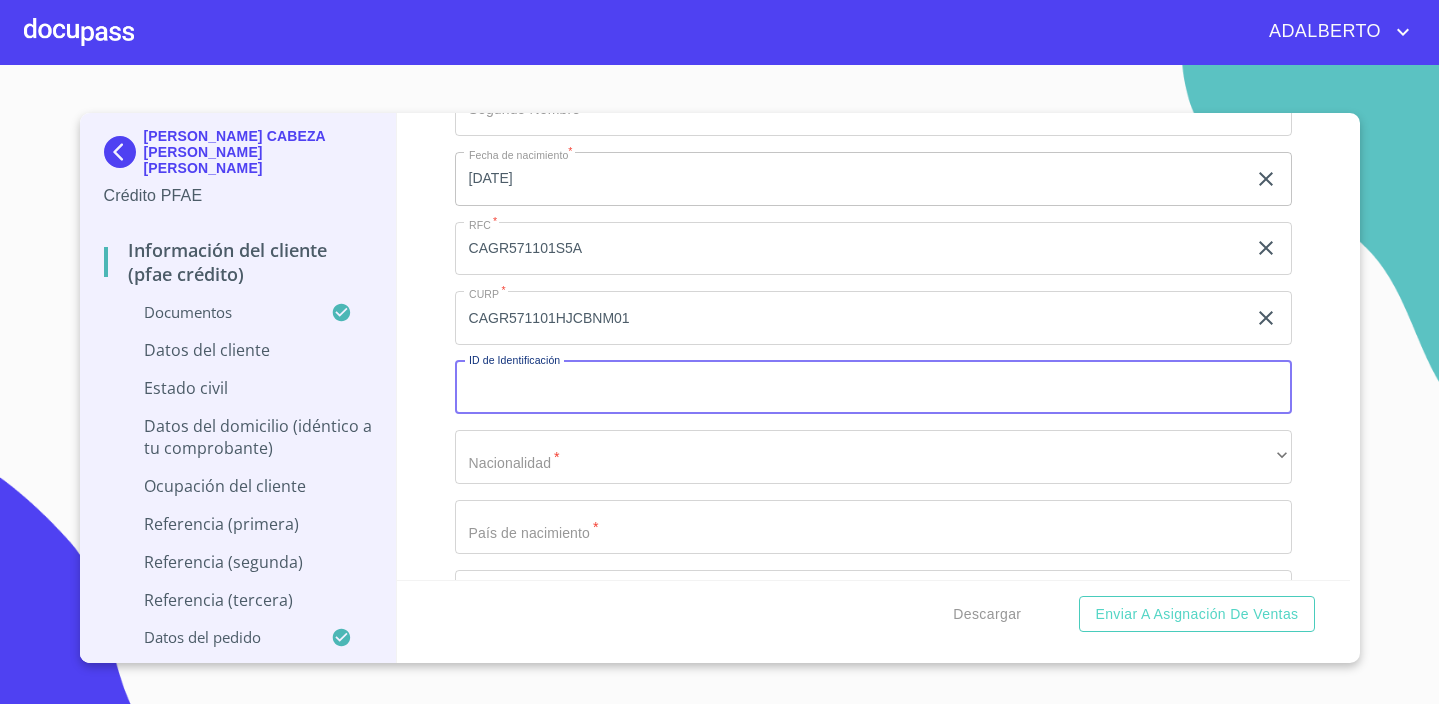 scroll, scrollTop: 6674, scrollLeft: 0, axis: vertical 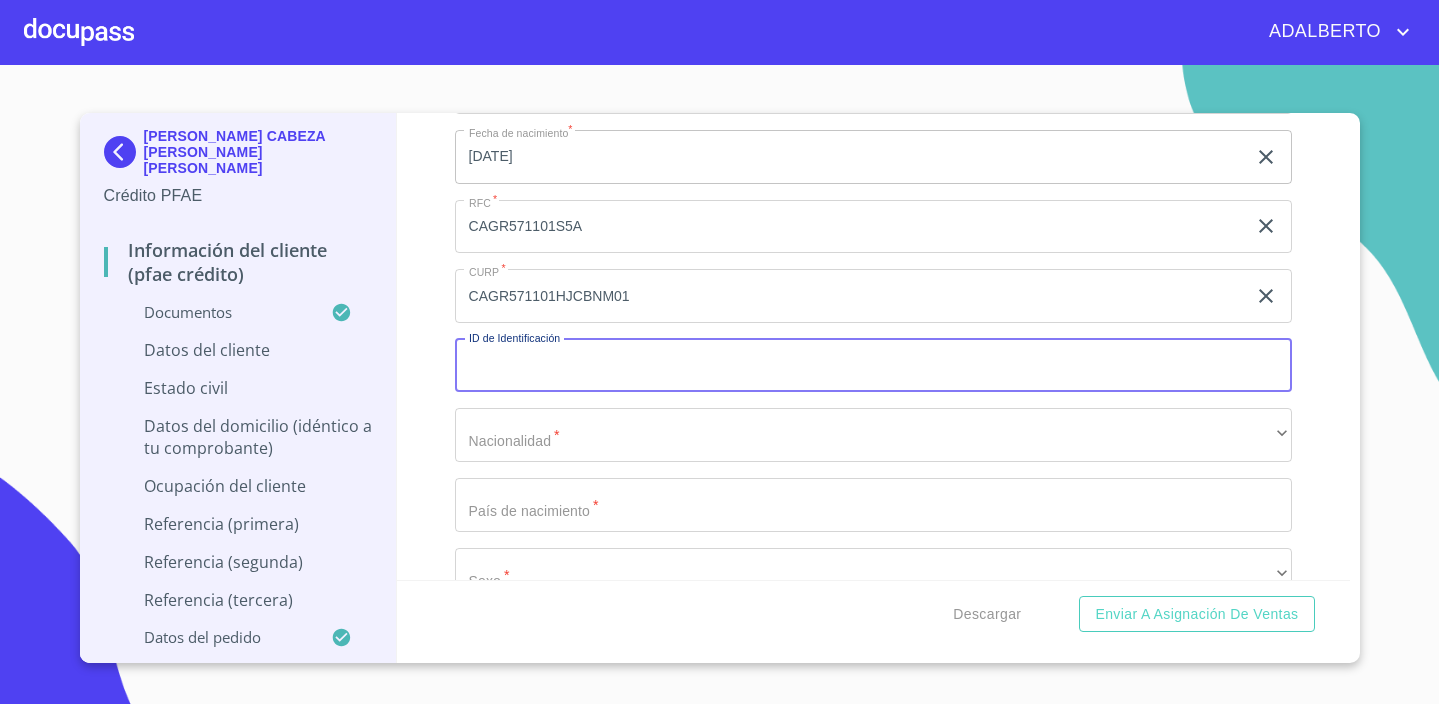 click on "Documento de identificación.   *" at bounding box center [873, 366] 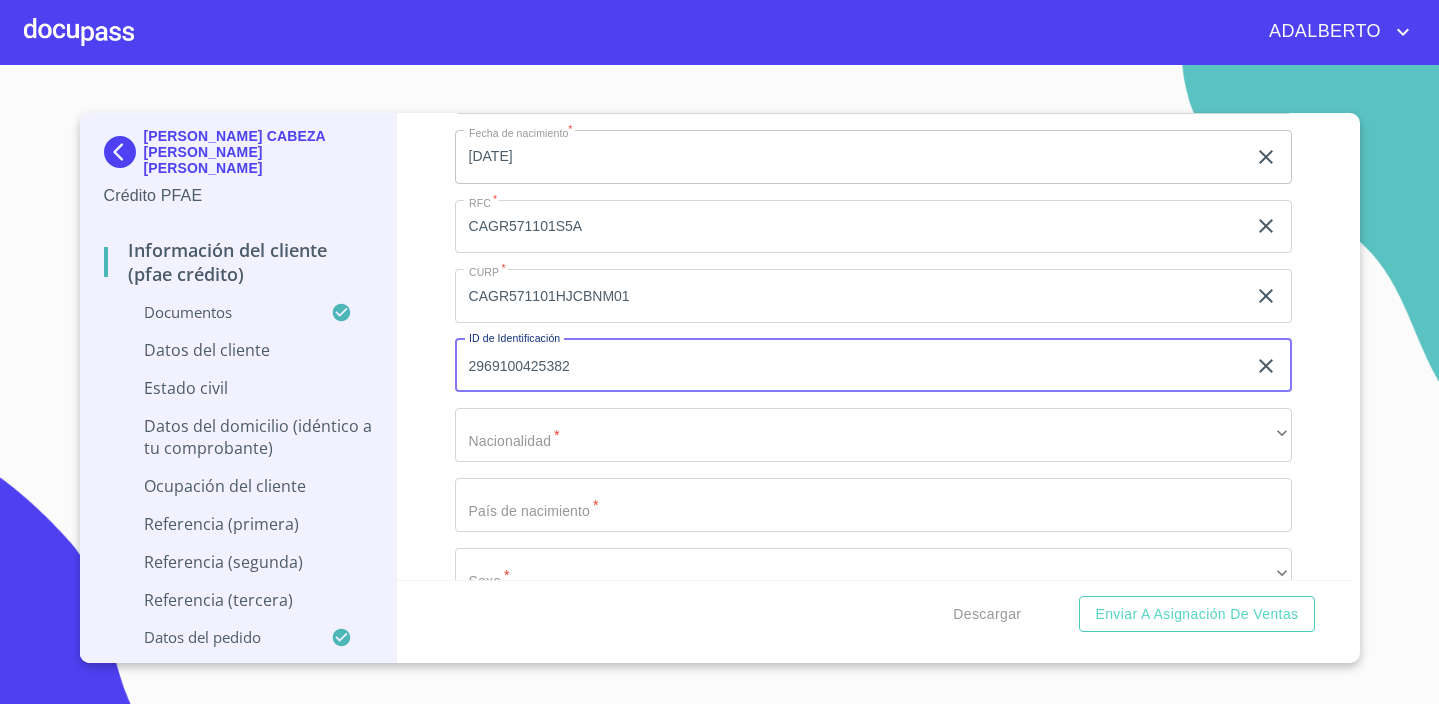 type on "2969100425382" 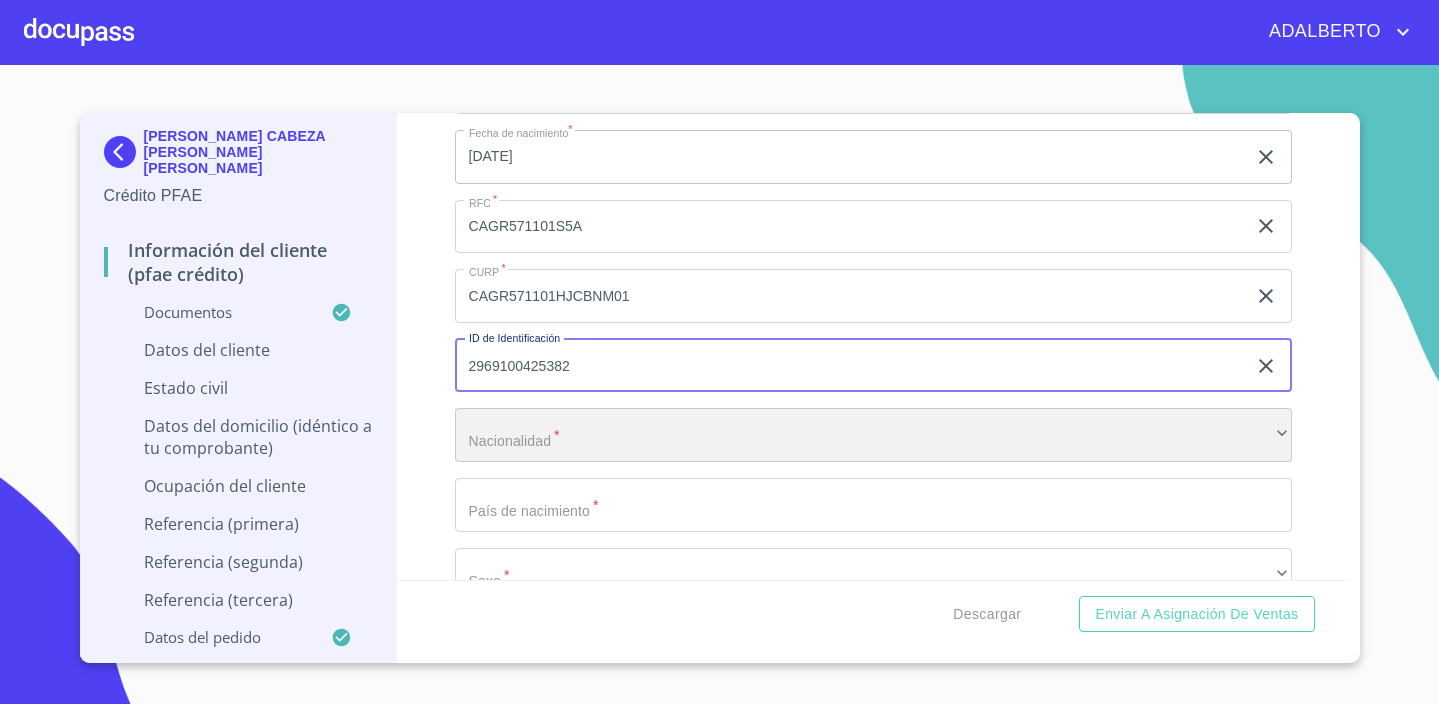 click on "​" at bounding box center [873, 435] 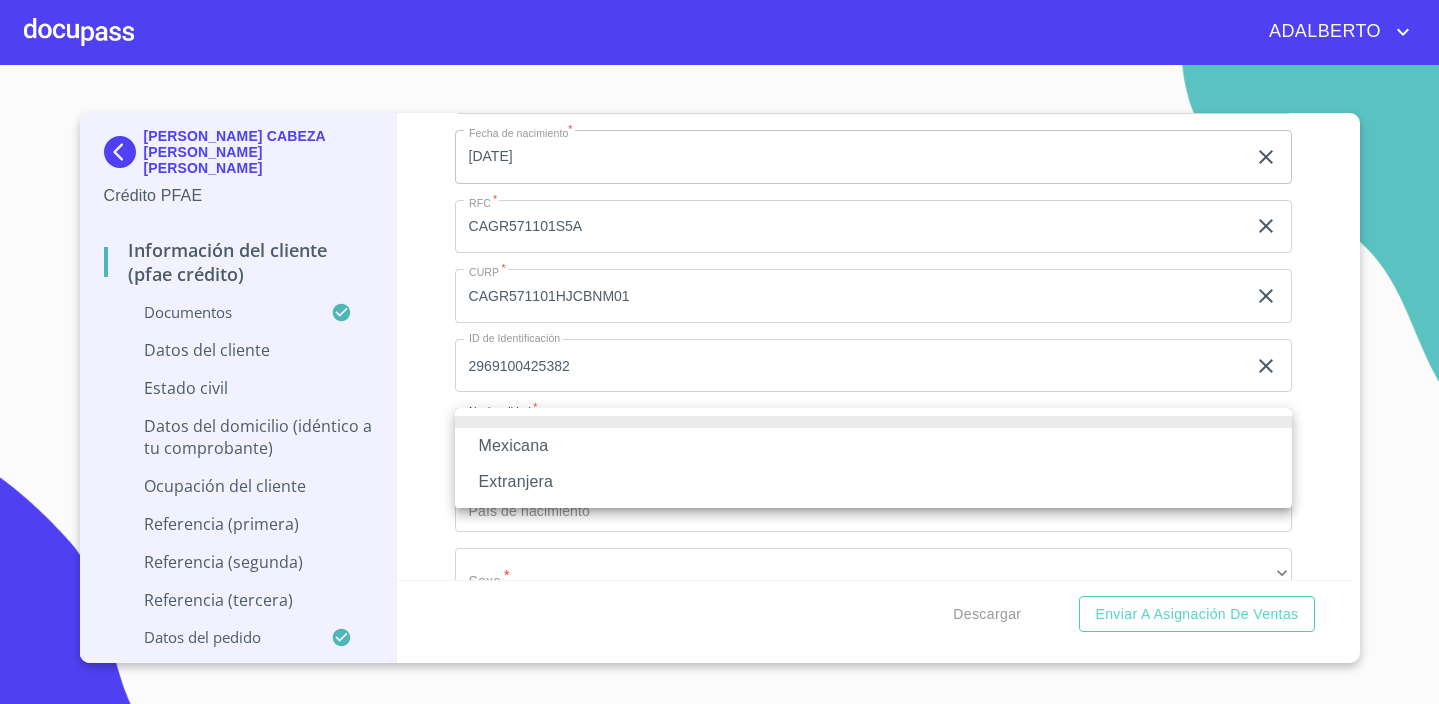 click on "Mexicana" at bounding box center [873, 446] 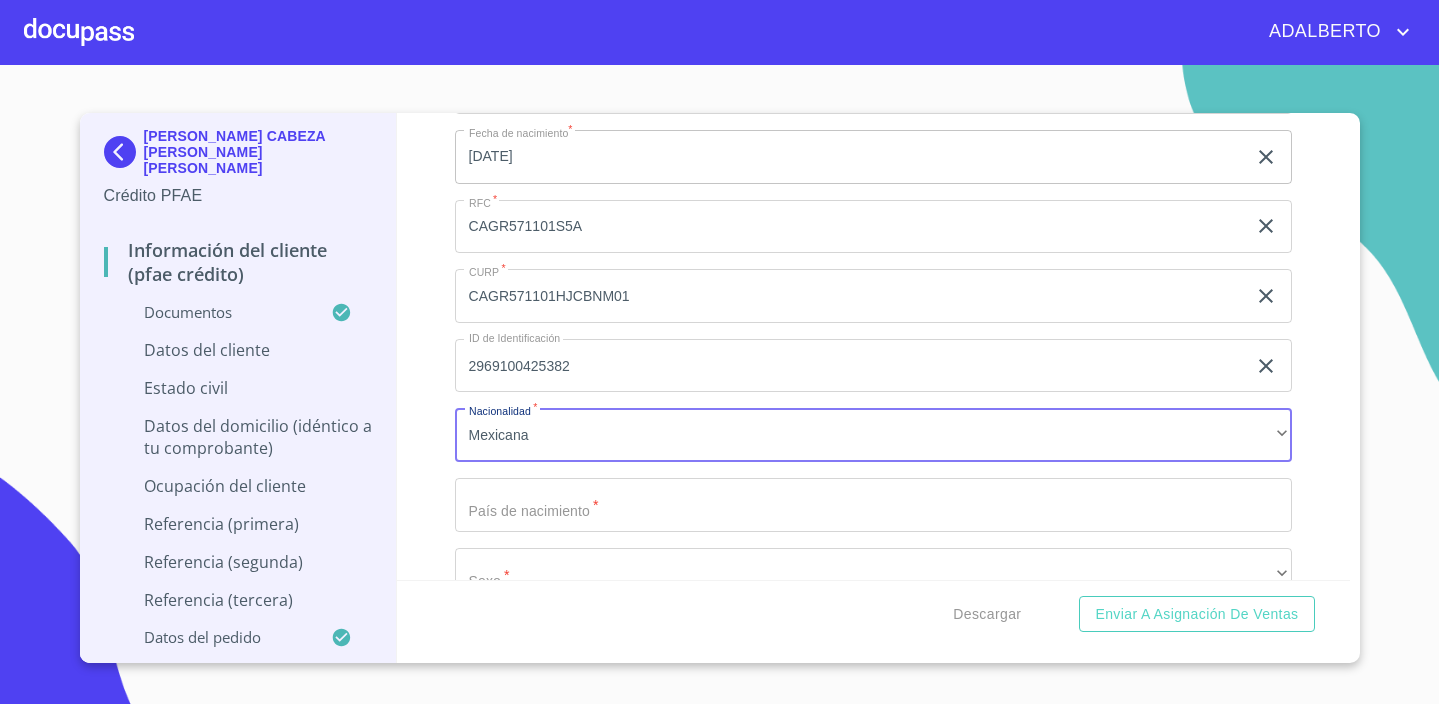 click on "Documento de identificación.   *" at bounding box center [850, -122] 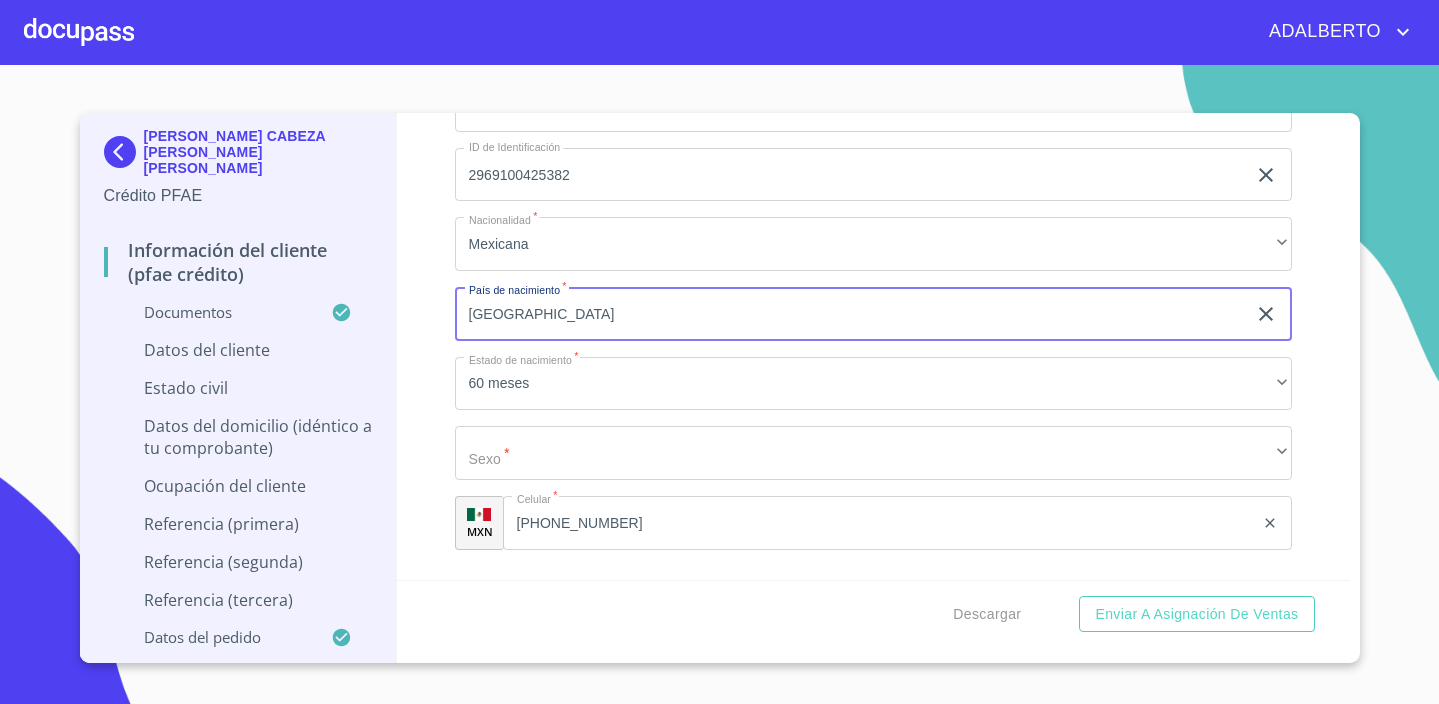 scroll, scrollTop: 6886, scrollLeft: 0, axis: vertical 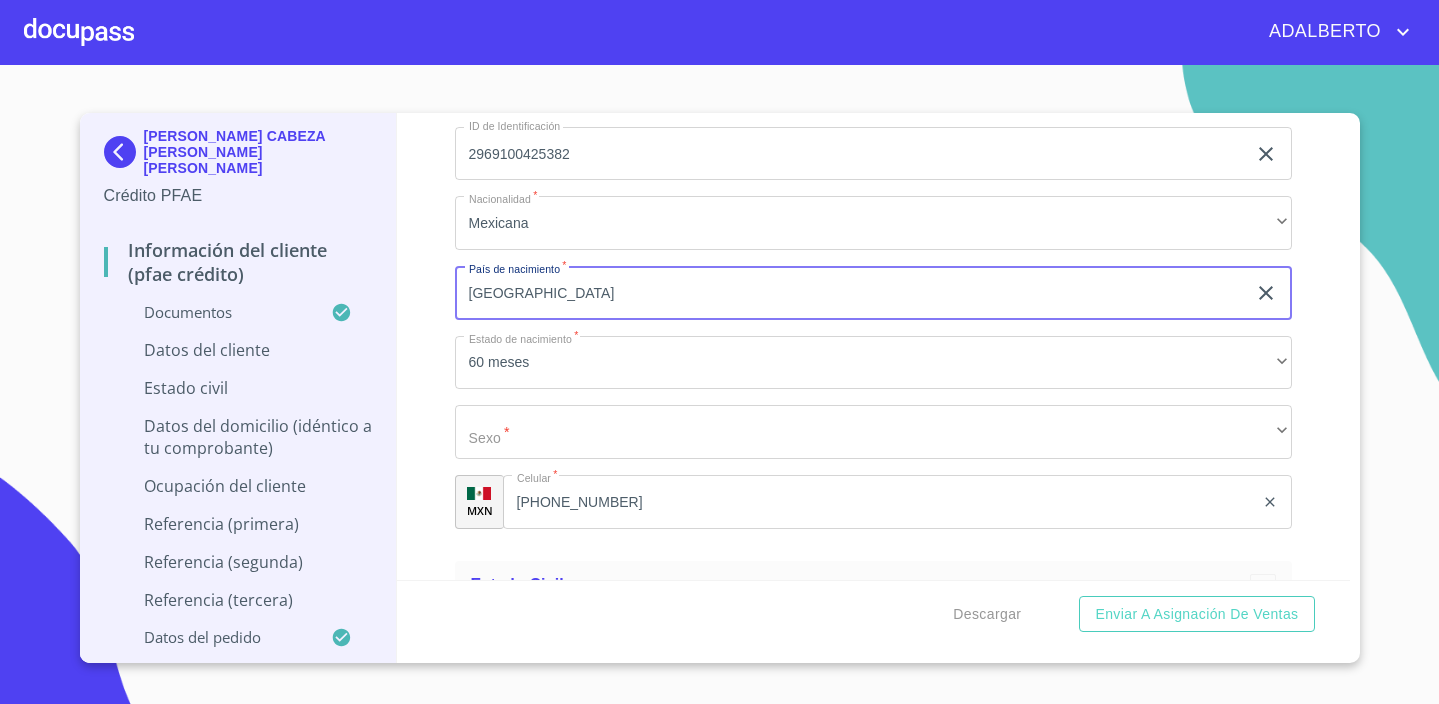 type on "[GEOGRAPHIC_DATA]" 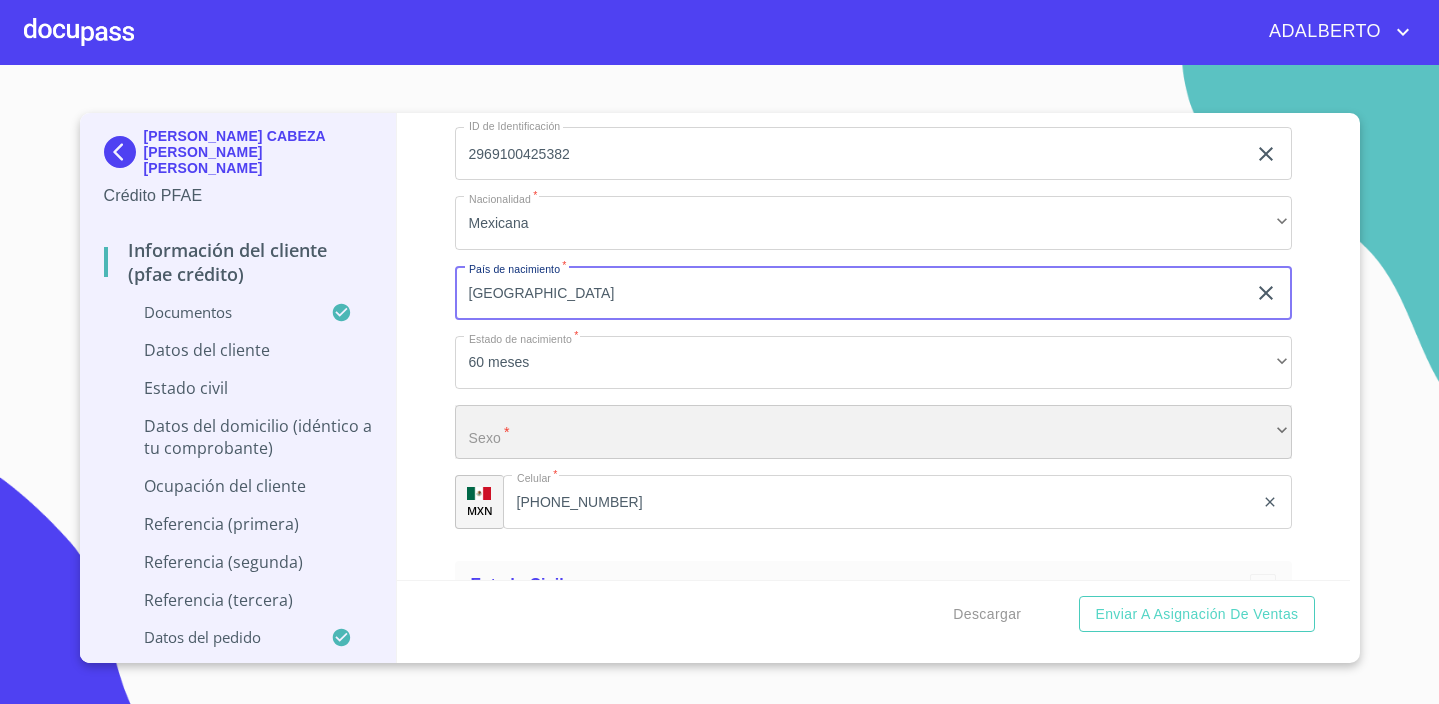 click on "​" at bounding box center [873, 432] 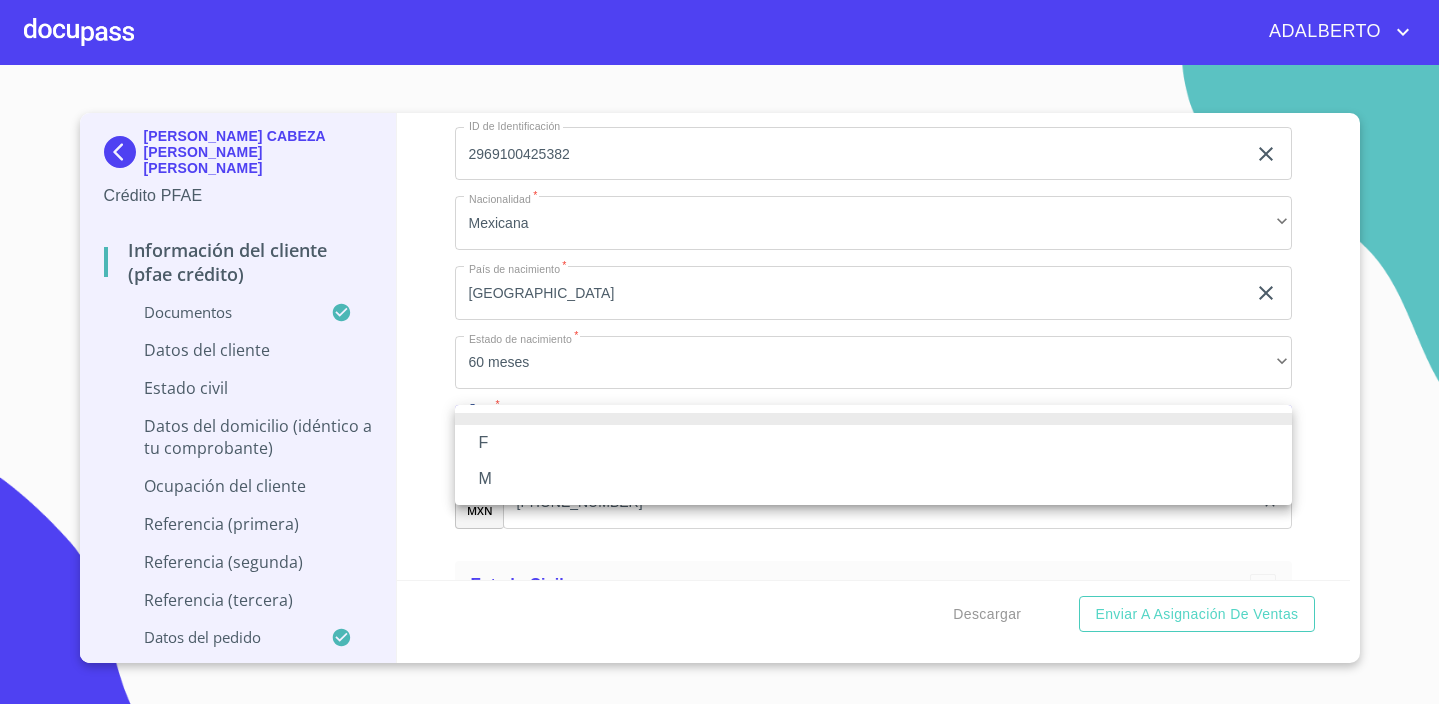 click on "M" at bounding box center (873, 479) 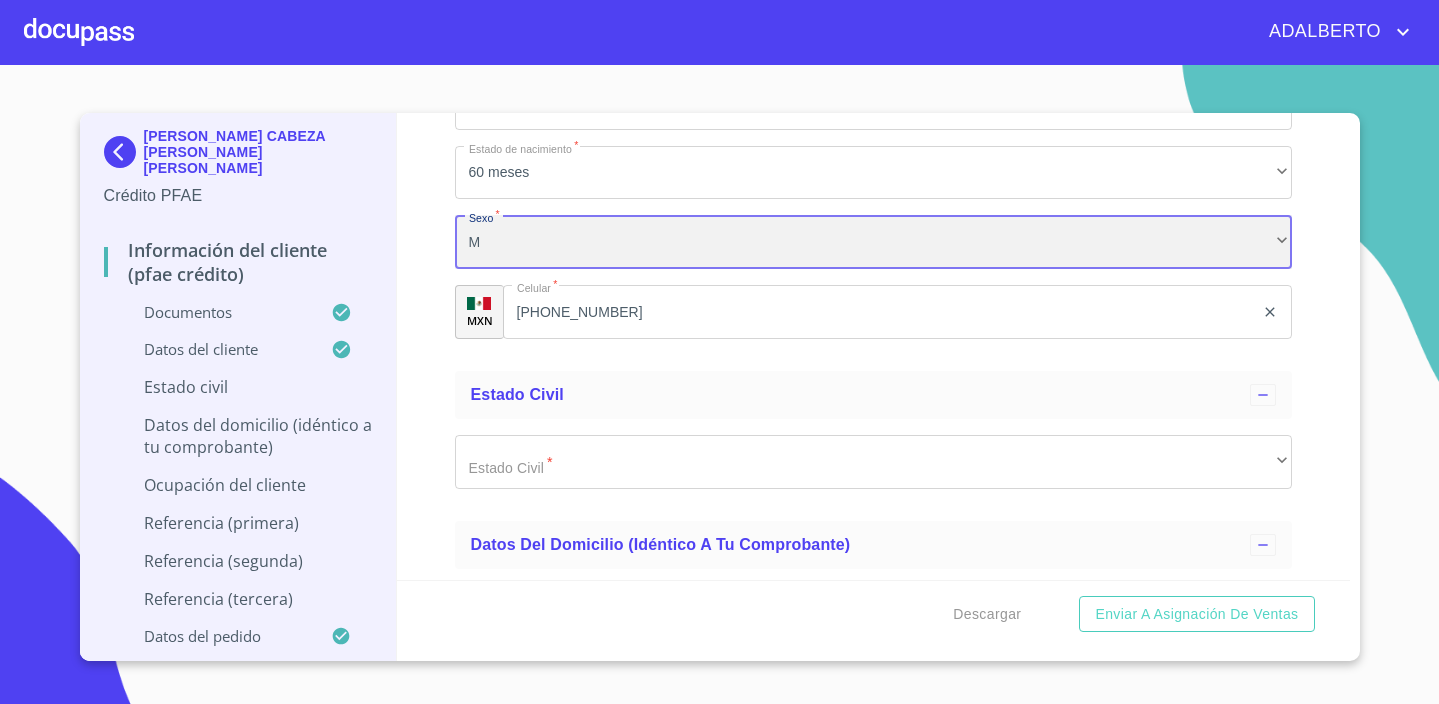 scroll, scrollTop: 7083, scrollLeft: 0, axis: vertical 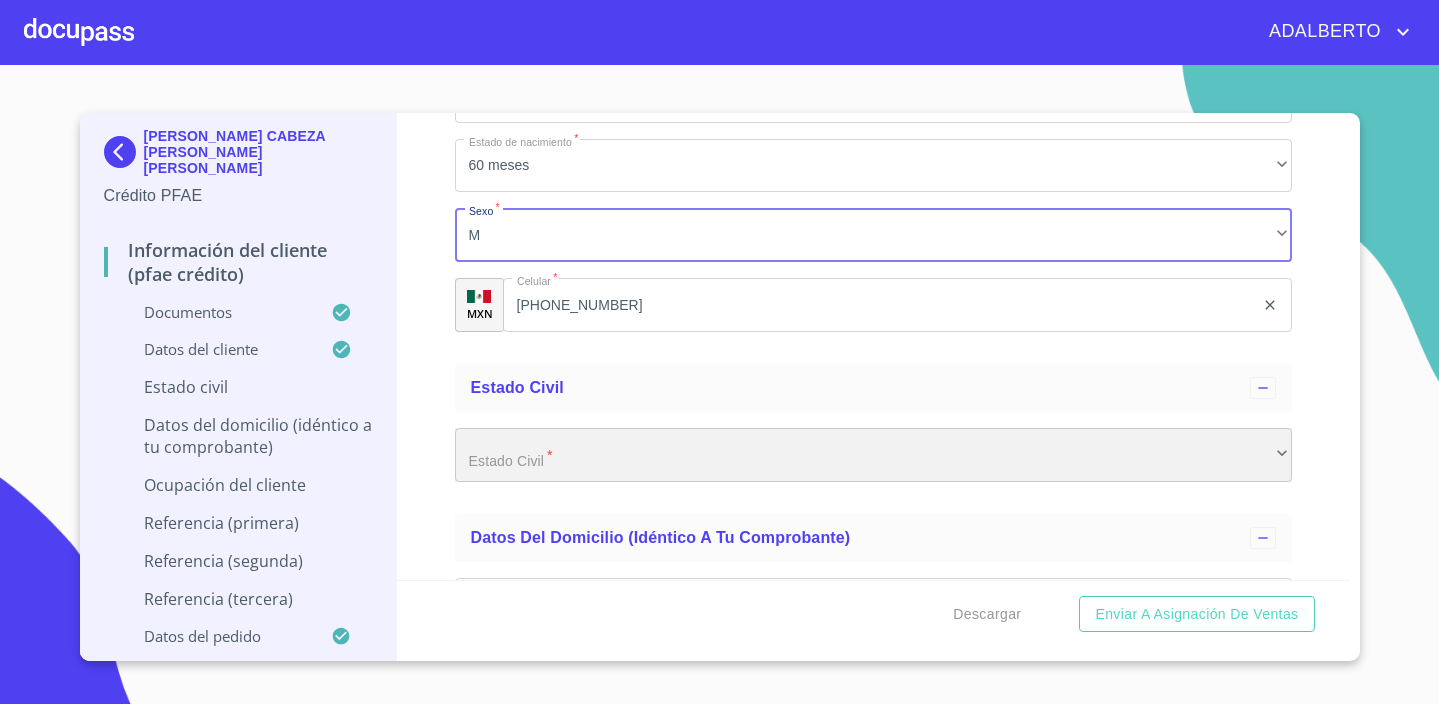 click on "​" at bounding box center [873, 455] 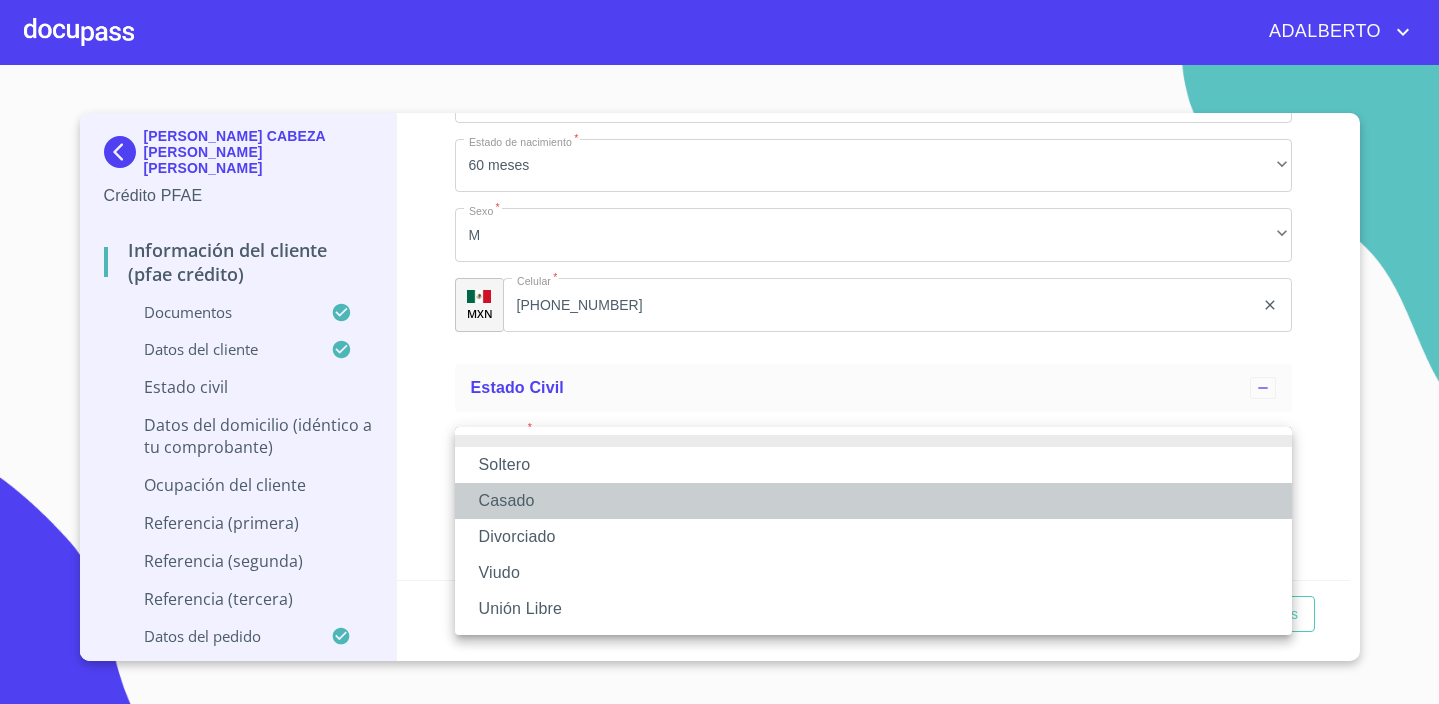 click on "Casado" at bounding box center [873, 501] 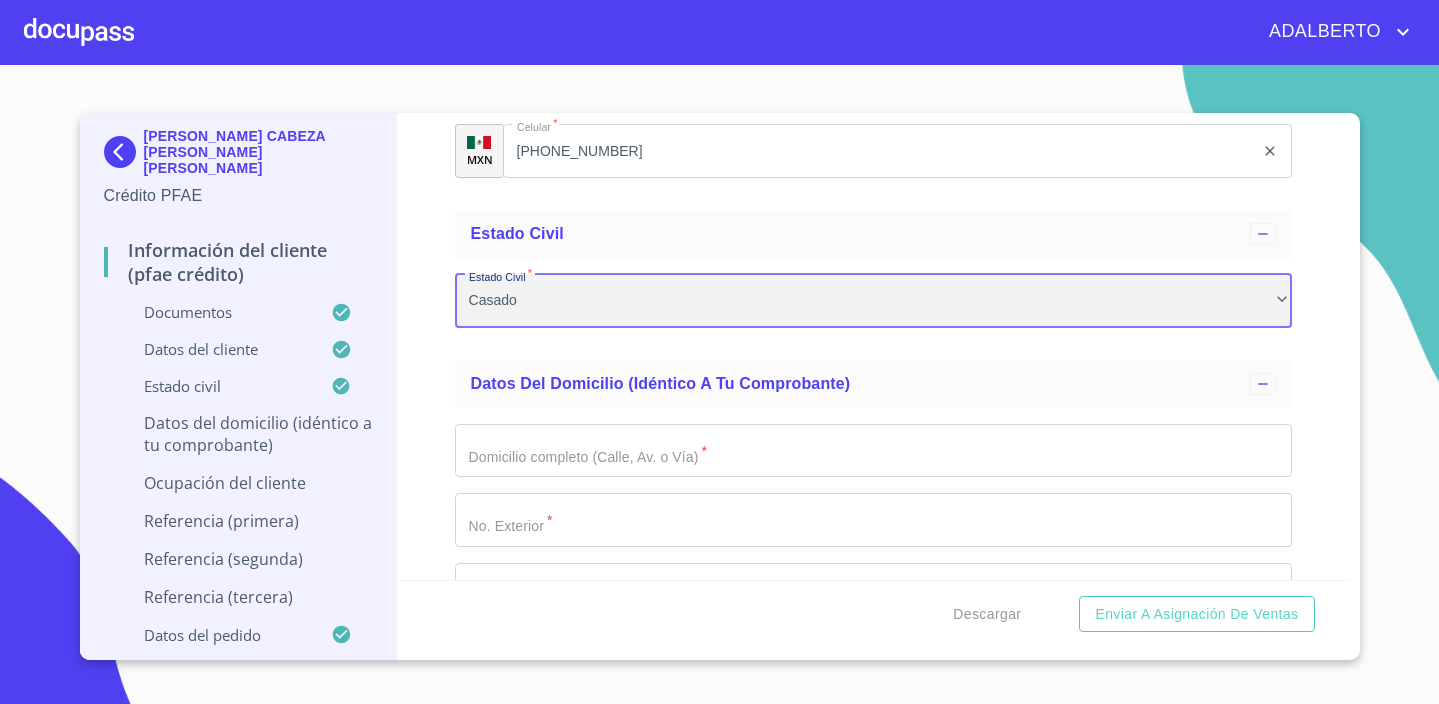 scroll, scrollTop: 7248, scrollLeft: 0, axis: vertical 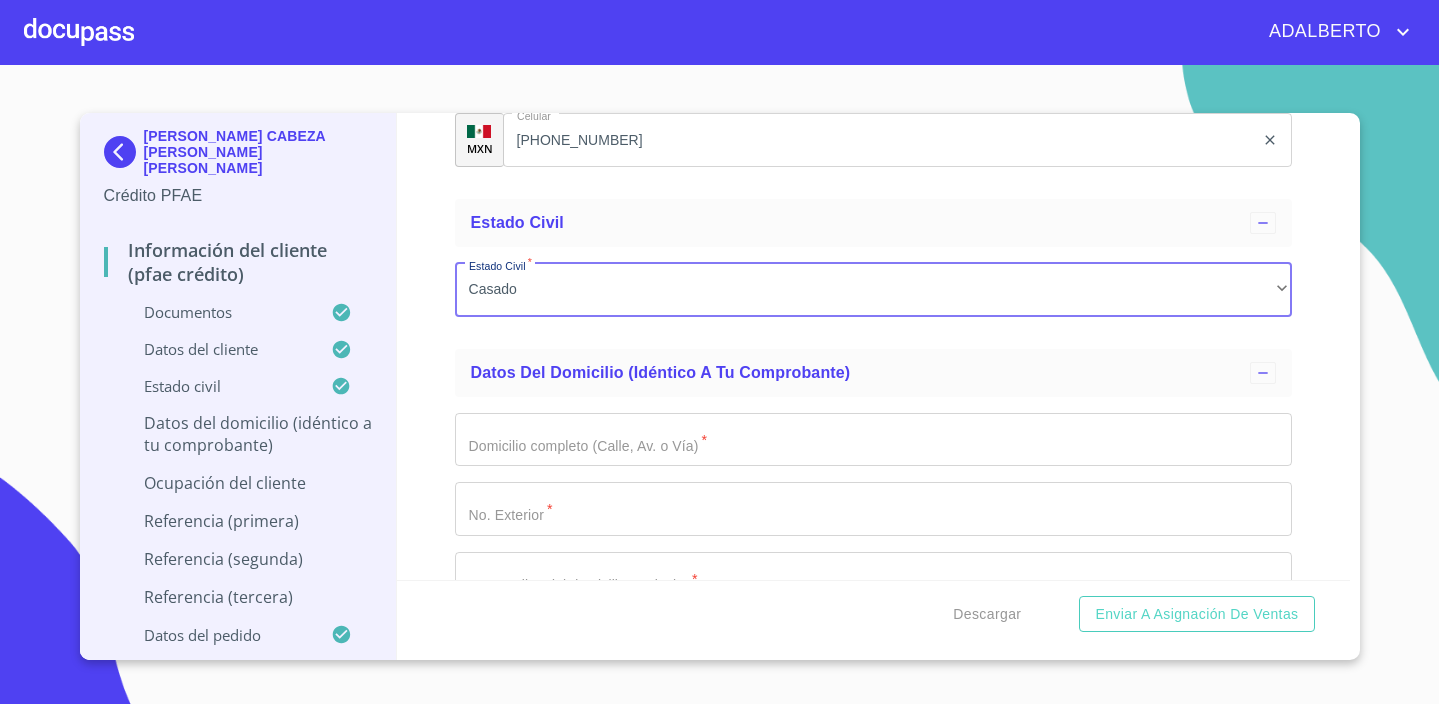 click on "Documento de identificación.   *" at bounding box center [850, -696] 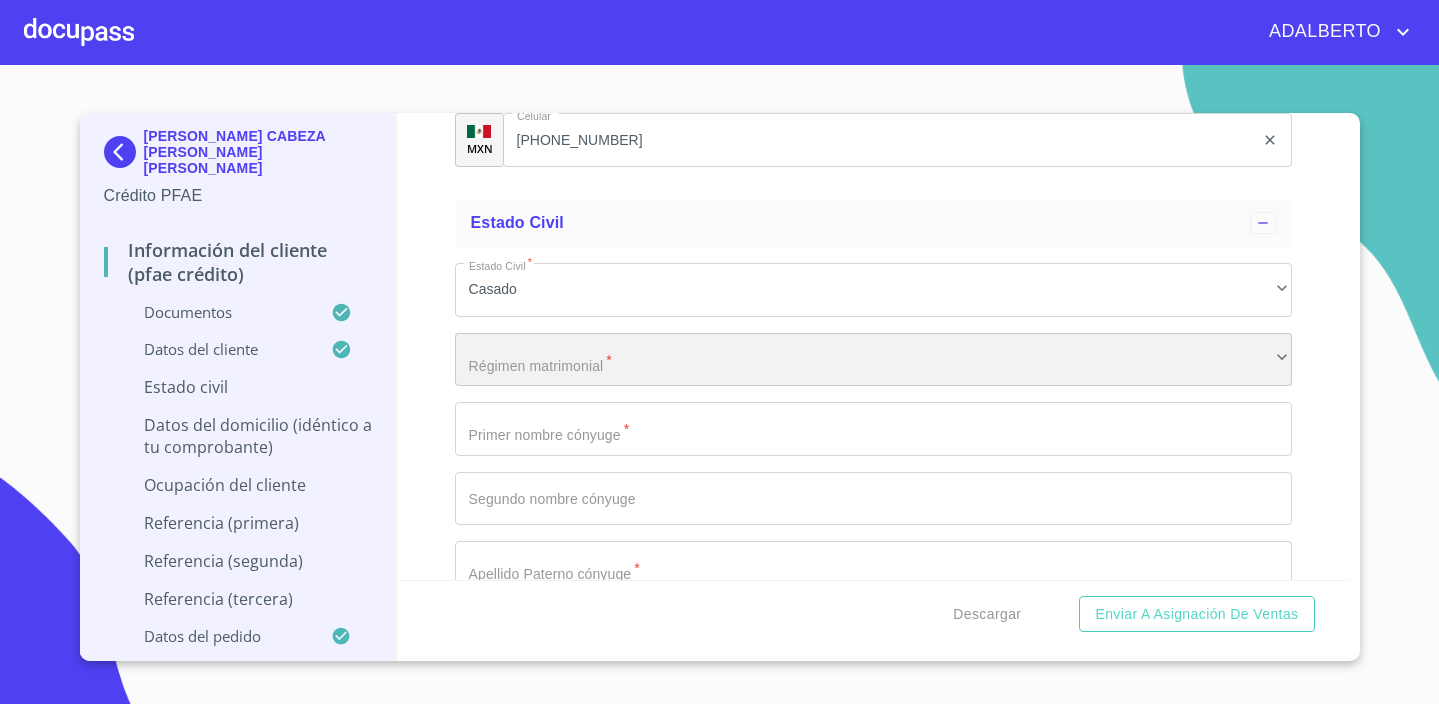click on "​" at bounding box center (873, 360) 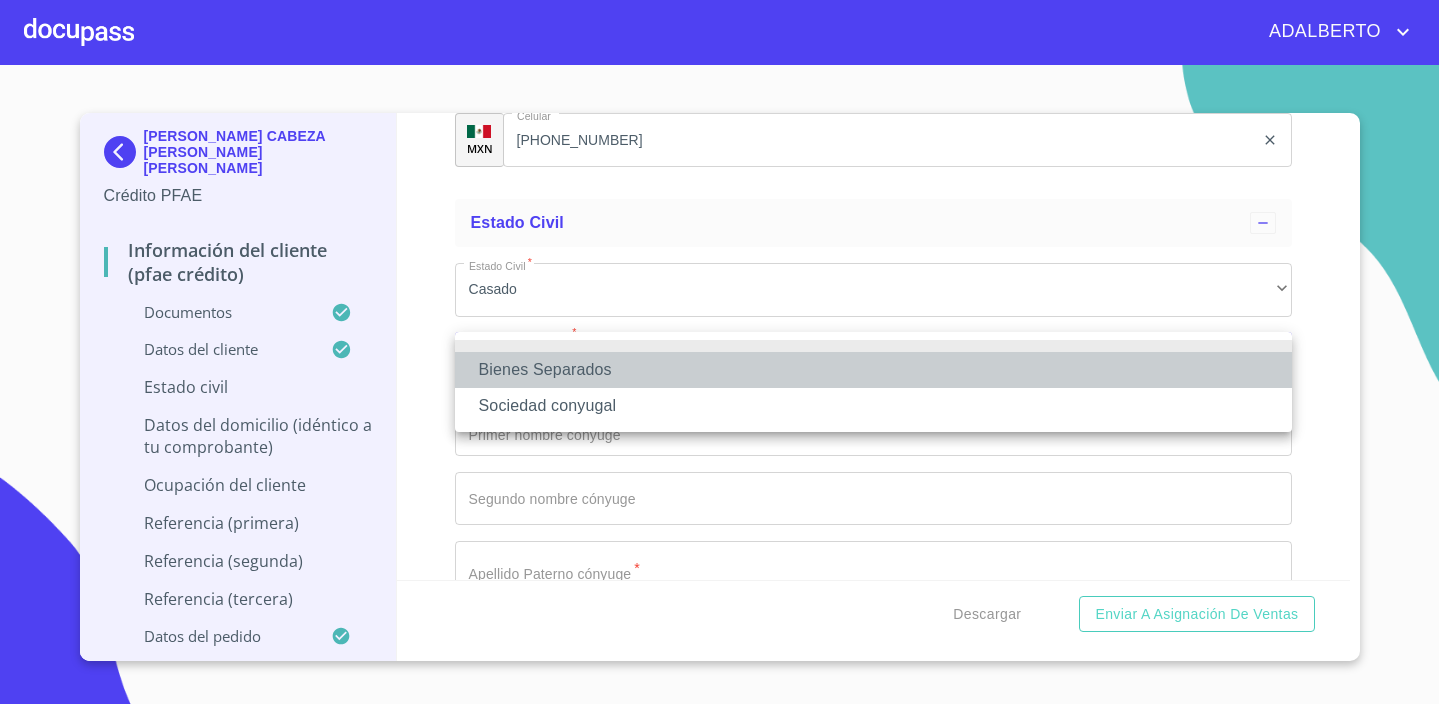 click on "Bienes Separados" at bounding box center [873, 370] 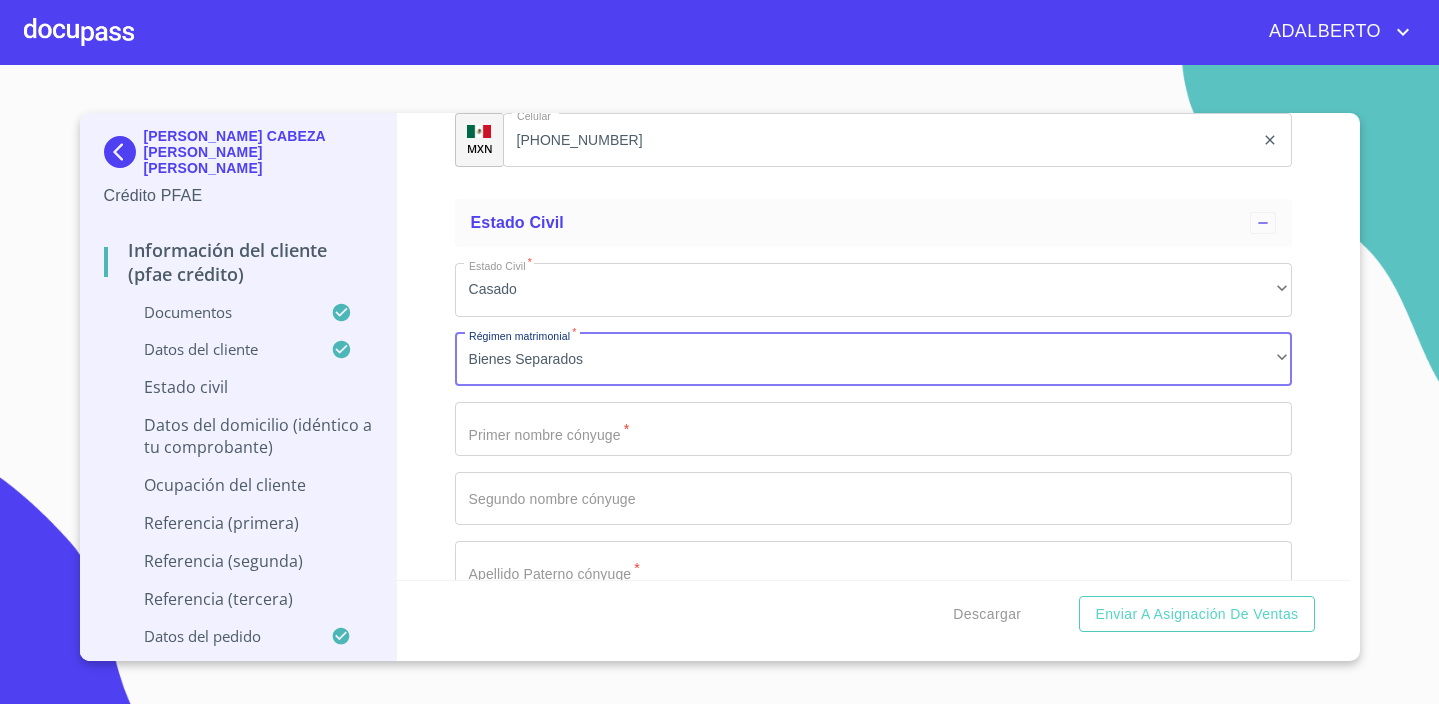 click on "Documento de identificación.   *" at bounding box center (850, -696) 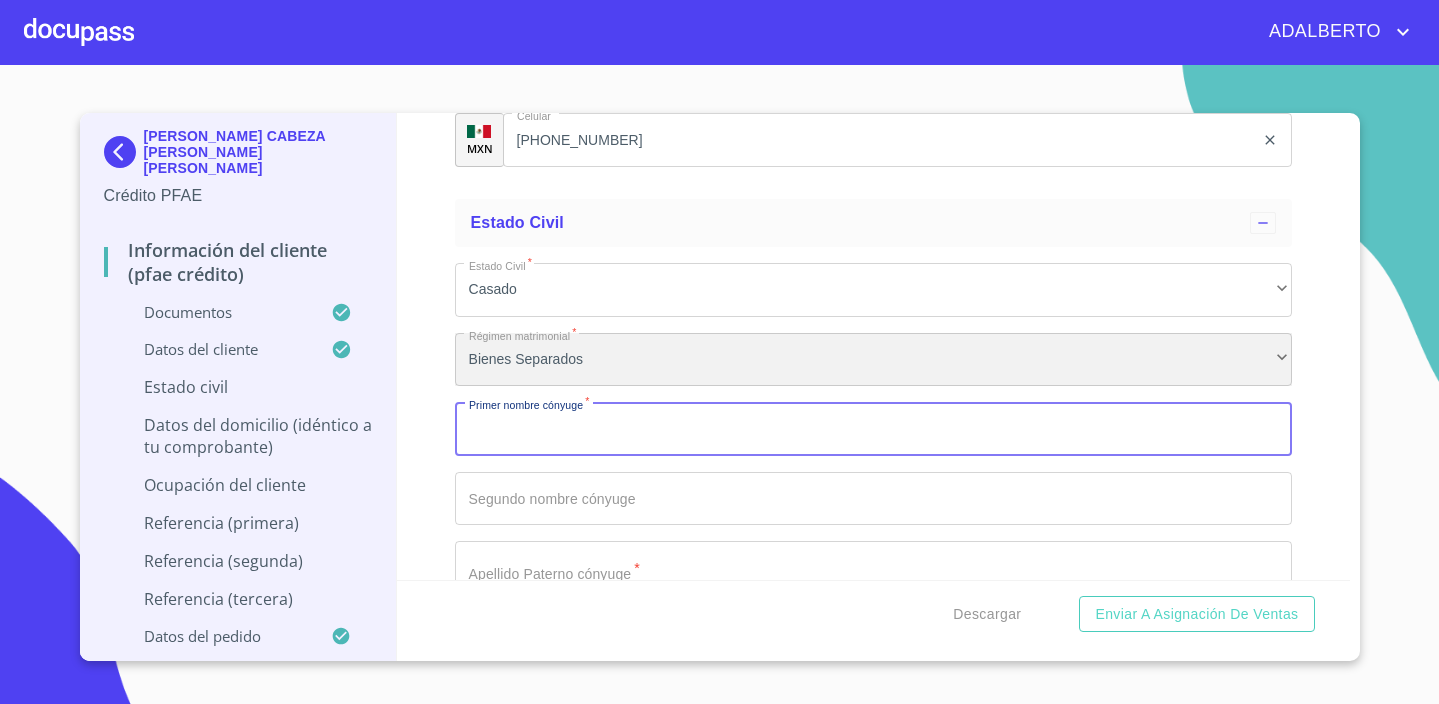 click on "Bienes Separados" at bounding box center [873, 360] 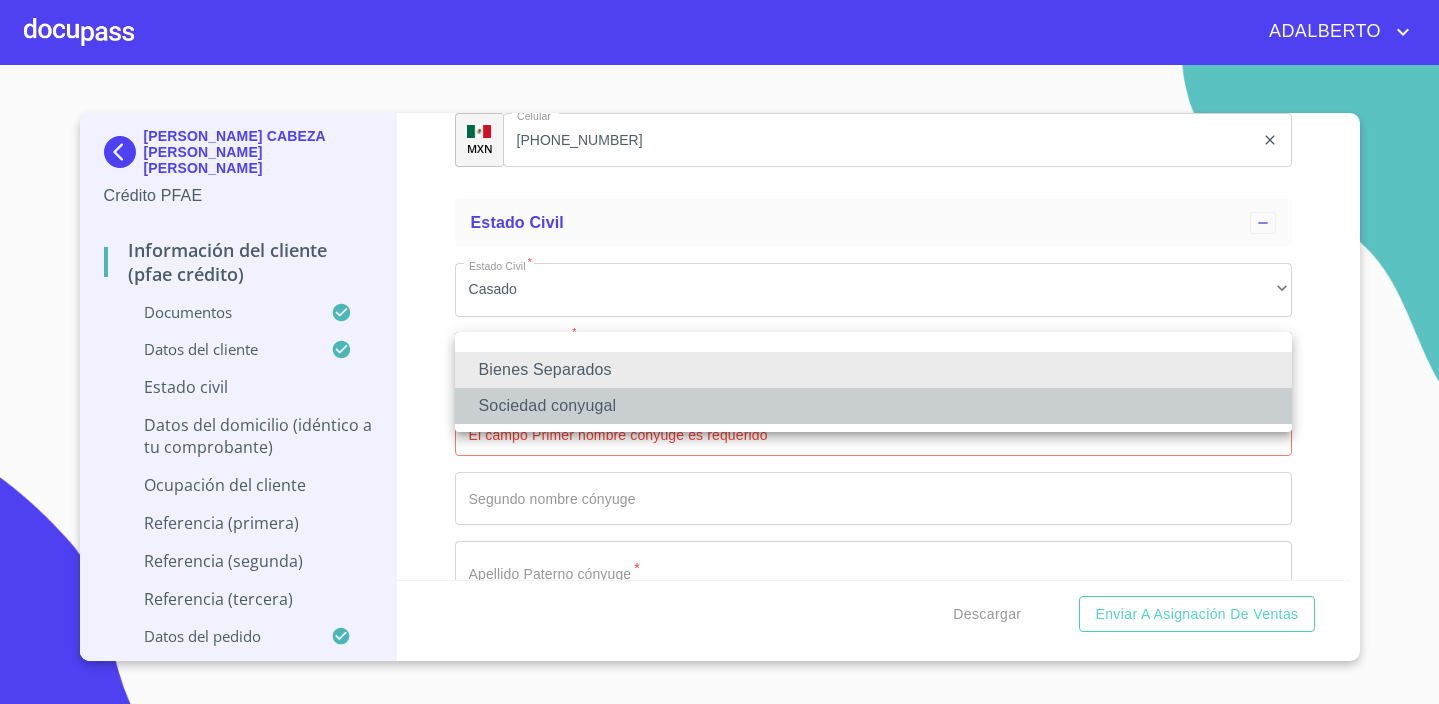 click on "Sociedad conyugal" at bounding box center (873, 406) 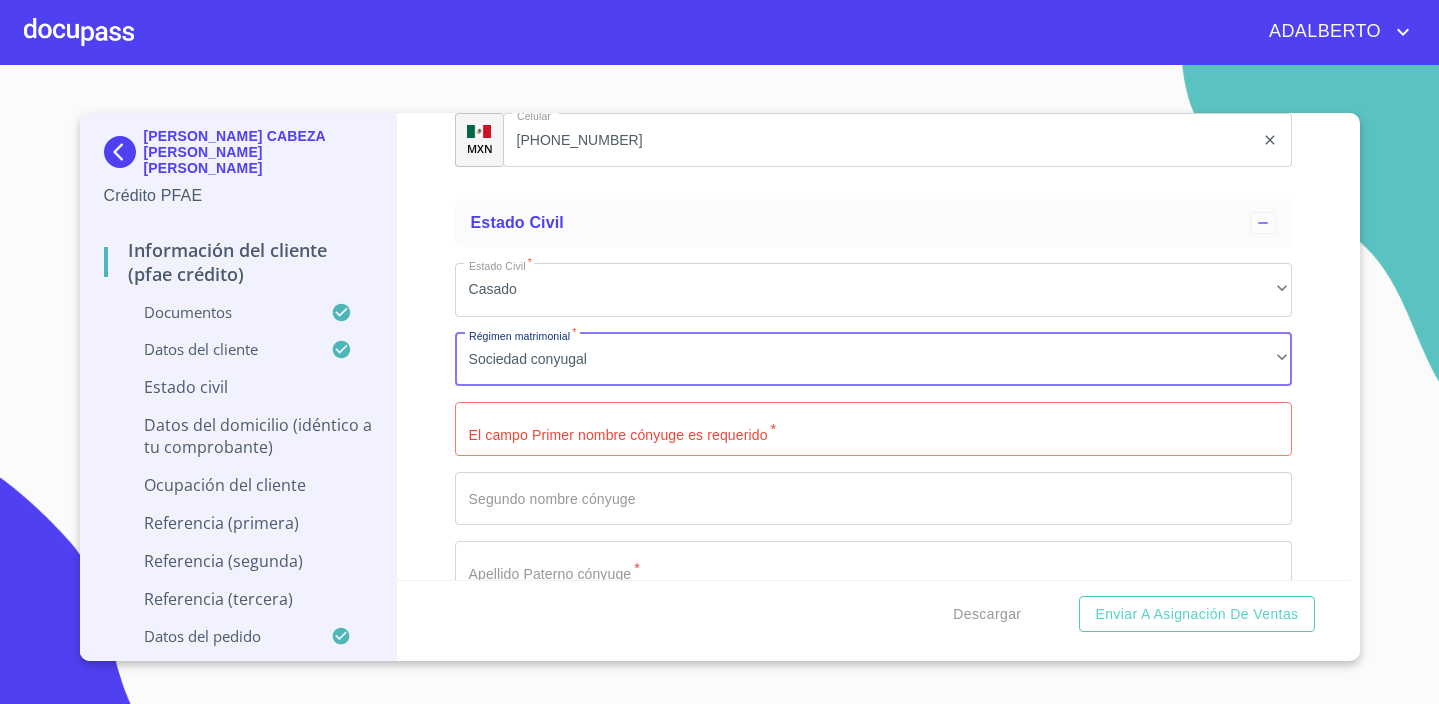 click on "Documento de identificación.   *" at bounding box center (873, 429) 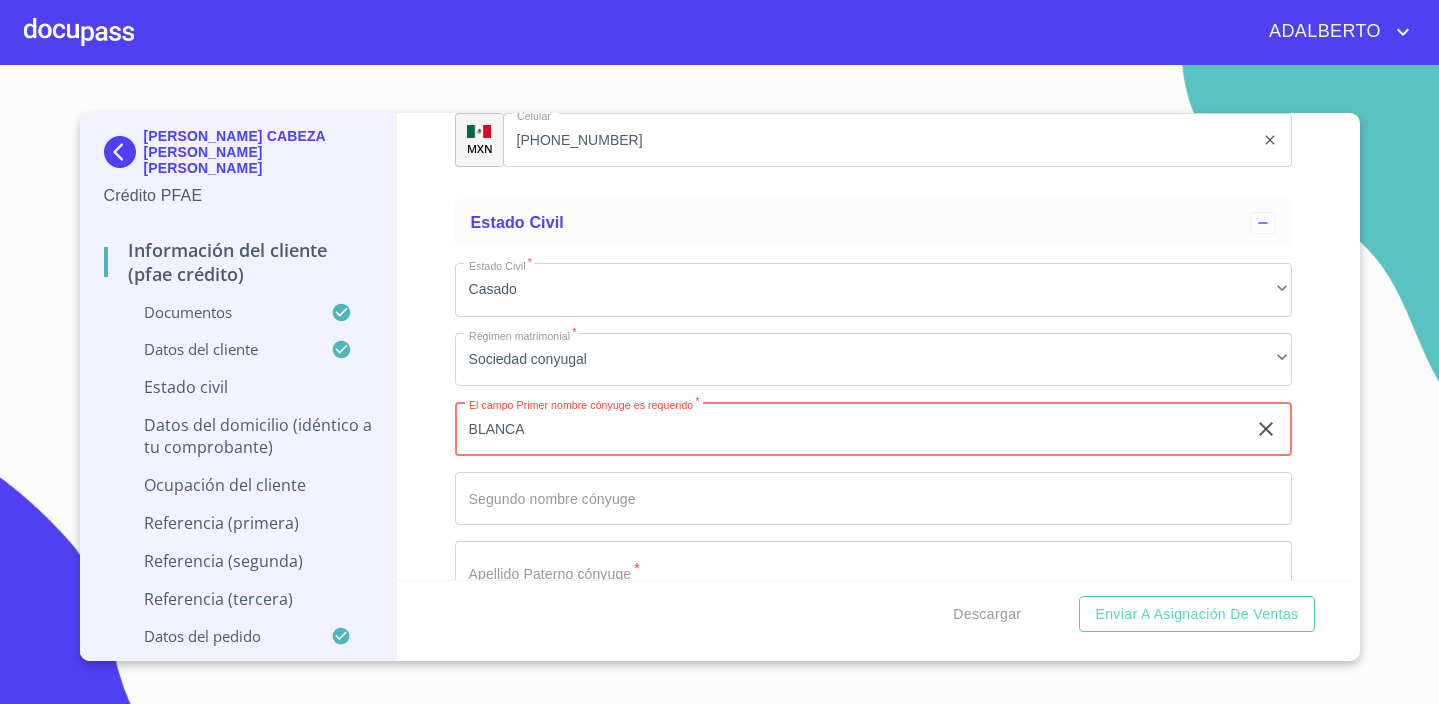 type on "BLANCA" 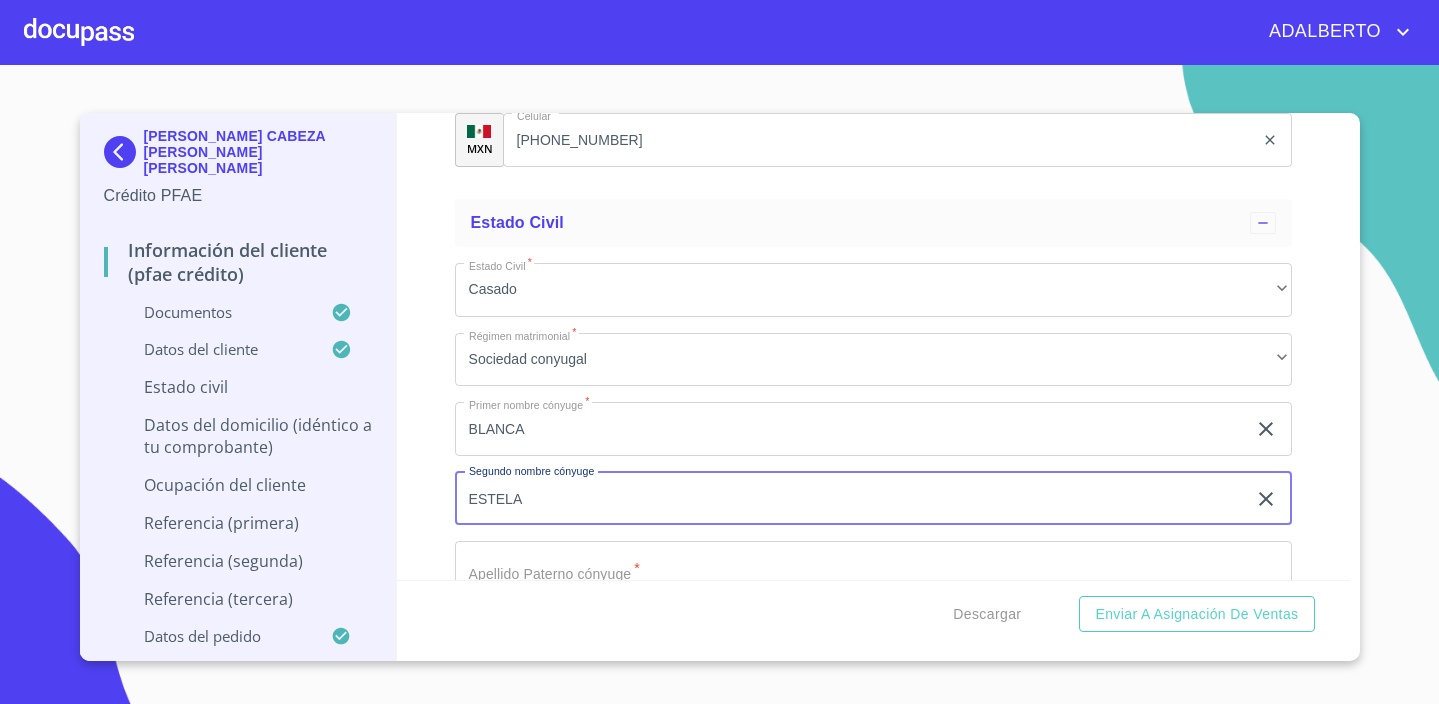 click on "Documento de identificación.   *" at bounding box center (850, -696) 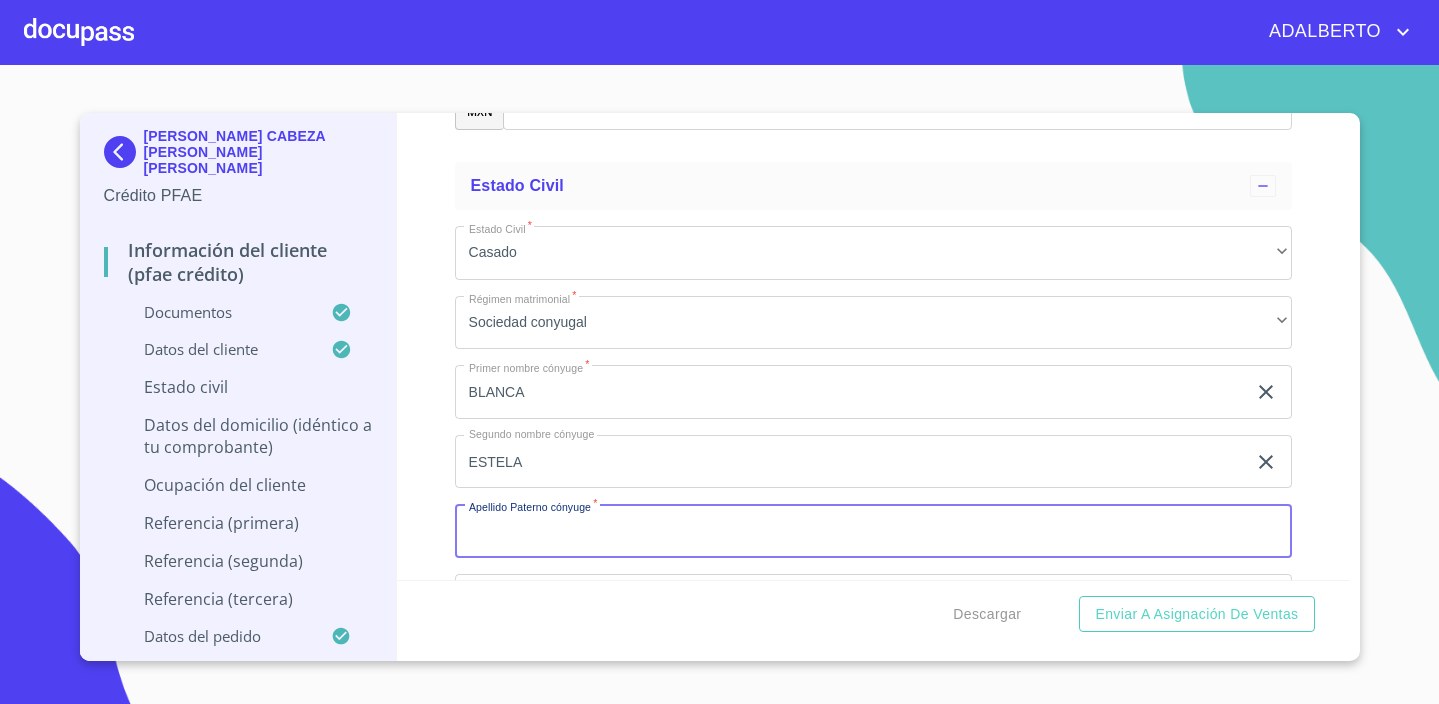 scroll, scrollTop: 7288, scrollLeft: 0, axis: vertical 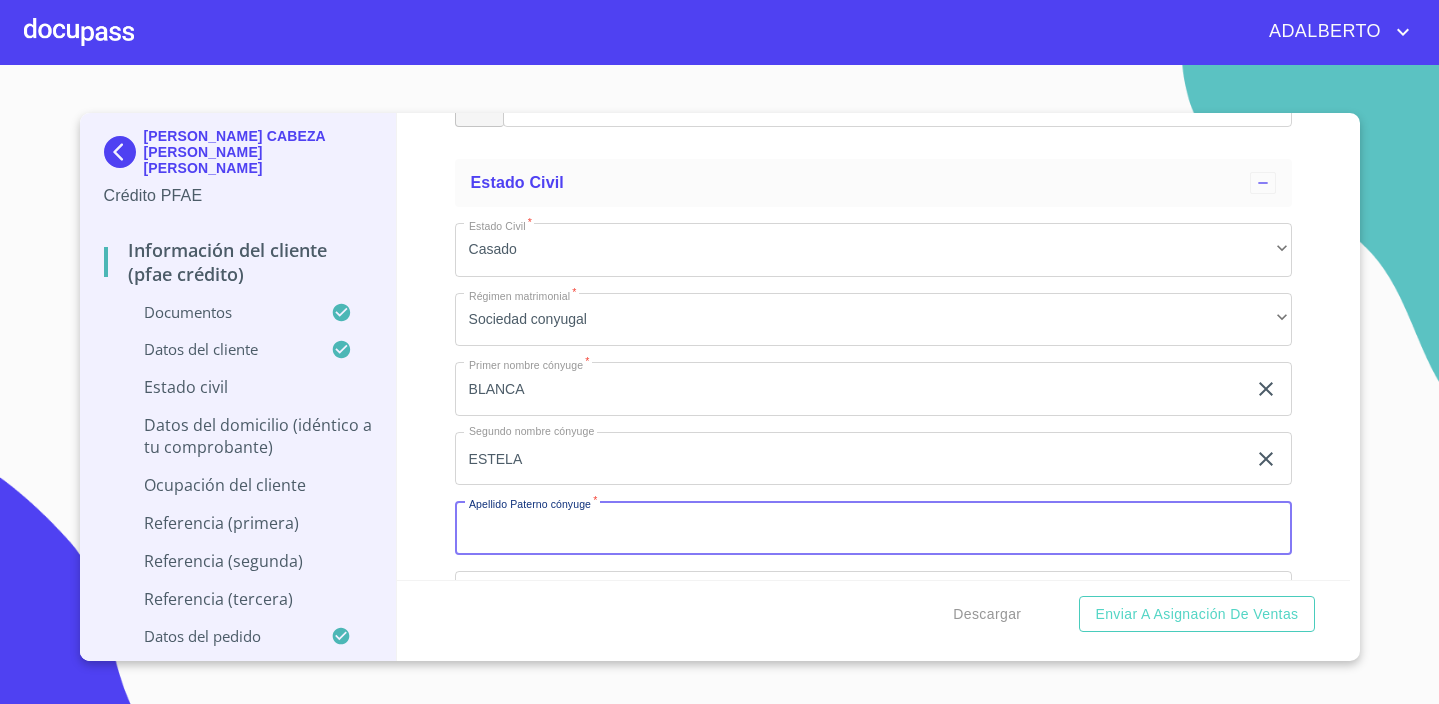 click on "ESTELA" at bounding box center [850, -736] 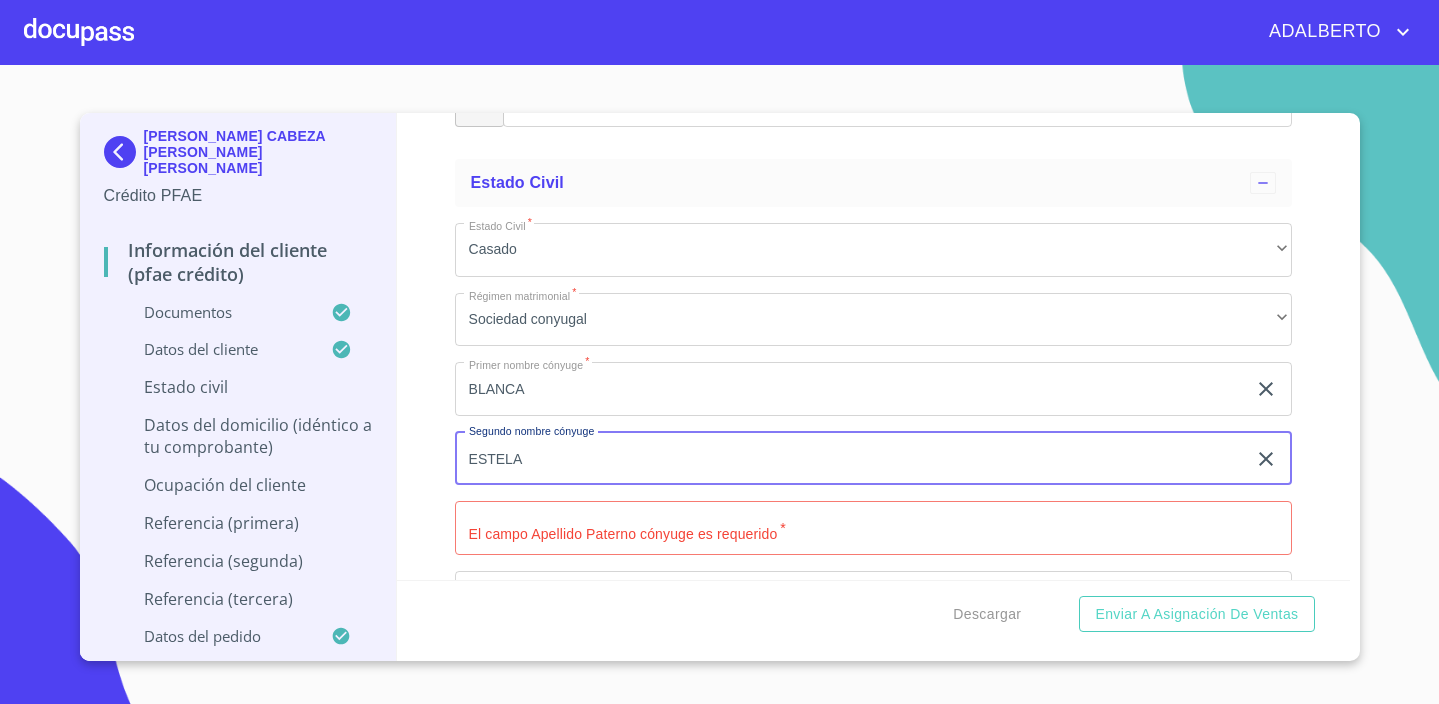 click on "ESTELA" at bounding box center (850, 459) 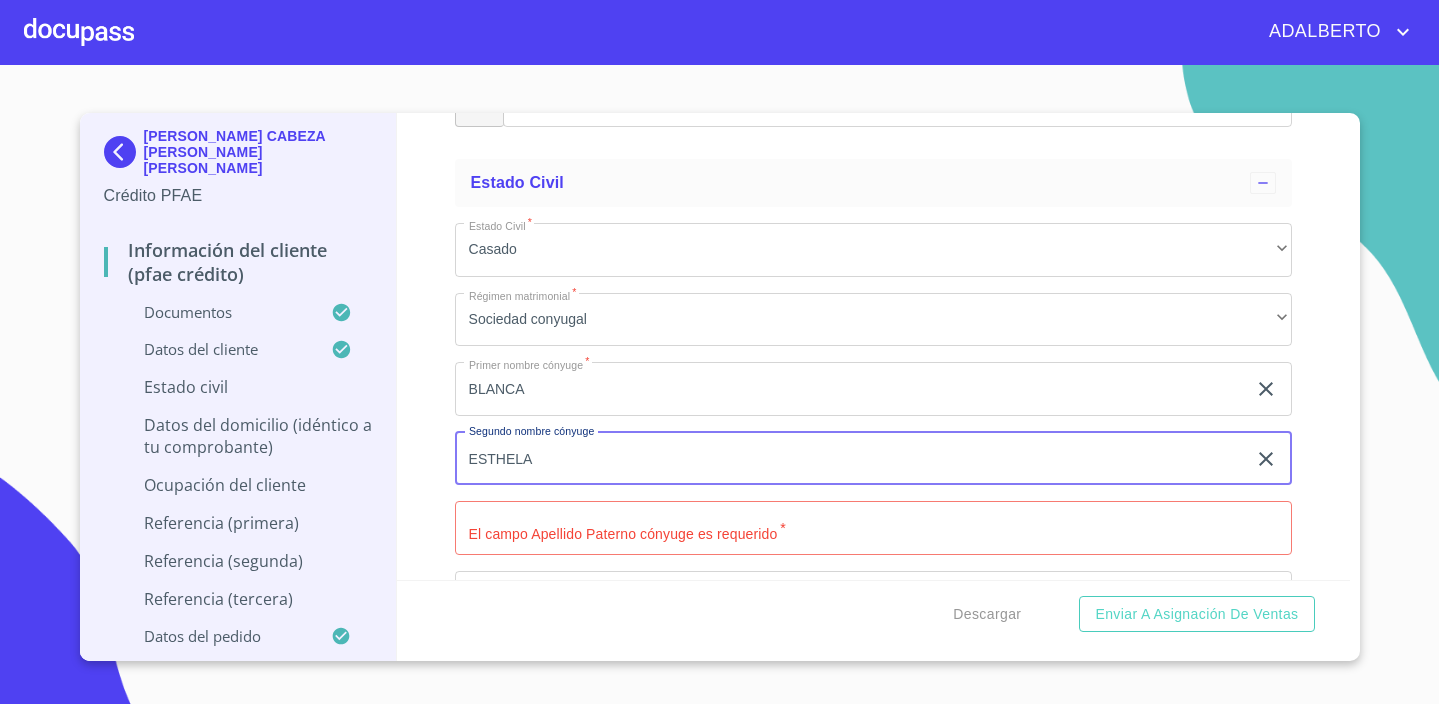 type on "ESTHELA" 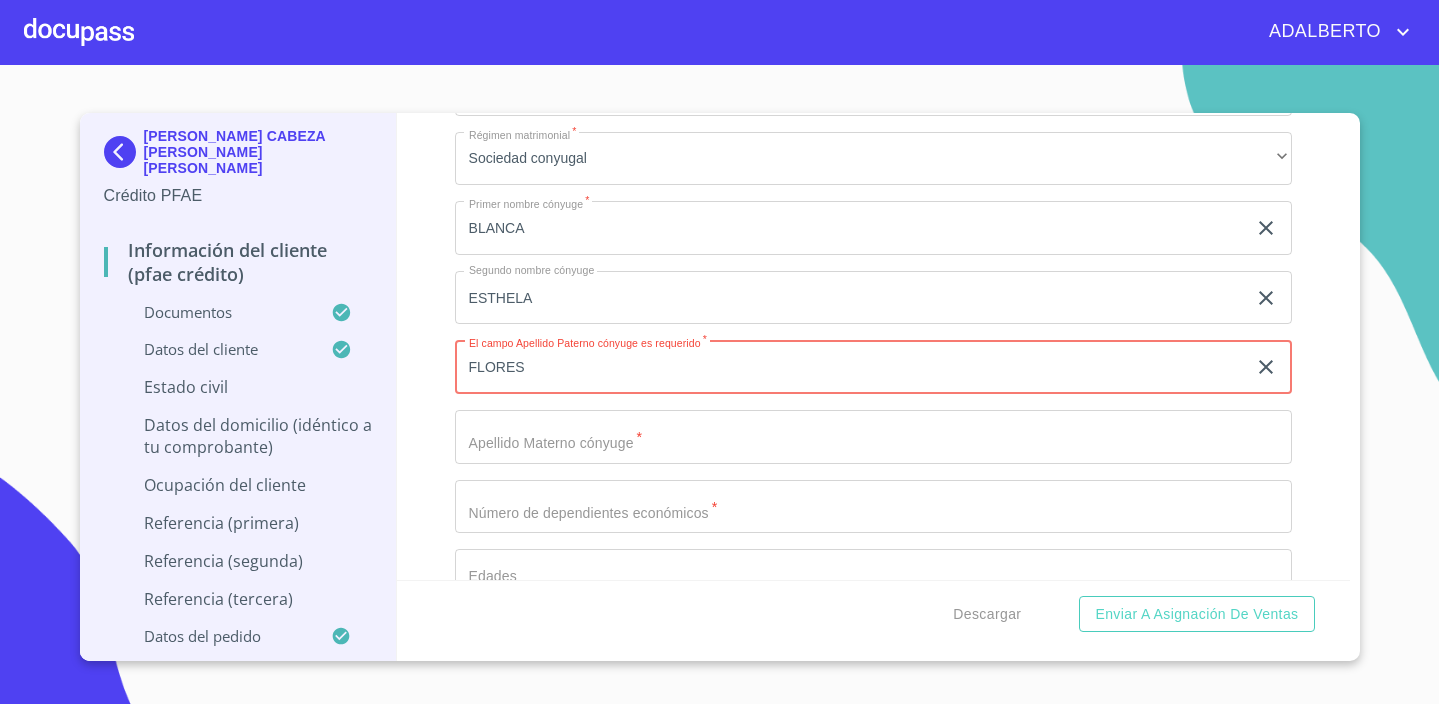 scroll, scrollTop: 7476, scrollLeft: 0, axis: vertical 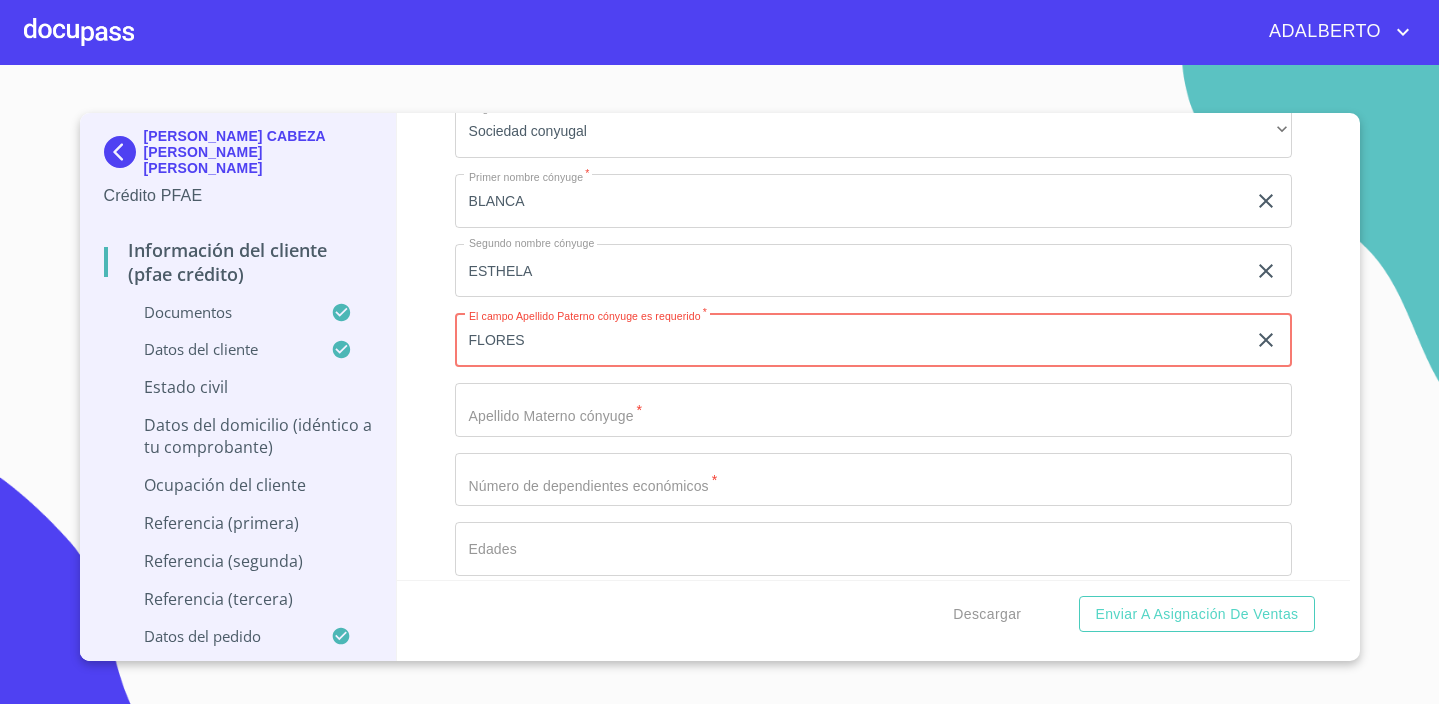 type on "FLORES" 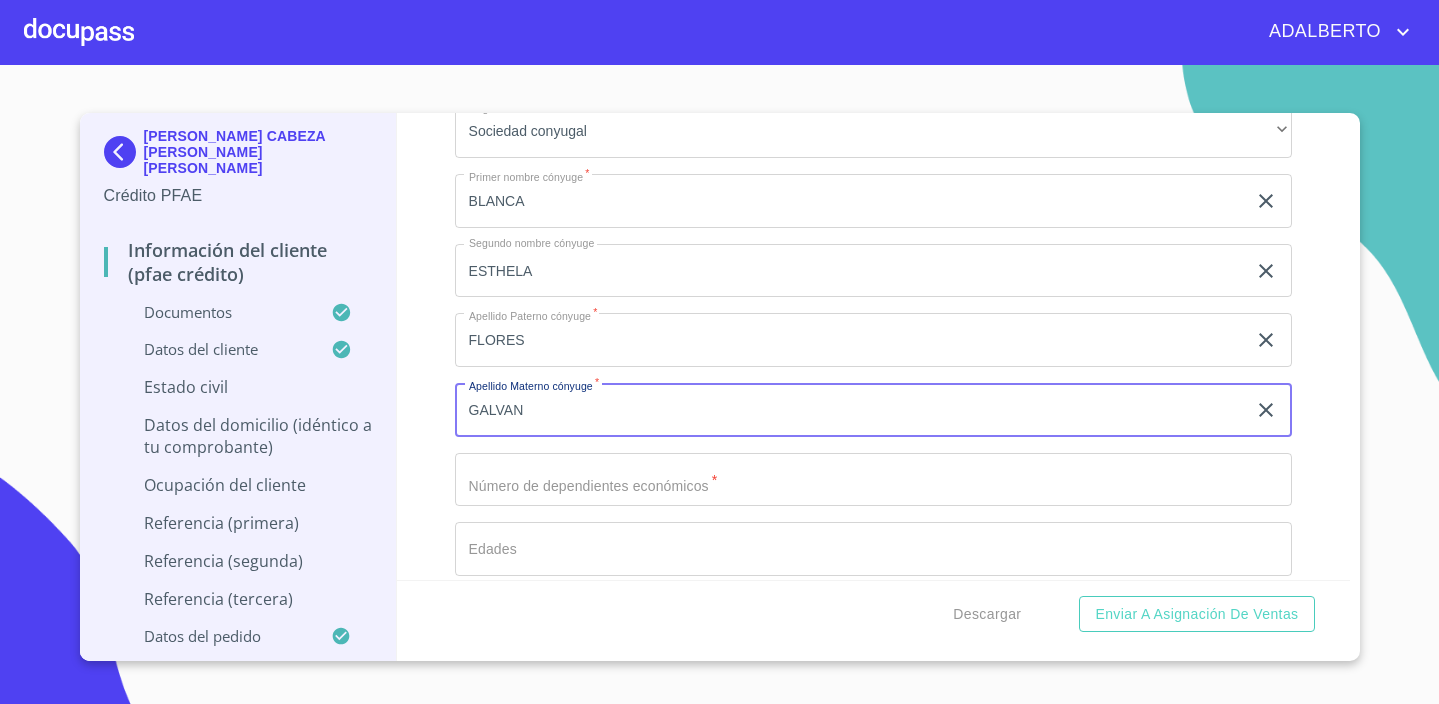 type on "GALVAN" 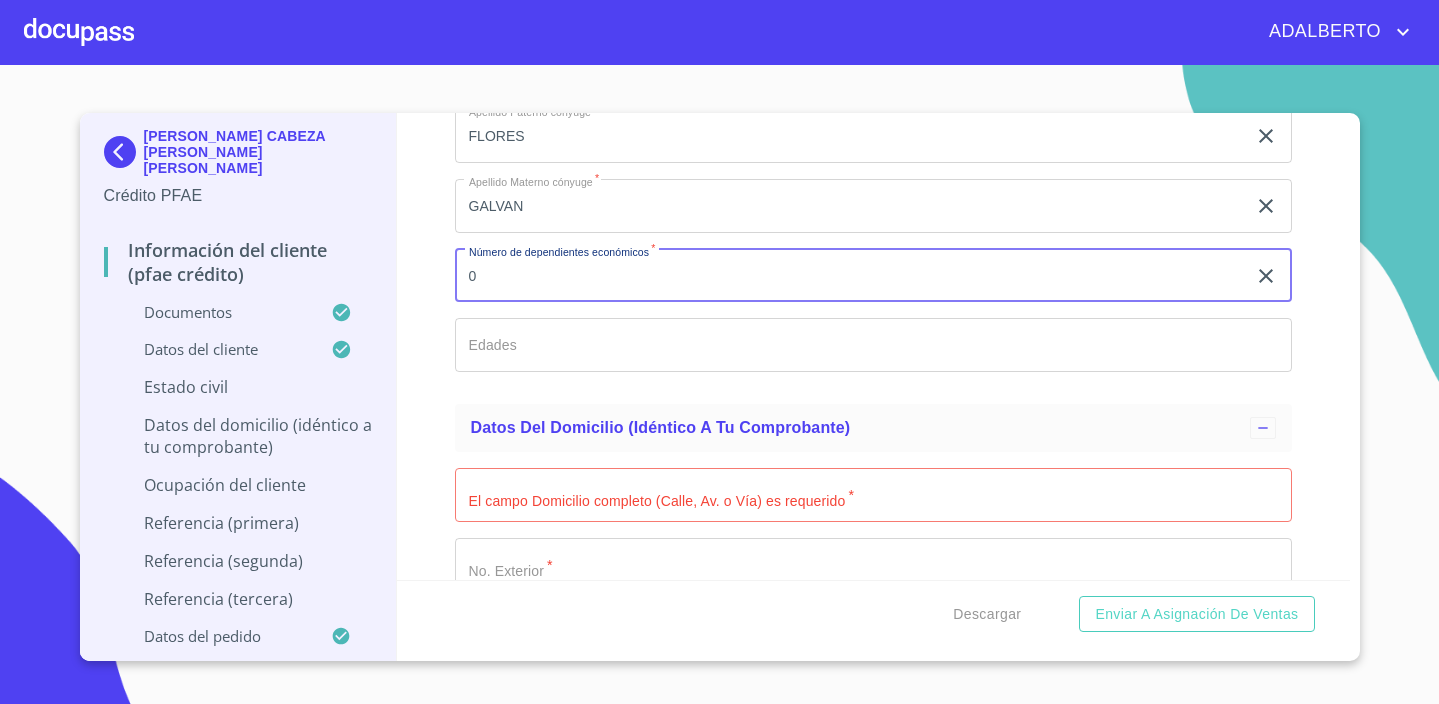 scroll, scrollTop: 7721, scrollLeft: 0, axis: vertical 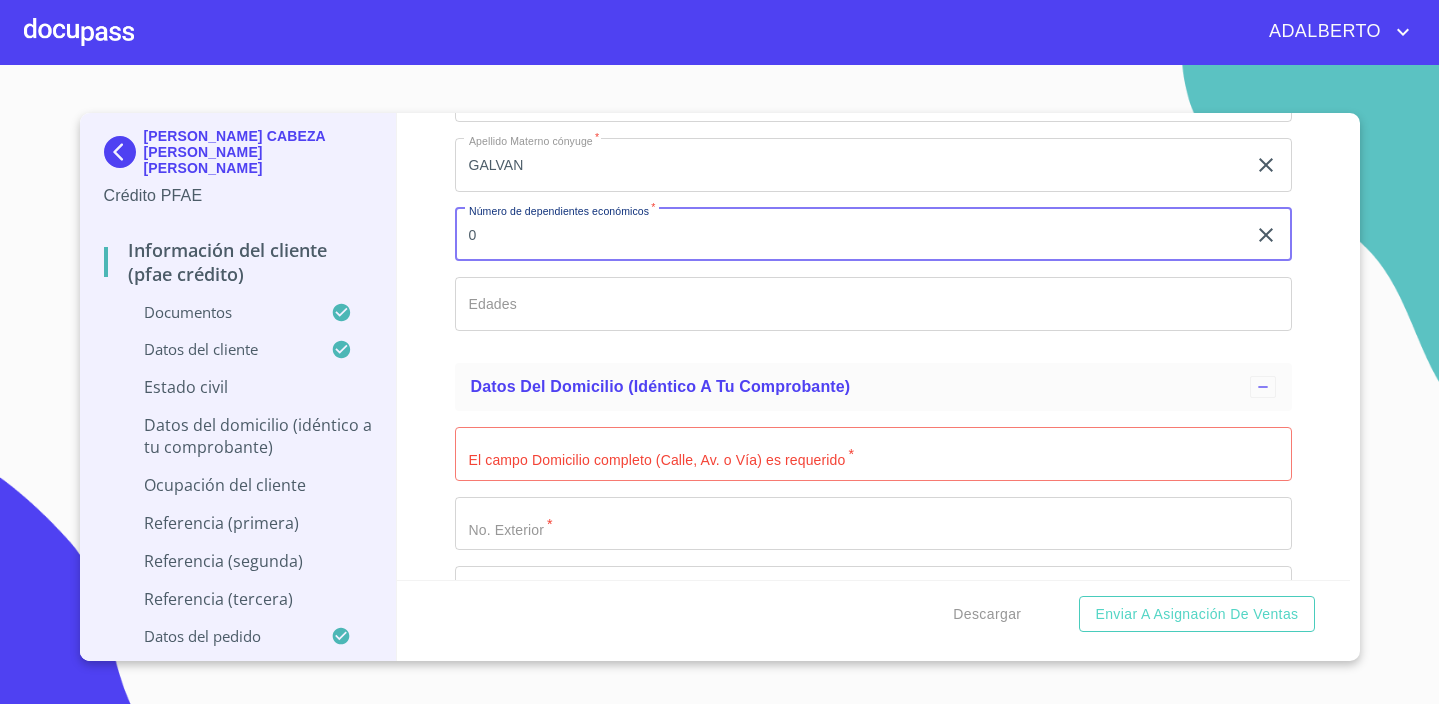 type on "0" 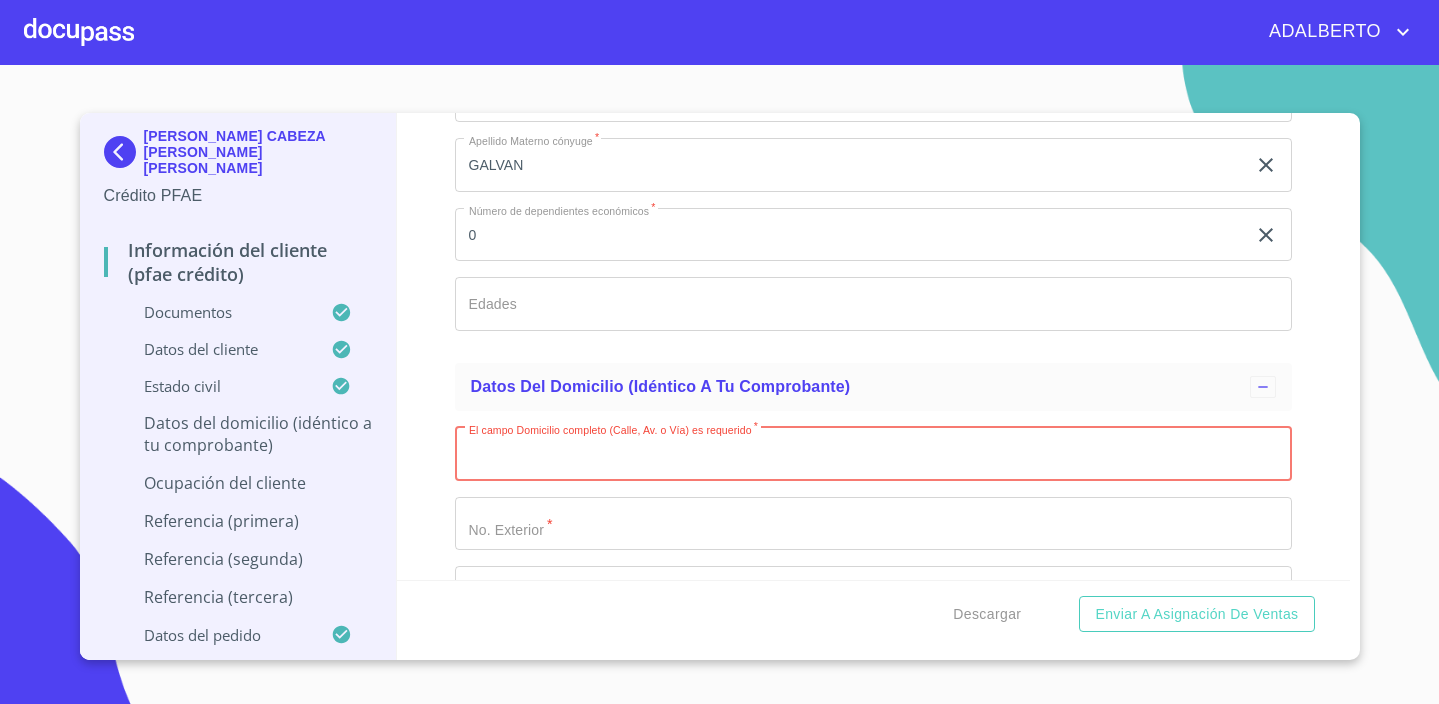 type on "D" 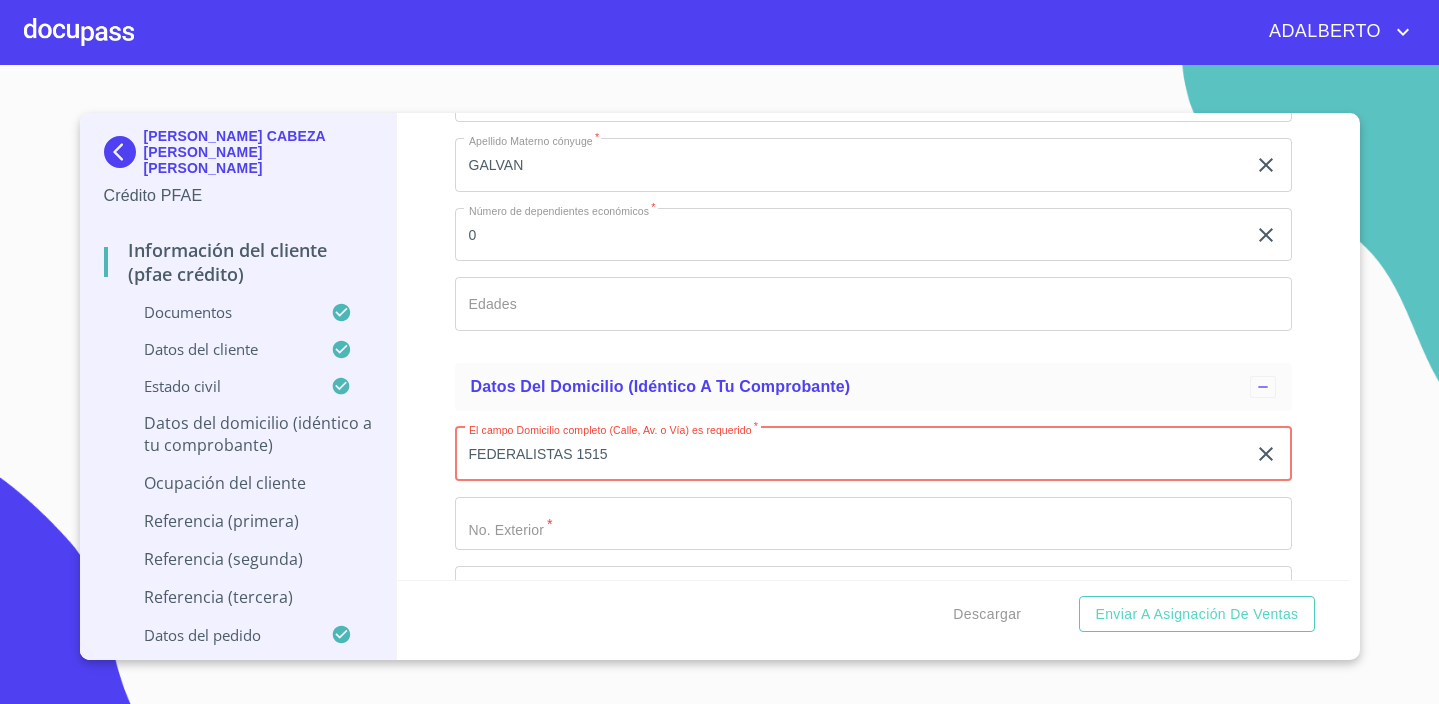 click on "Documento de identificación.   *" at bounding box center (850, -1169) 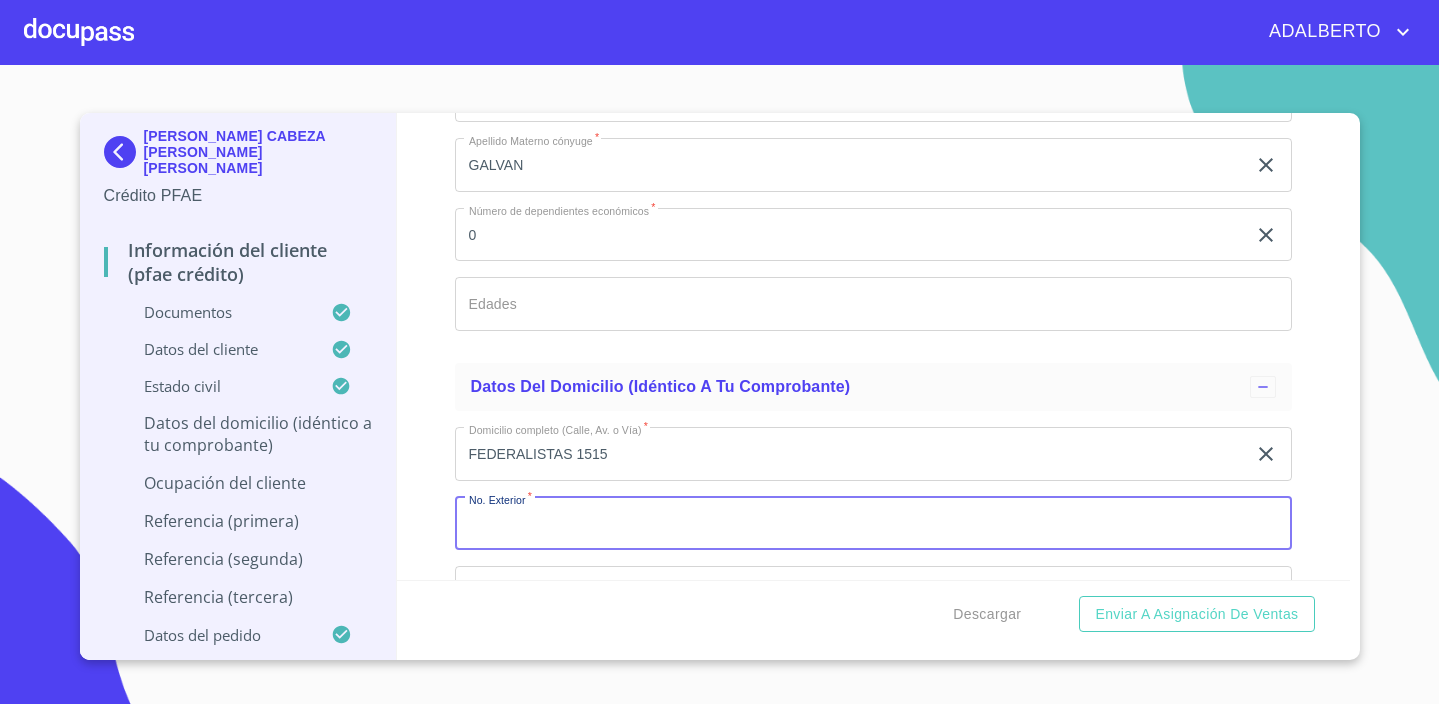 click on "FEDERALISTAS 1515" at bounding box center (850, -1169) 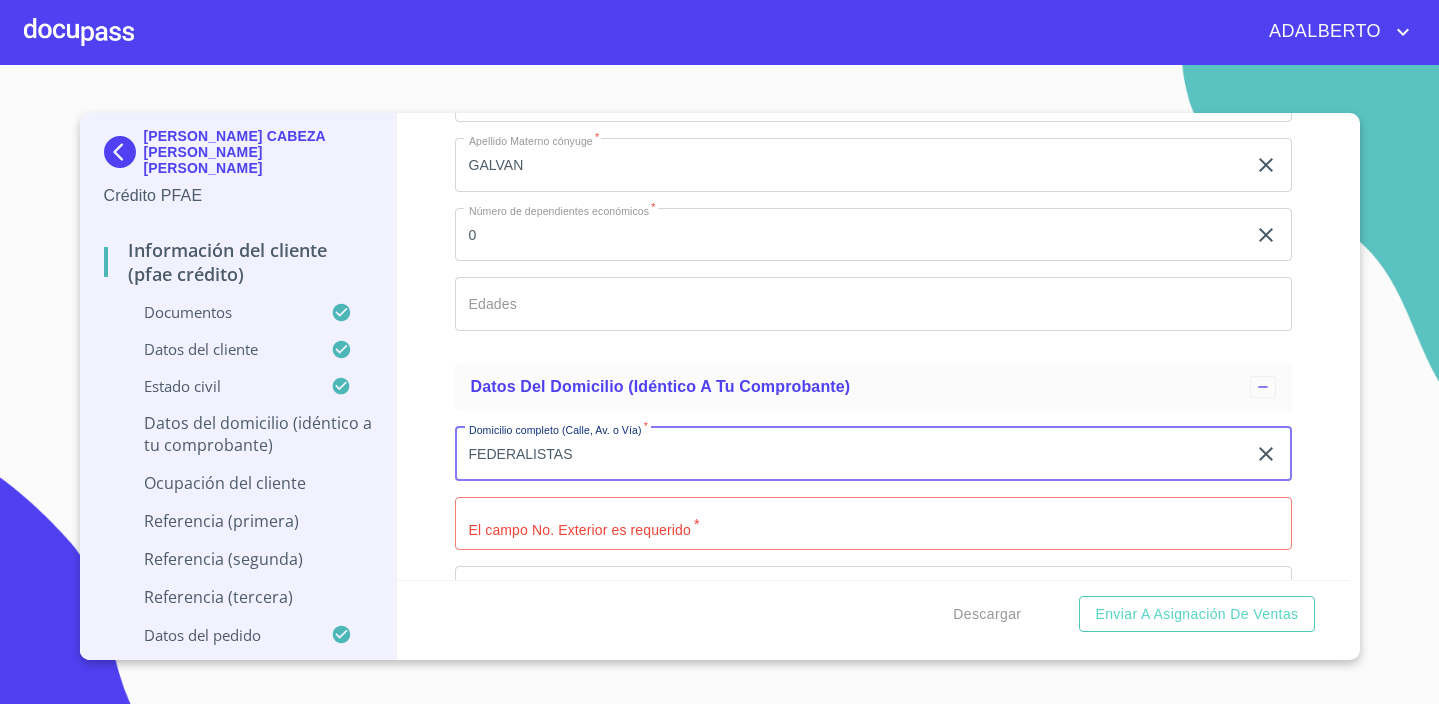 type on "FEDERALISTAS" 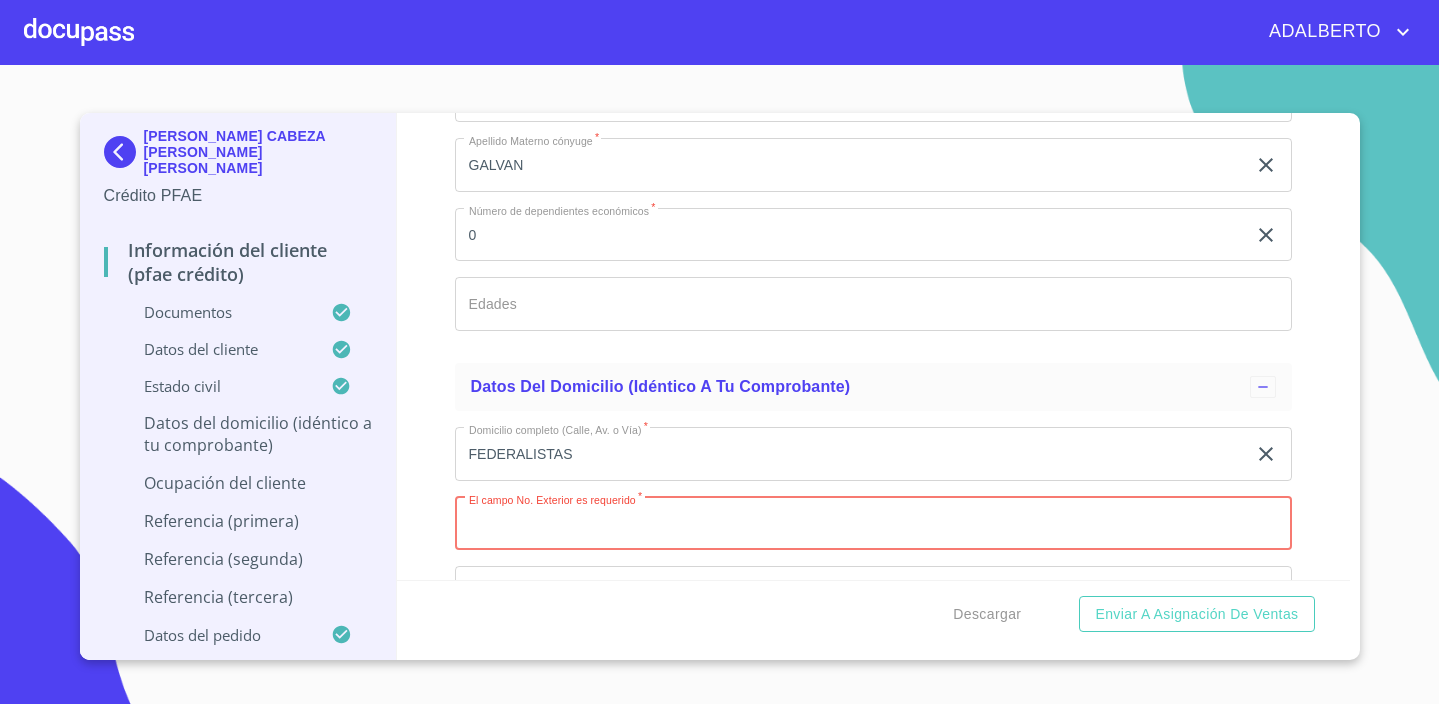click on "Documento de identificación.   *" at bounding box center [873, 524] 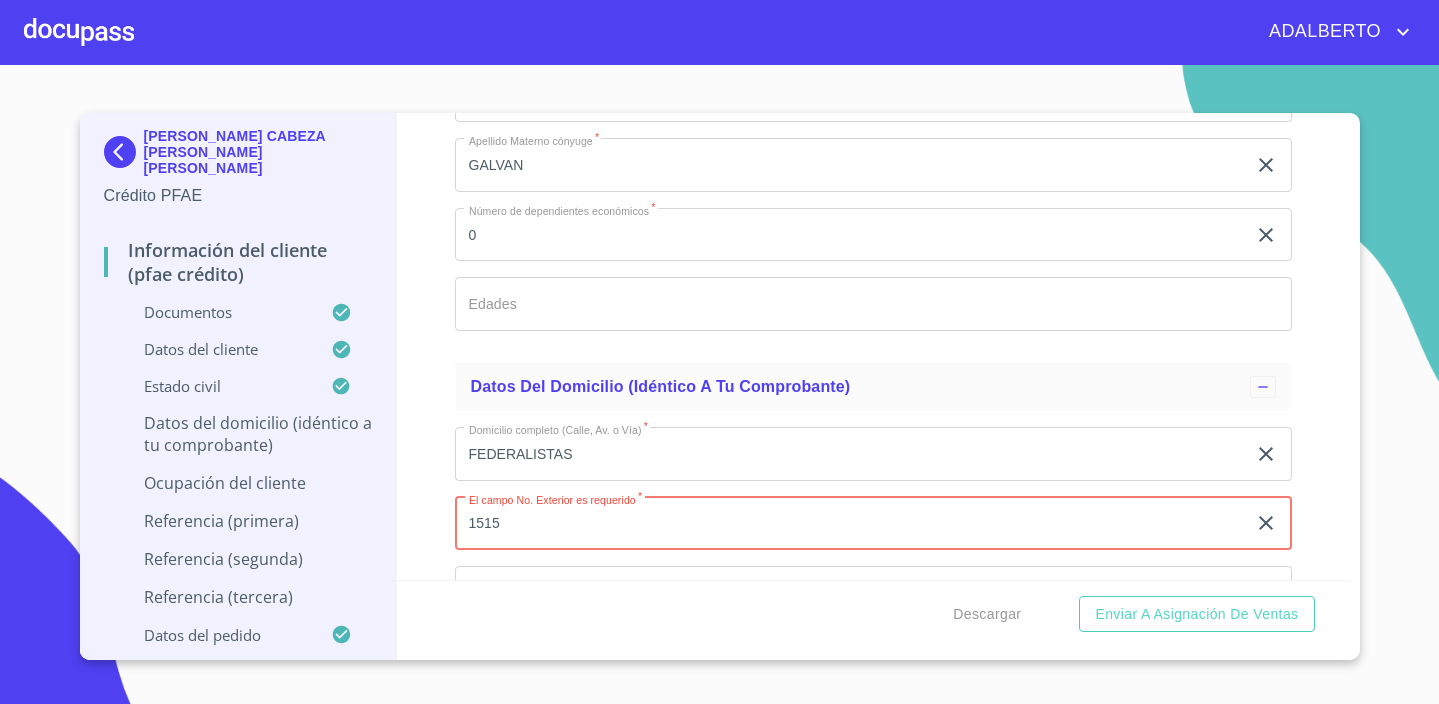 scroll, scrollTop: 7961, scrollLeft: 0, axis: vertical 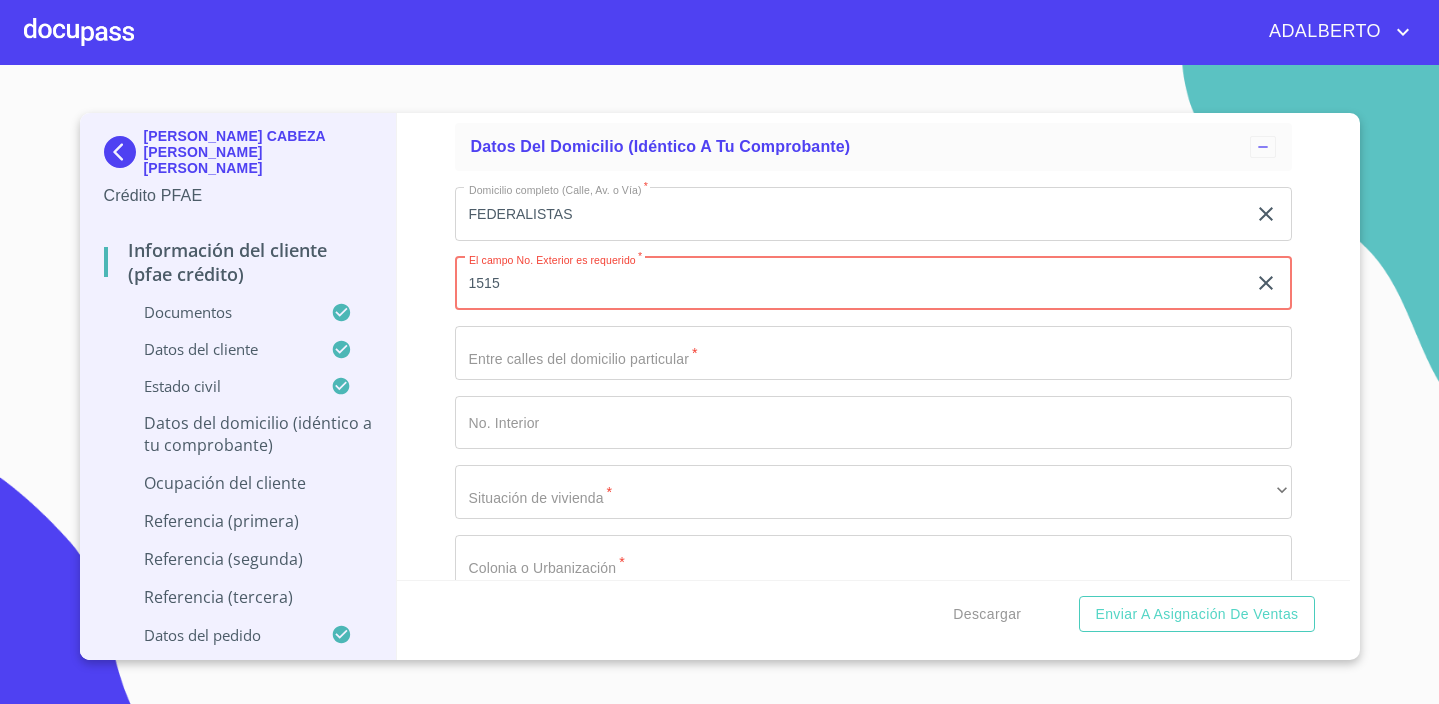 type on "1515" 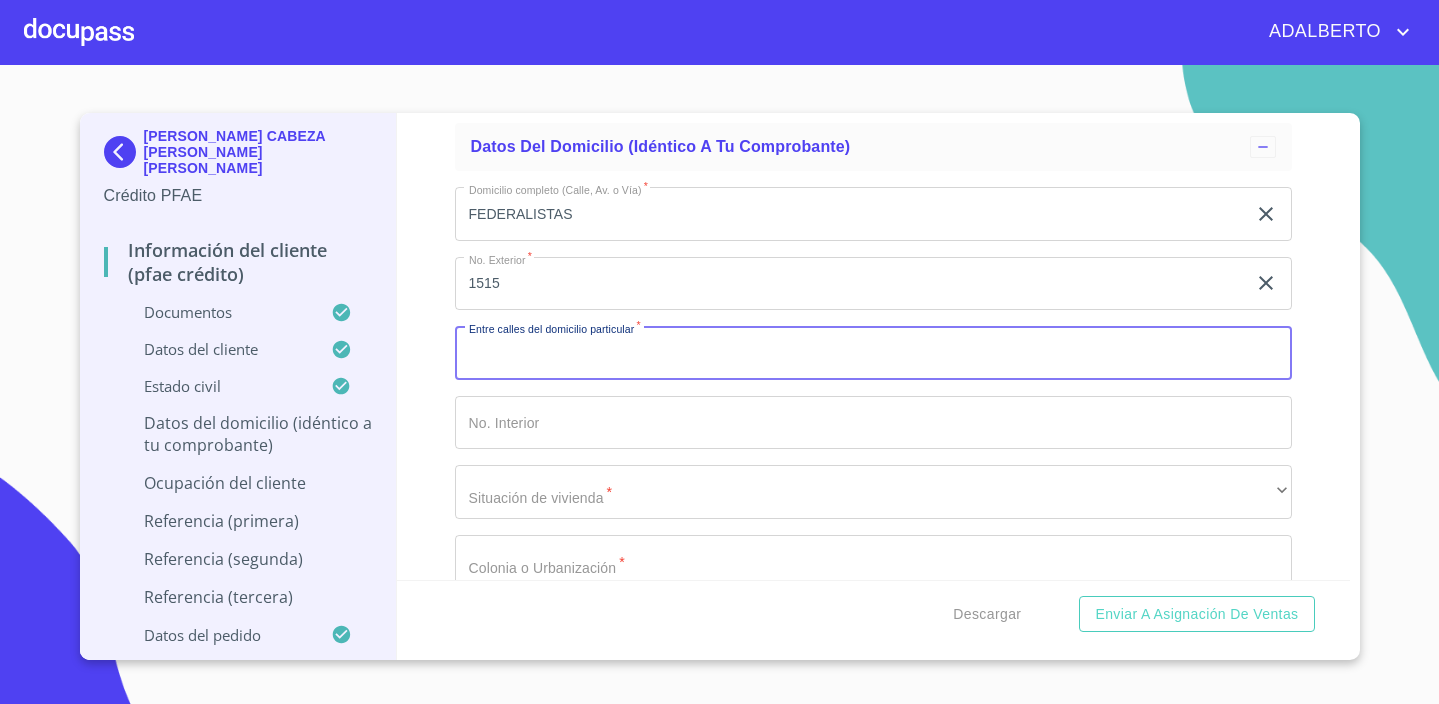 click on "Documento de identificación.   *" at bounding box center [873, 353] 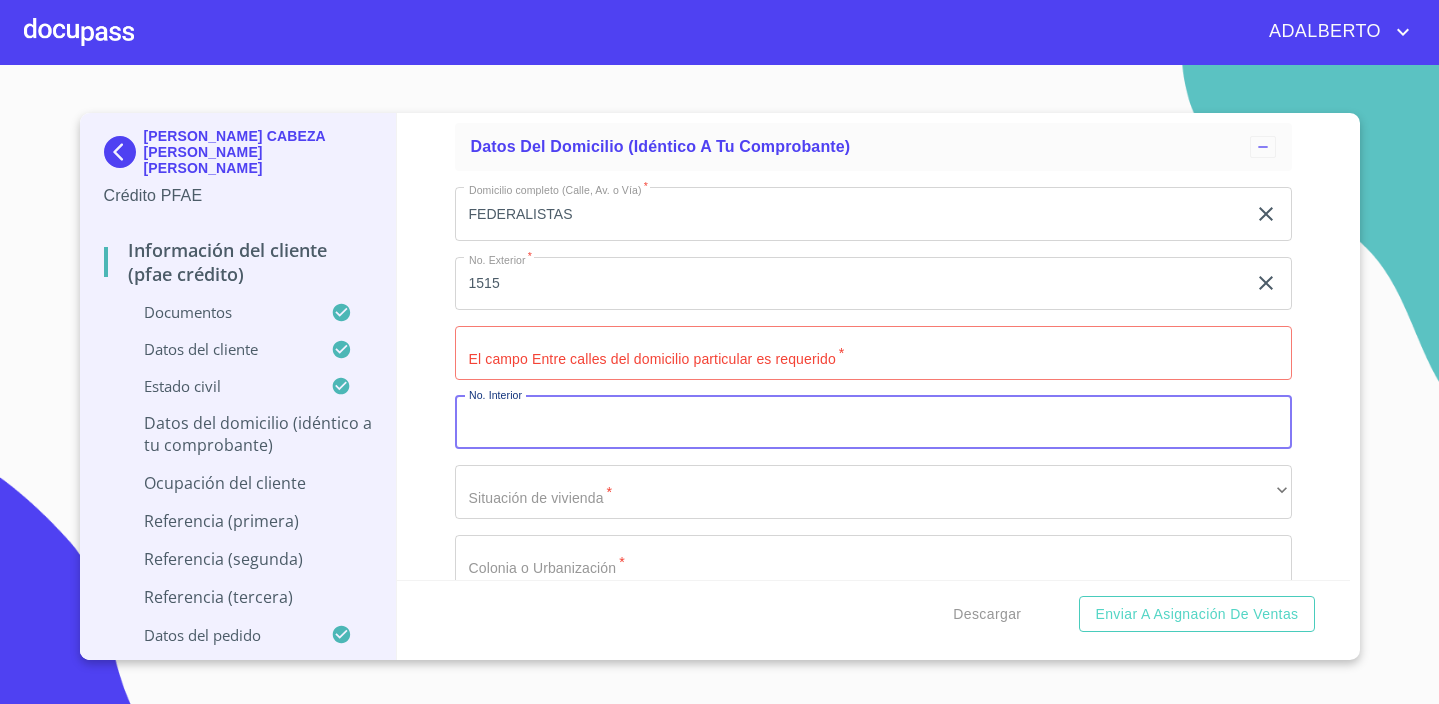 click on "Documento de identificación.   *" at bounding box center (873, 423) 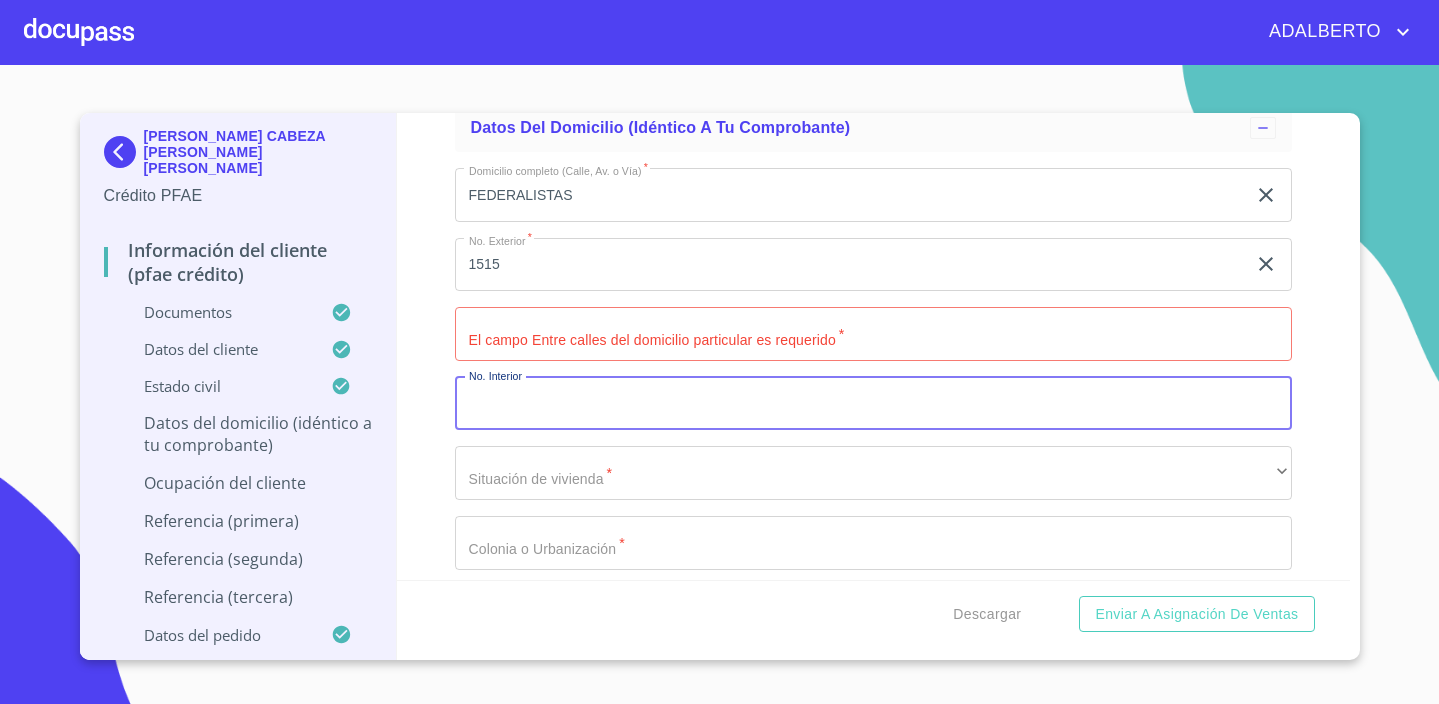 scroll, scrollTop: 7983, scrollLeft: 0, axis: vertical 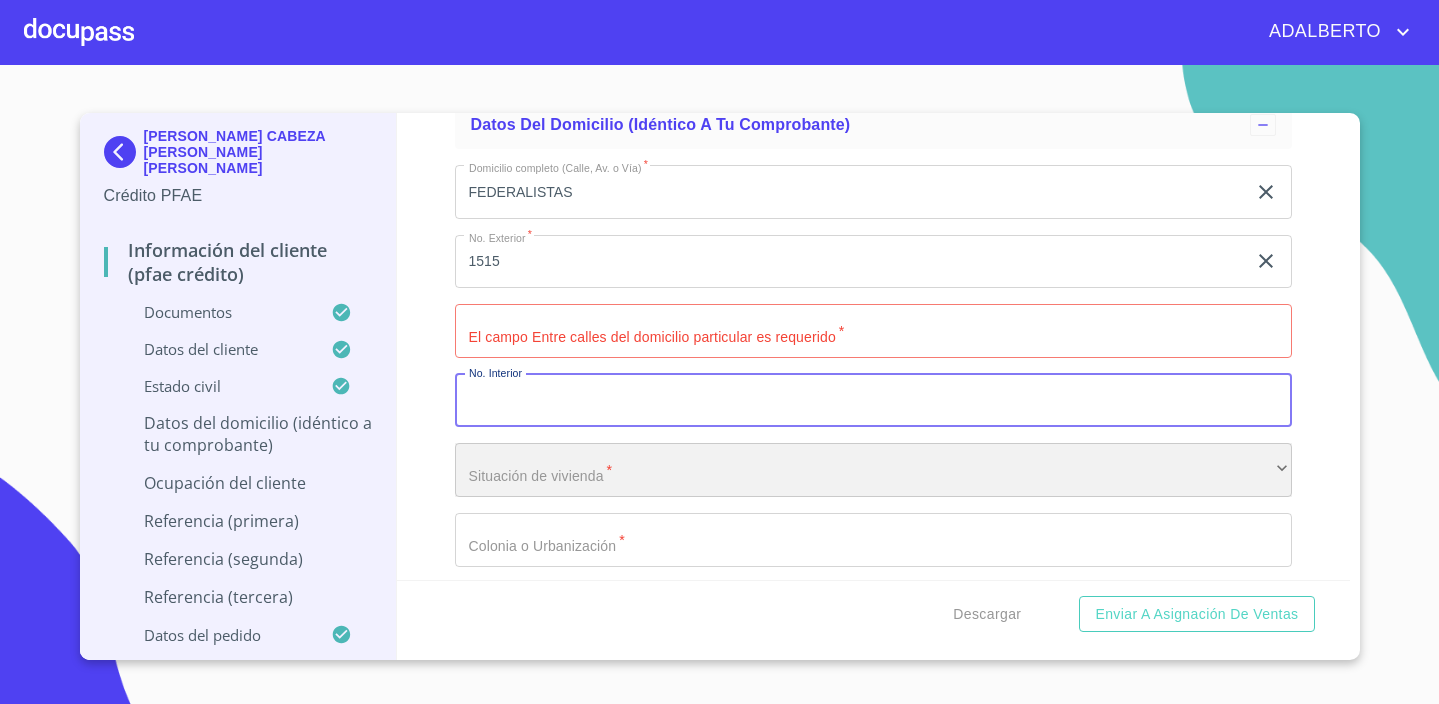 click on "​" at bounding box center (873, 470) 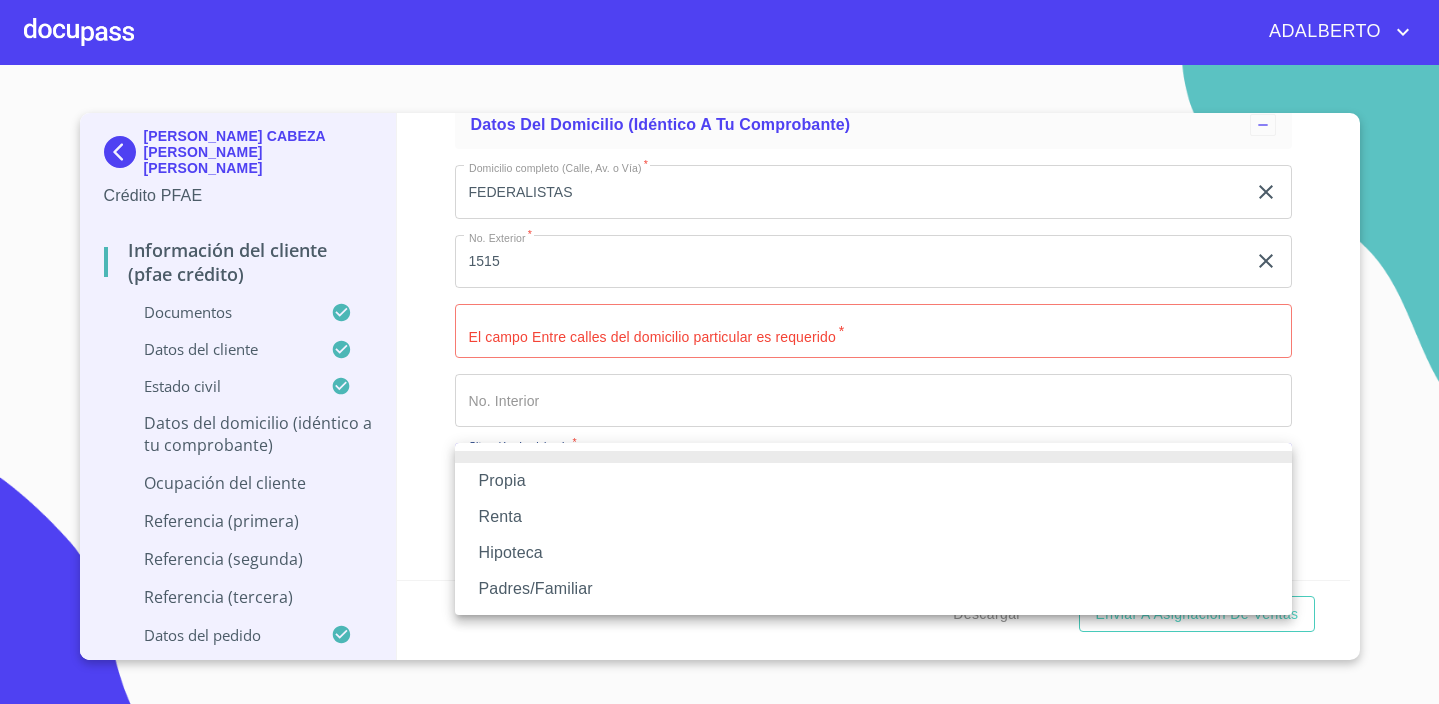 click on "Propia" at bounding box center [873, 481] 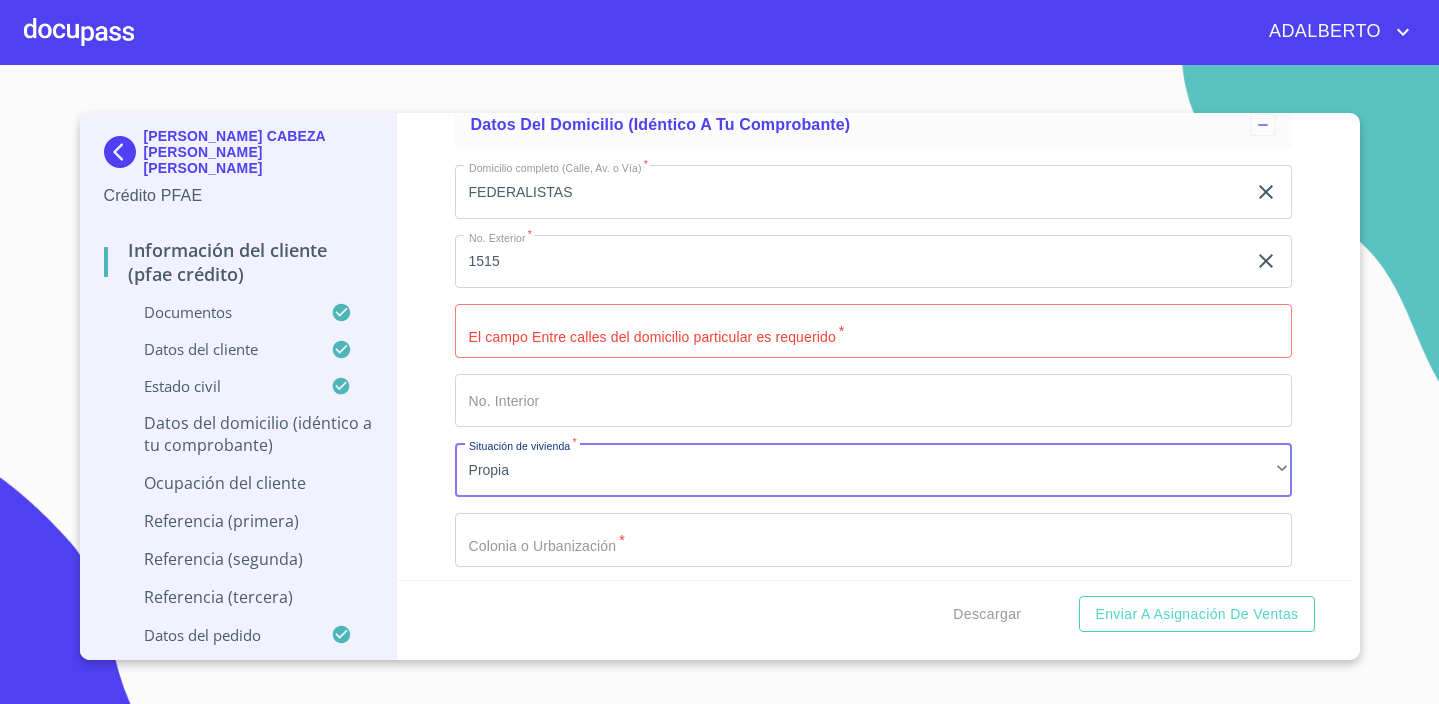 click on "Documento de identificación.   *" at bounding box center (850, -1431) 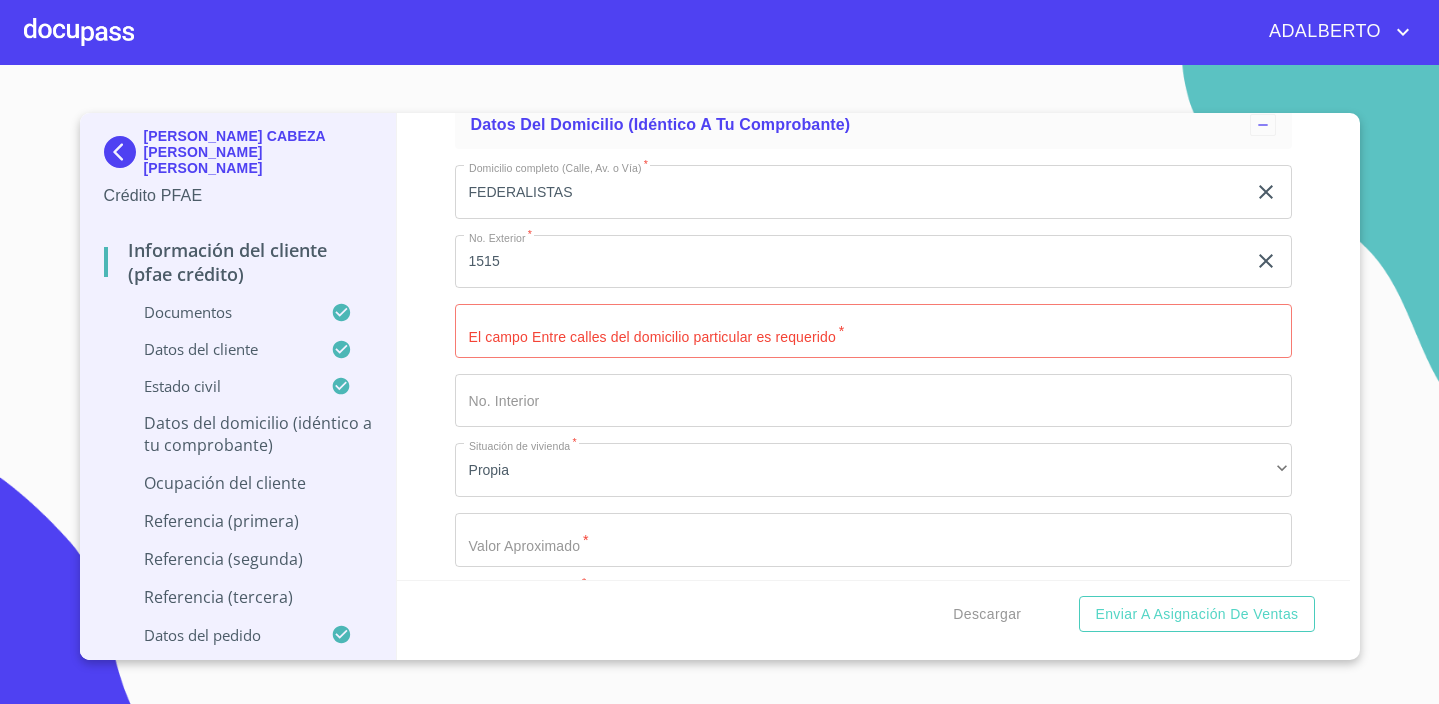 click on "Documento de identificación.   *" at bounding box center (850, -1431) 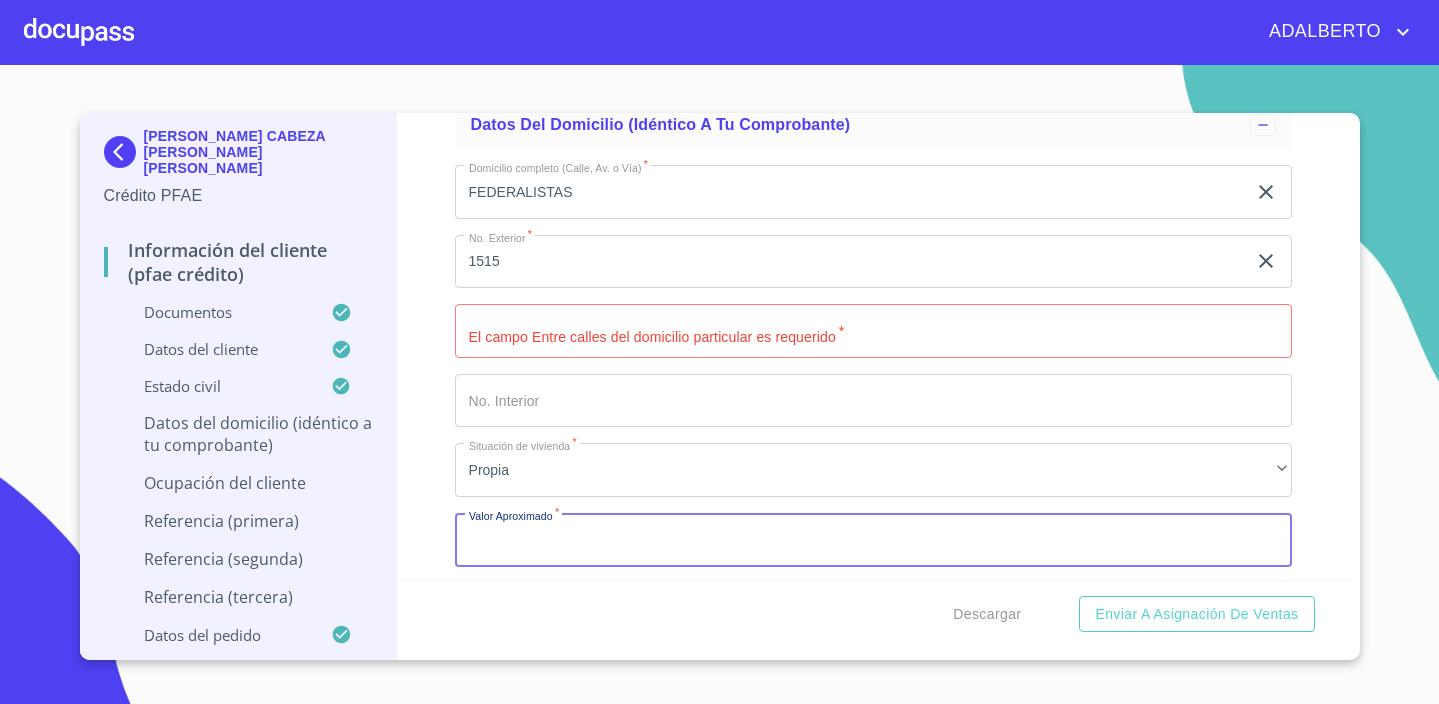 click on "Documento de identificación.   *" at bounding box center (873, 540) 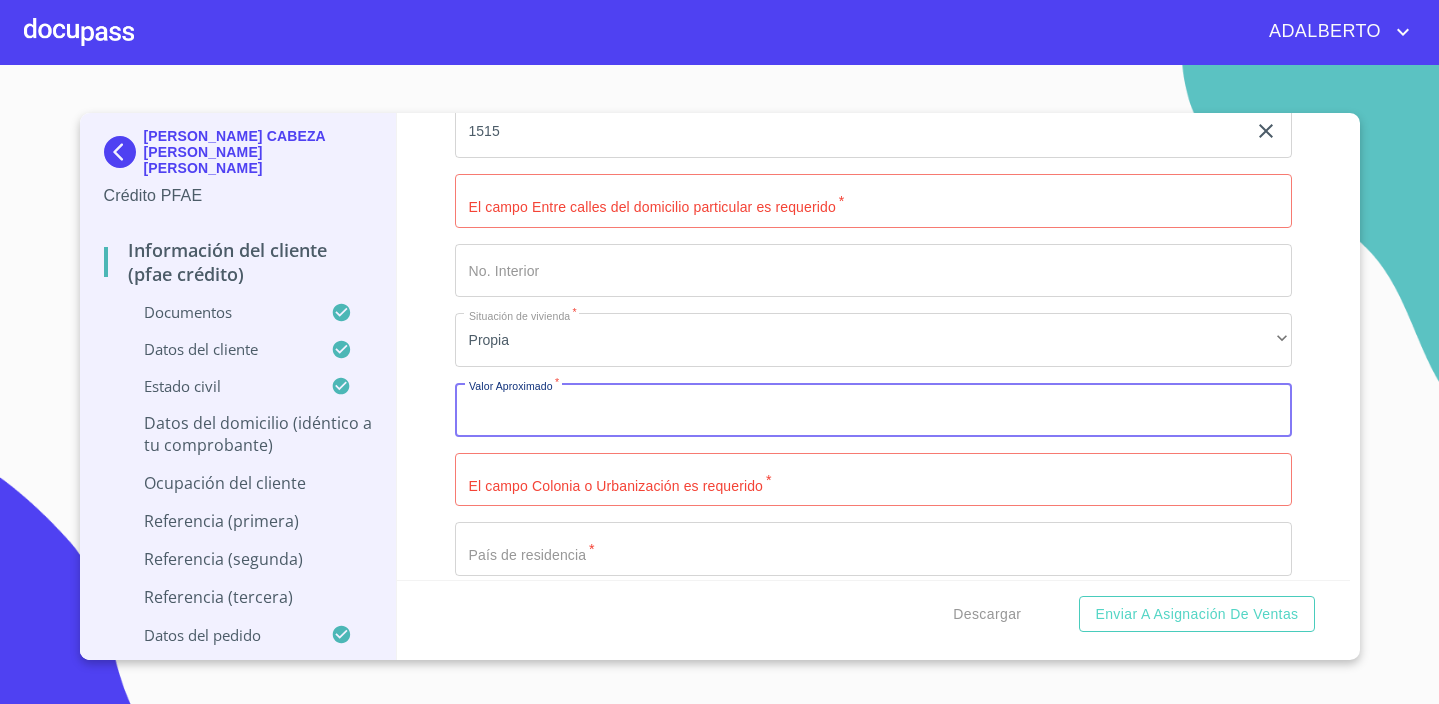 scroll, scrollTop: 8129, scrollLeft: 0, axis: vertical 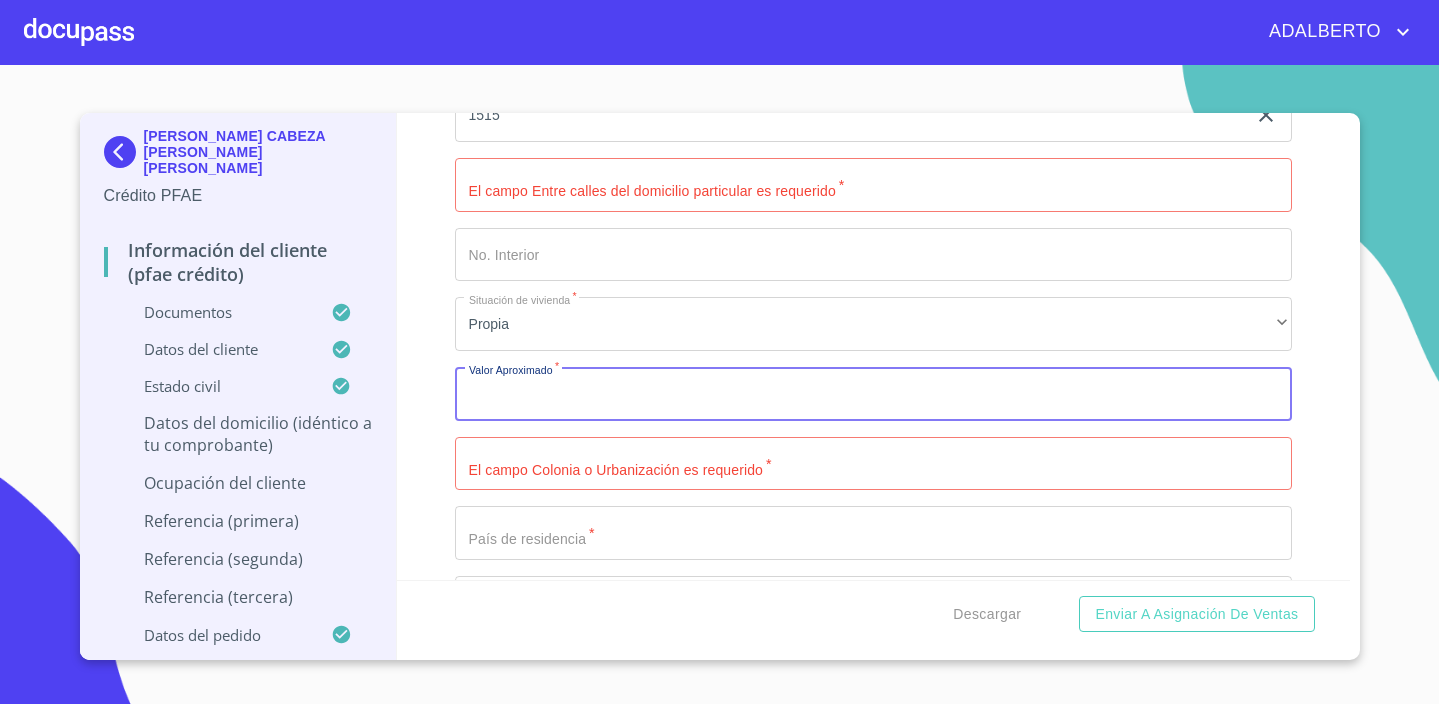 click on "Documento de identificación.   *" at bounding box center [873, 185] 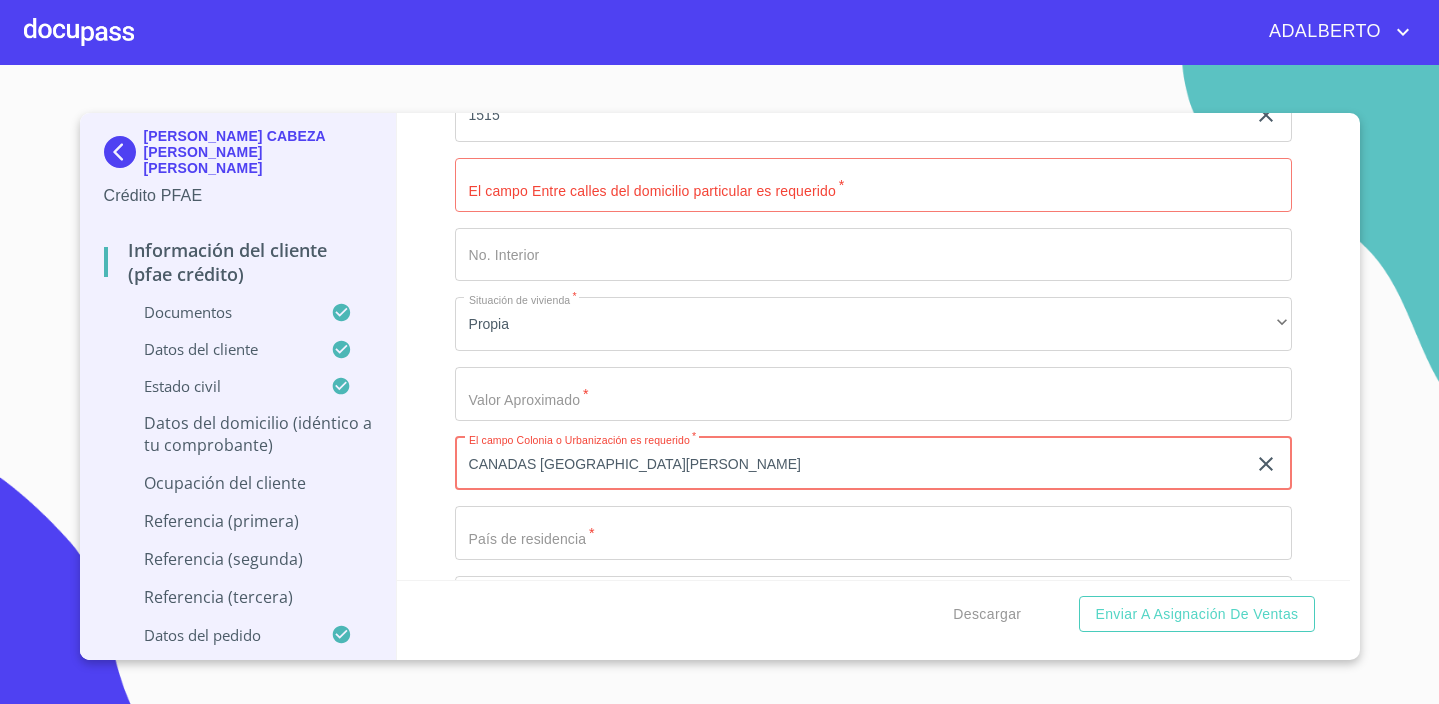 type on "CANADAS [GEOGRAPHIC_DATA][PERSON_NAME]" 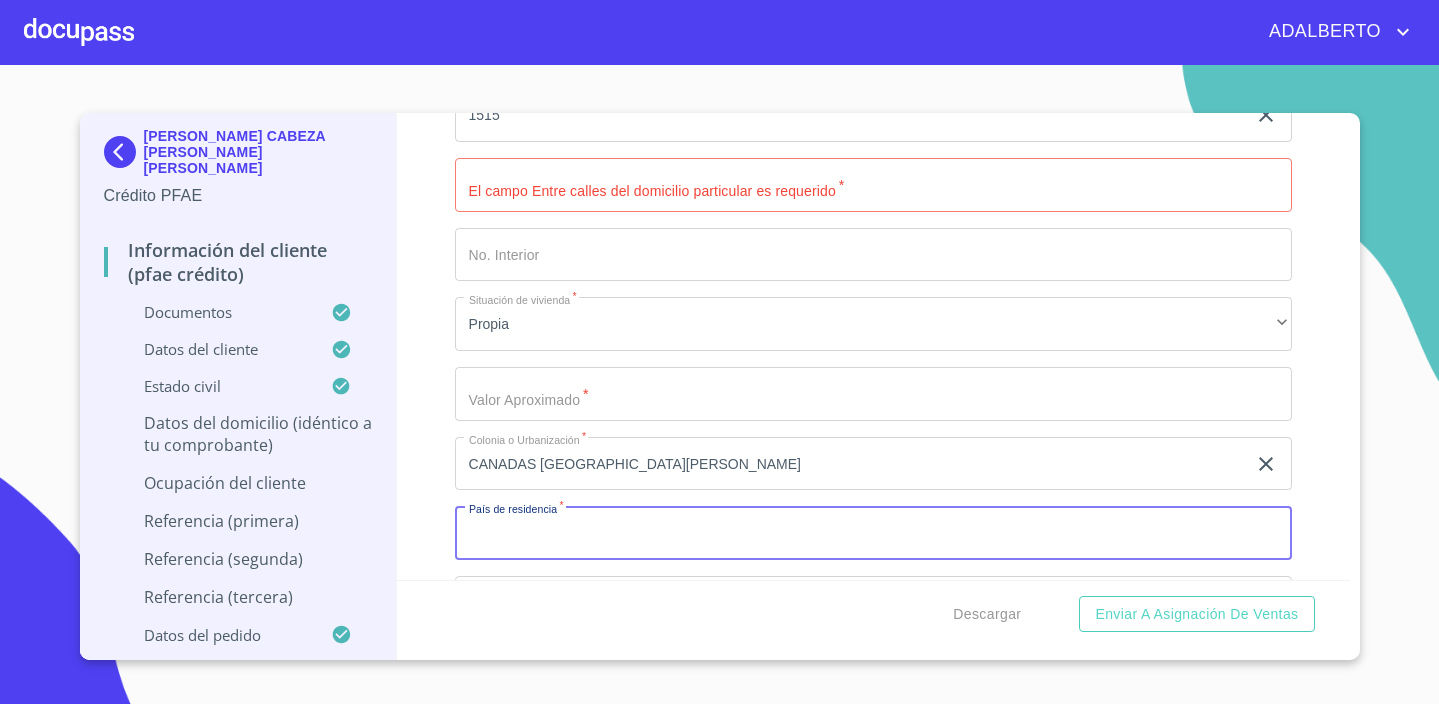 click on "Documento de identificación.   *" at bounding box center (850, -1577) 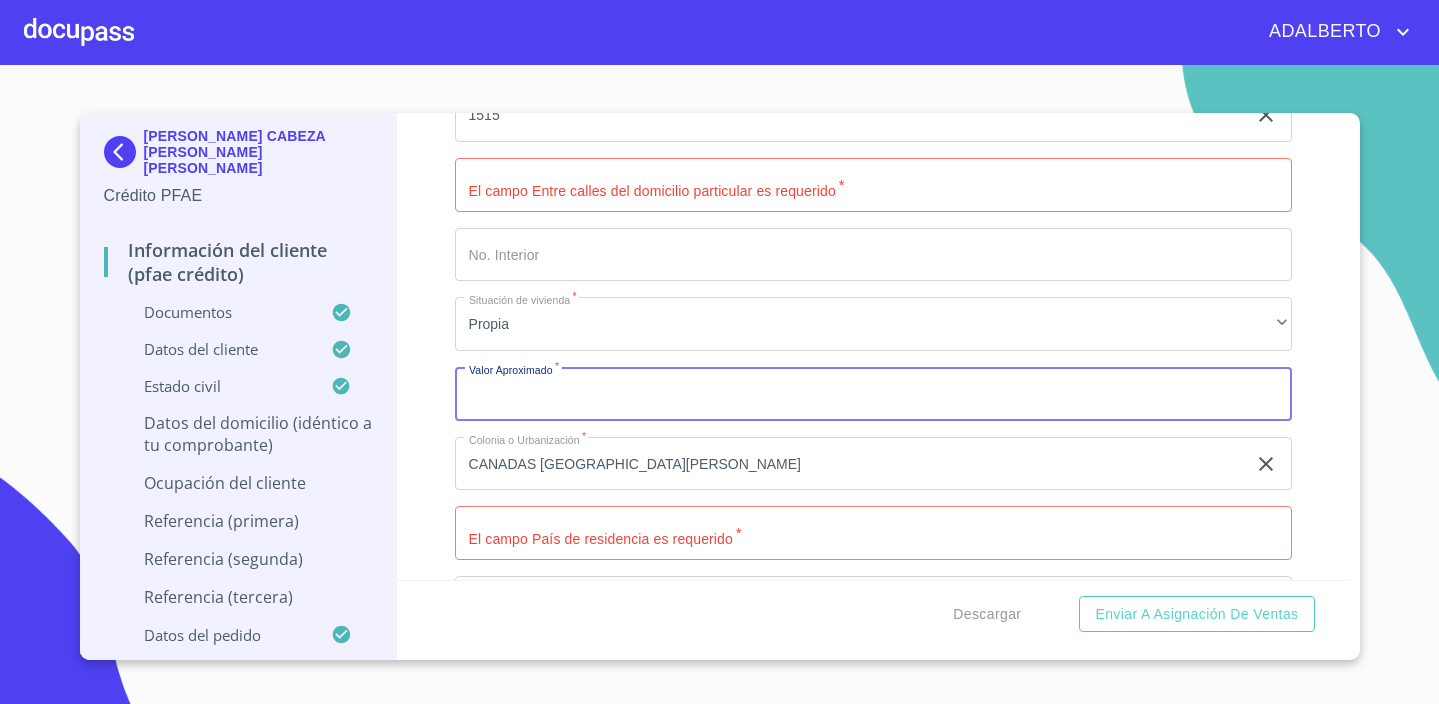 type on "$5" 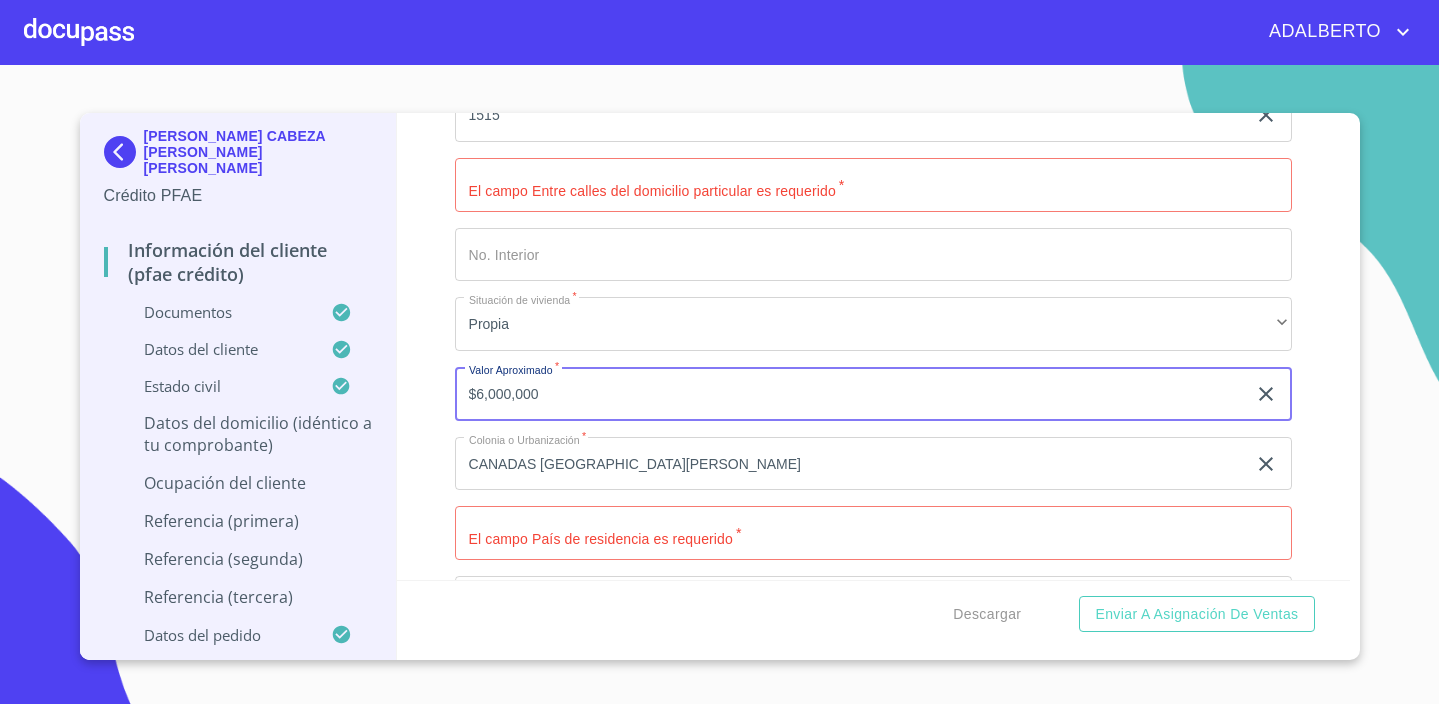 type on "$6,000,000" 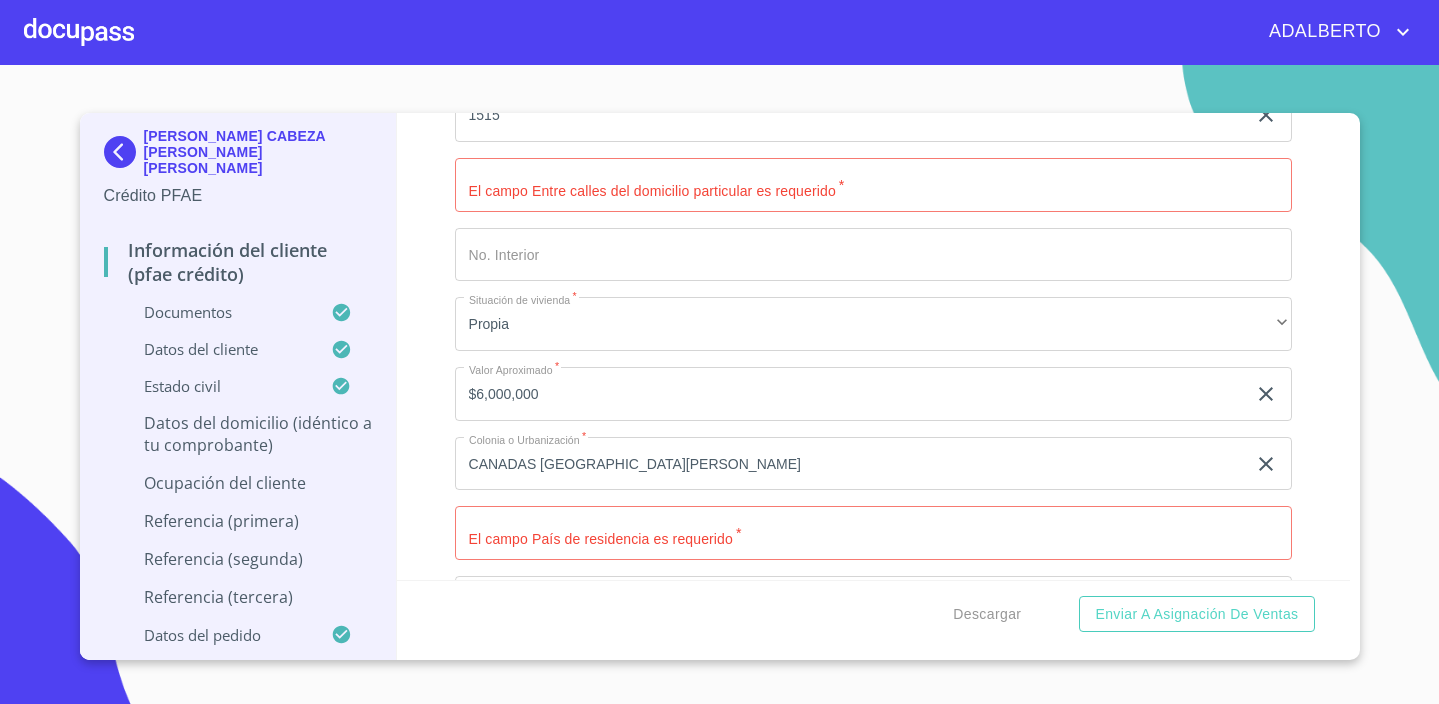 click on "Documento de identificación.   *" at bounding box center [873, 185] 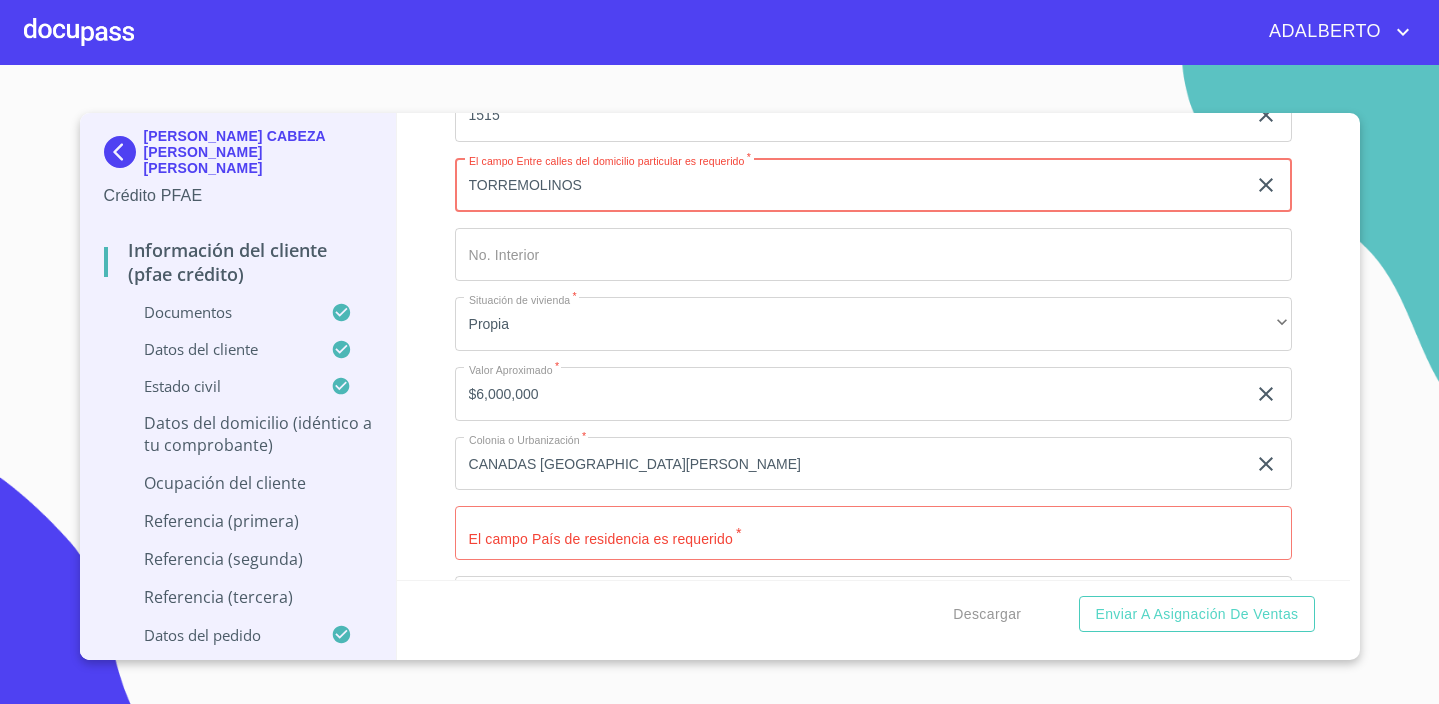 type on "TORREMOLINOS" 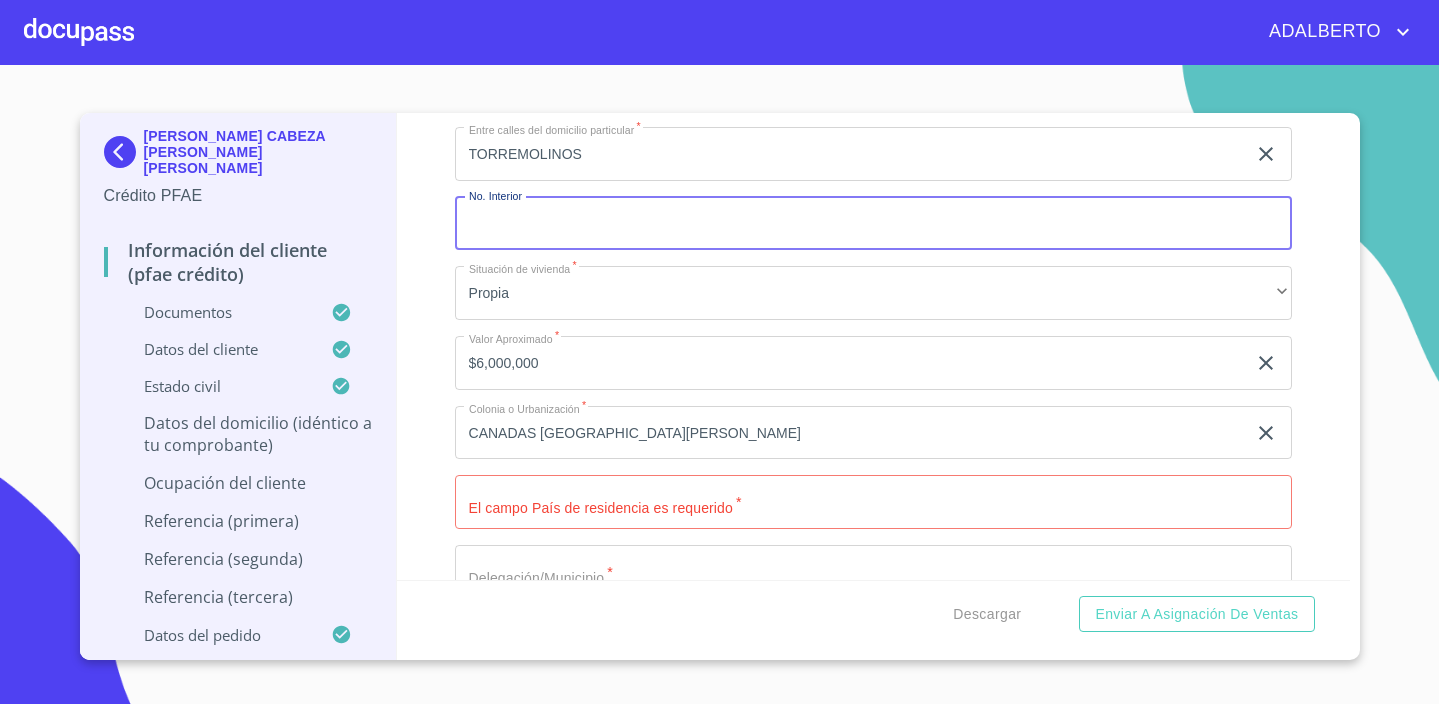 scroll, scrollTop: 8170, scrollLeft: 0, axis: vertical 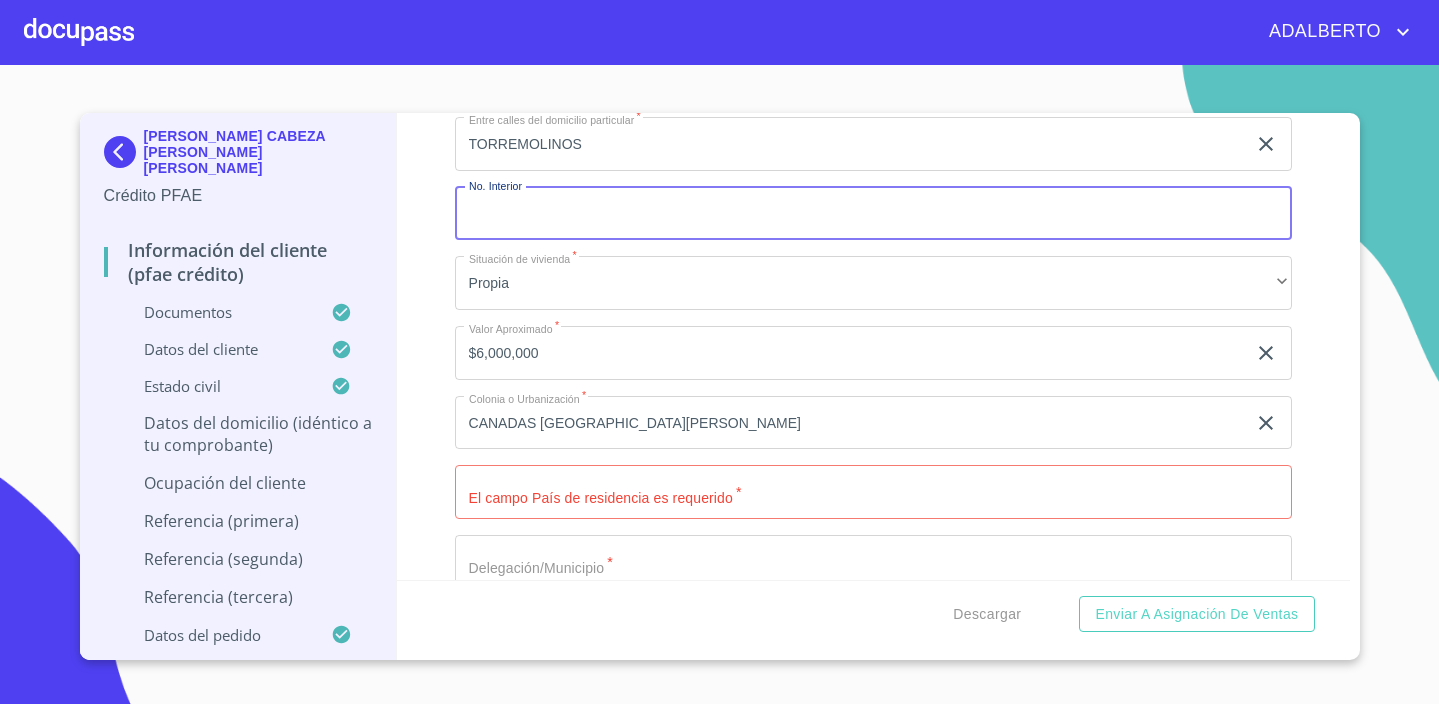 click on "Documento de identificación.   *" at bounding box center (873, 492) 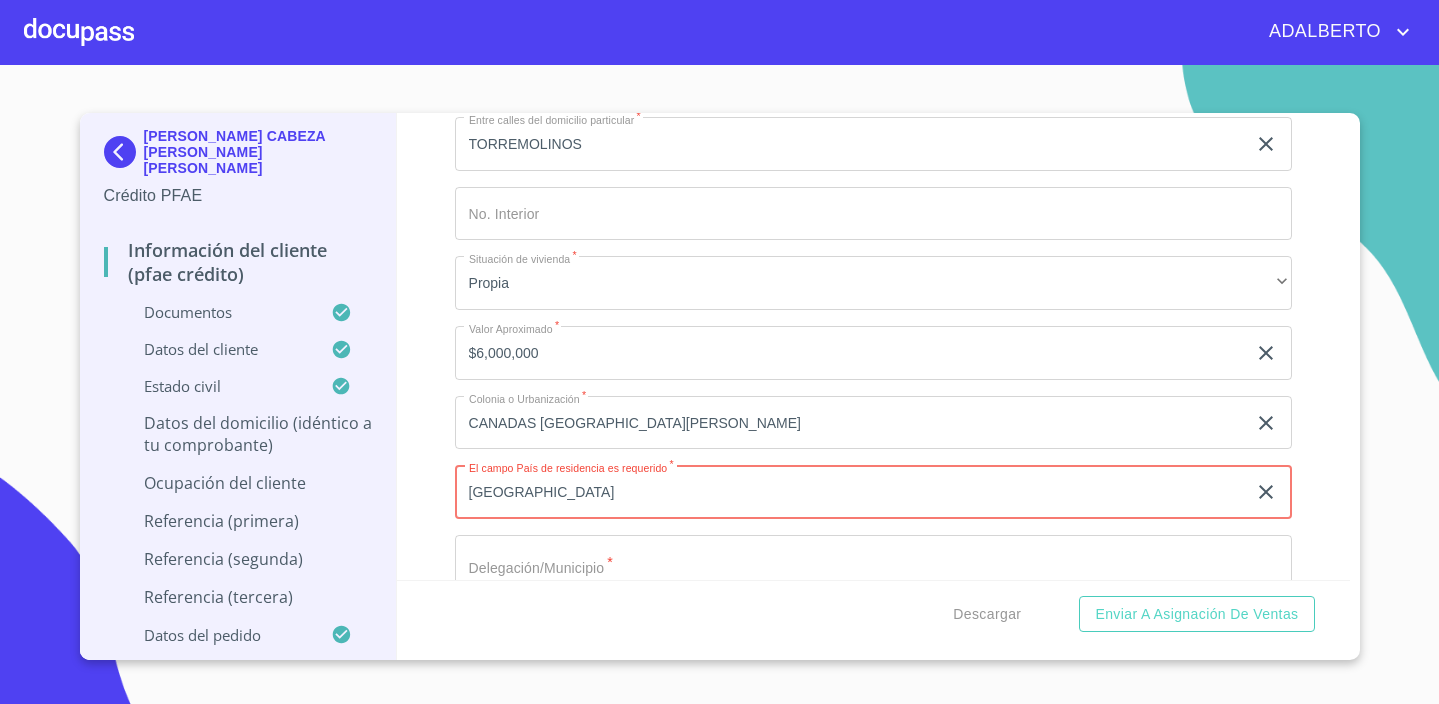 type on "[GEOGRAPHIC_DATA]" 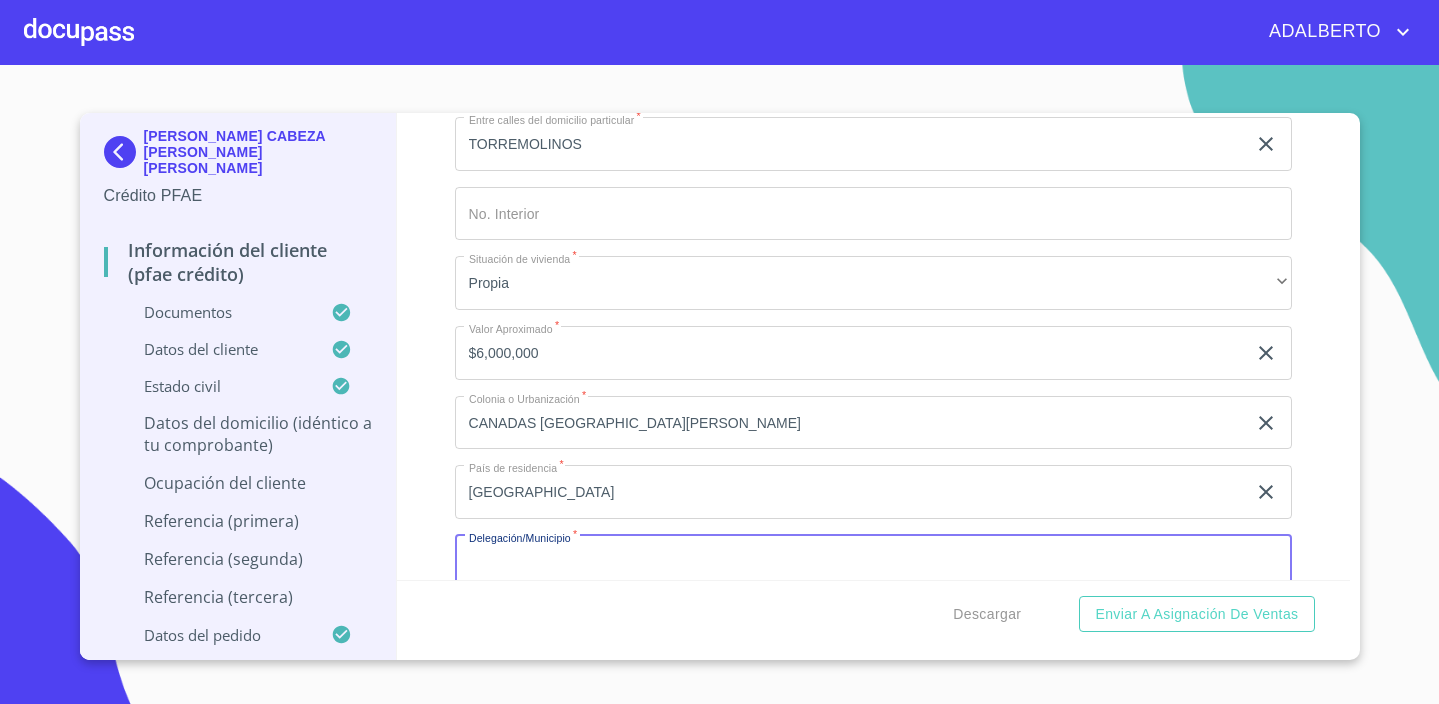 scroll, scrollTop: 8197, scrollLeft: 0, axis: vertical 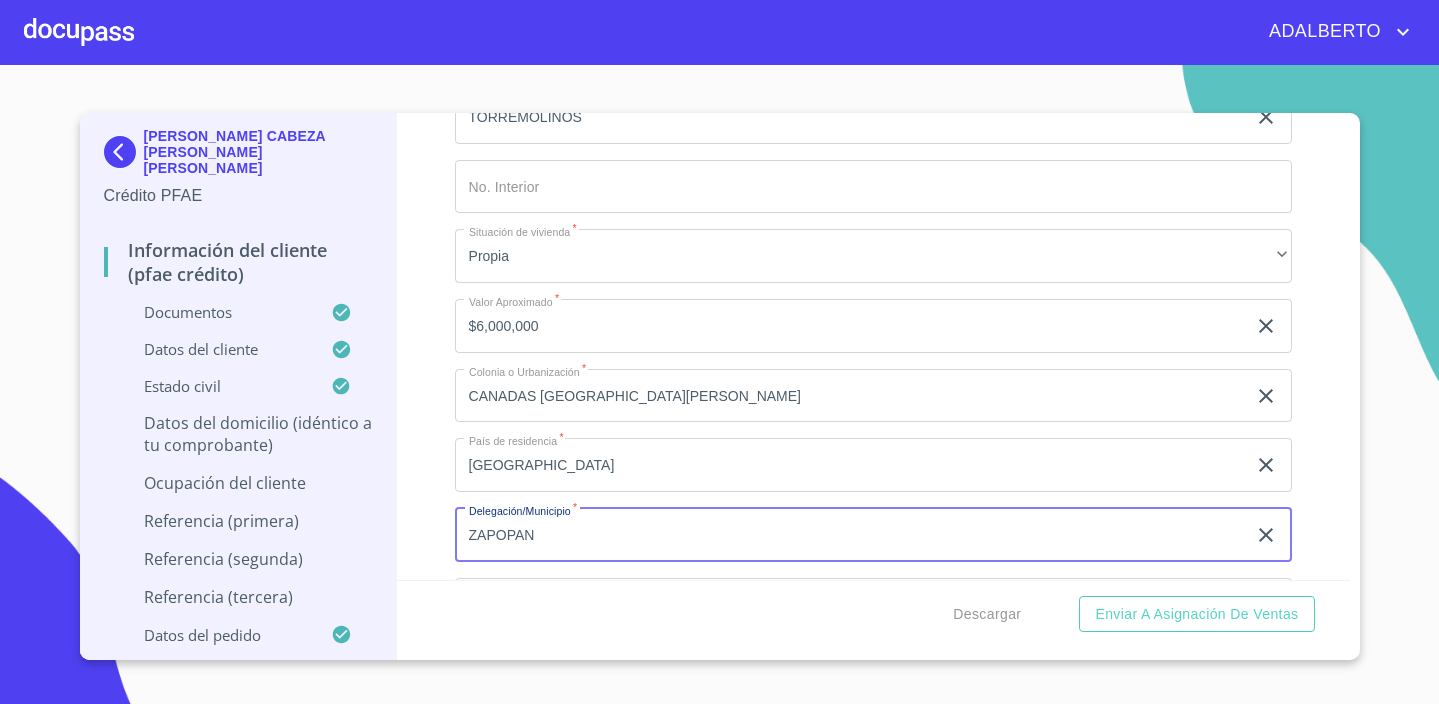 type on "ZAPOPAN" 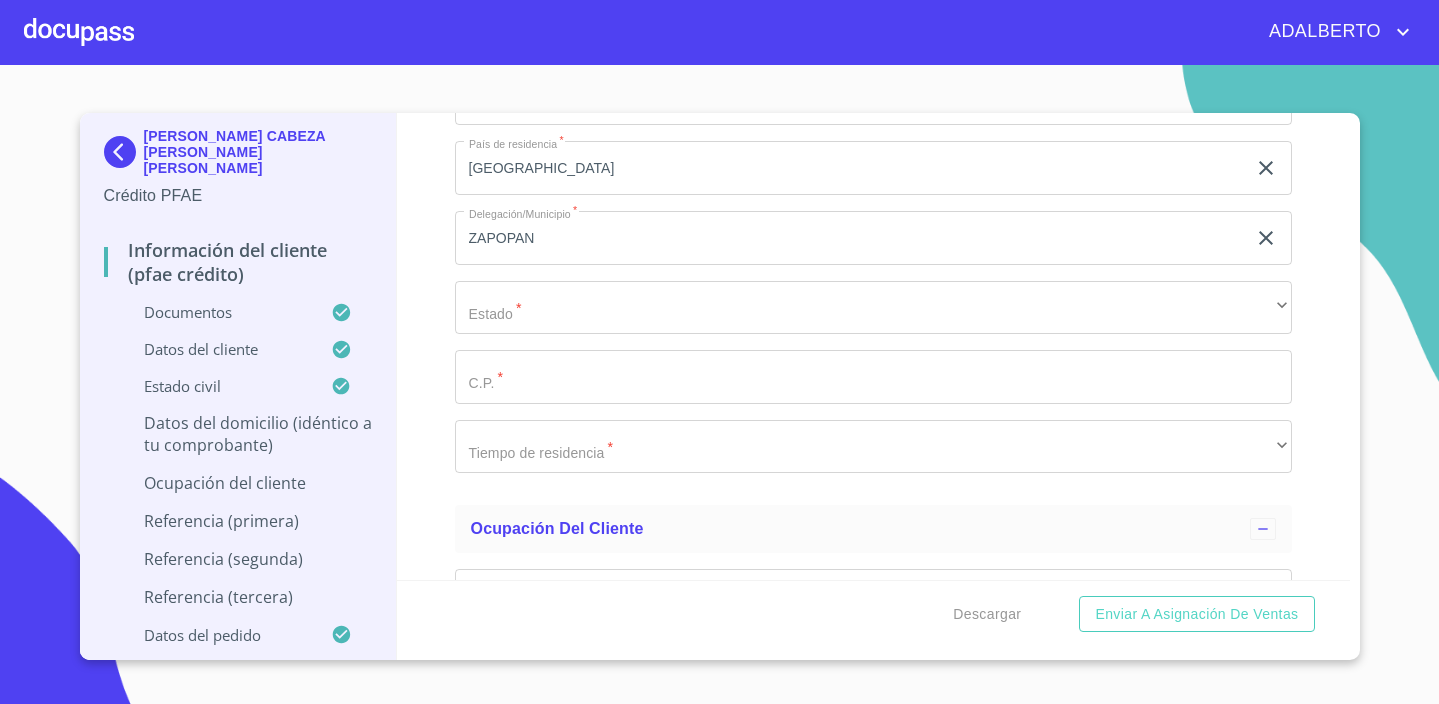 scroll, scrollTop: 8563, scrollLeft: 0, axis: vertical 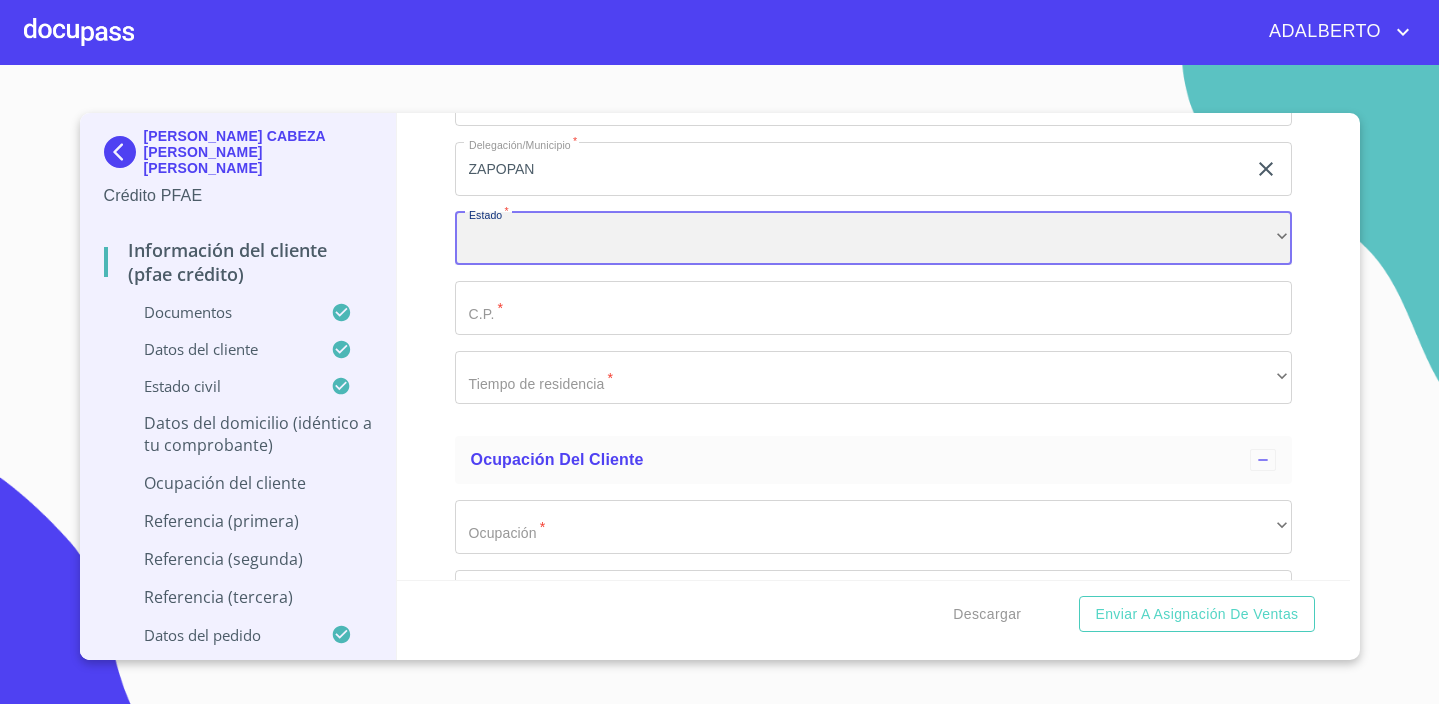 click on "​" at bounding box center (873, 239) 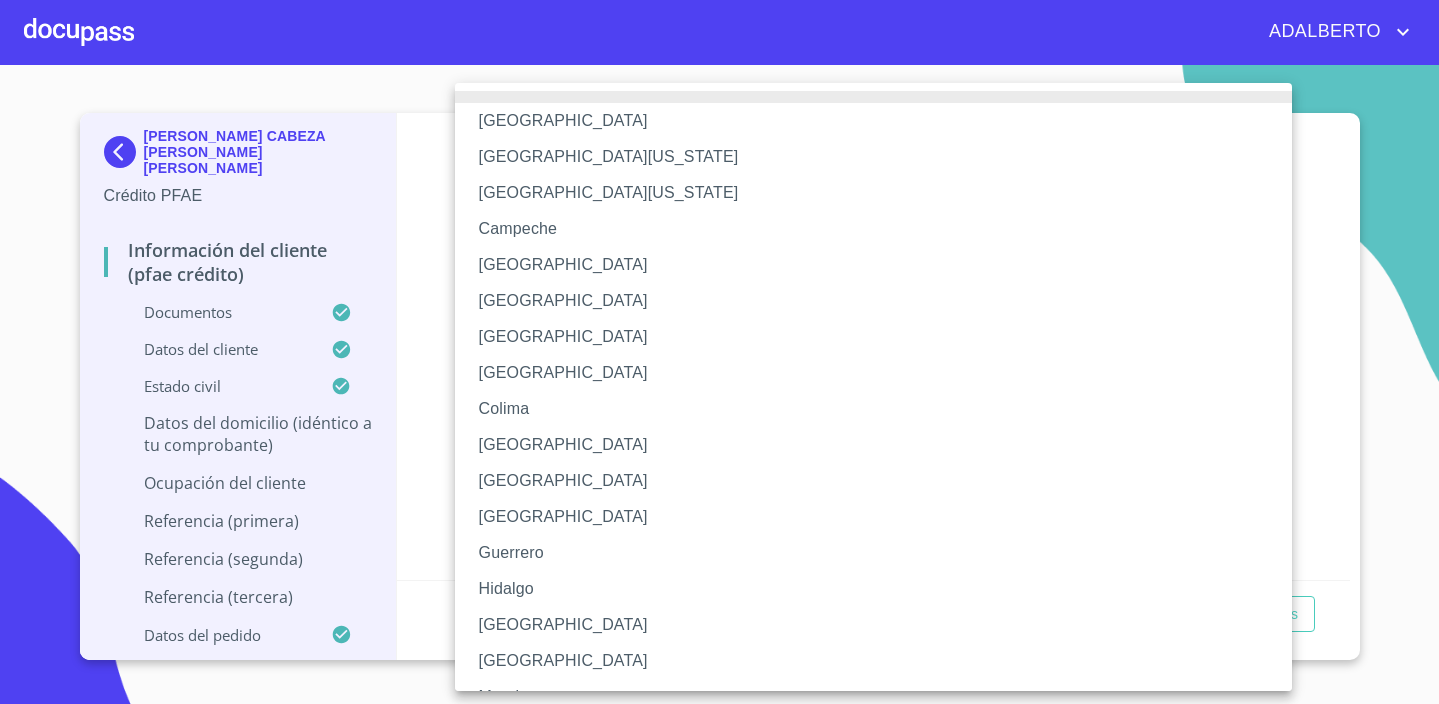 type 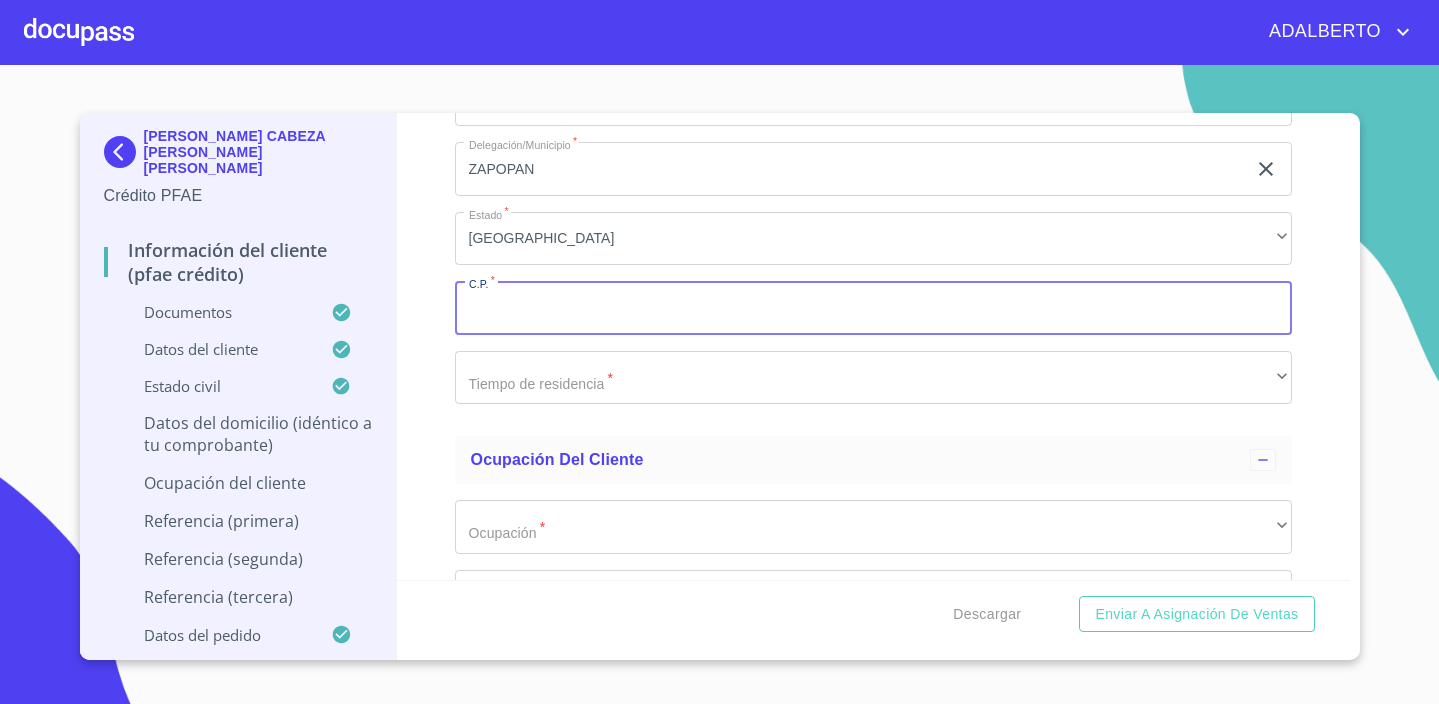 click on "Documento de identificación.   *" at bounding box center (873, 308) 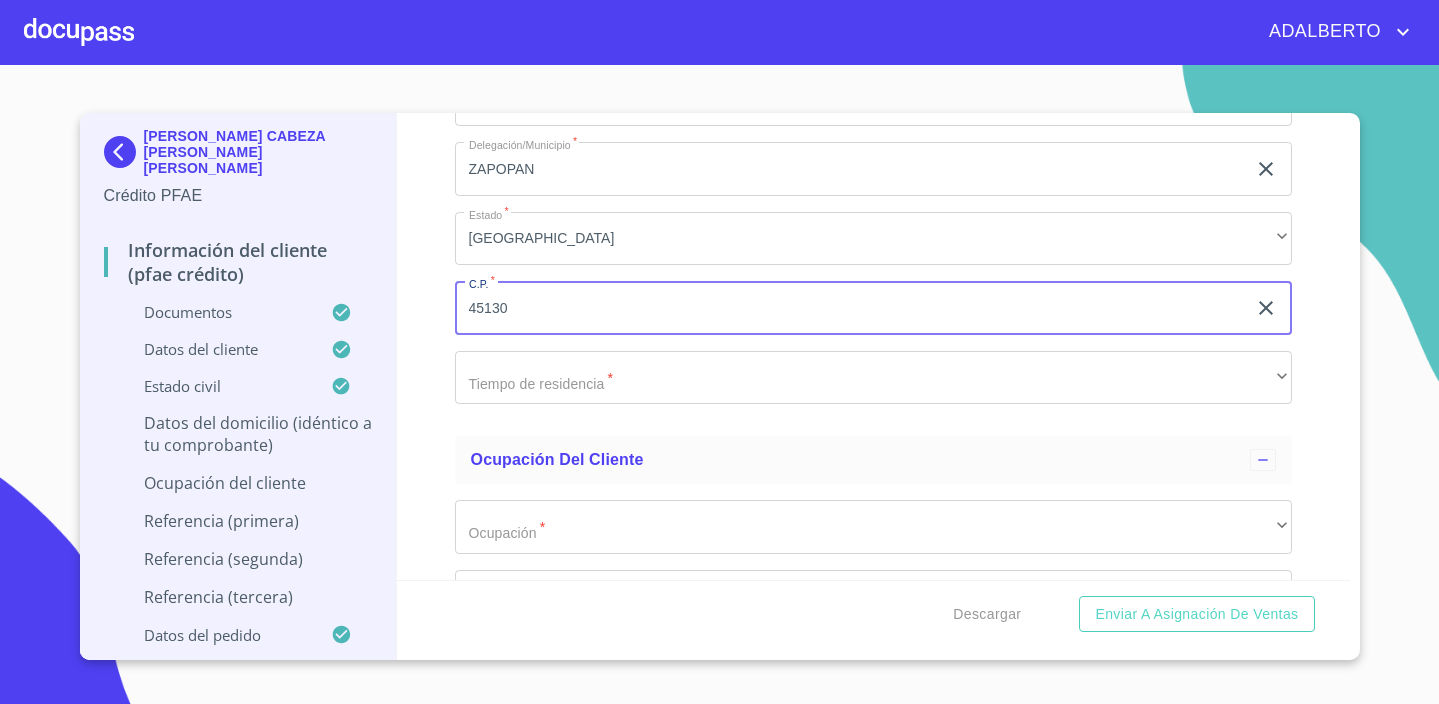 type on "45130" 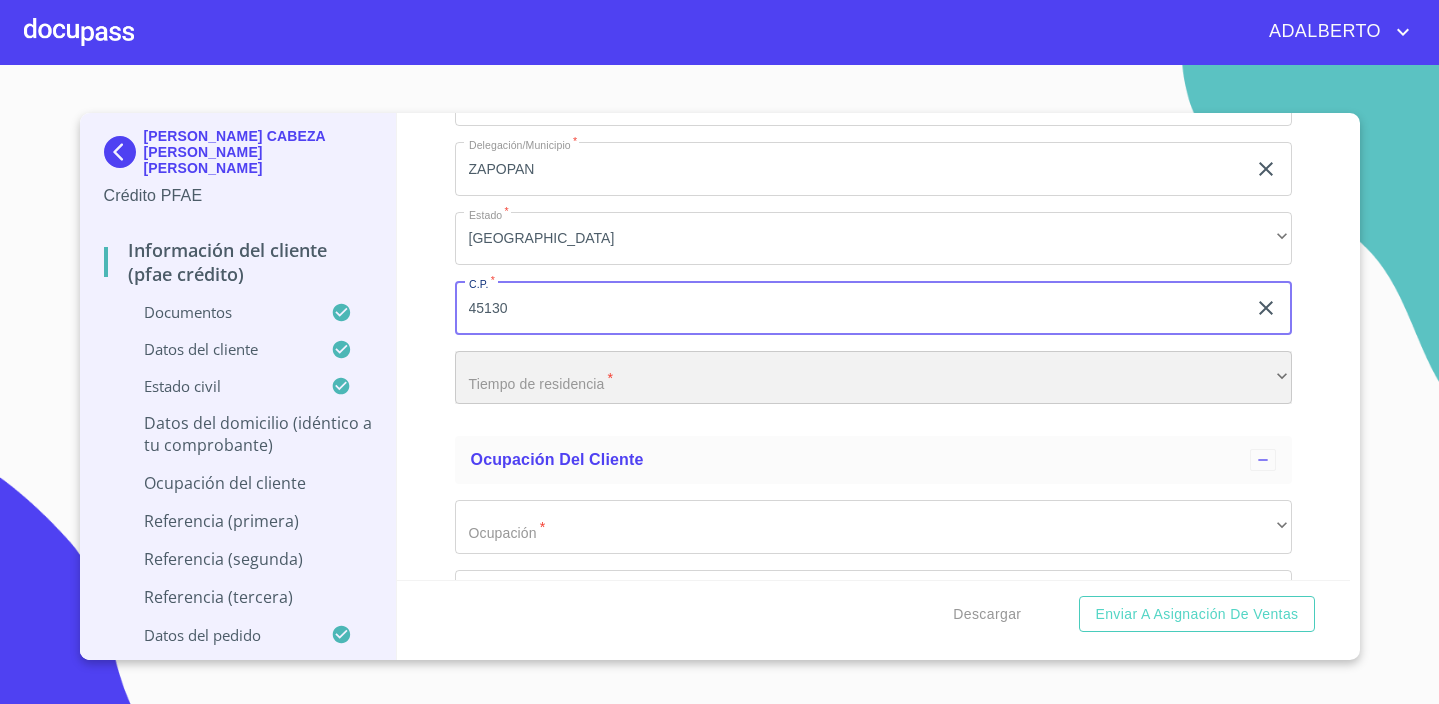 click on "​" at bounding box center [873, 378] 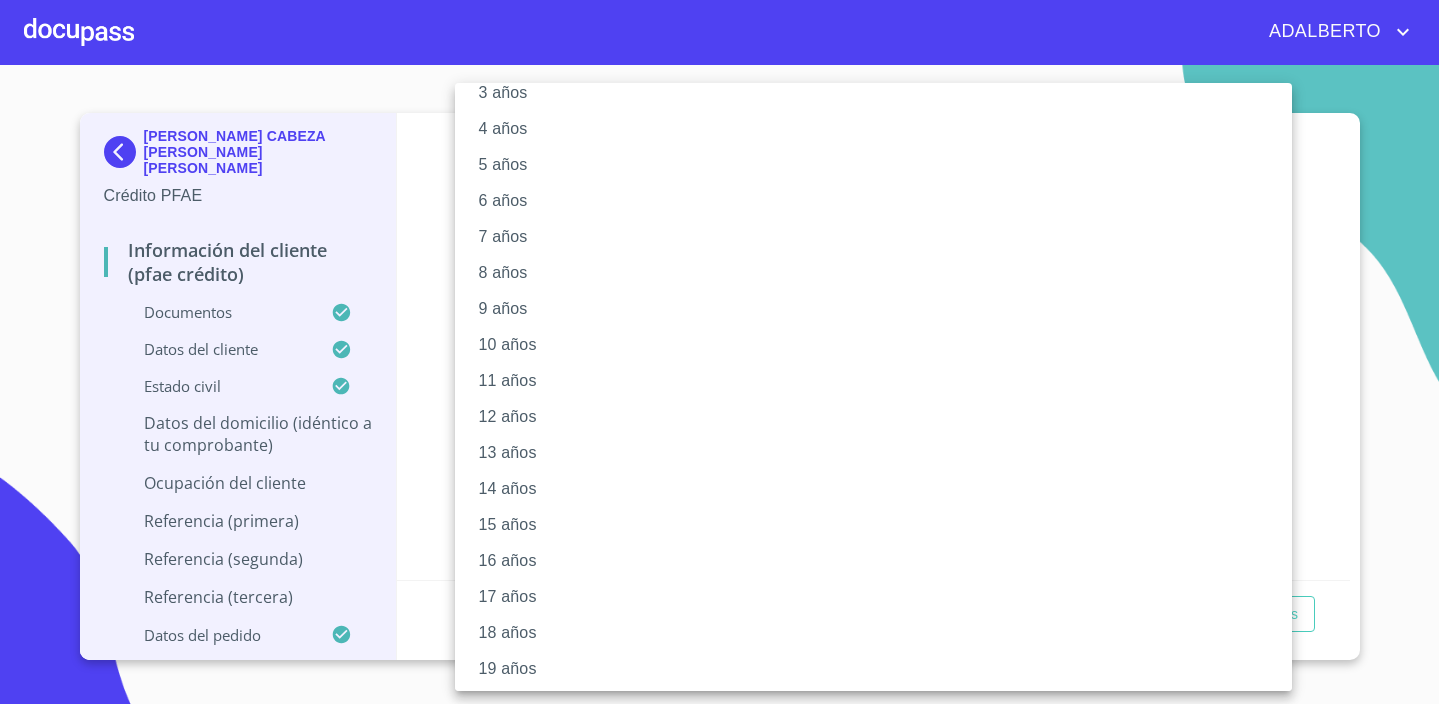 scroll, scrollTop: 176, scrollLeft: 0, axis: vertical 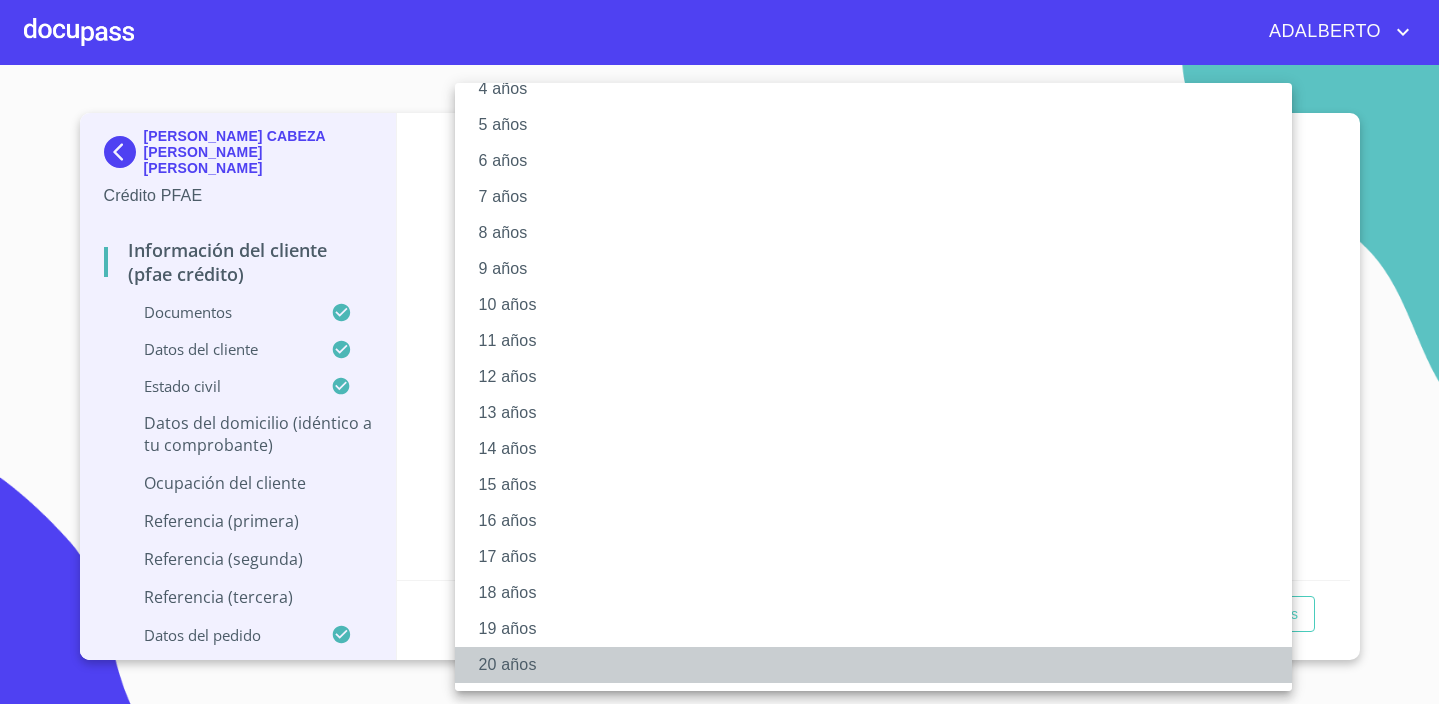 click on "20 años" at bounding box center [873, 665] 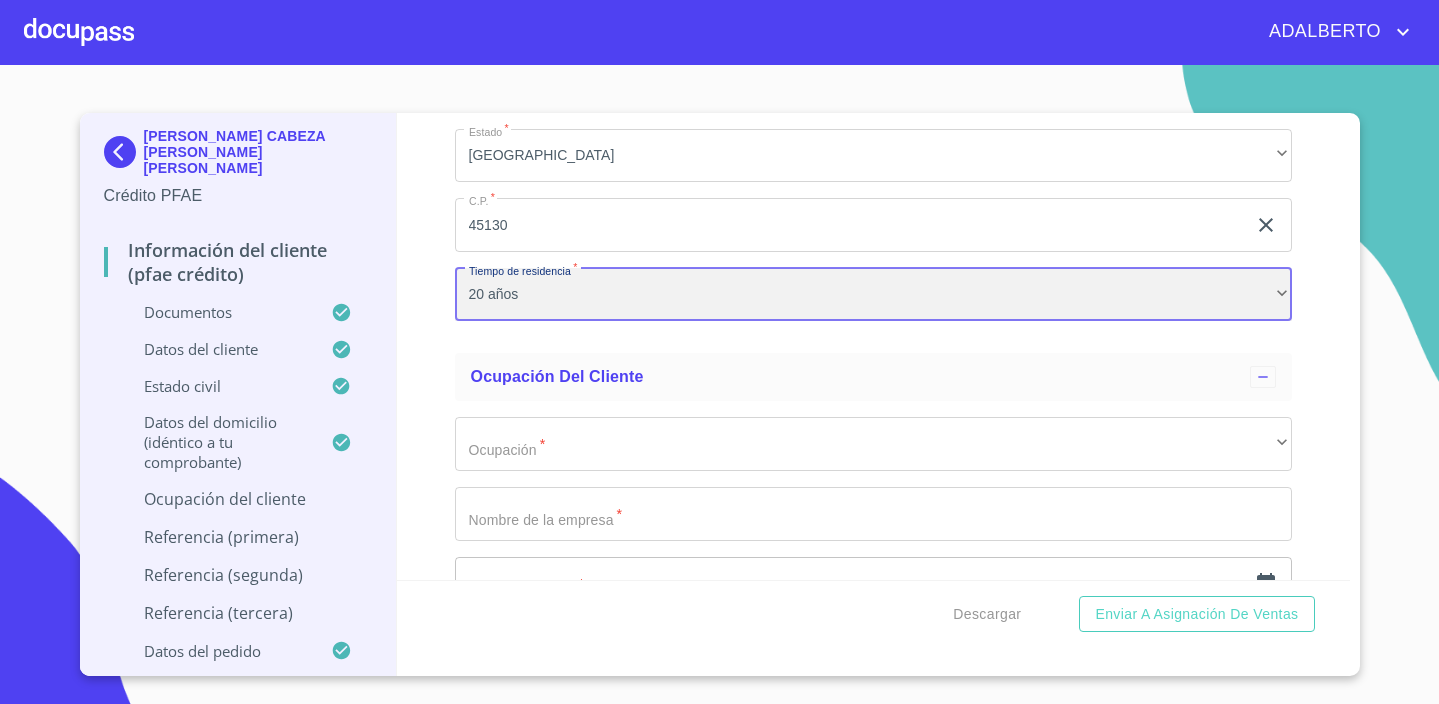 scroll, scrollTop: 8684, scrollLeft: 0, axis: vertical 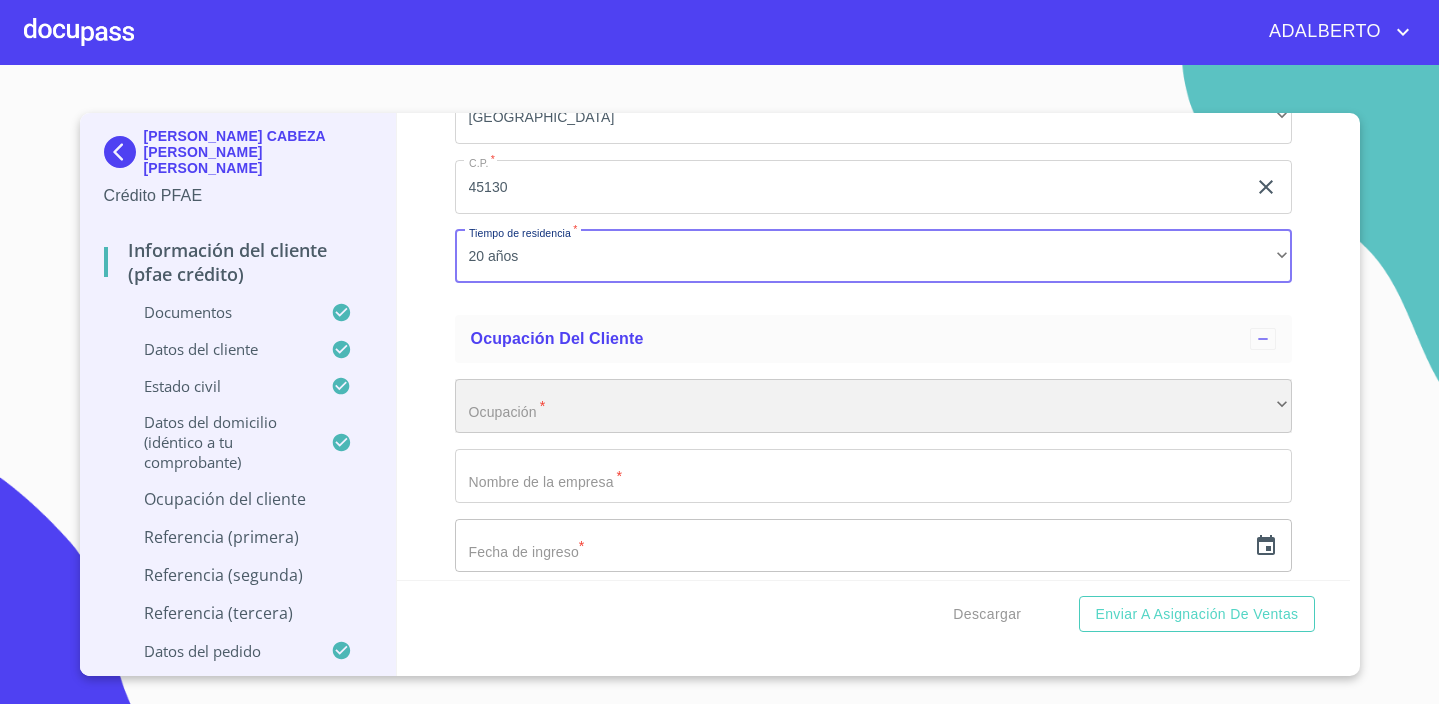 click on "​" at bounding box center (873, 406) 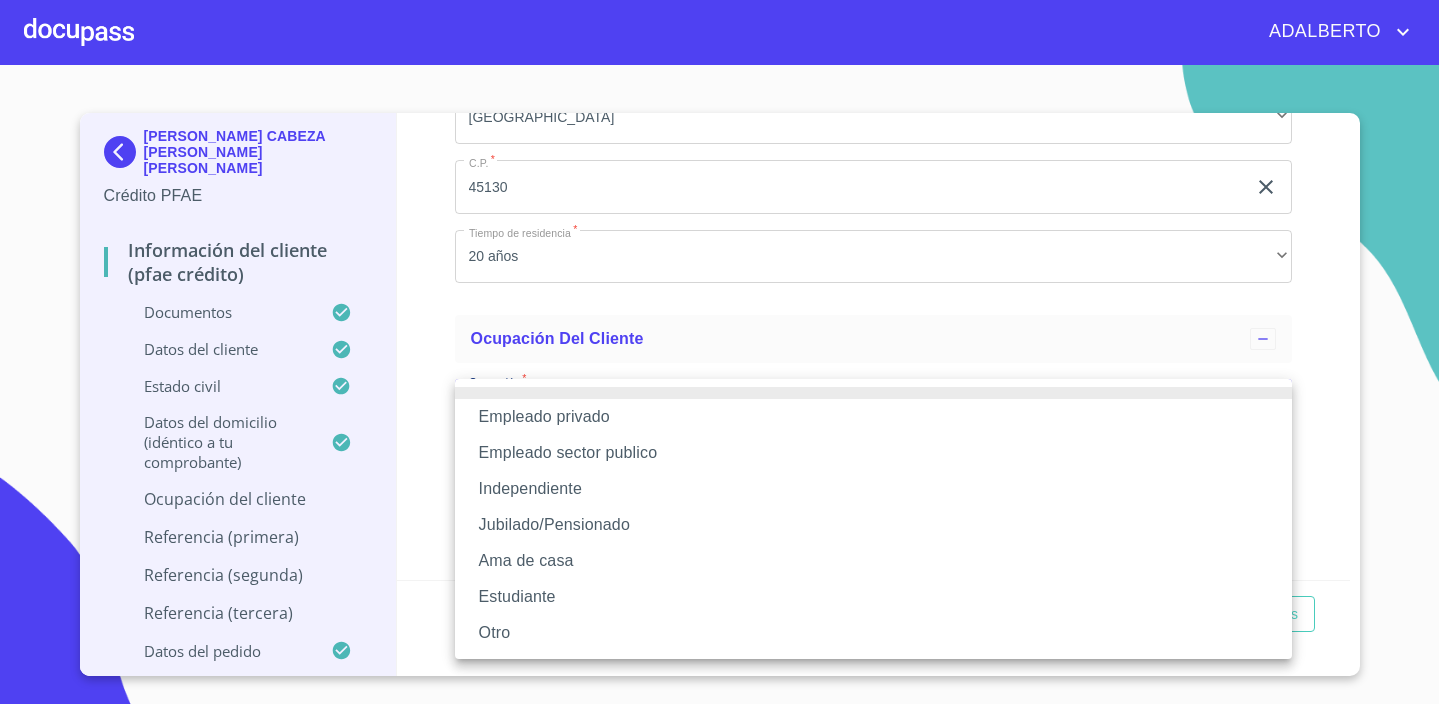 click on "Independiente" at bounding box center [873, 489] 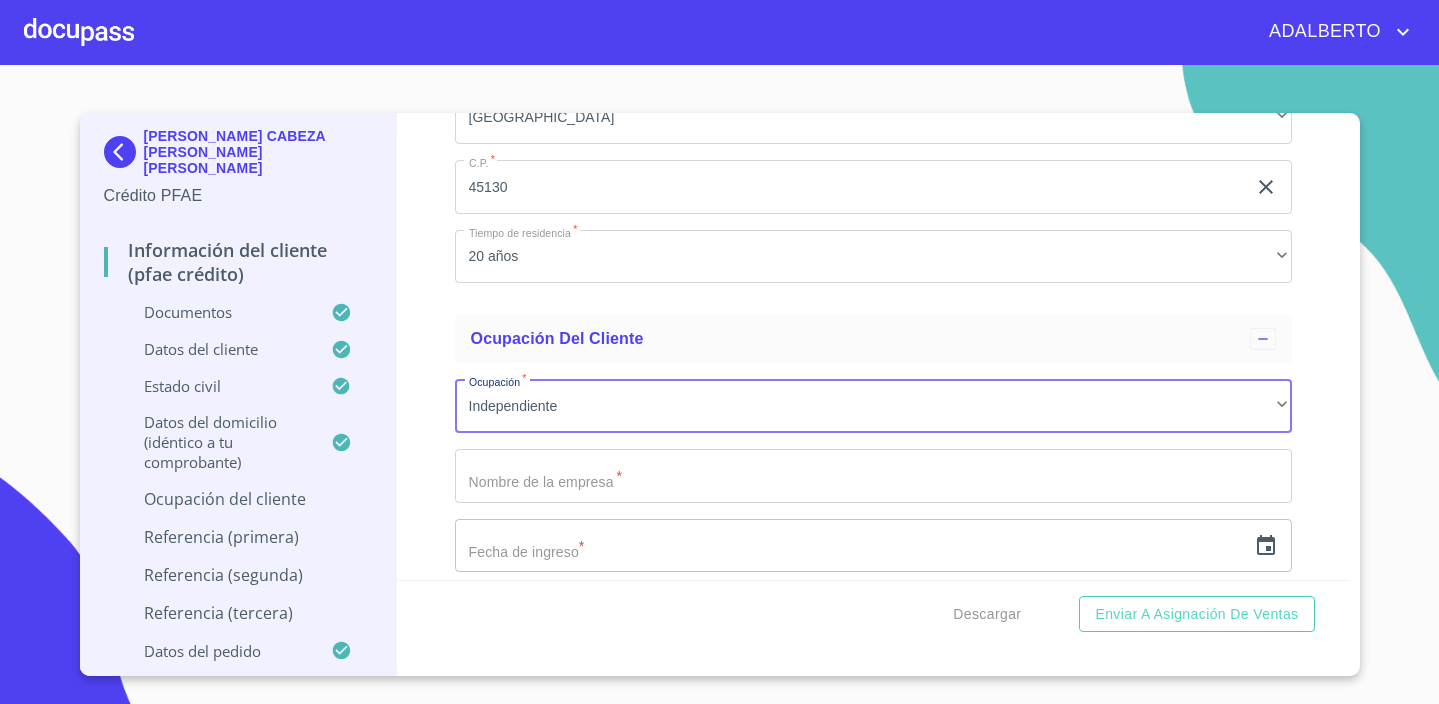 click on "Documento de identificación.   *" at bounding box center (850, -2132) 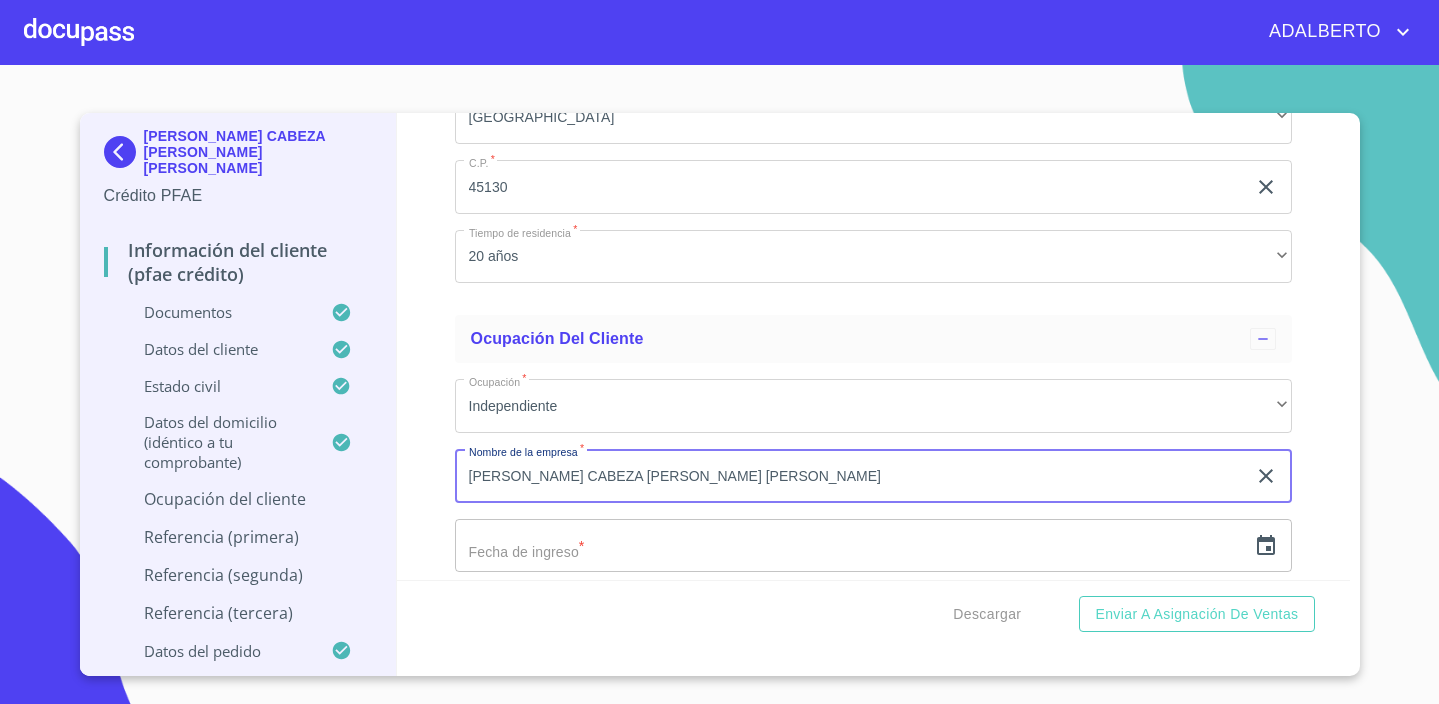 type on "[PERSON_NAME] CABEZA [PERSON_NAME] [PERSON_NAME]" 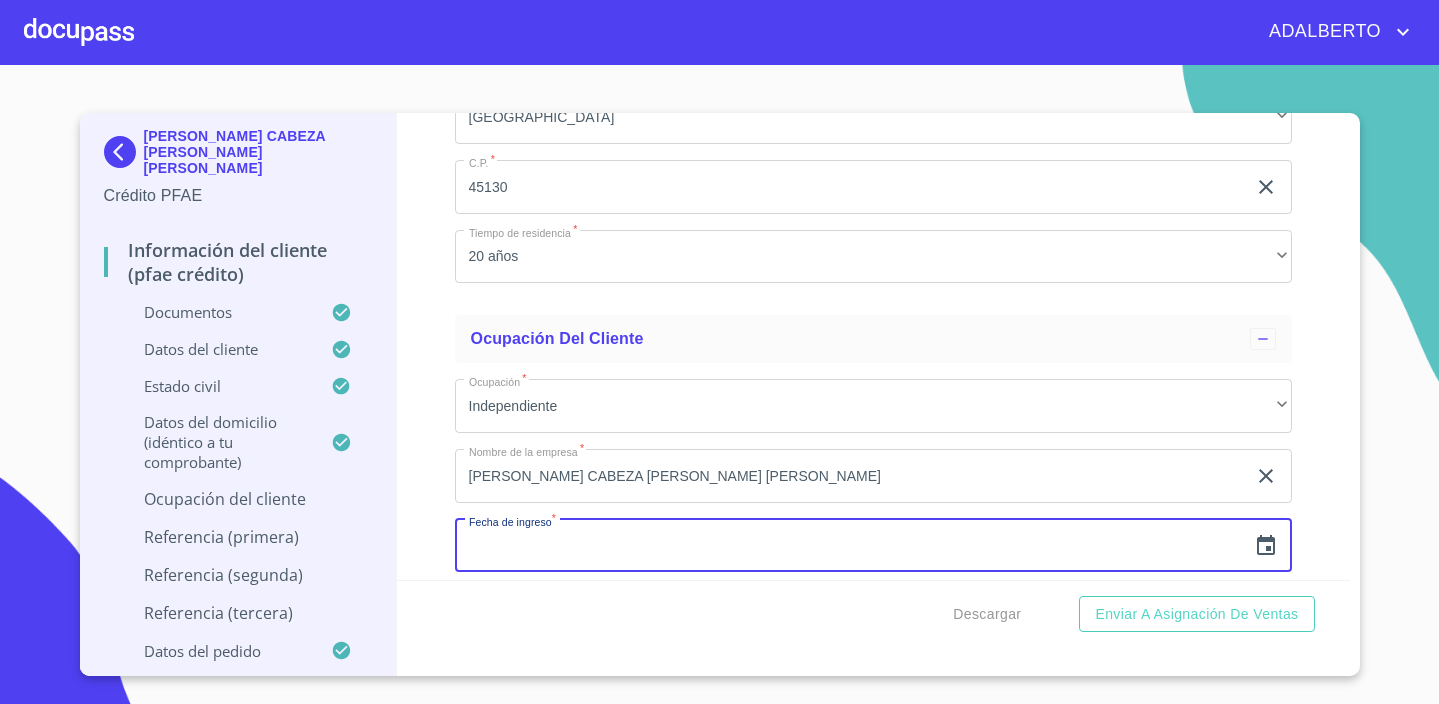 click 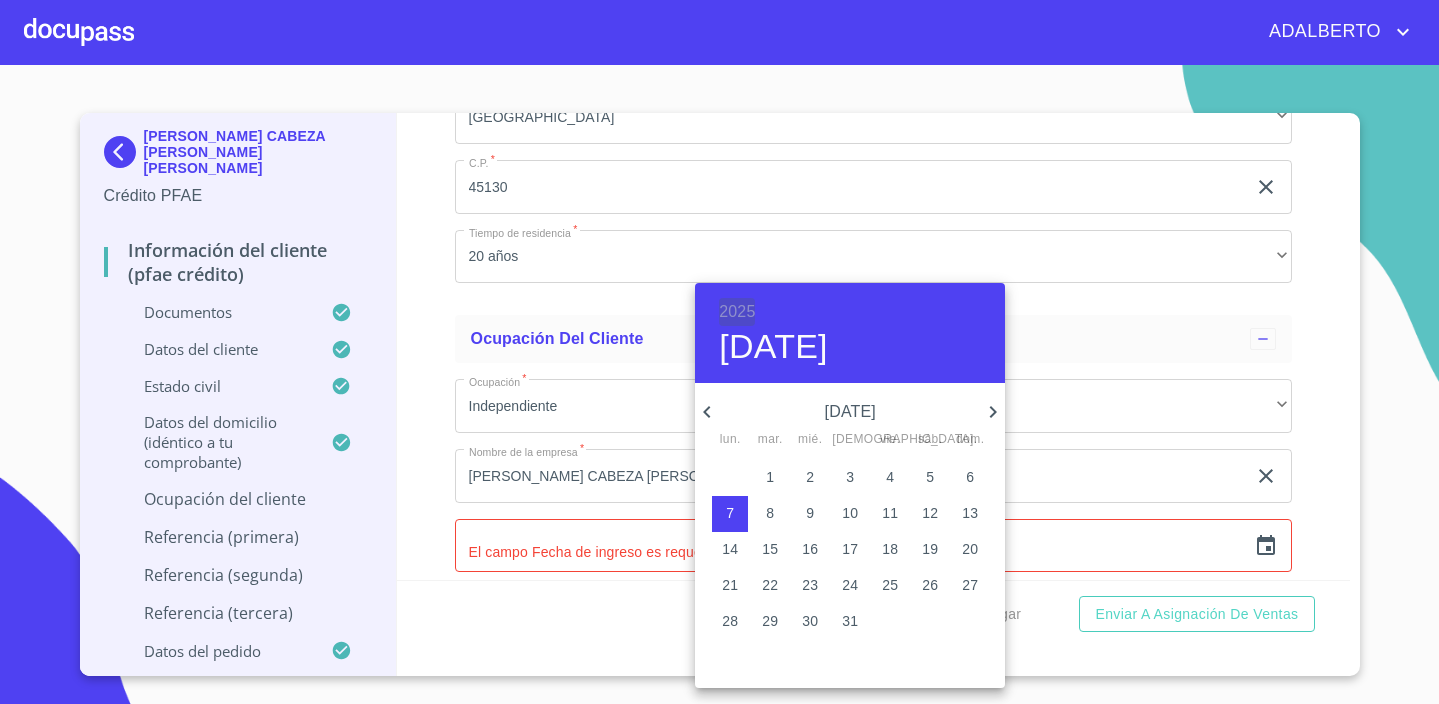 click on "2025" at bounding box center [737, 312] 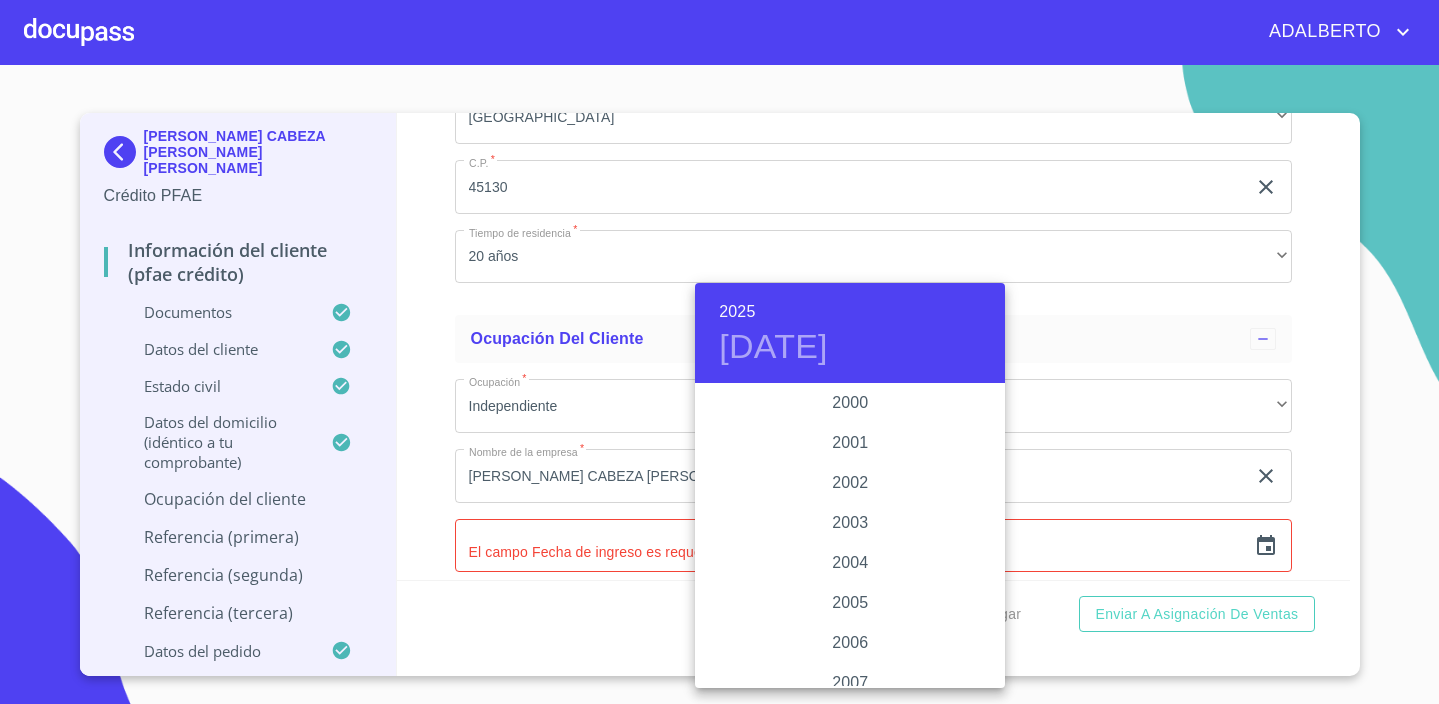 scroll, scrollTop: 2997, scrollLeft: 0, axis: vertical 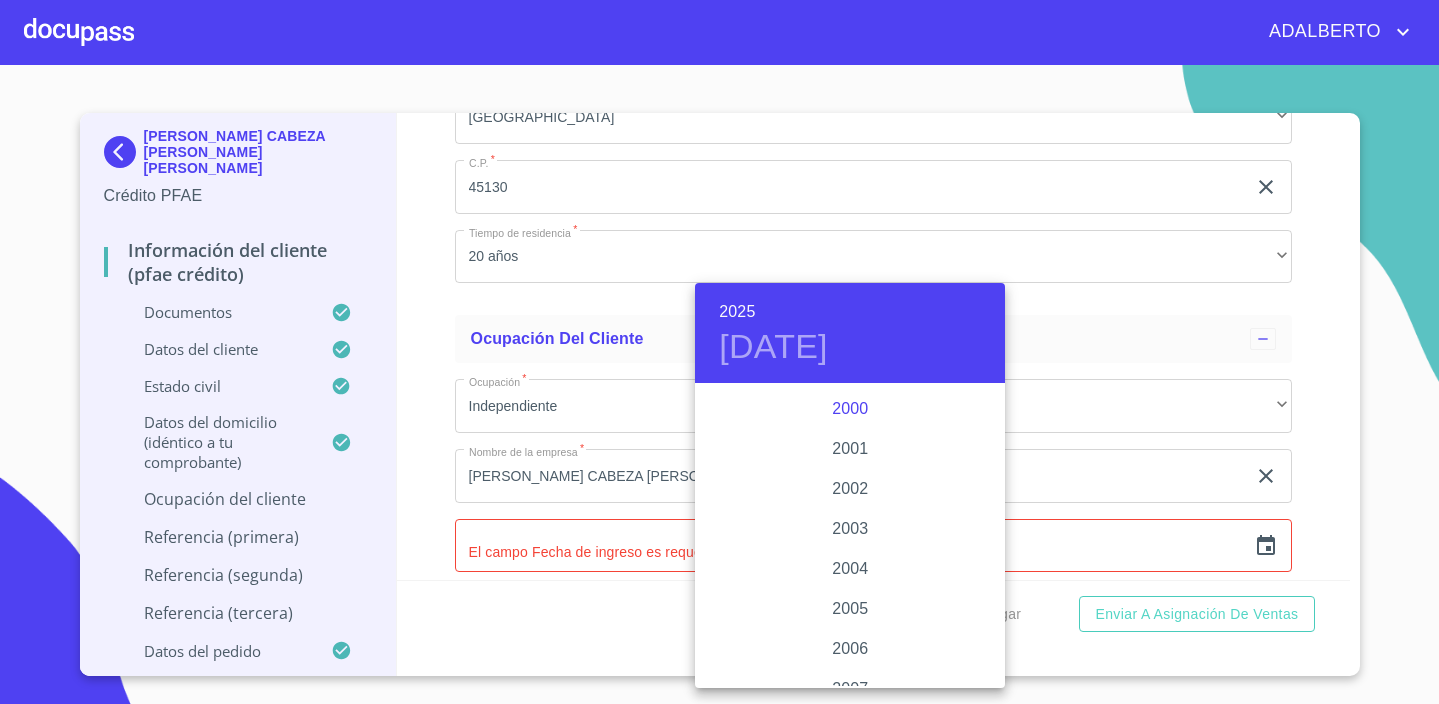 click on "2000" at bounding box center (850, 409) 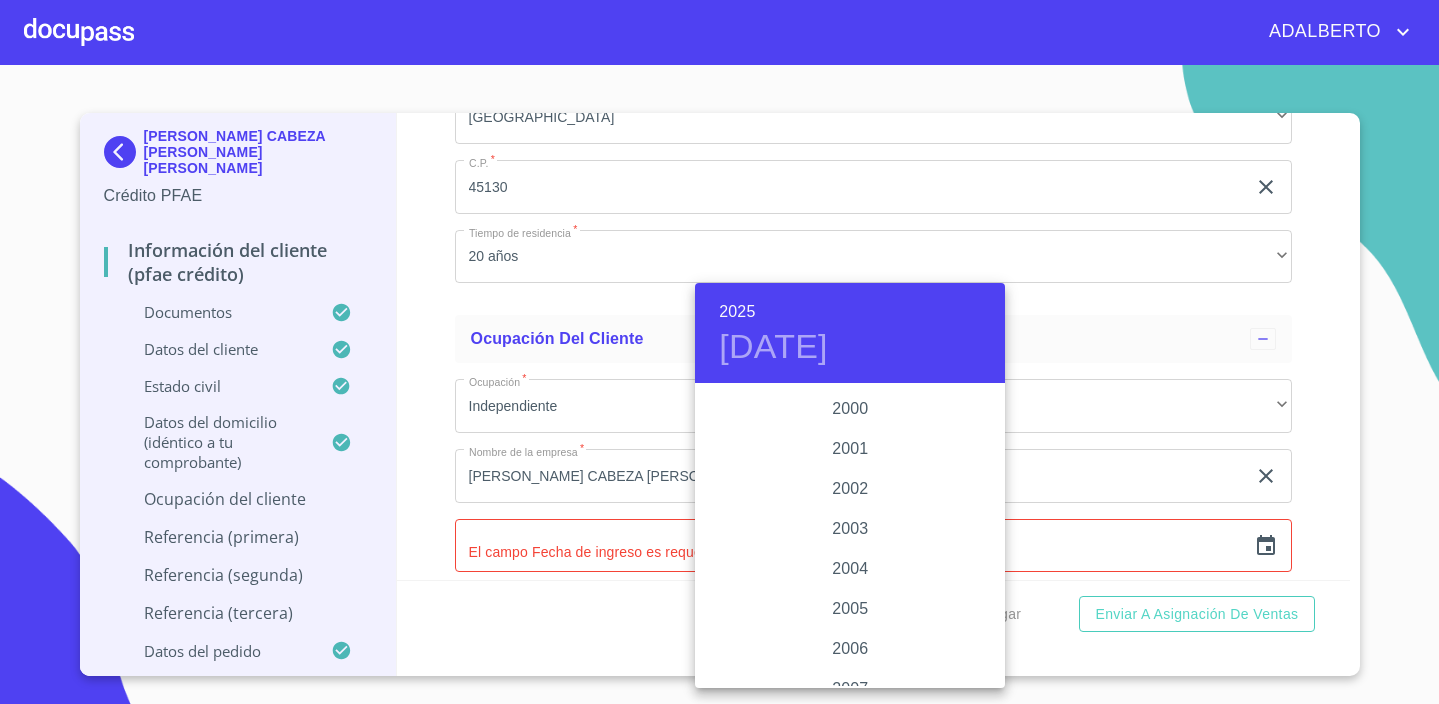 type on "[DATE]" 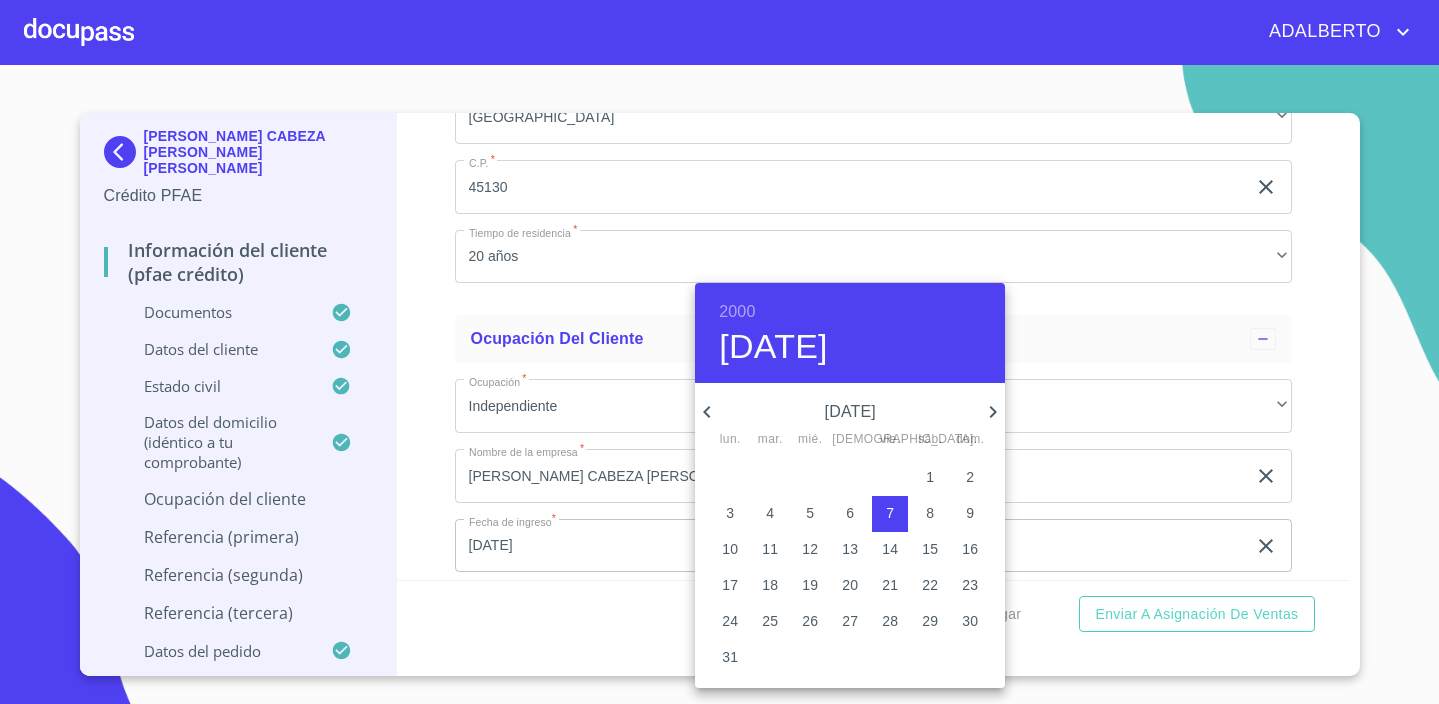 click on "2000 [DATE]" at bounding box center (850, 333) 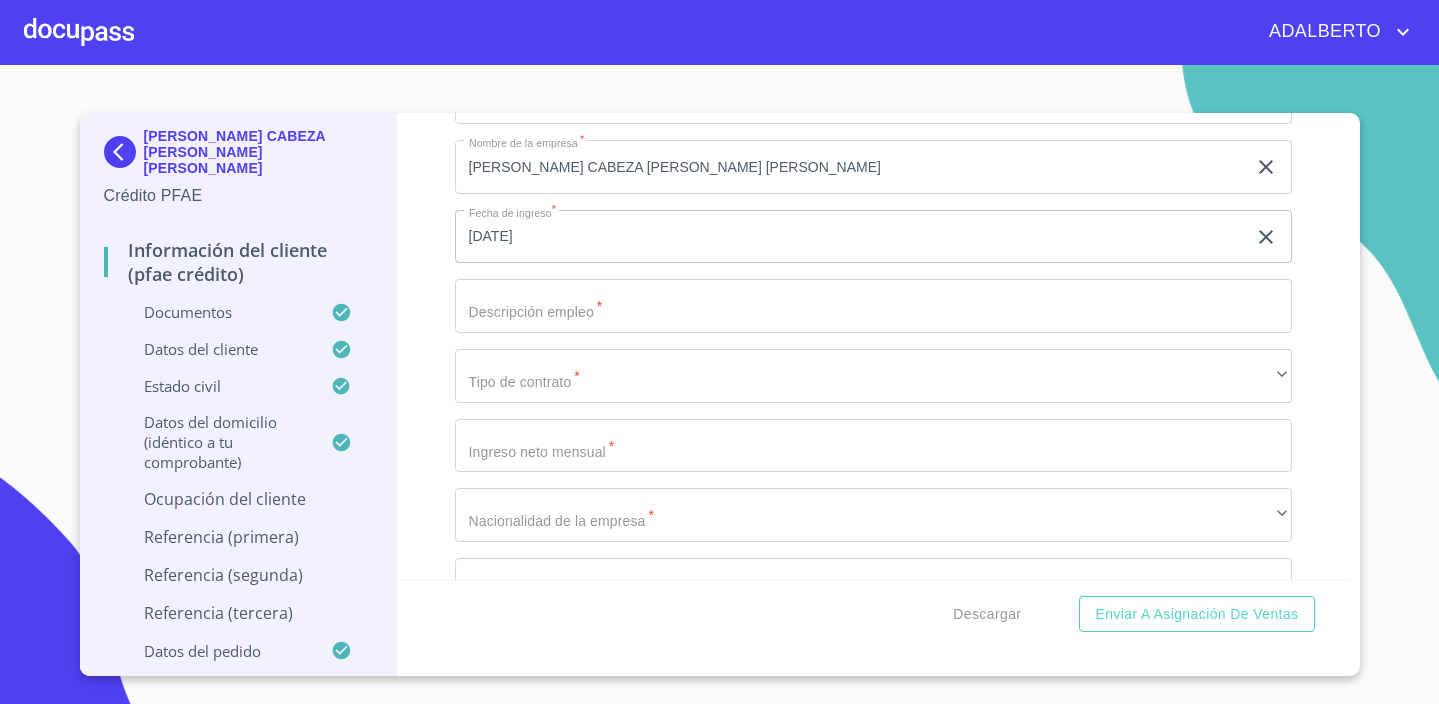scroll, scrollTop: 9020, scrollLeft: 0, axis: vertical 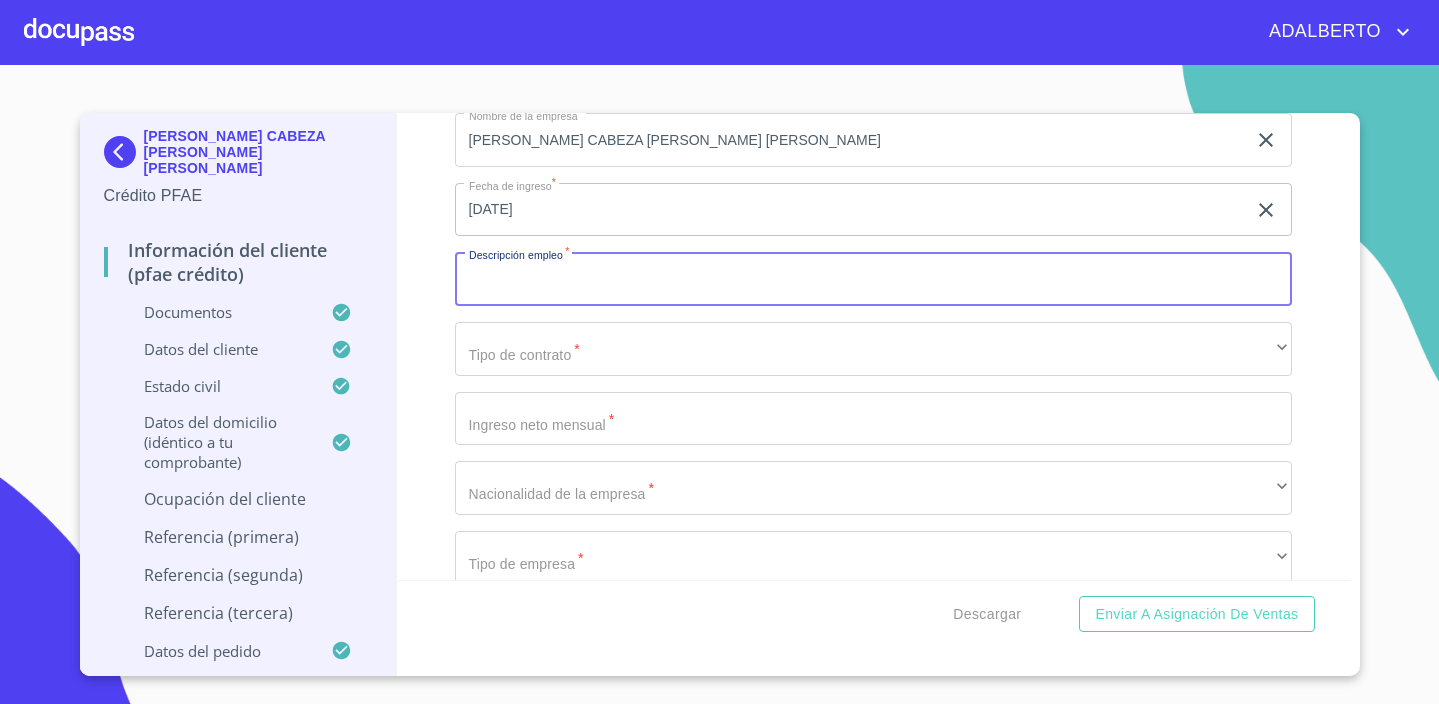 click on "Documento de identificación.   *" at bounding box center [873, 279] 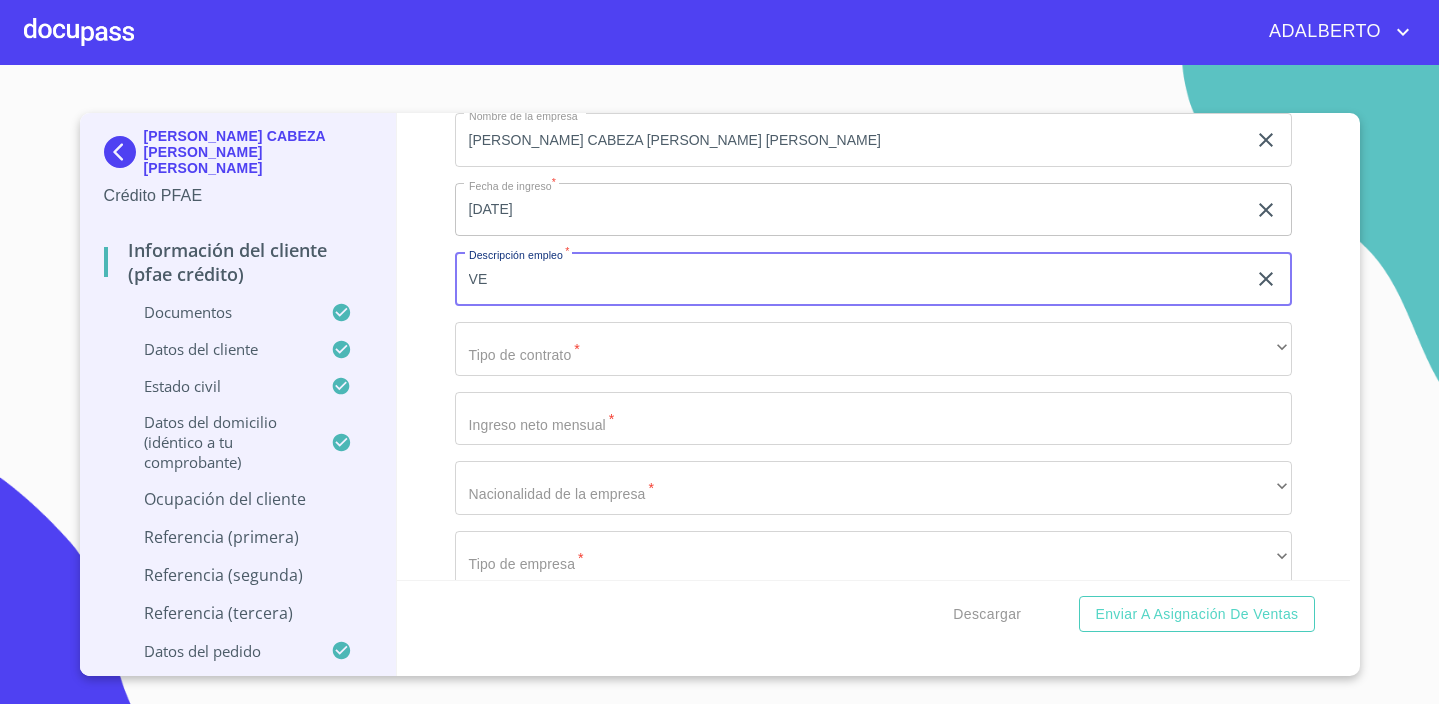 type on "V" 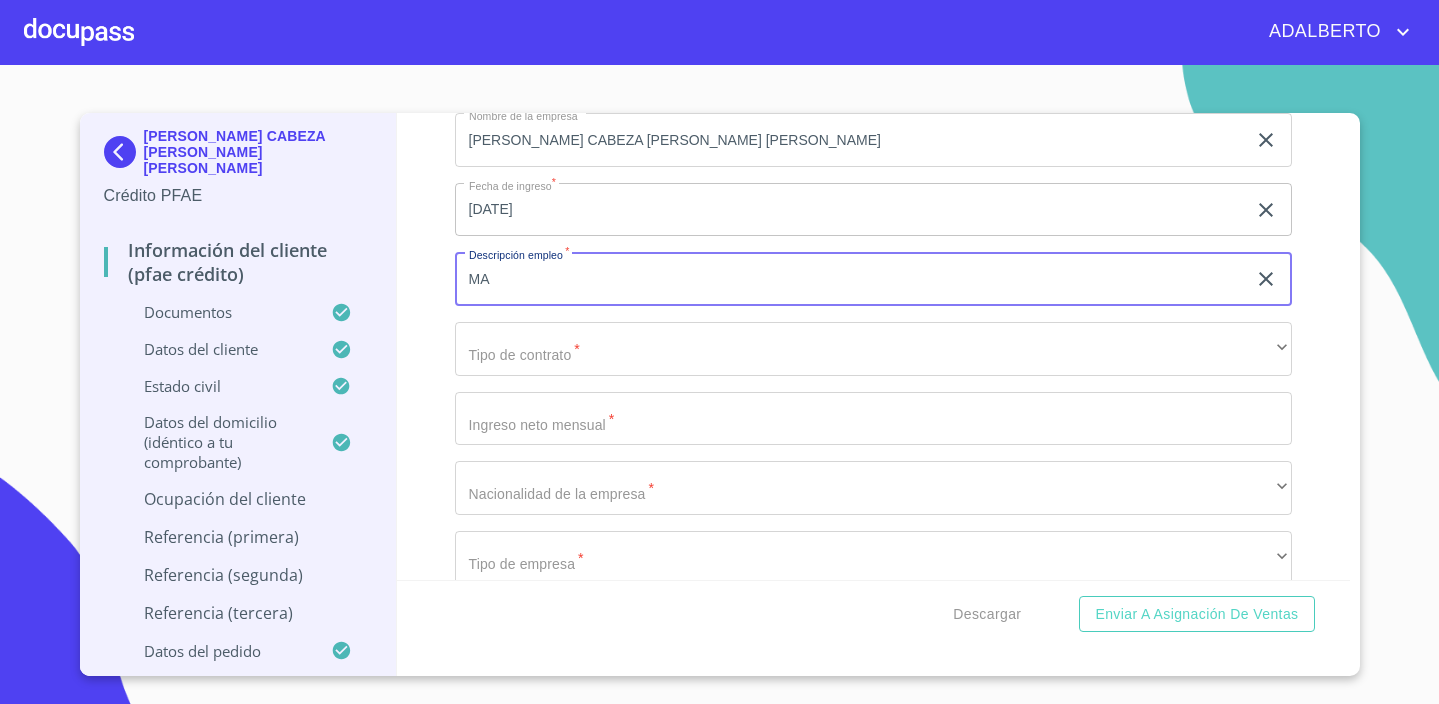 type on "M" 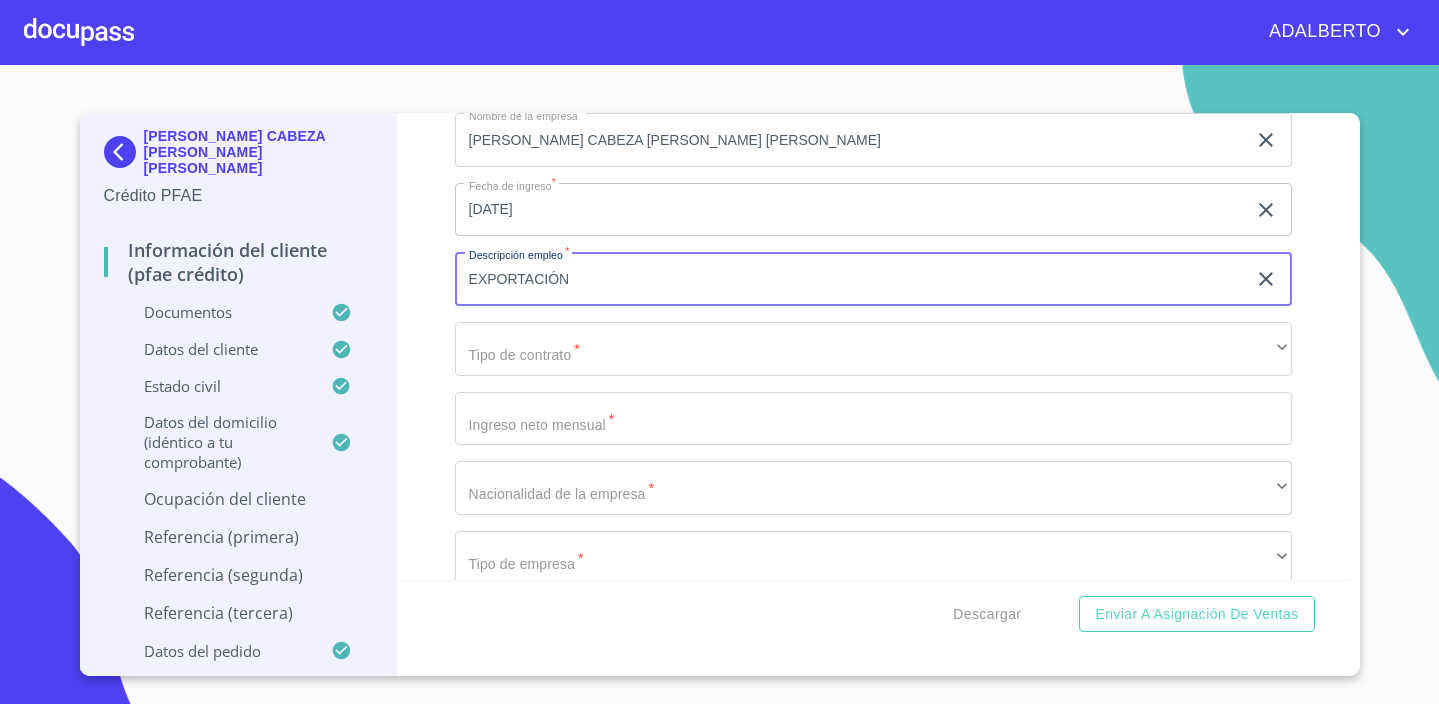 type on "EXPORTACIÓN" 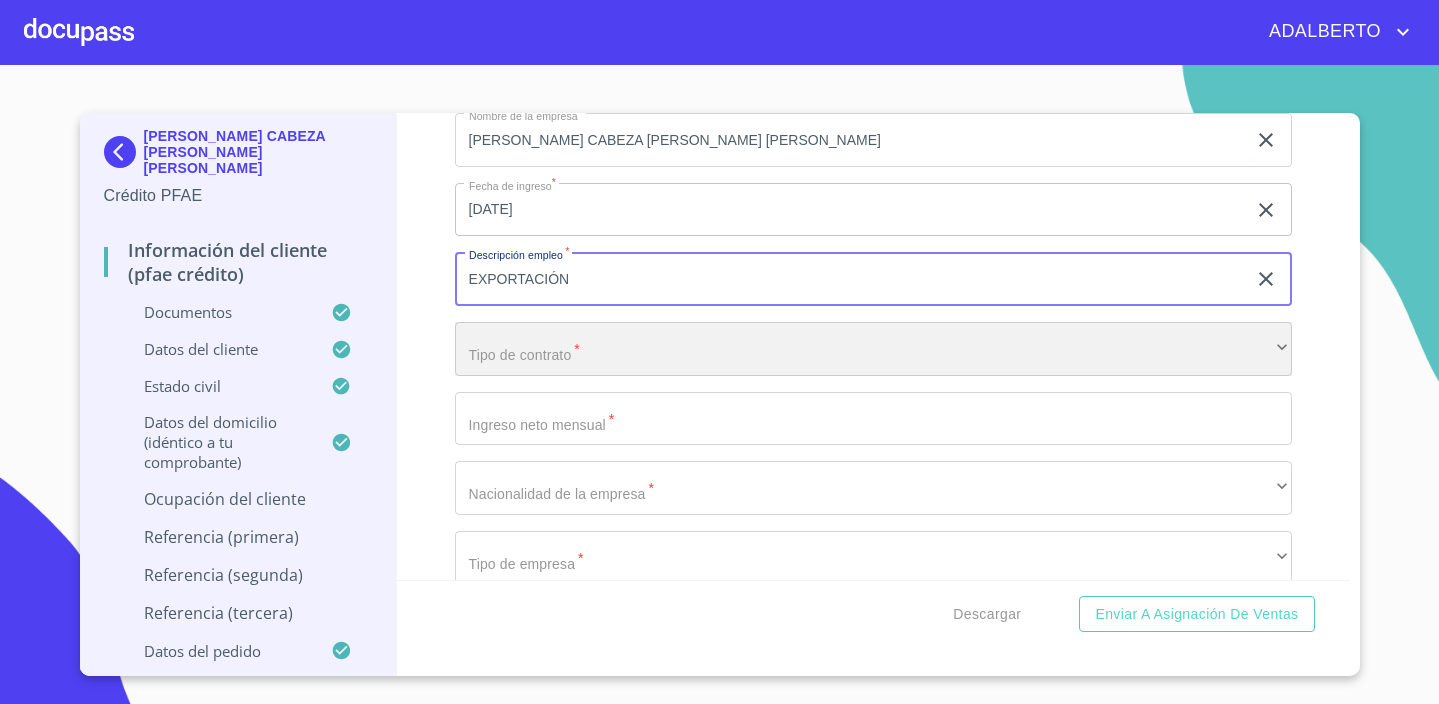 click on "​" at bounding box center (873, 349) 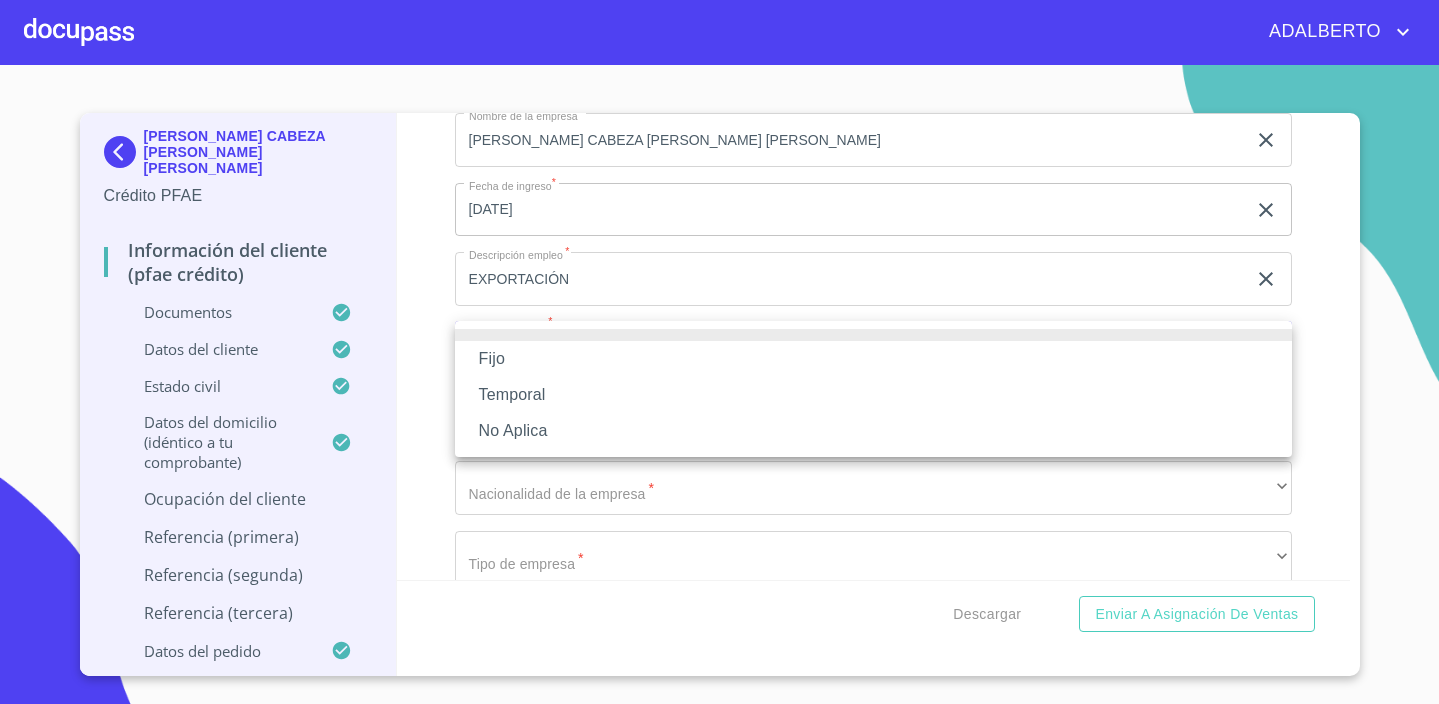 click on "Fijo" at bounding box center [873, 359] 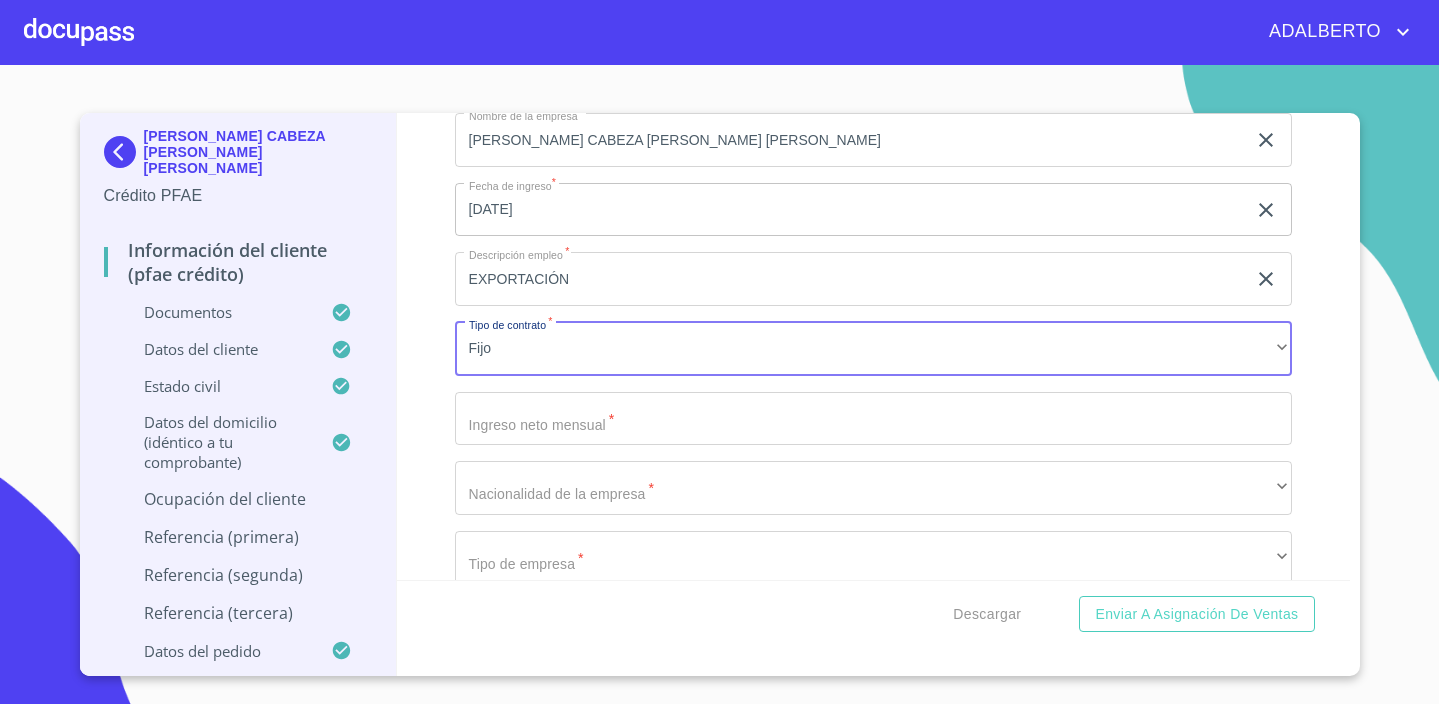 click on "Documento de identificación.   *" at bounding box center [850, -2468] 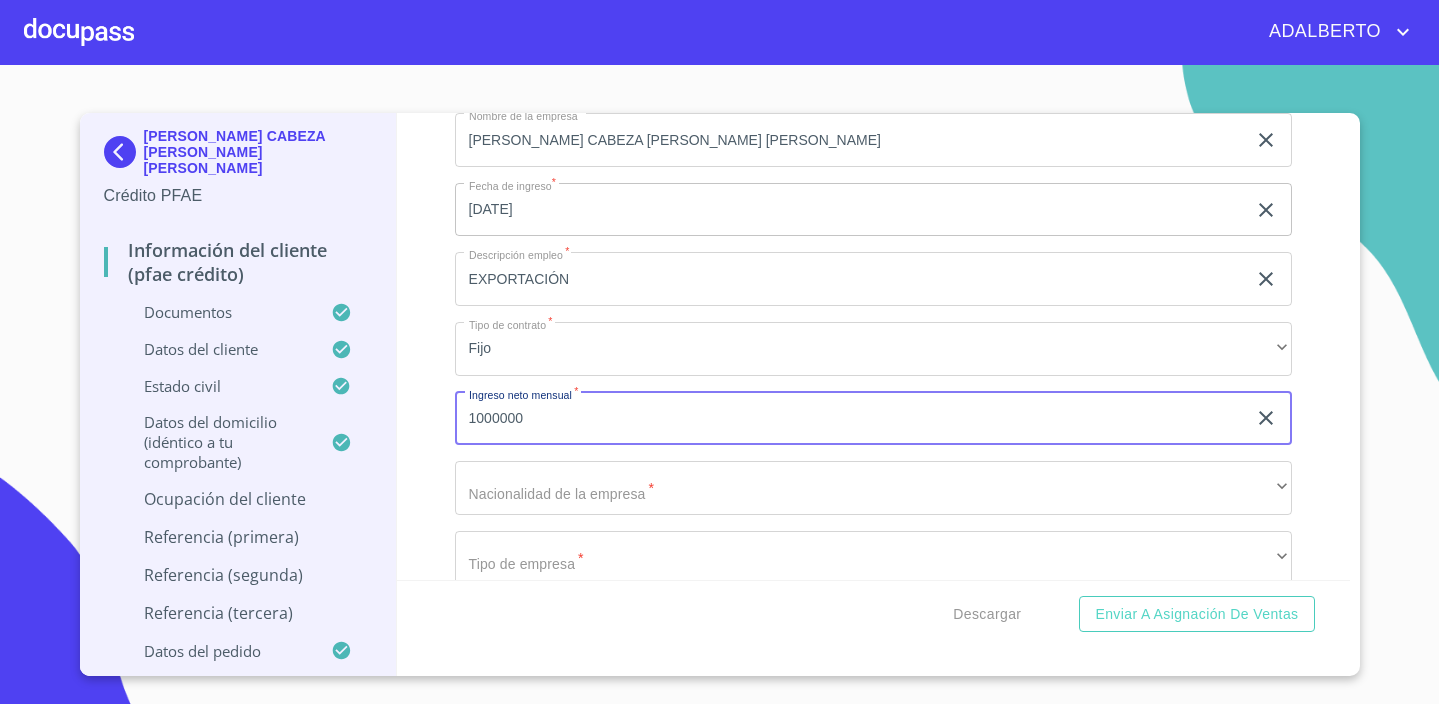 type on "1000000" 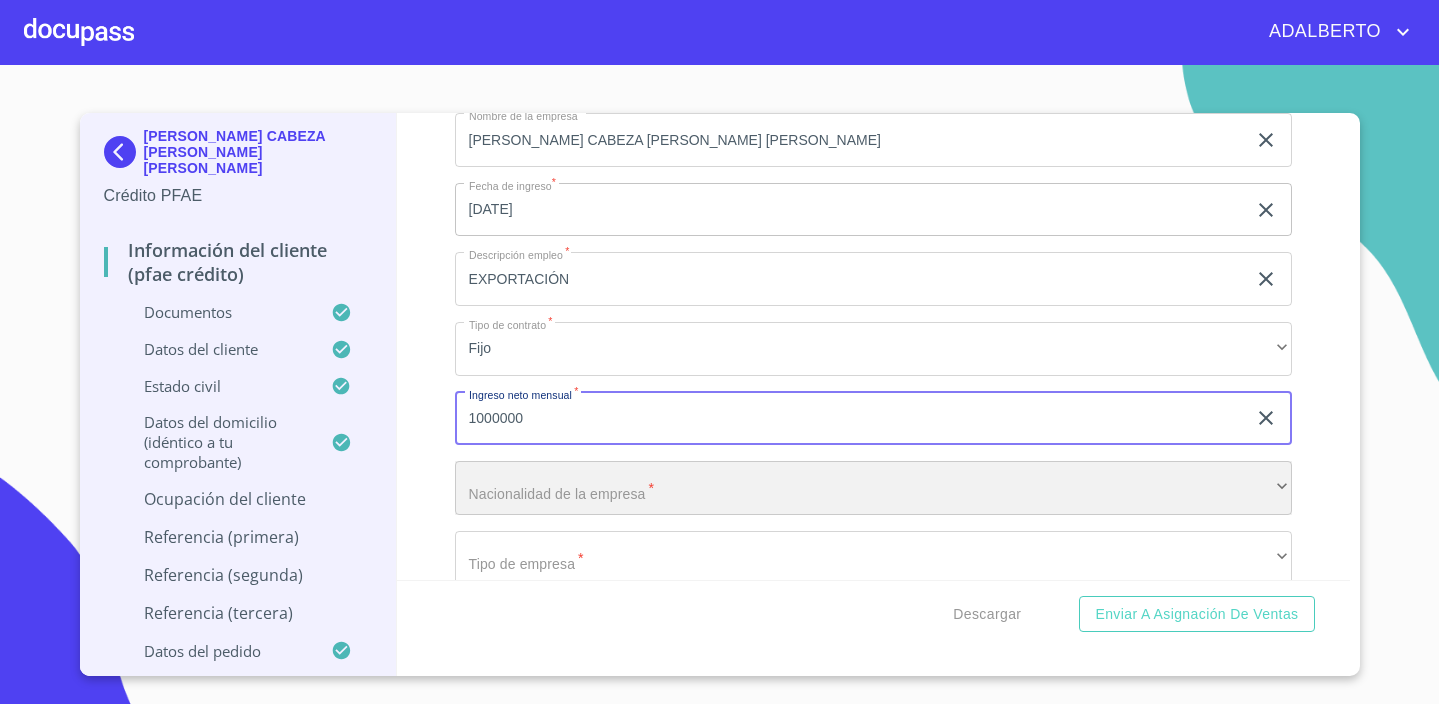 click on "​" at bounding box center [873, 488] 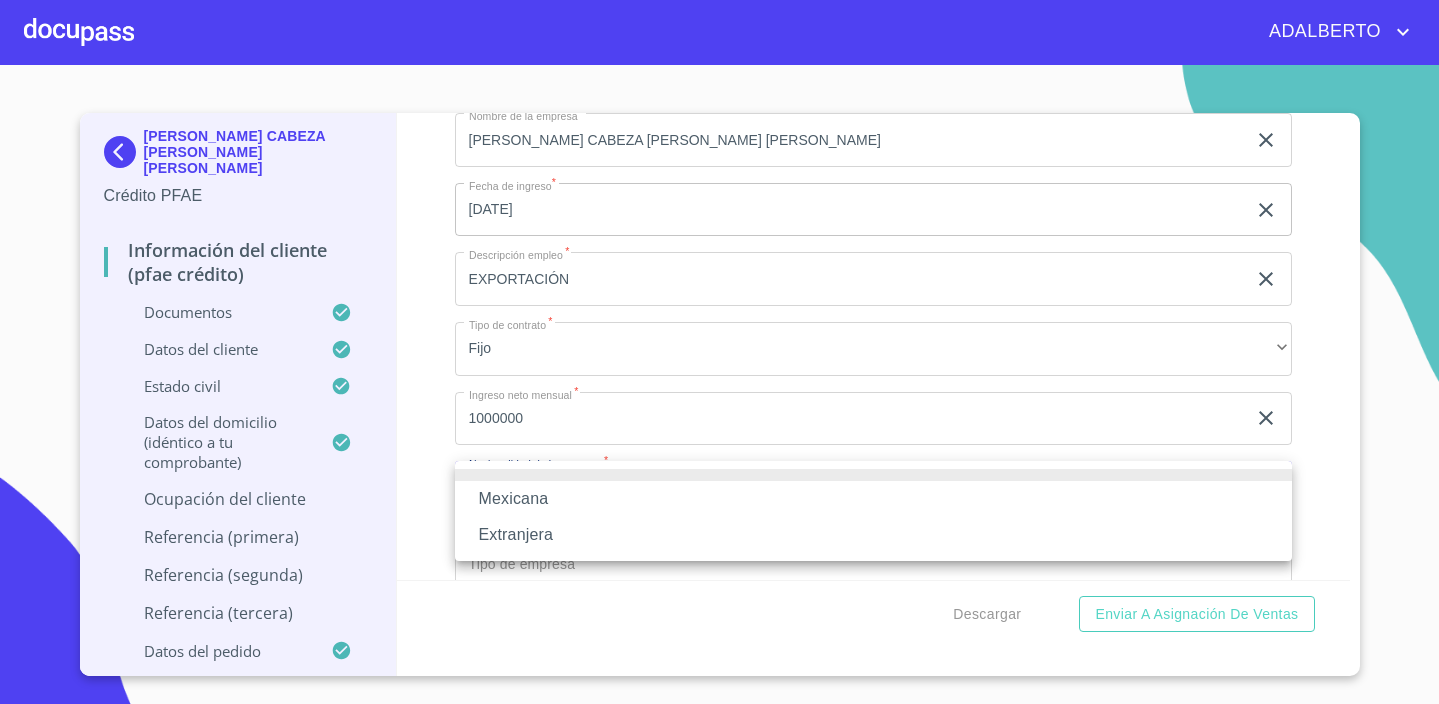 click on "Mexicana" at bounding box center (873, 499) 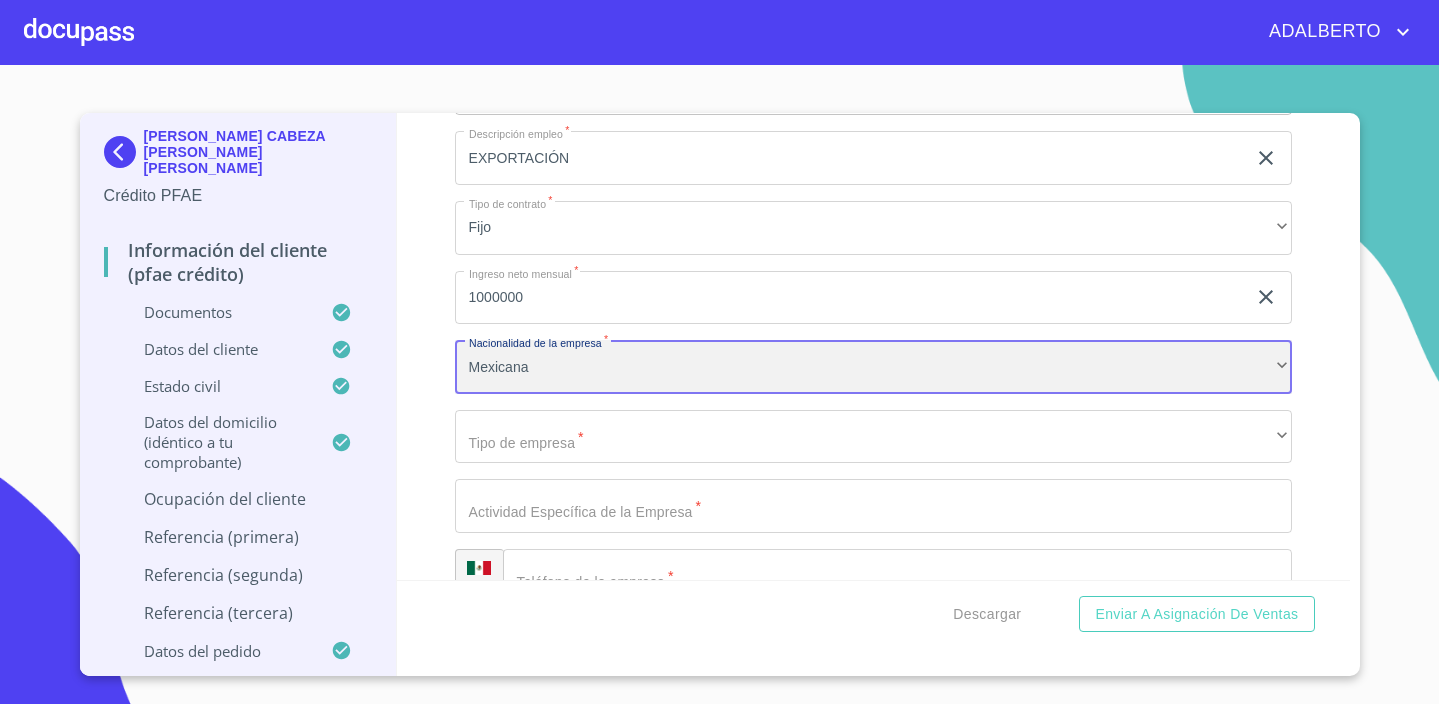 scroll, scrollTop: 9154, scrollLeft: 0, axis: vertical 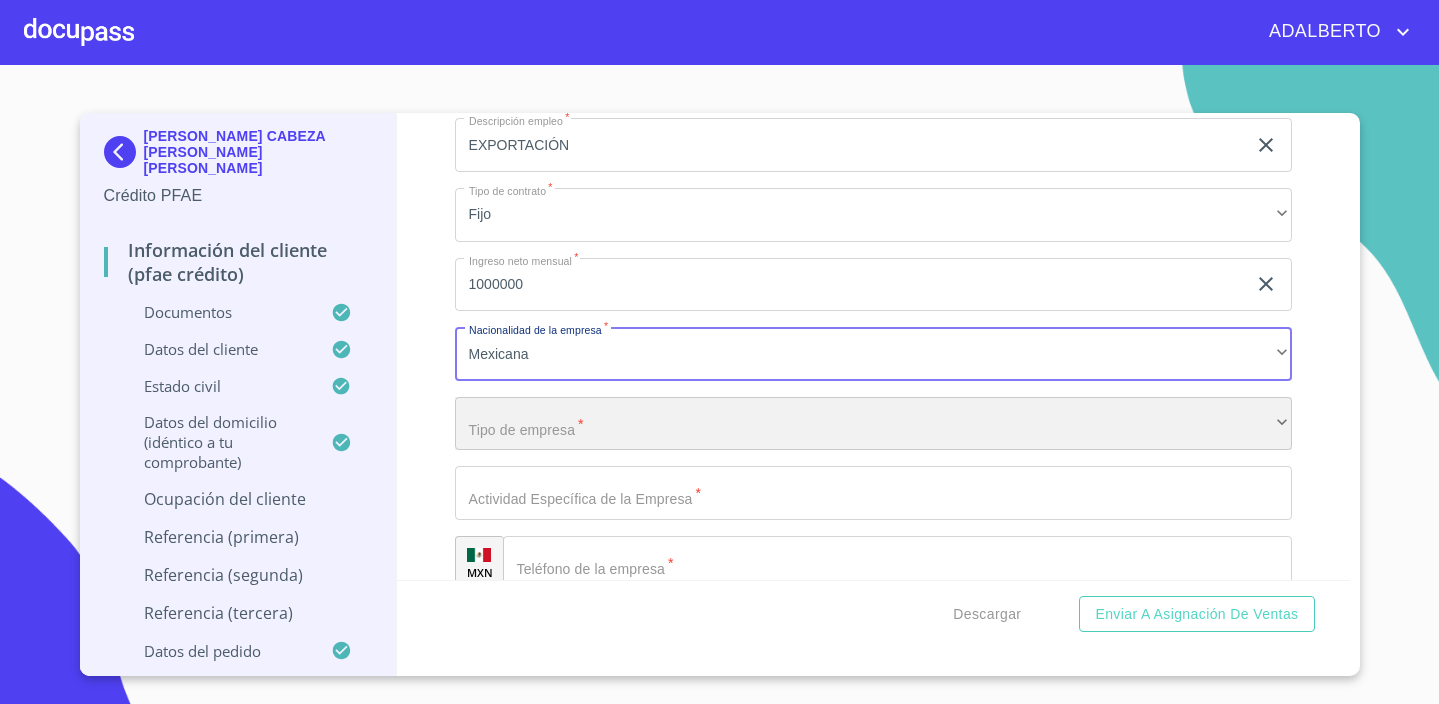 click on "​" at bounding box center [873, 424] 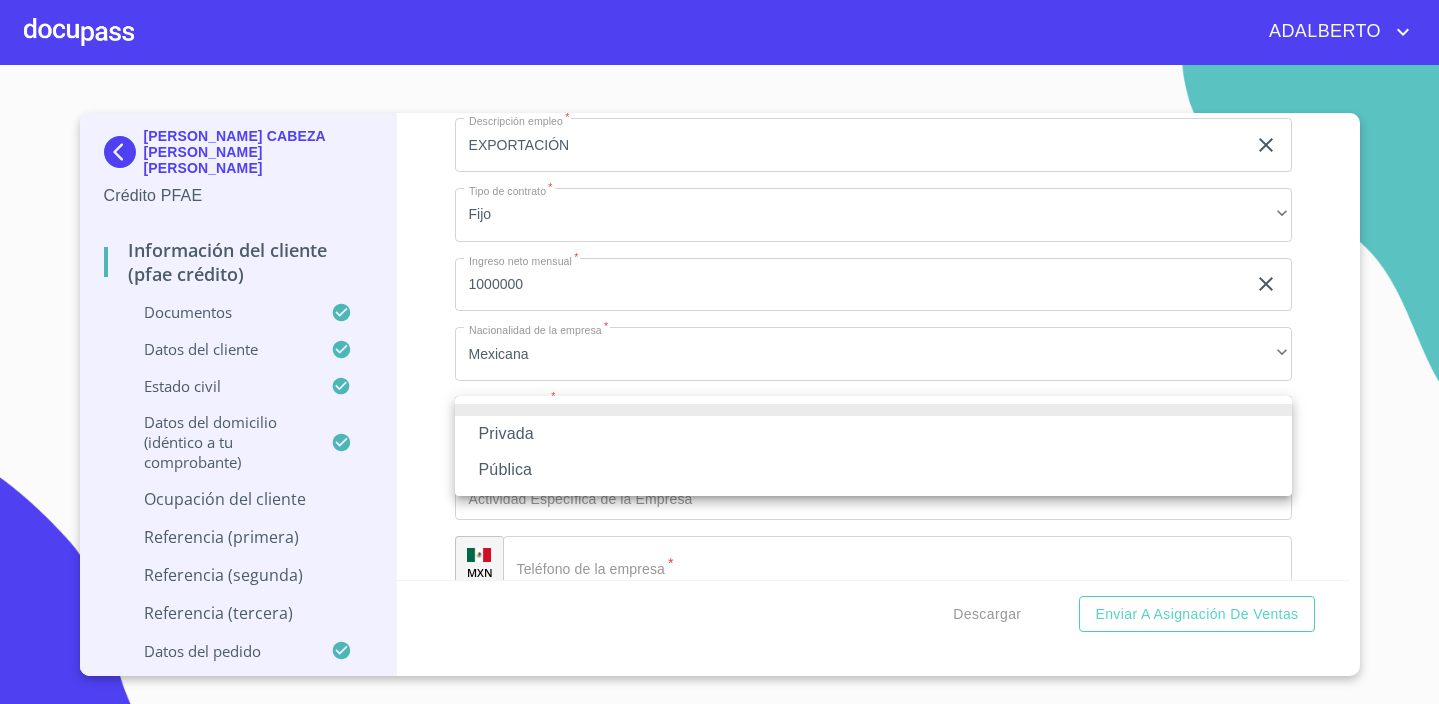 click on "Privada" at bounding box center (873, 434) 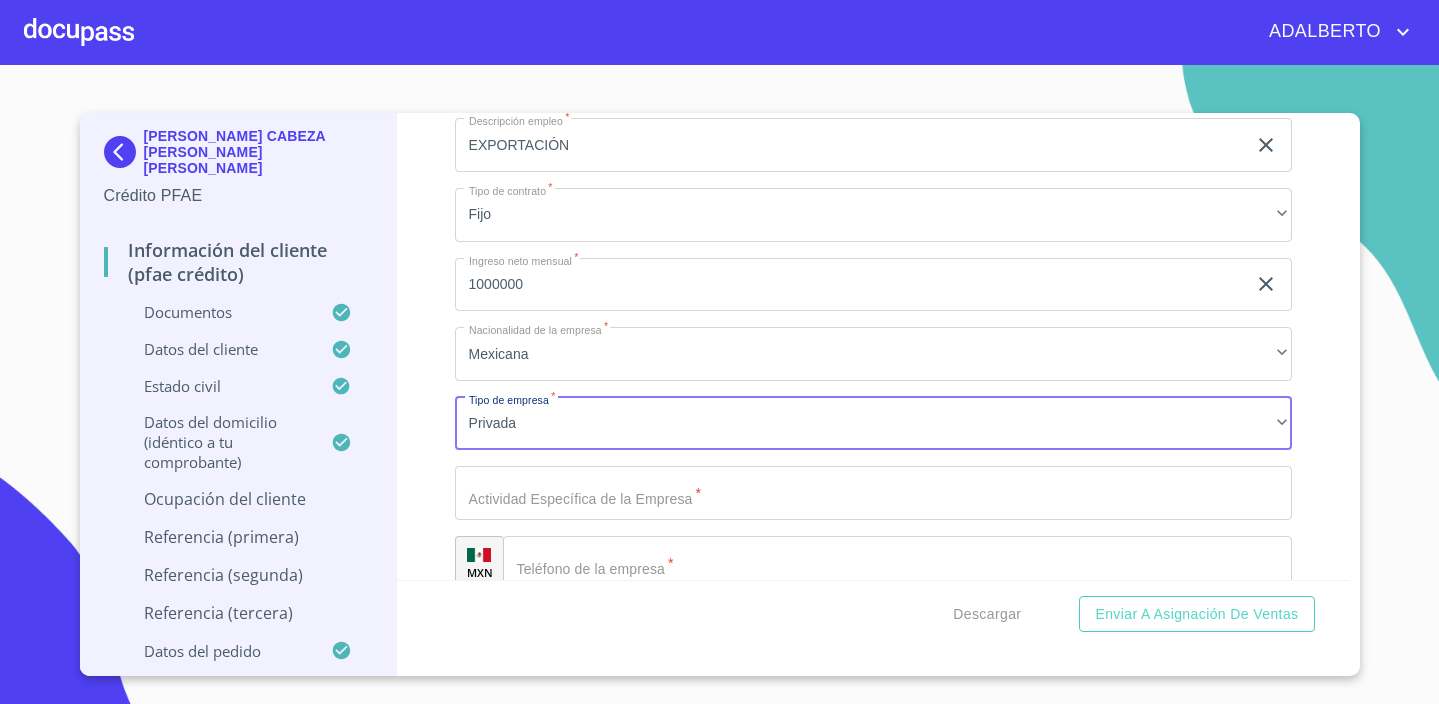 click on "Documento de identificación.   *" at bounding box center (850, -2602) 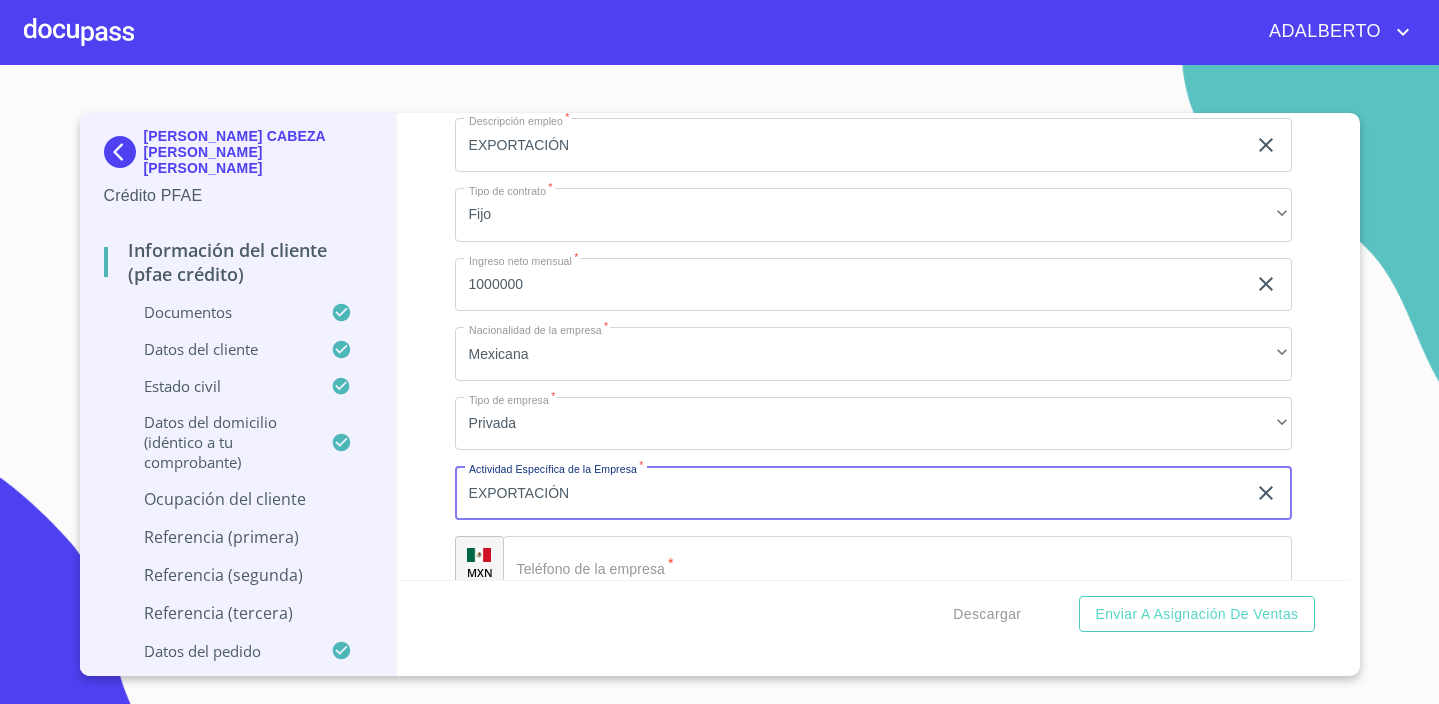 type on "EXPORTACIÓN" 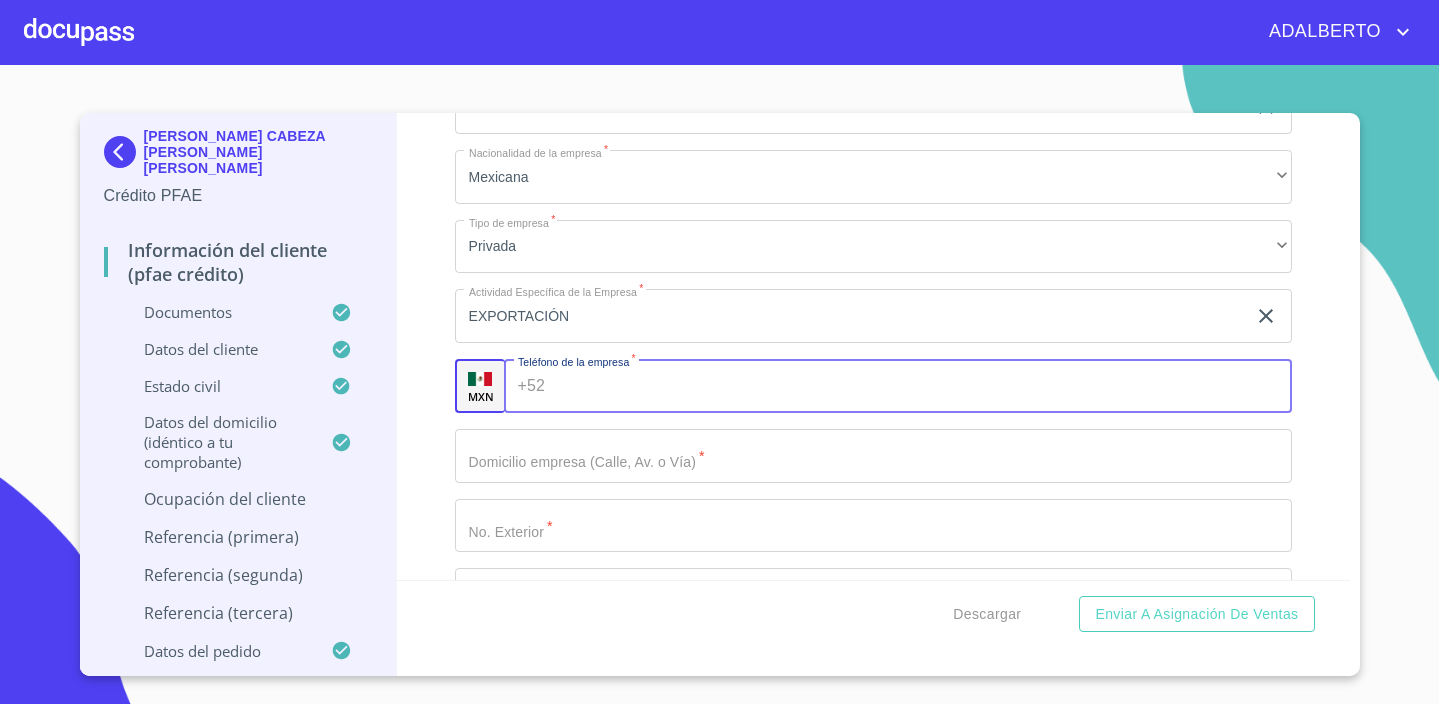 scroll, scrollTop: 9337, scrollLeft: 0, axis: vertical 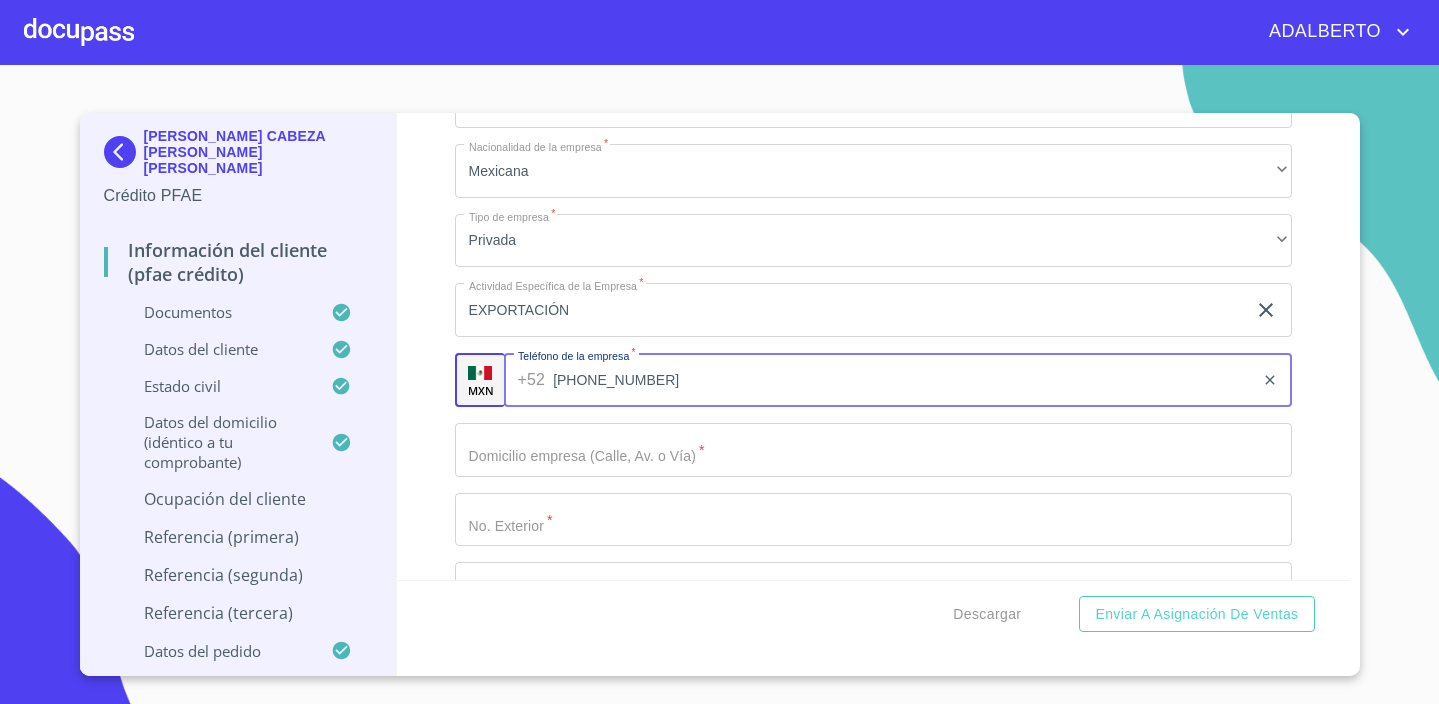 type on "[PHONE_NUMBER]" 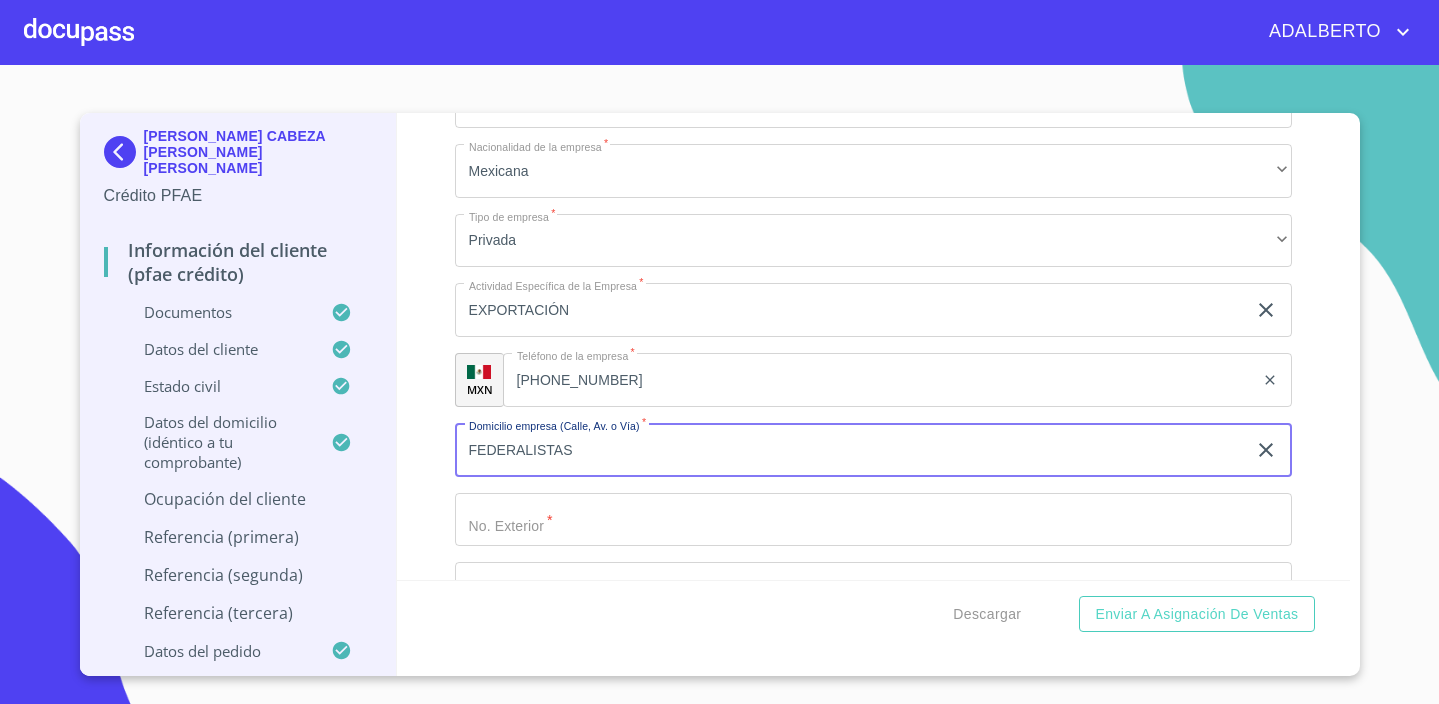 type on "FEDERALISTAS" 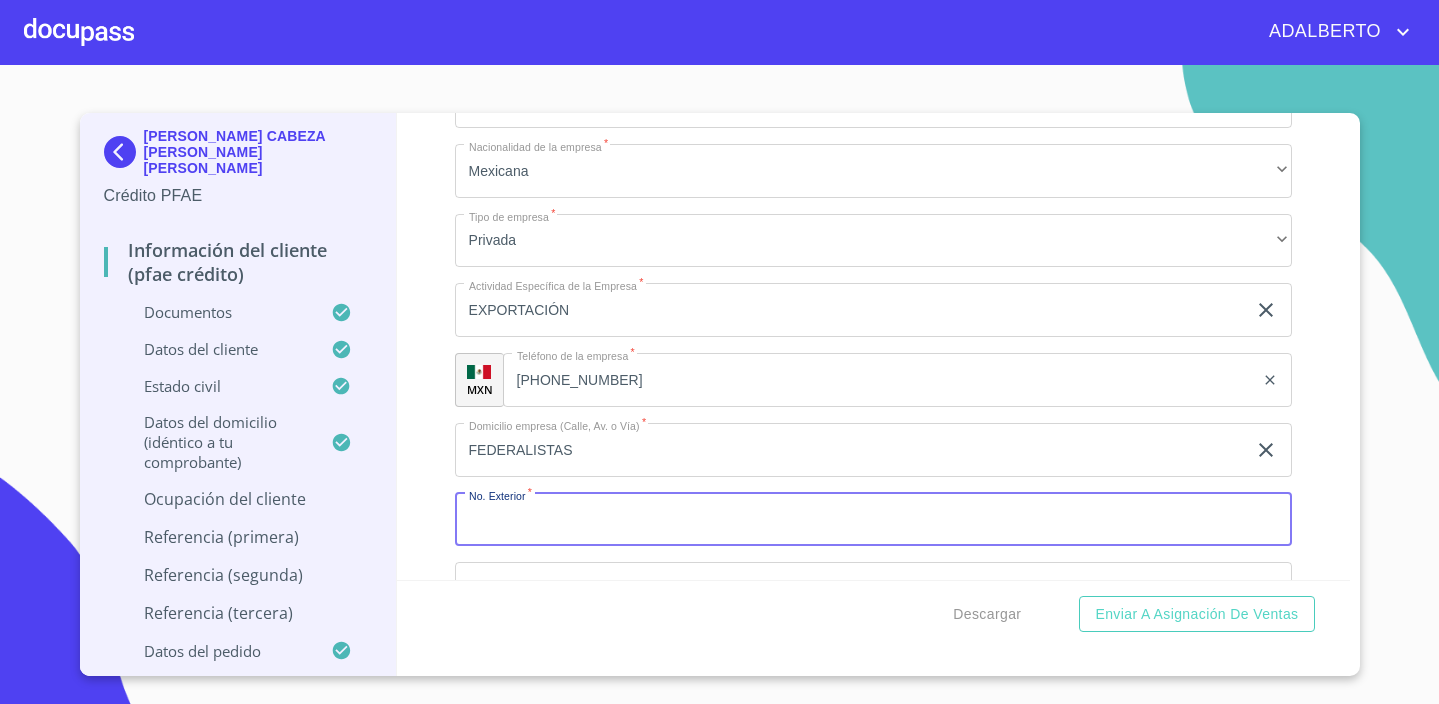 click on "Documento de identificación.   *" at bounding box center [873, 520] 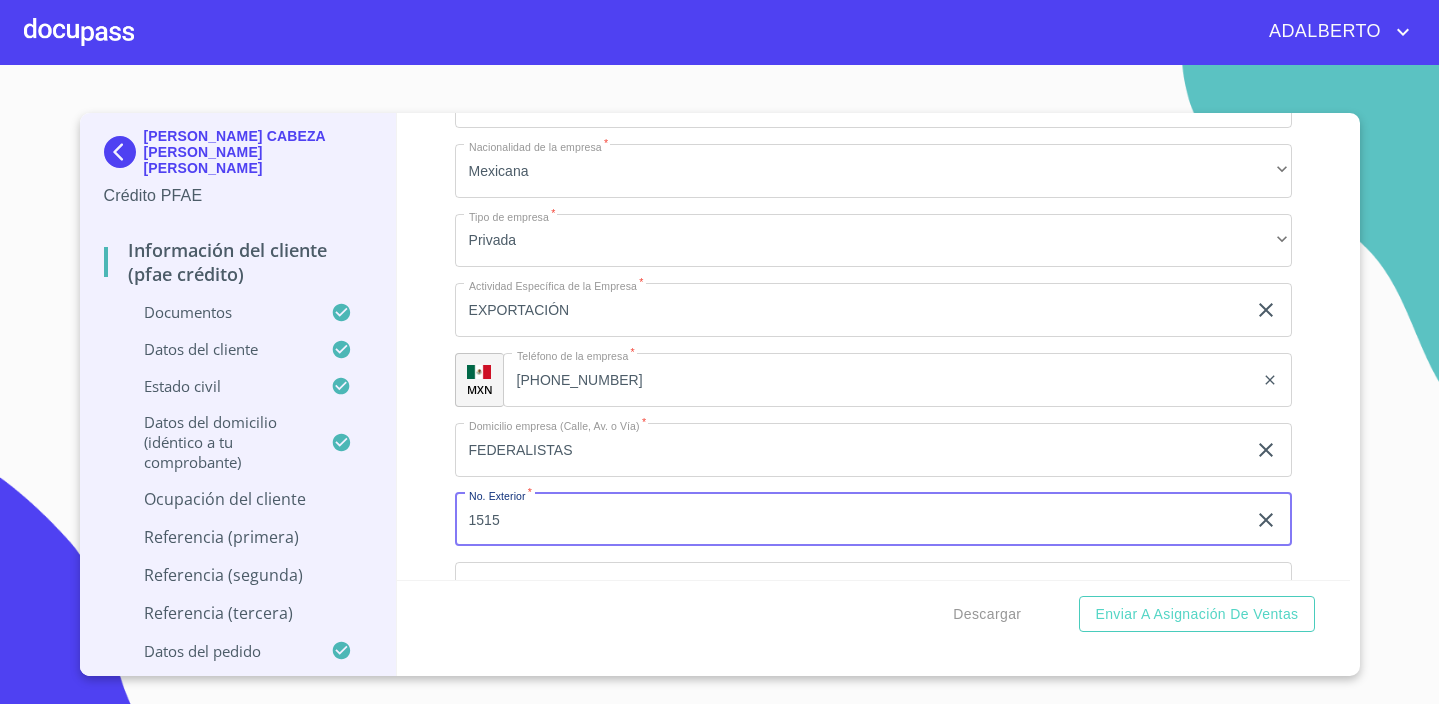 scroll, scrollTop: 9538, scrollLeft: 0, axis: vertical 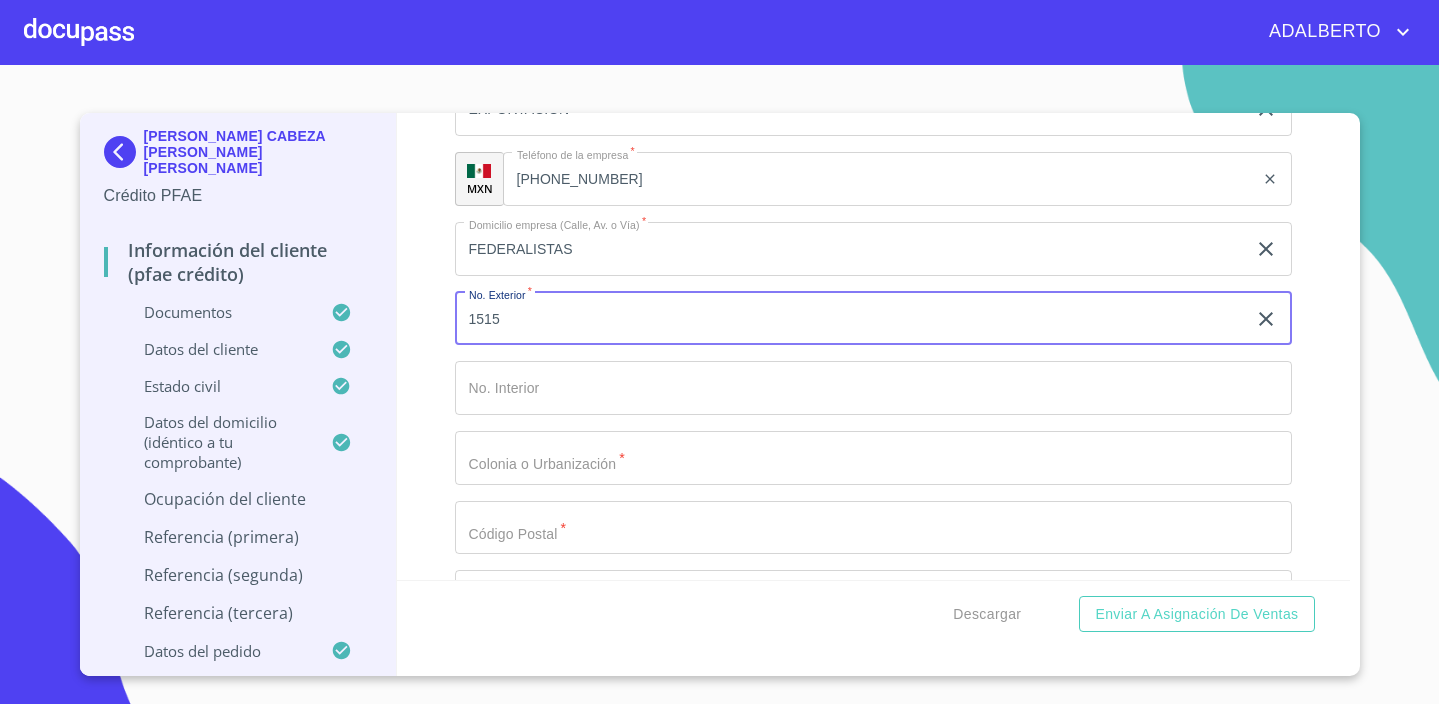 type on "1515" 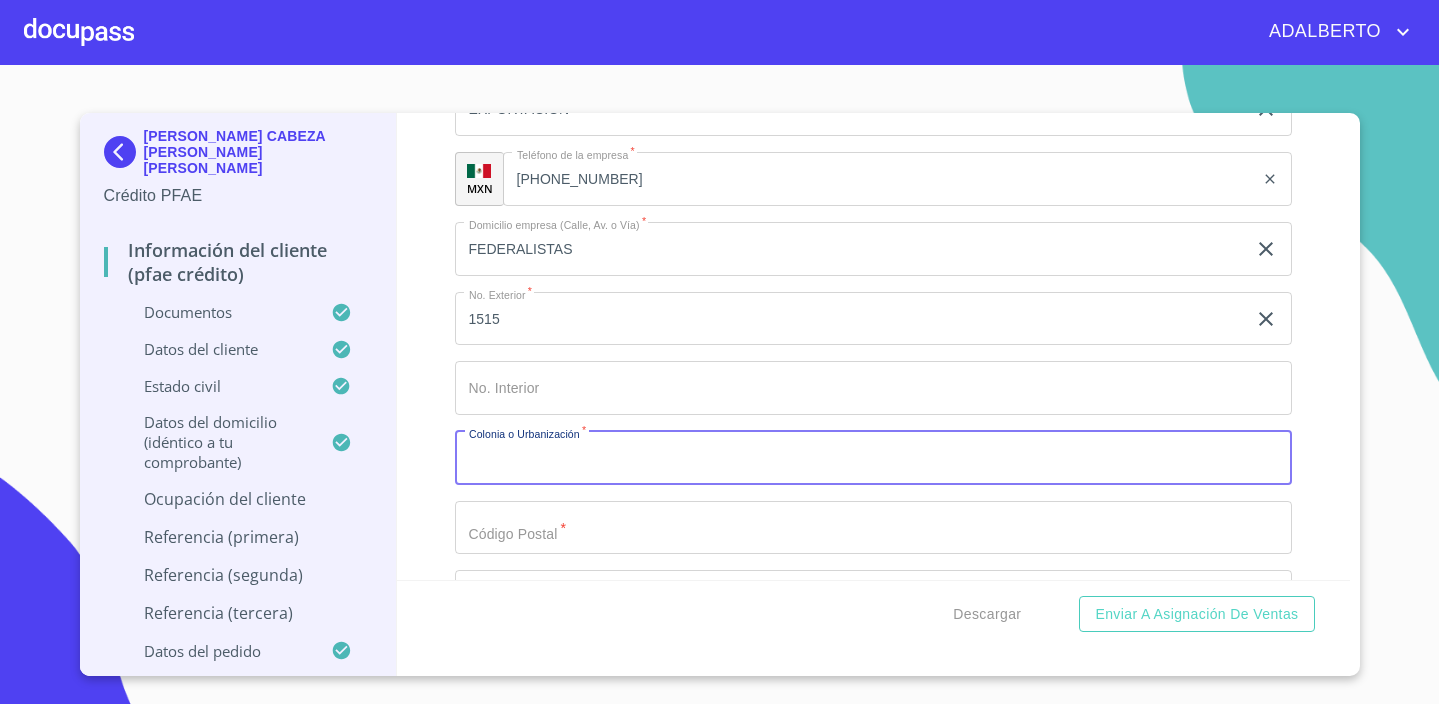 click on "Documento de identificación.   *" at bounding box center (873, 458) 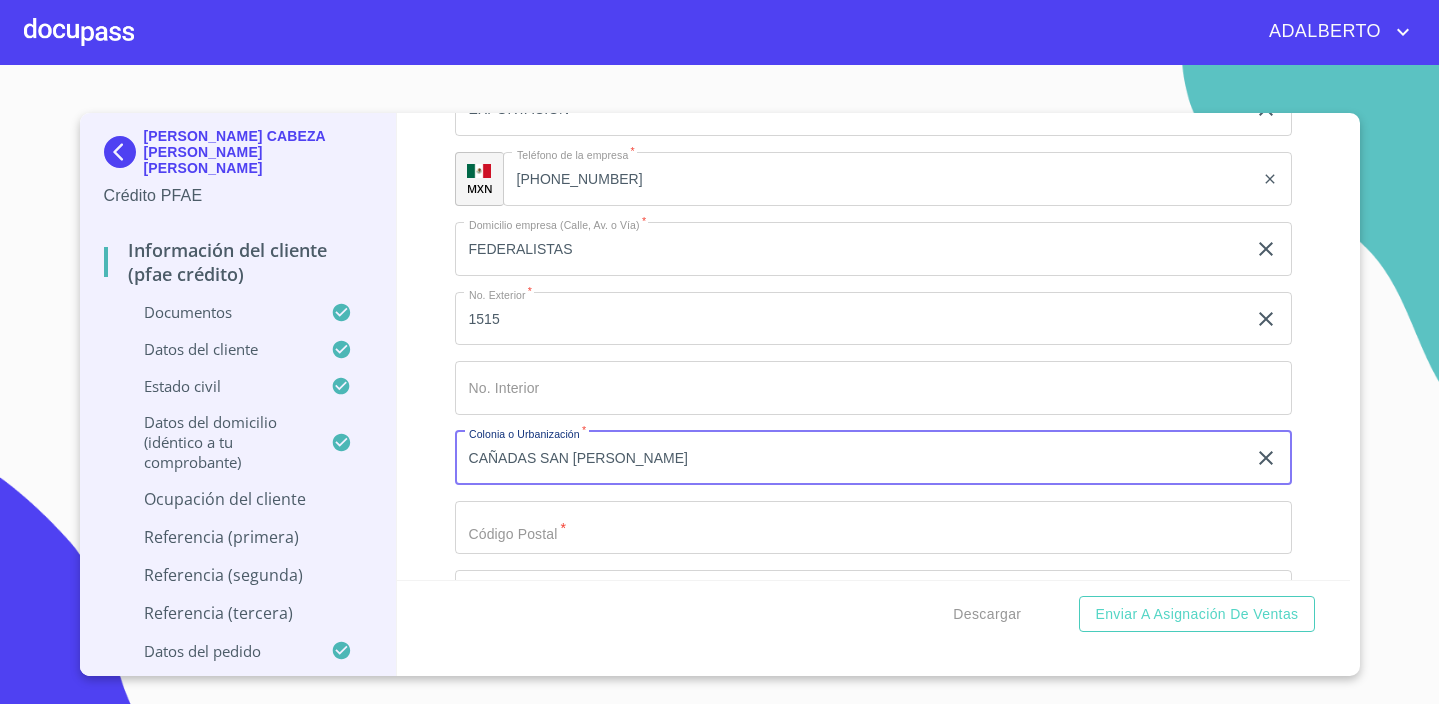 type on "CAÑADAS SAN [PERSON_NAME]" 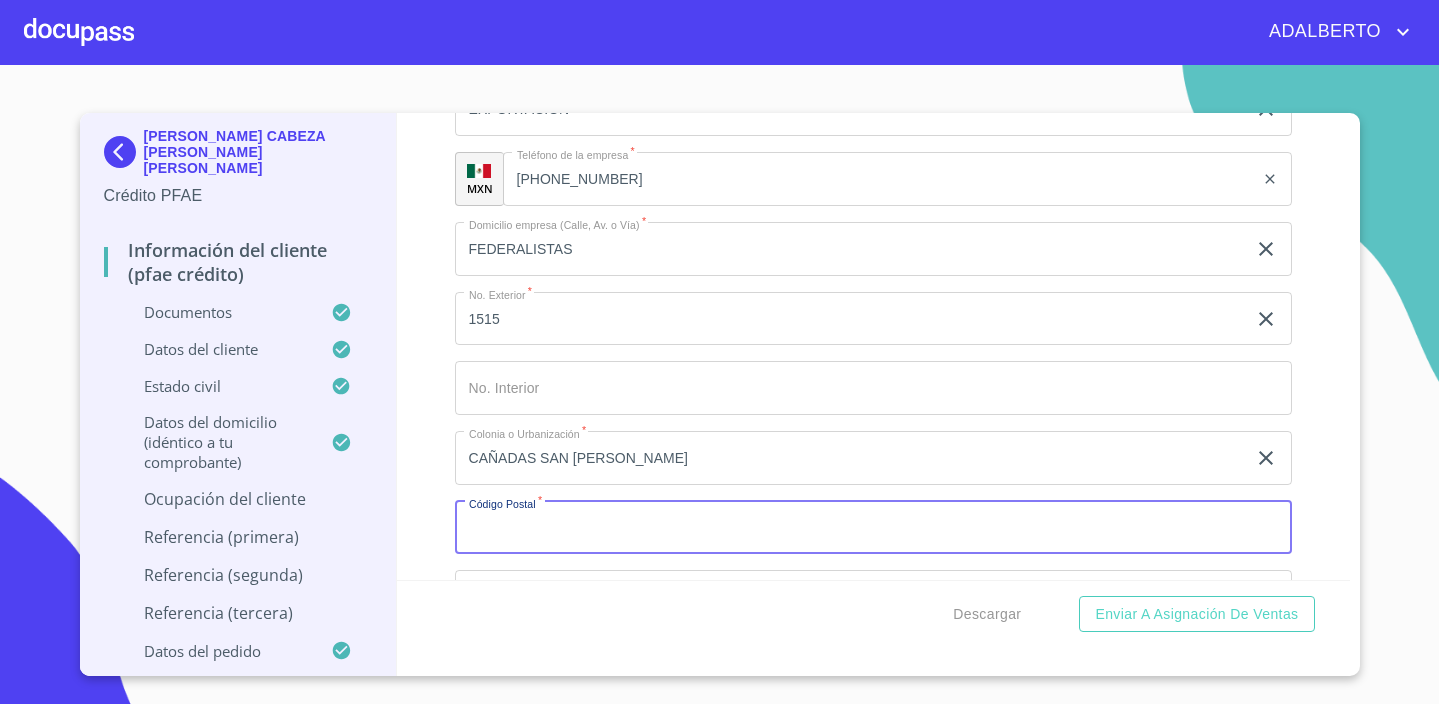 click on "Documento de identificación.   *" at bounding box center (873, 528) 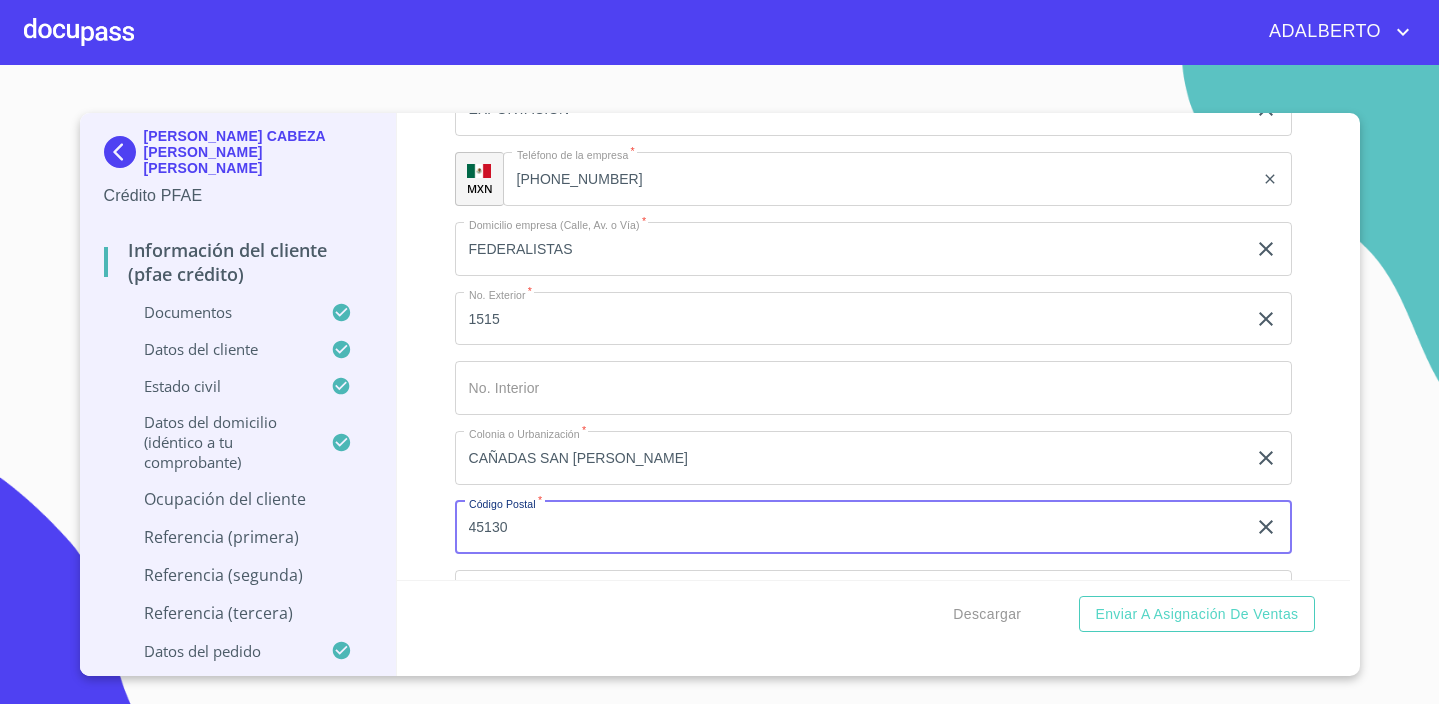 type on "45130" 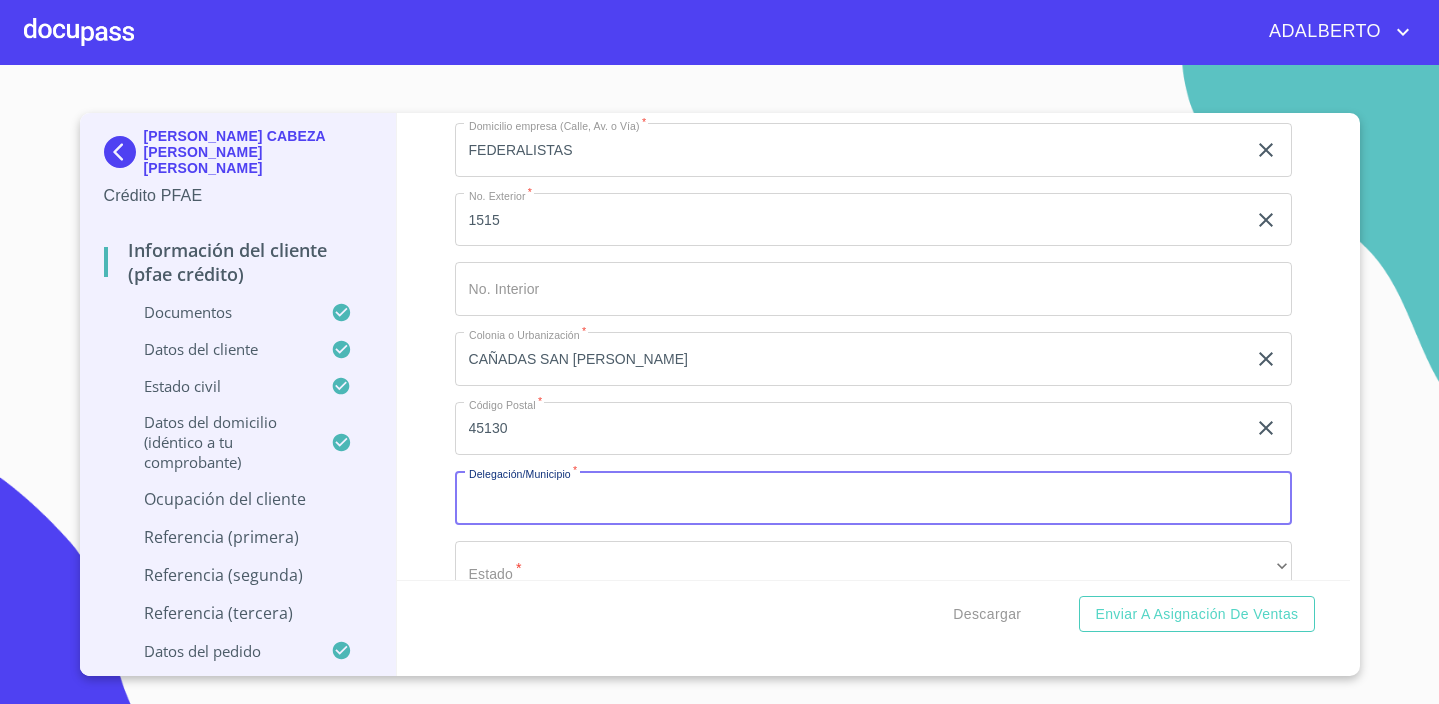 scroll, scrollTop: 9660, scrollLeft: 0, axis: vertical 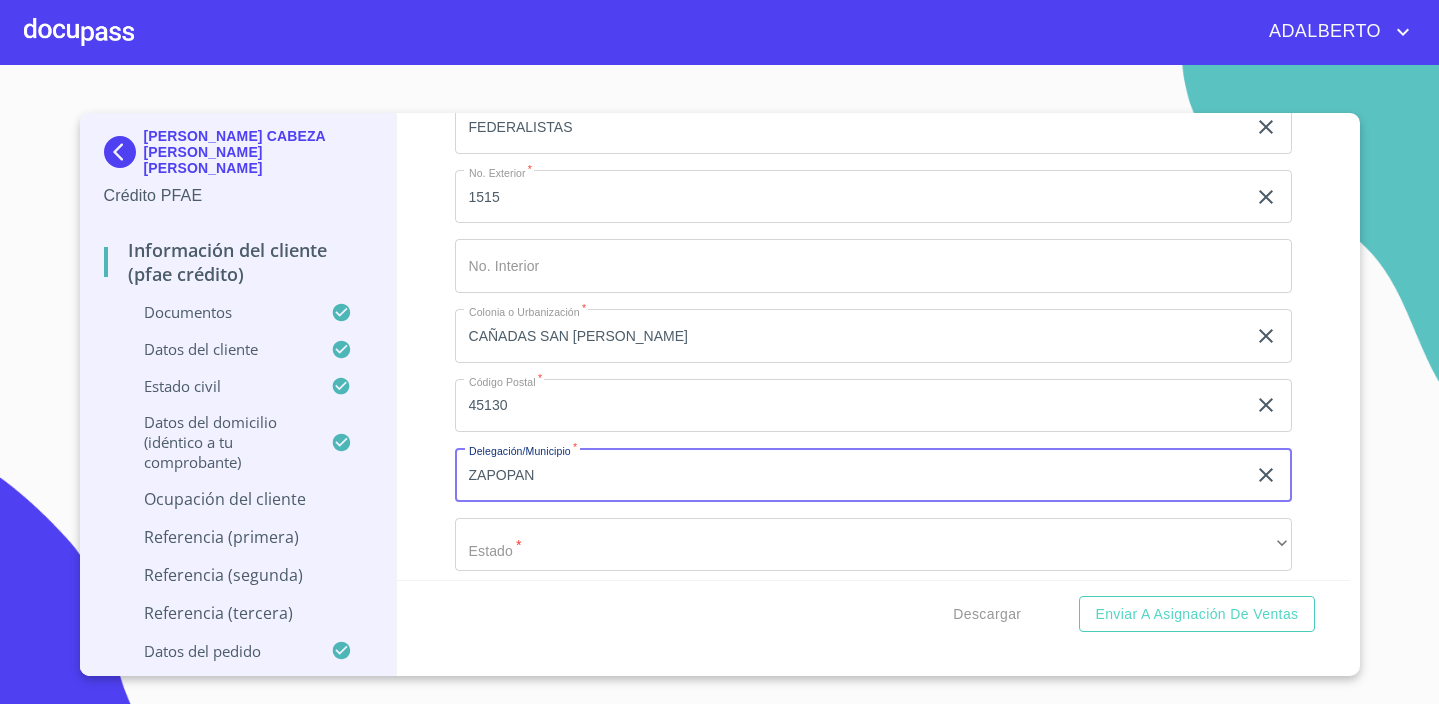 type on "ZAPOPAN" 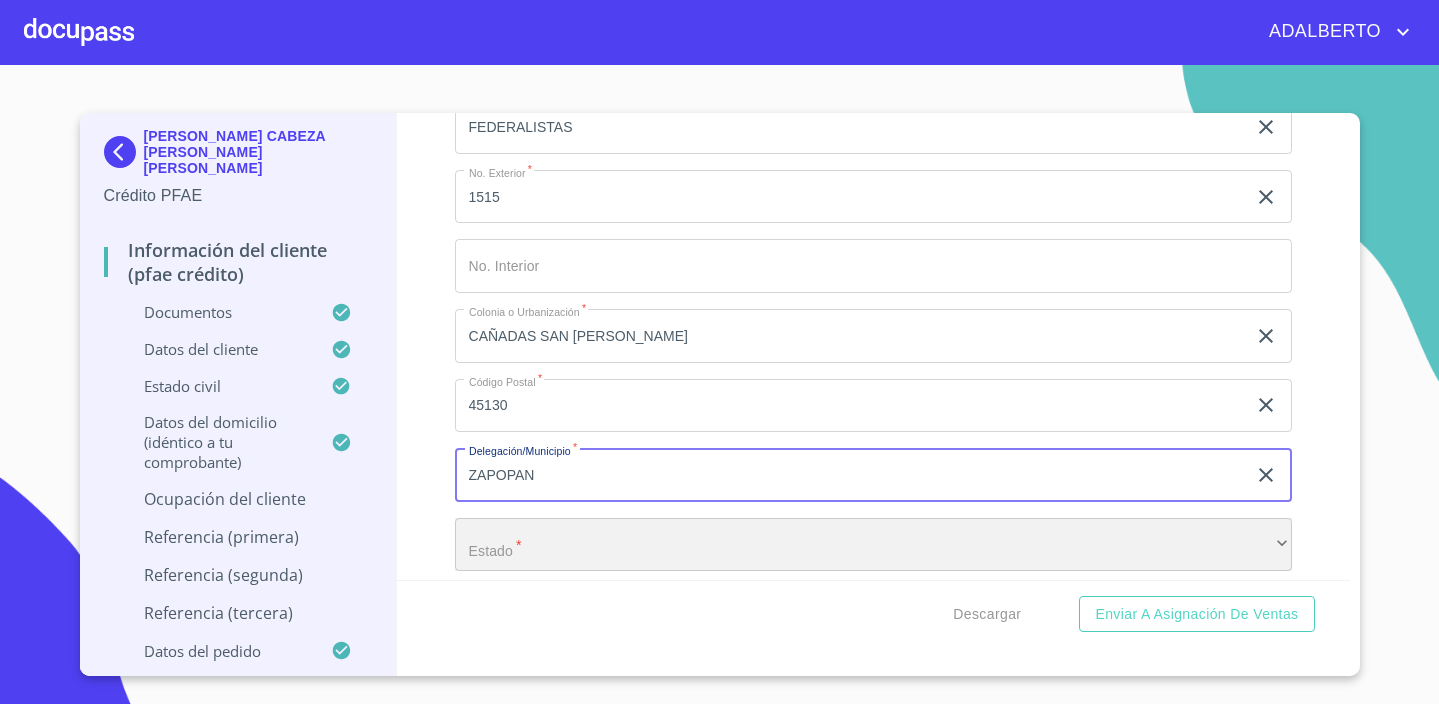 click on "​" at bounding box center [873, 545] 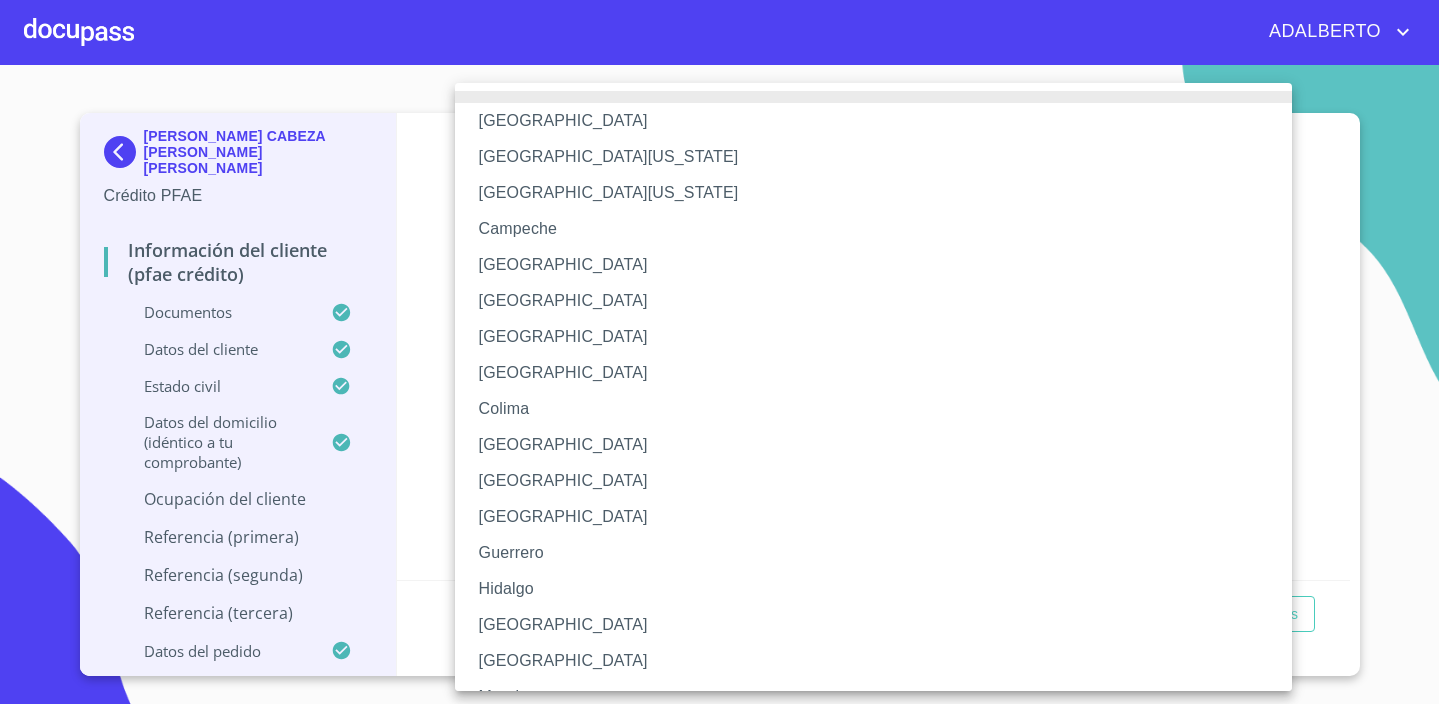 type 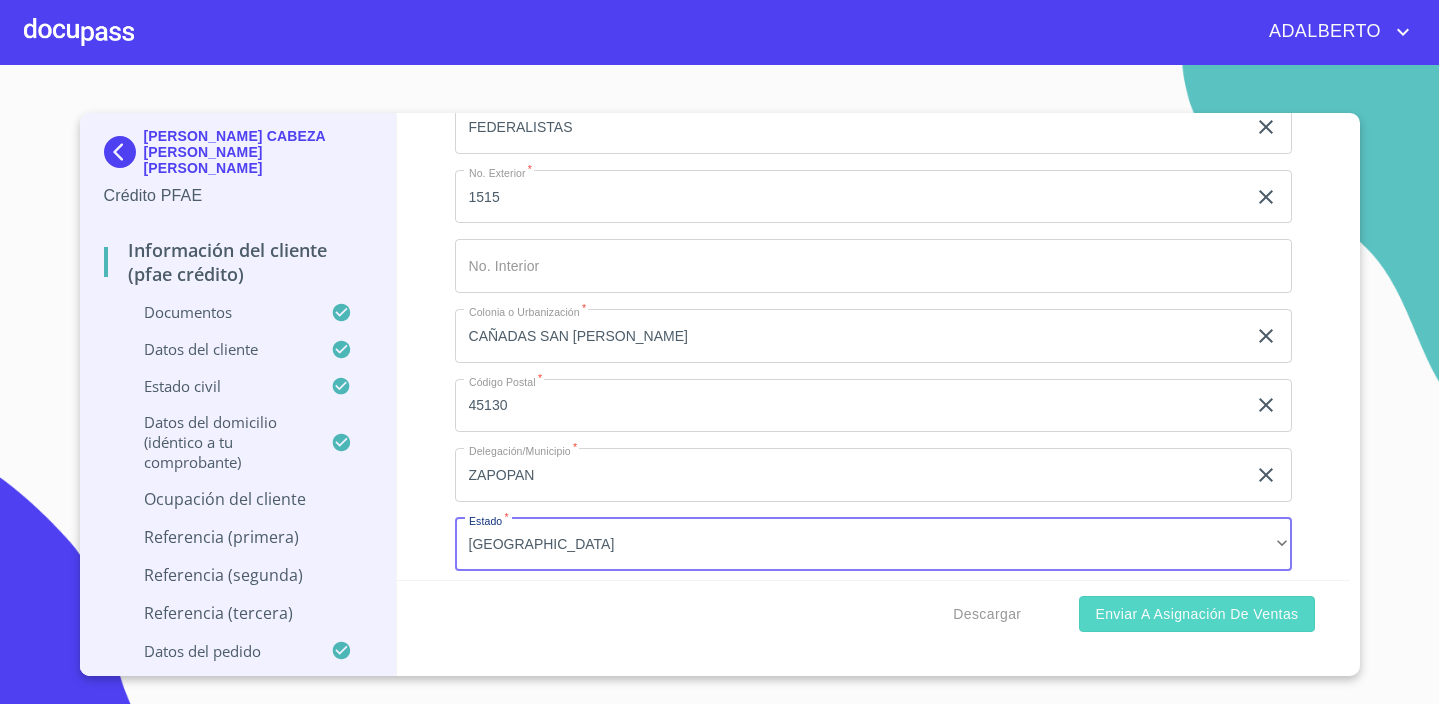 click on "Enviar a Asignación de Ventas" at bounding box center [1196, 614] 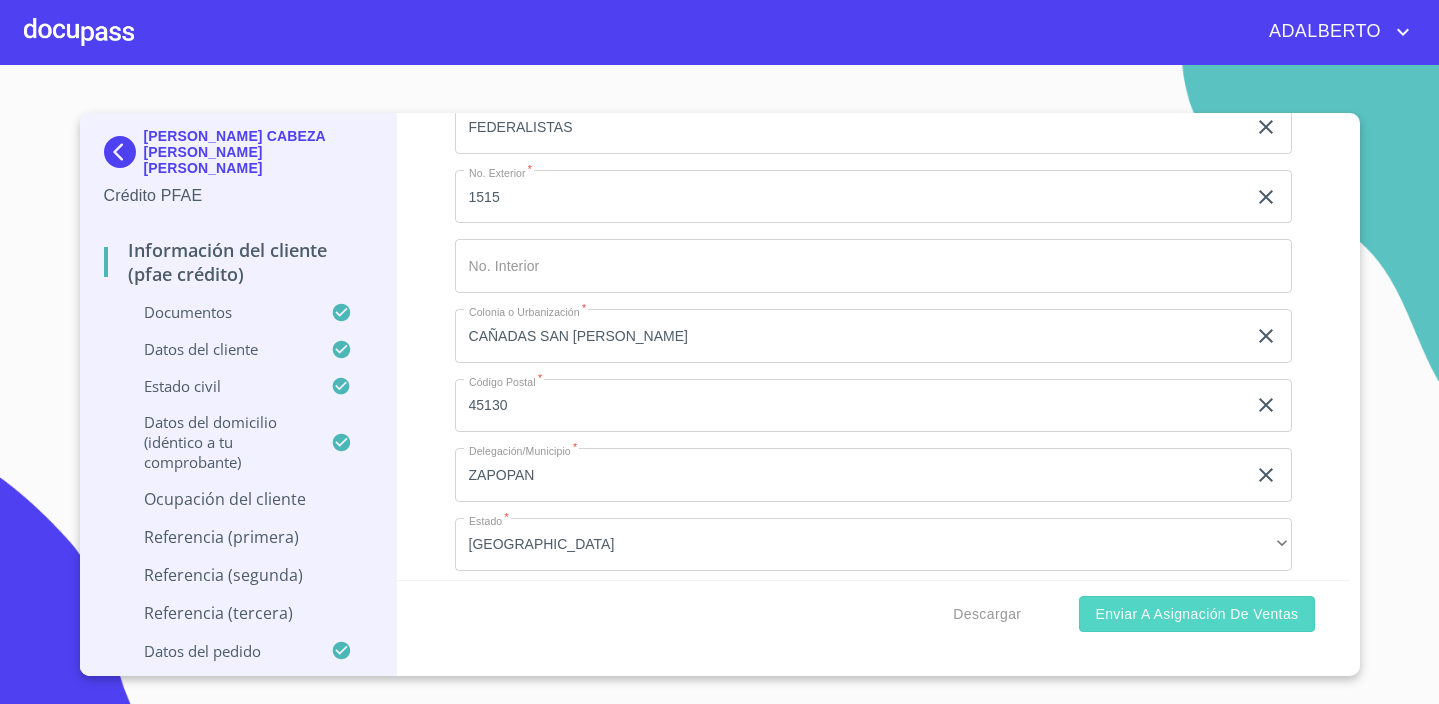 scroll, scrollTop: 9718, scrollLeft: 0, axis: vertical 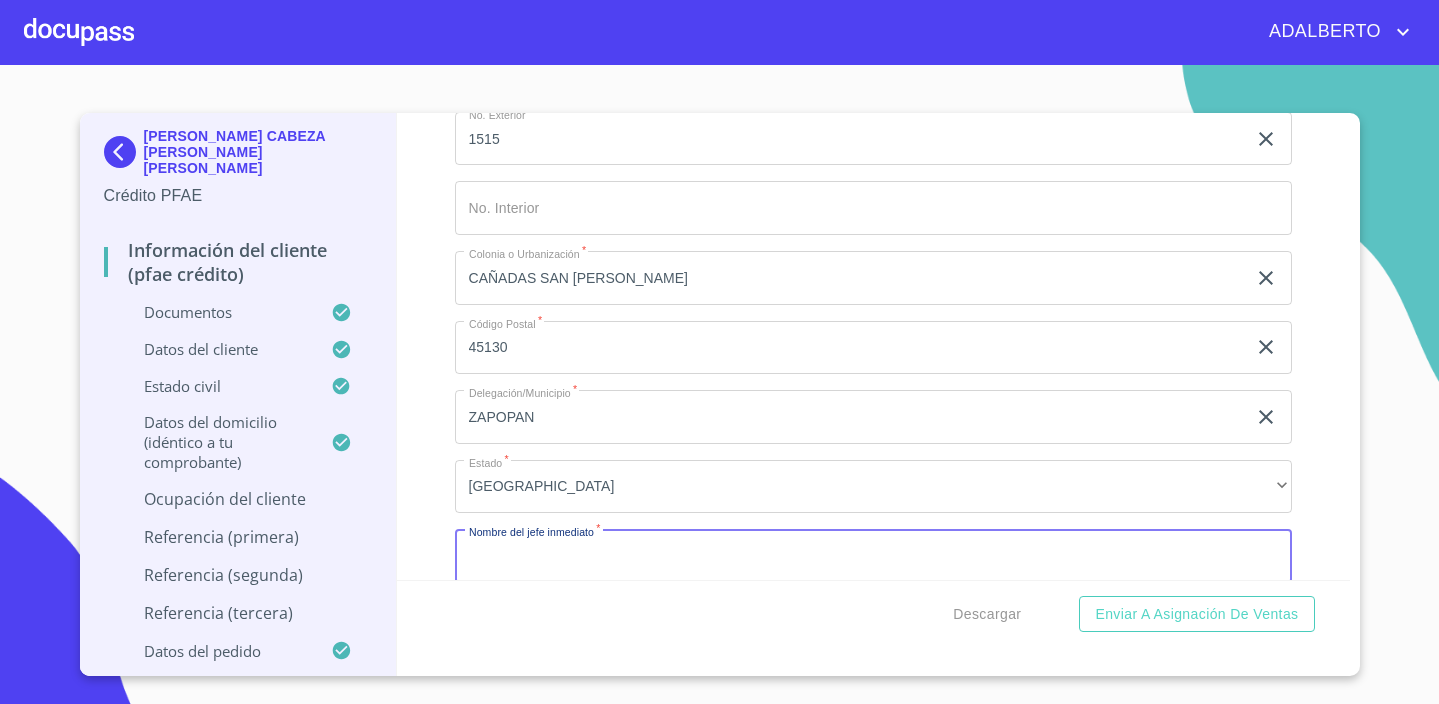 click on "Documento de identificación.   *" at bounding box center [873, 556] 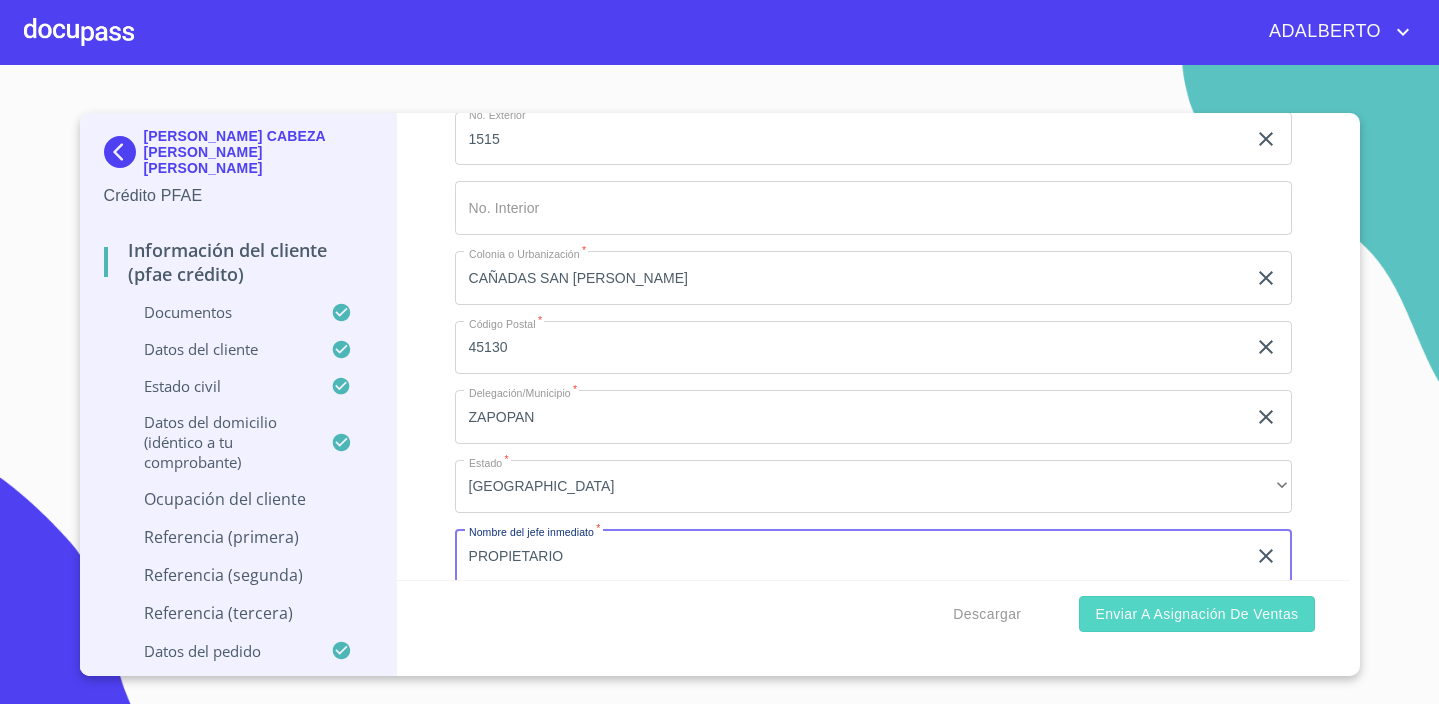type on "PROPIETARIO" 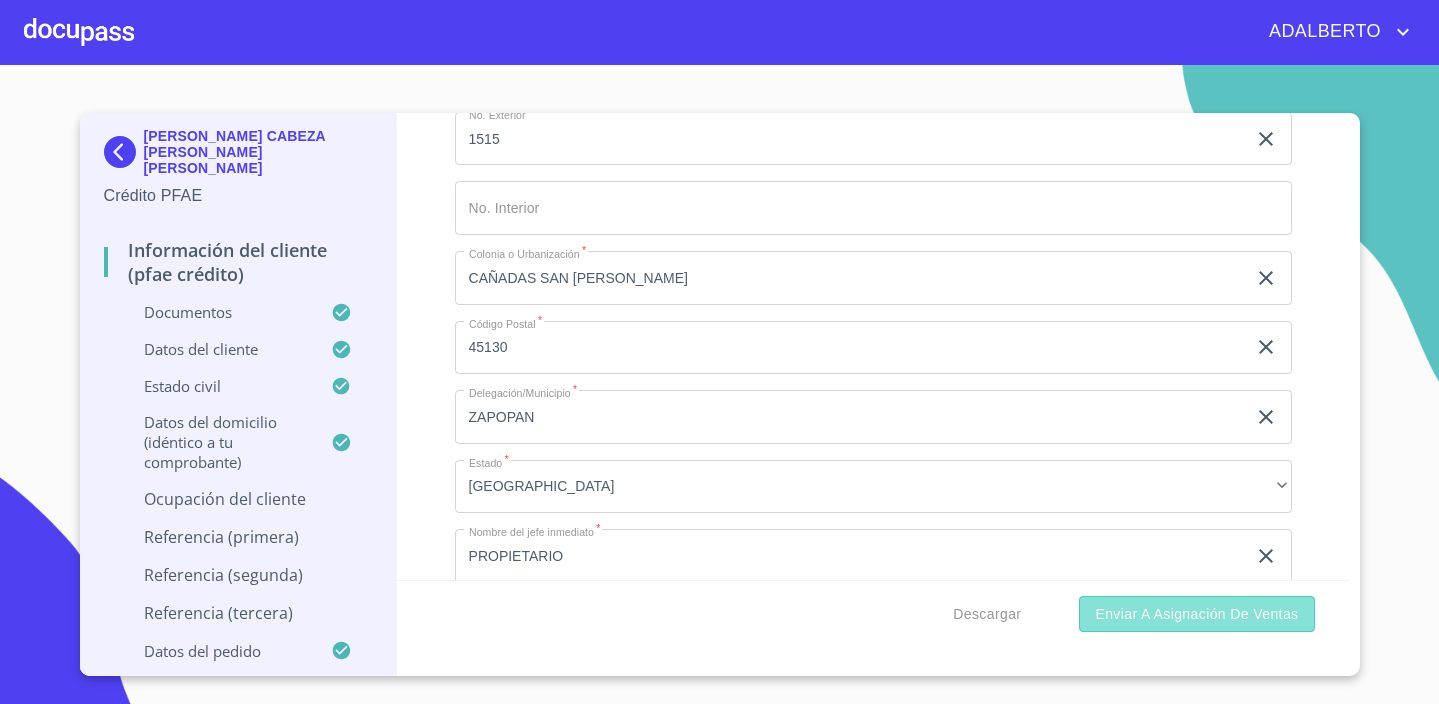 click on "Enviar a Asignación de Ventas" at bounding box center [1196, 614] 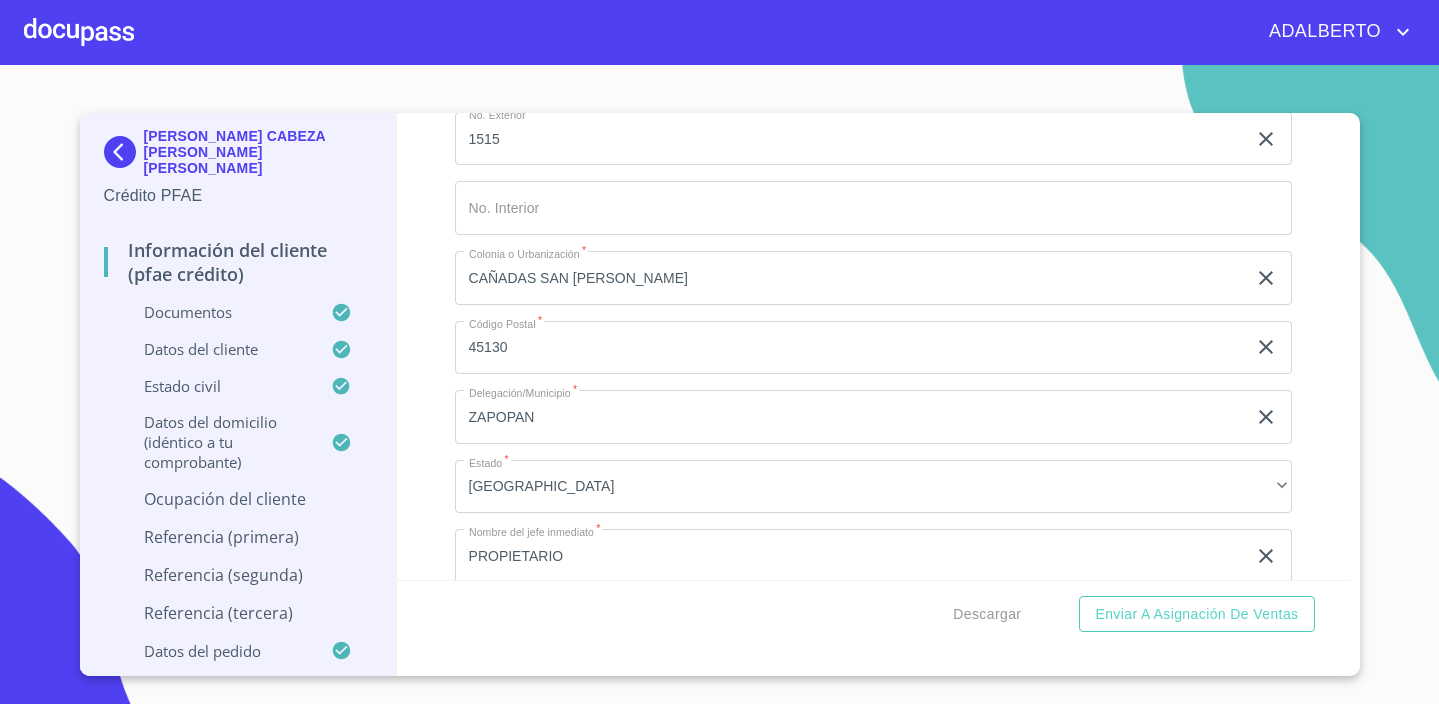 scroll, scrollTop: 9787, scrollLeft: 0, axis: vertical 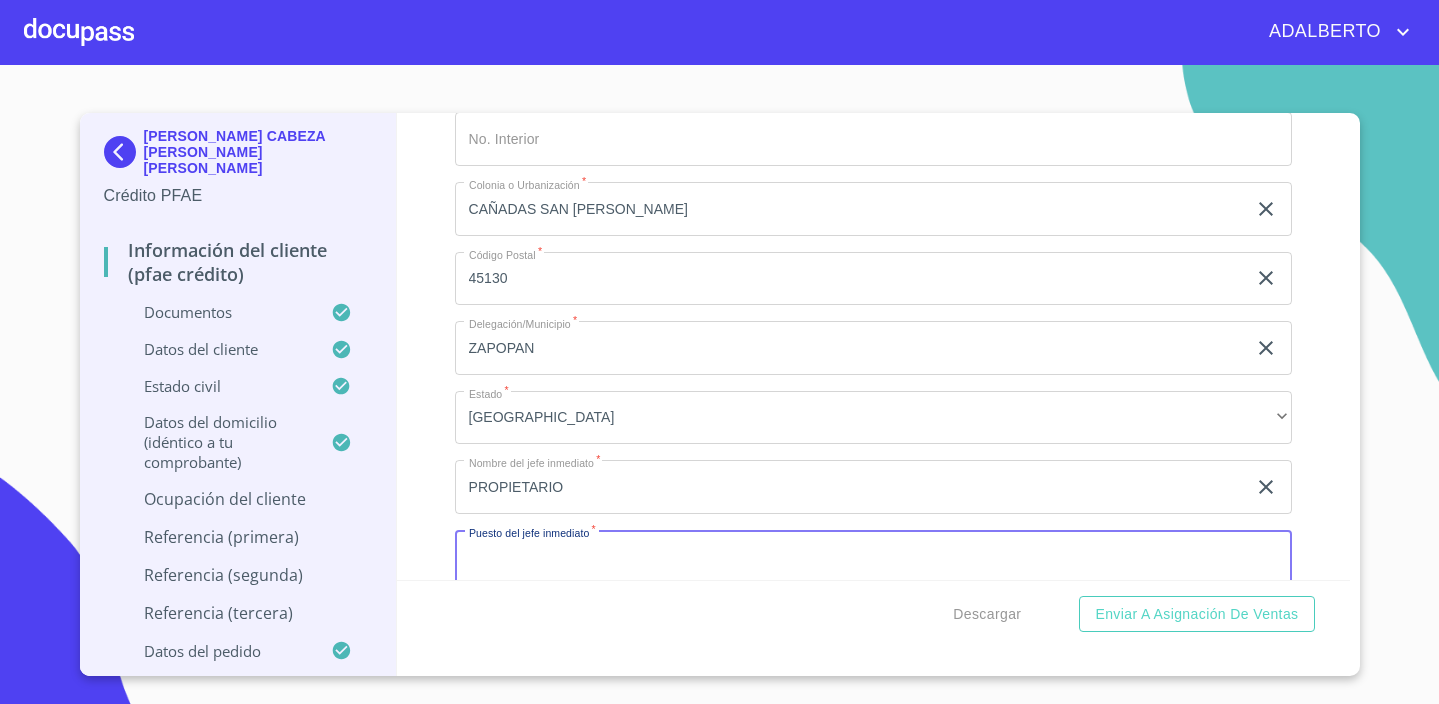 click on "Documento de identificación.   *" at bounding box center [873, 557] 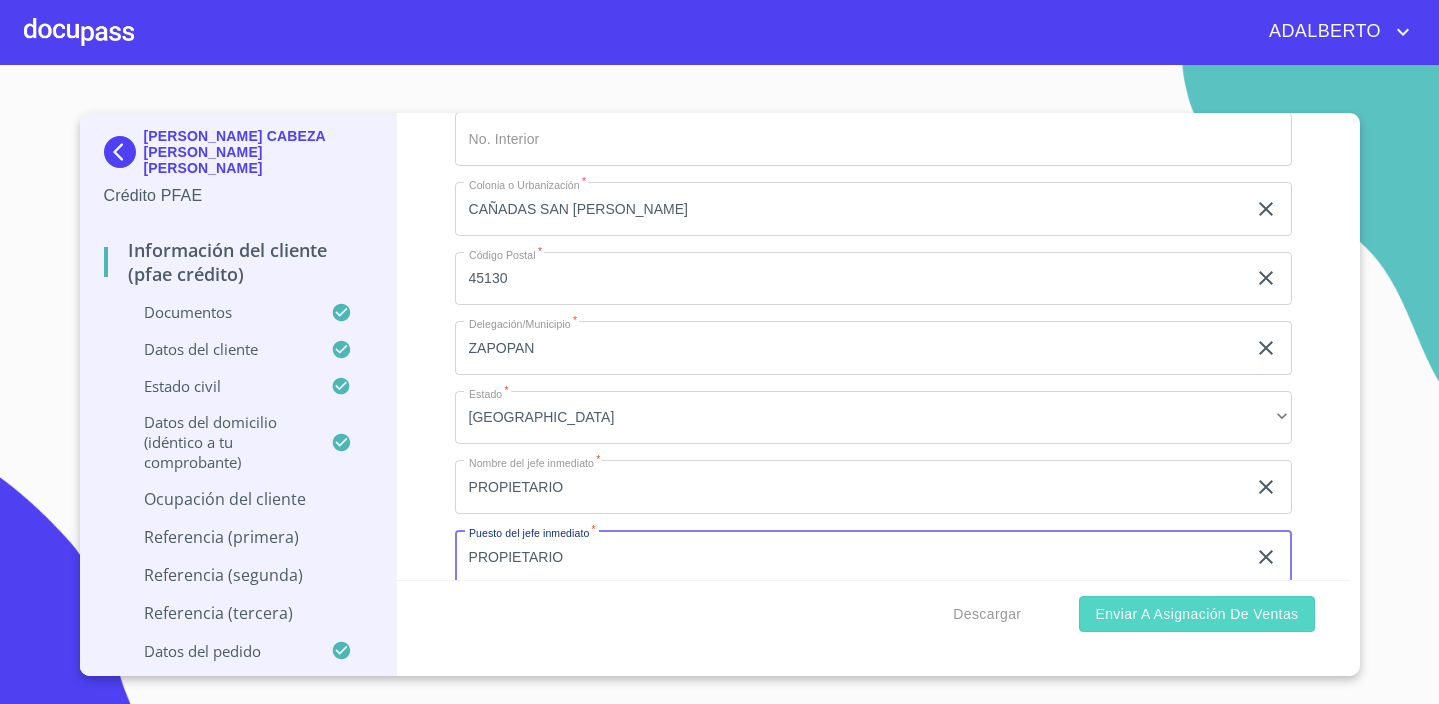 type on "PROPIETARIO" 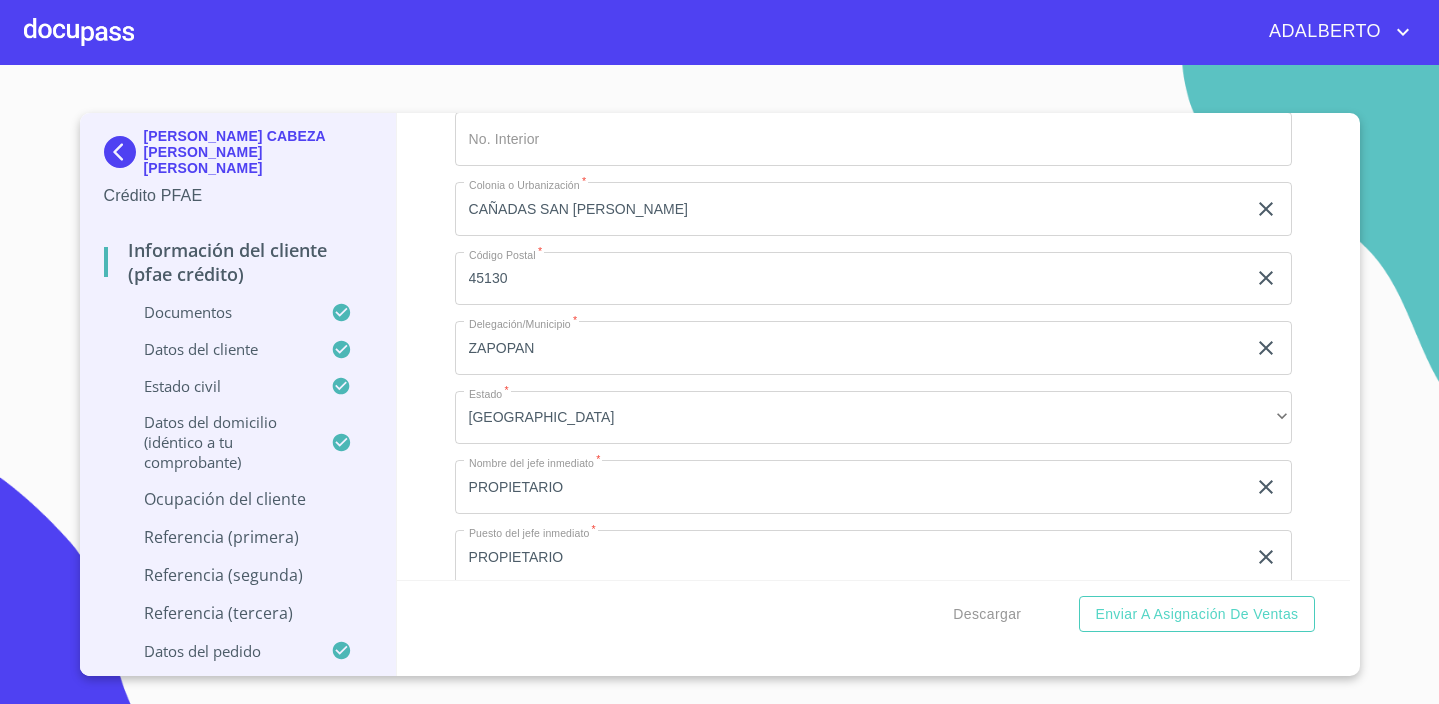 scroll, scrollTop: 9857, scrollLeft: 0, axis: vertical 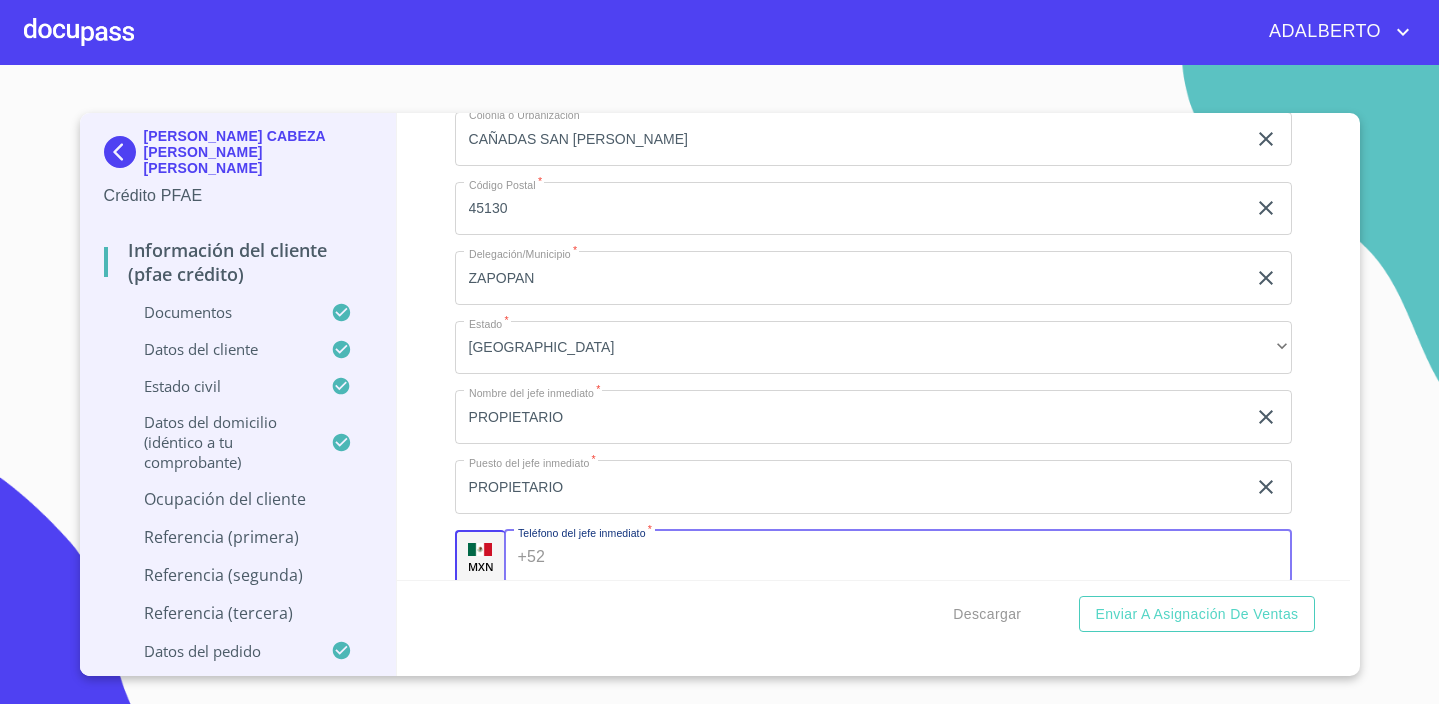 click on "Documento de identificación.   *" at bounding box center (922, 557) 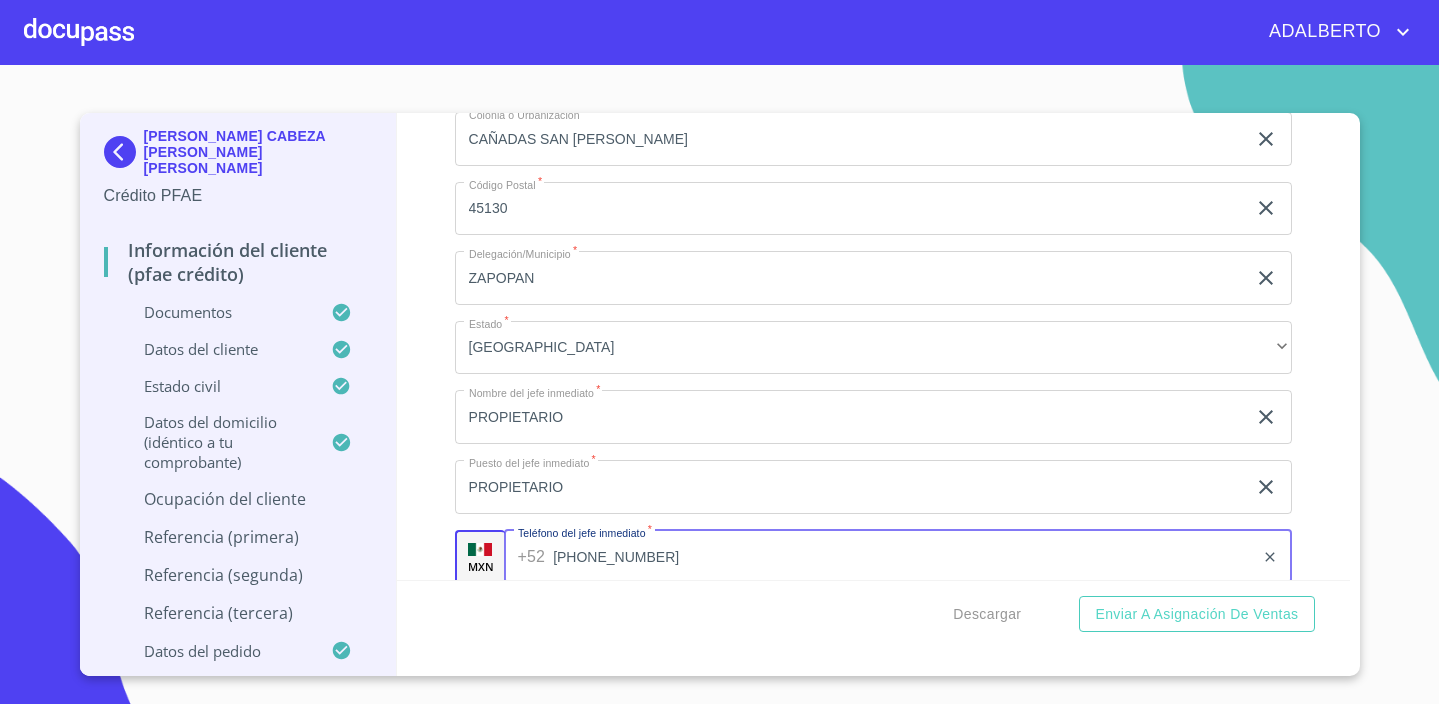 type on "[PHONE_NUMBER]" 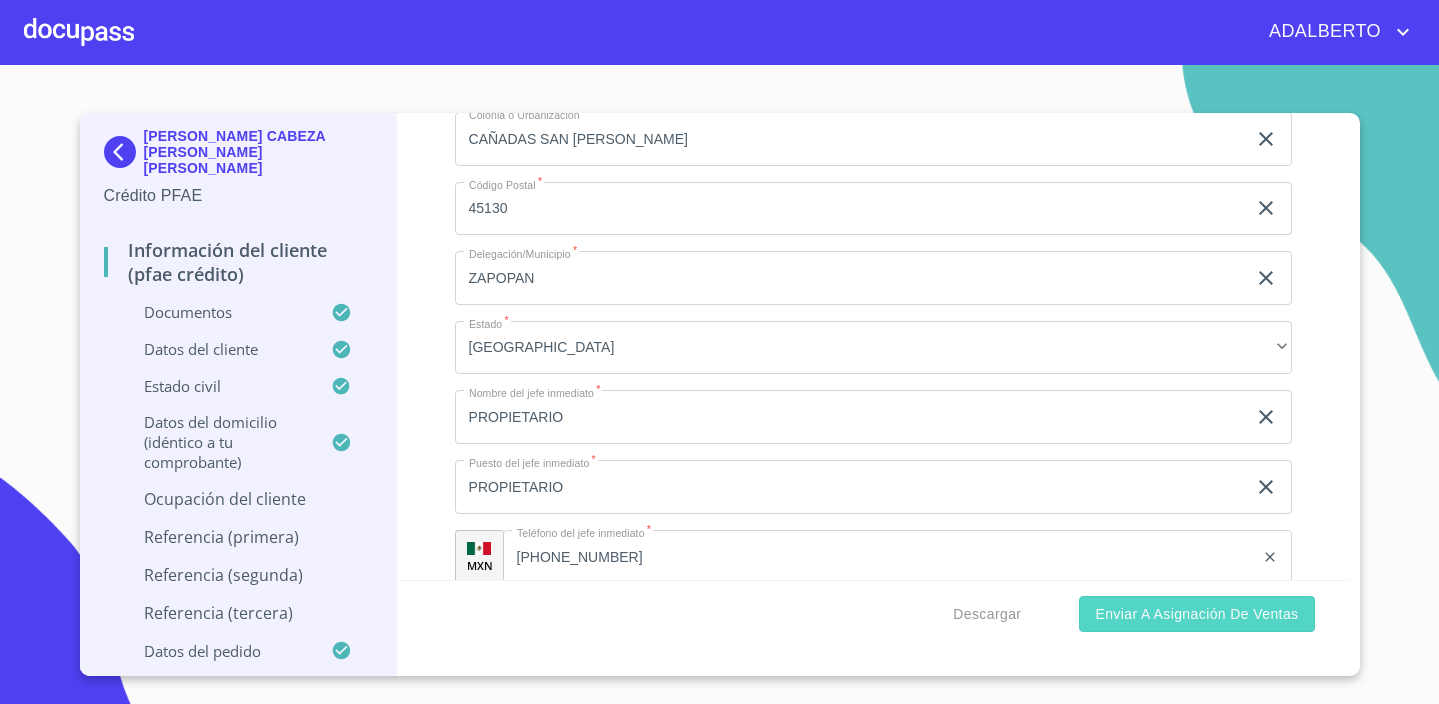 click on "Enviar a Asignación de Ventas" at bounding box center [1196, 614] 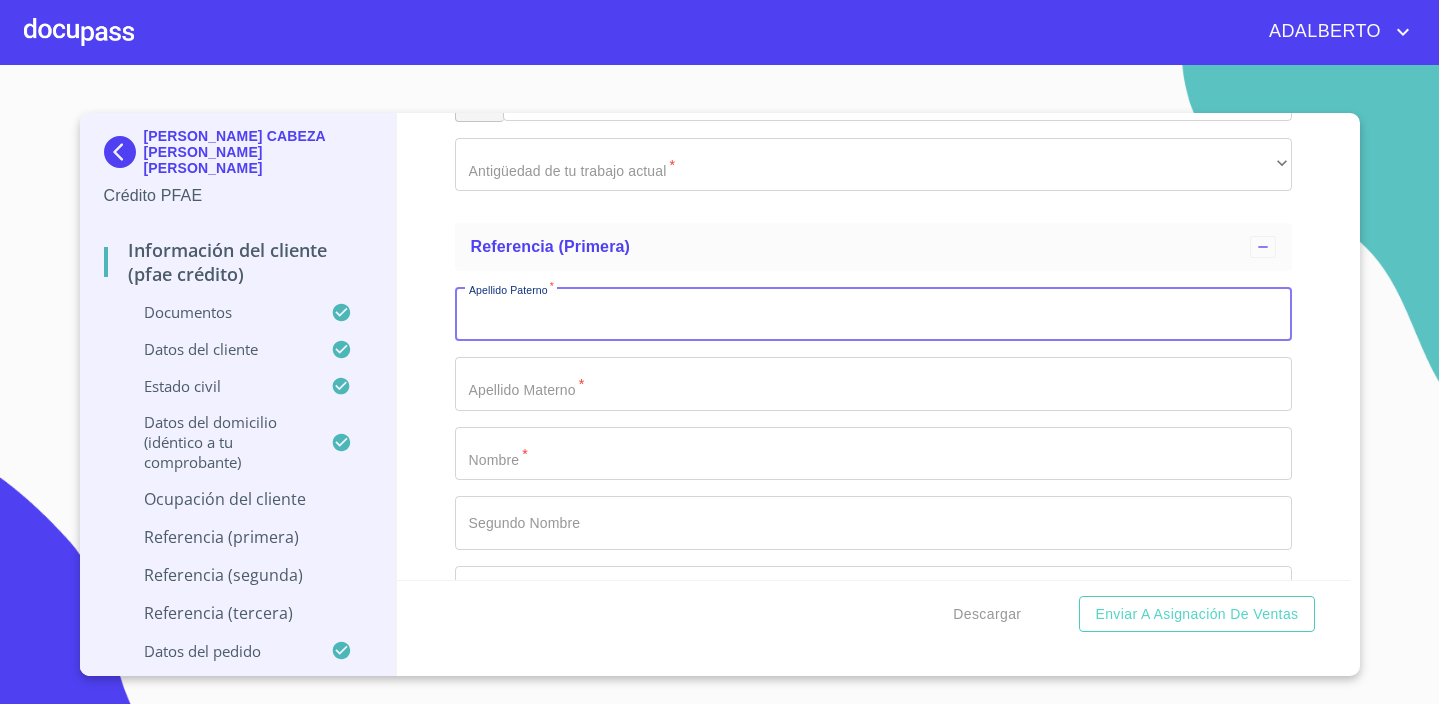 scroll, scrollTop: 10320, scrollLeft: 0, axis: vertical 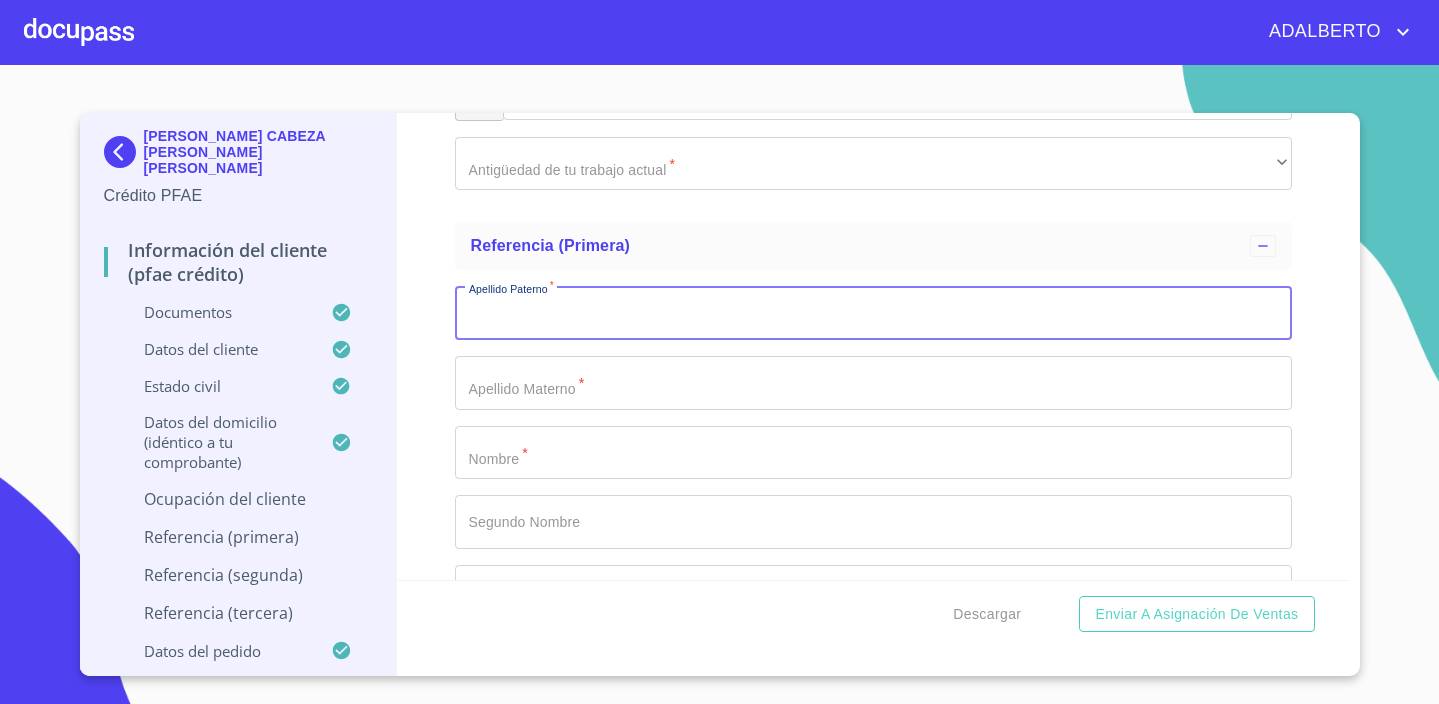 click on "Documento de identificación.   *" at bounding box center (873, 313) 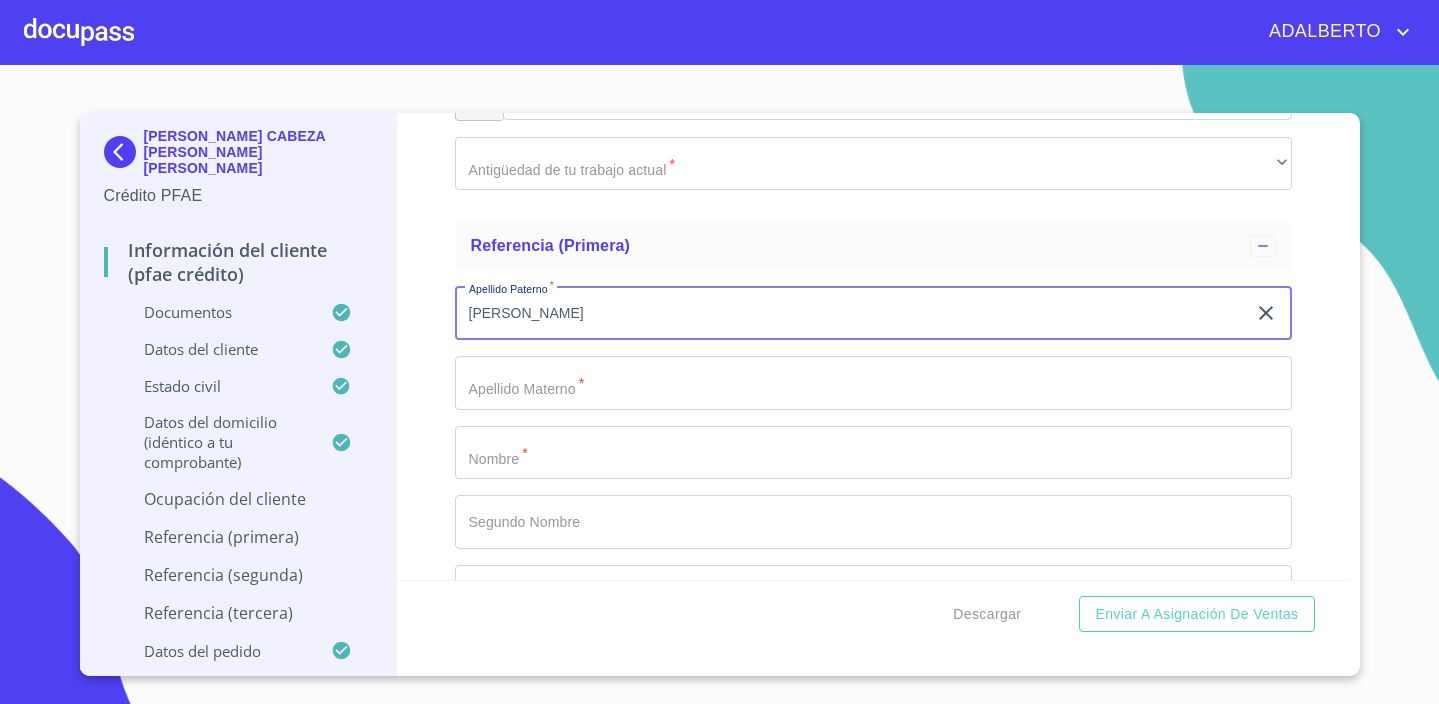 type on "[PERSON_NAME]" 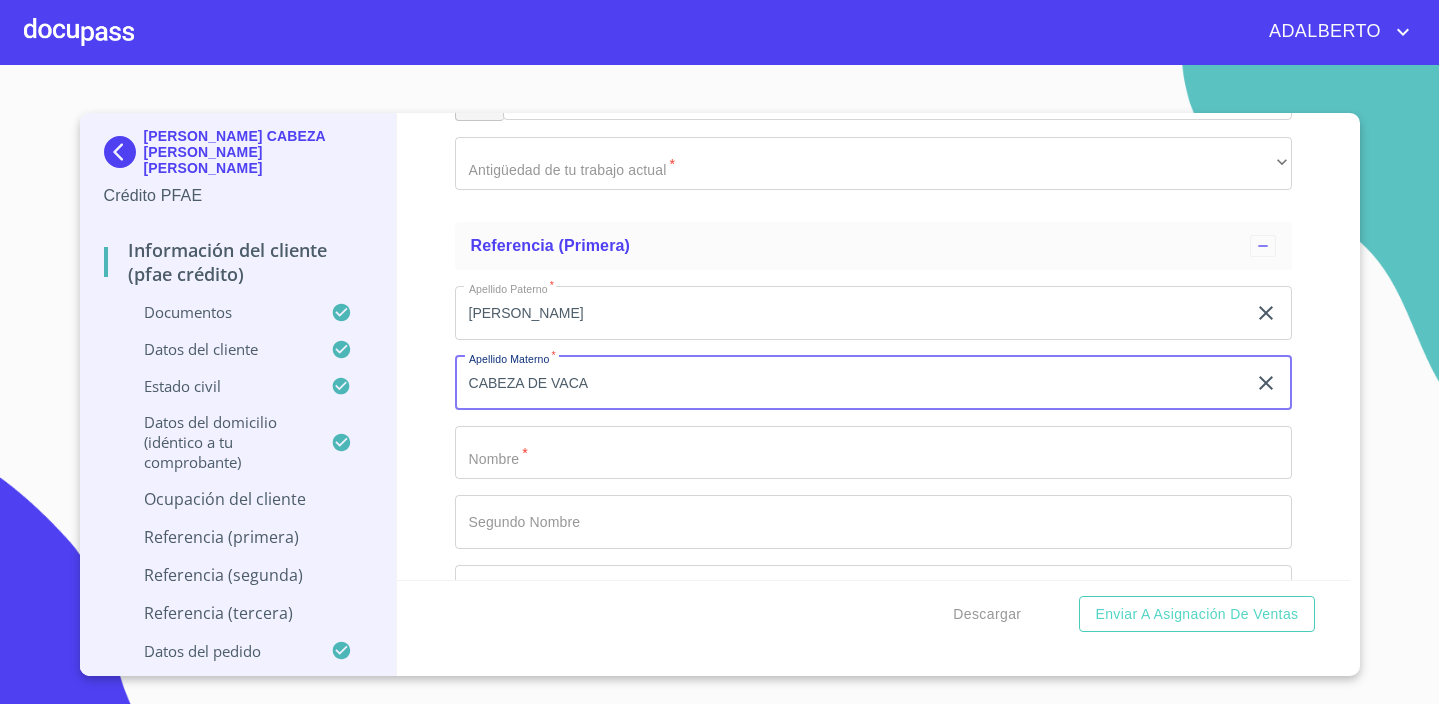 type on "CABEZA DE VACA" 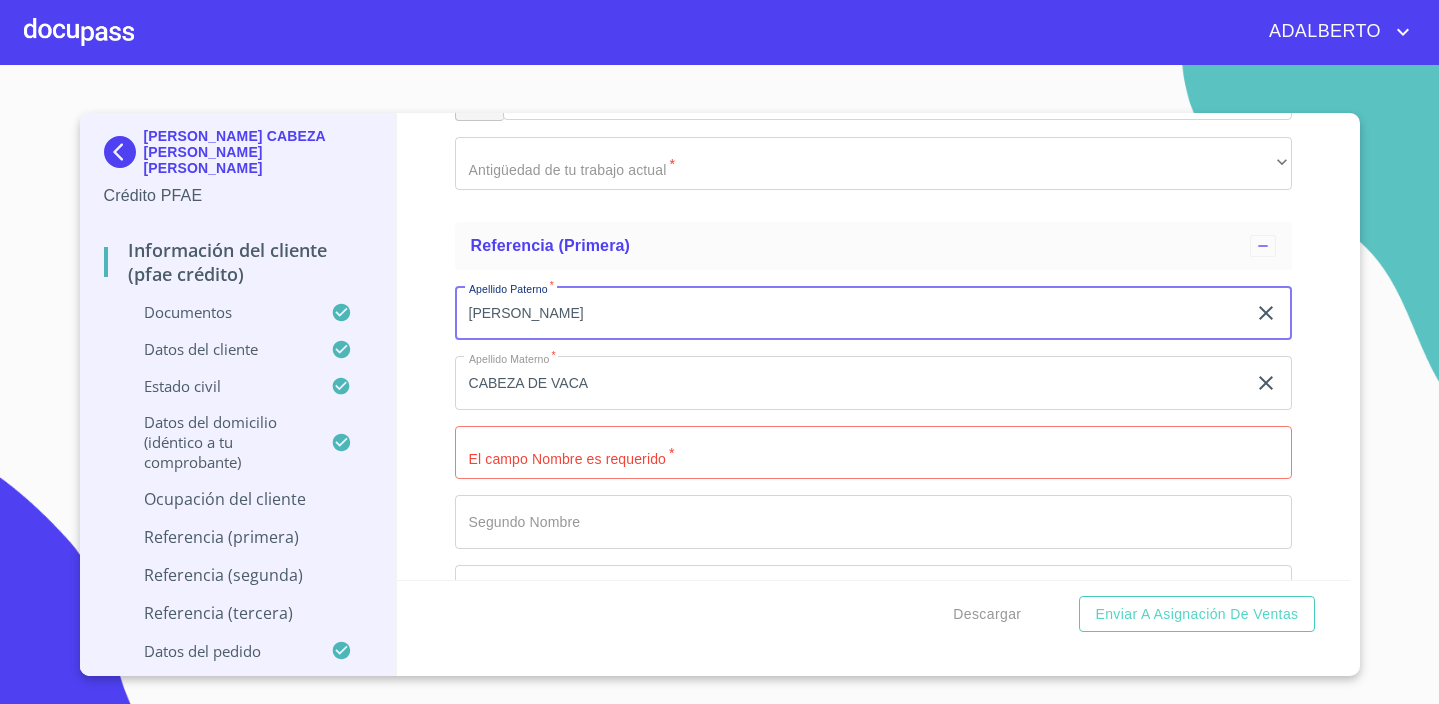 click on "[PERSON_NAME]" at bounding box center (850, 313) 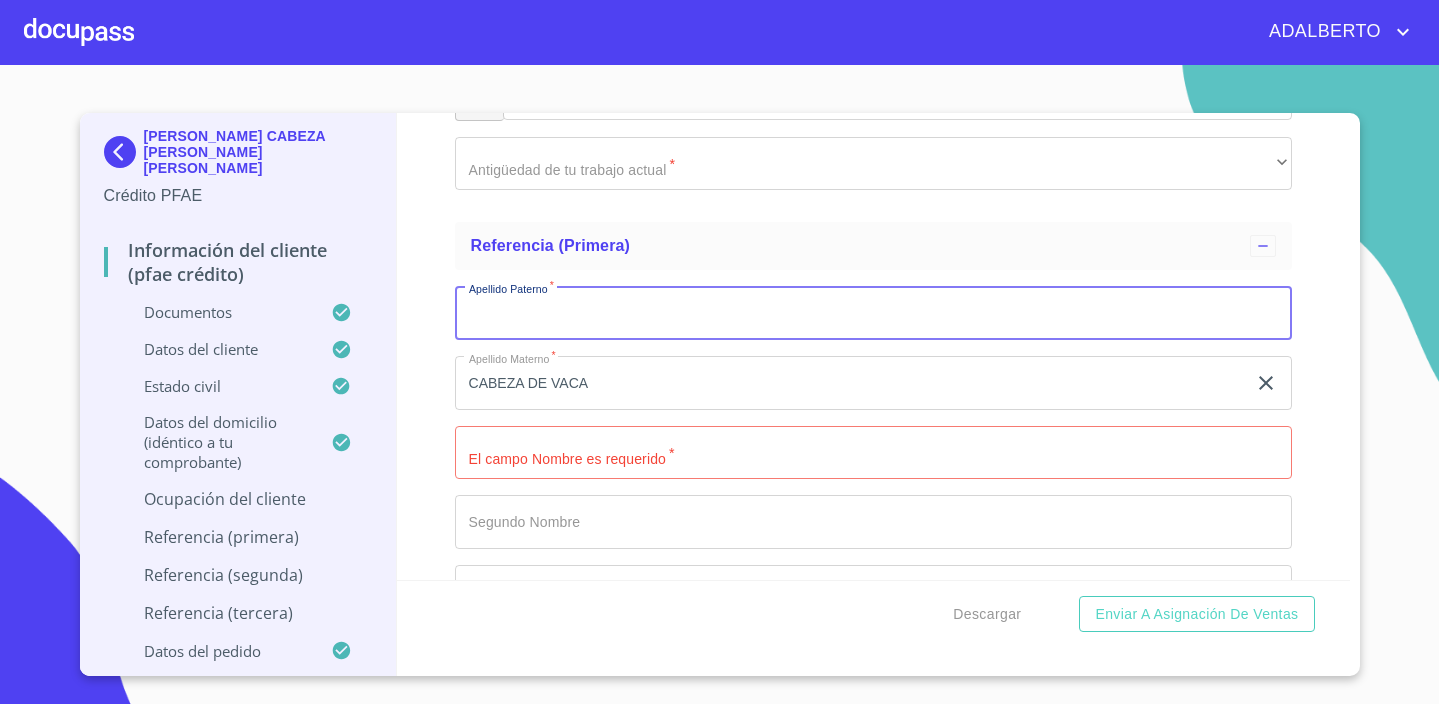type 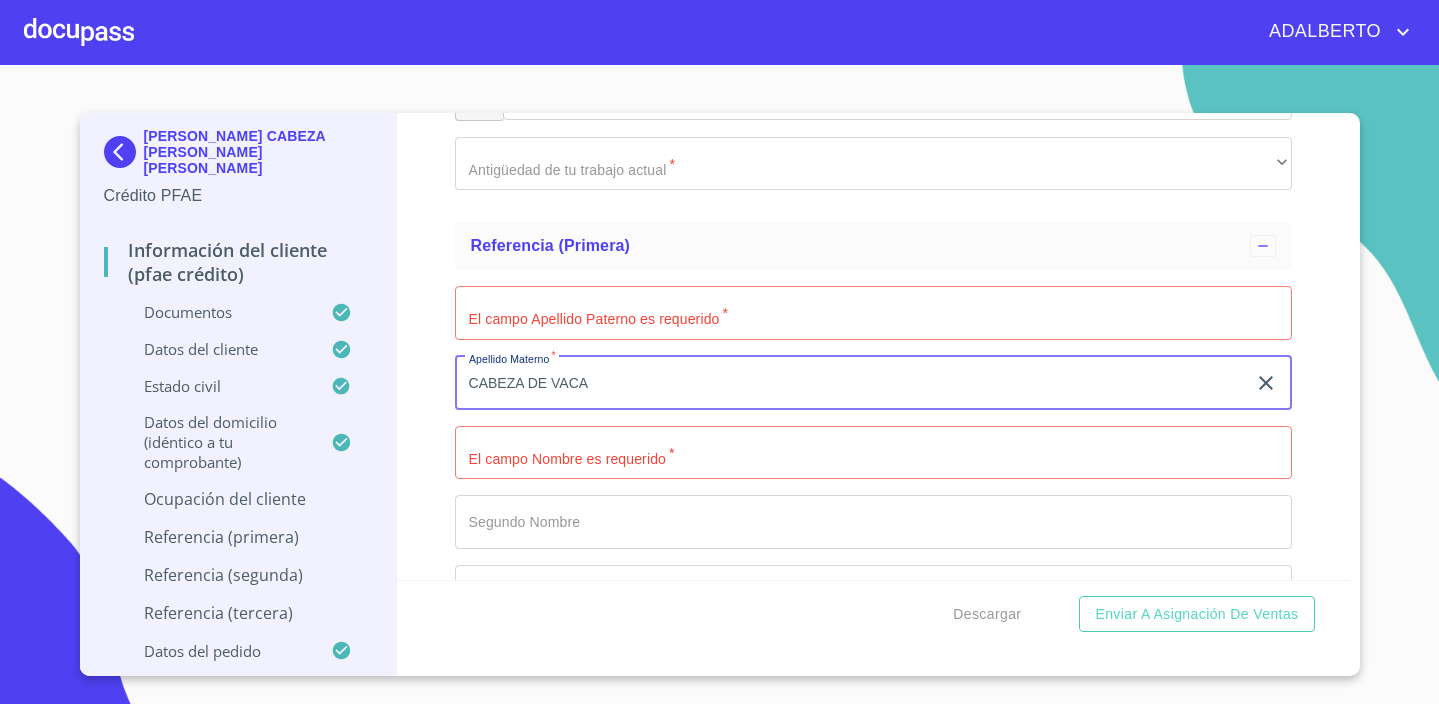 drag, startPoint x: 624, startPoint y: 377, endPoint x: 560, endPoint y: 379, distance: 64.03124 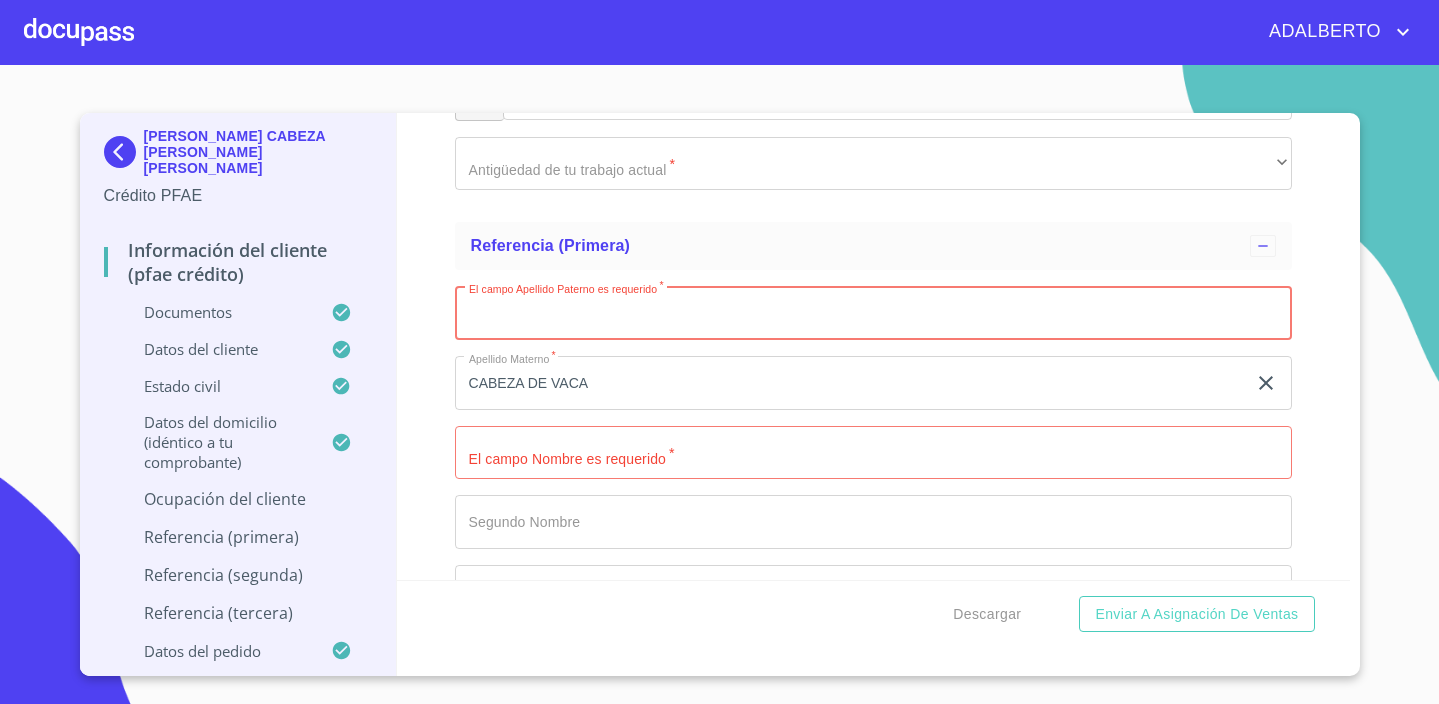 click on "CABEZA DE VACA" at bounding box center [850, -3768] 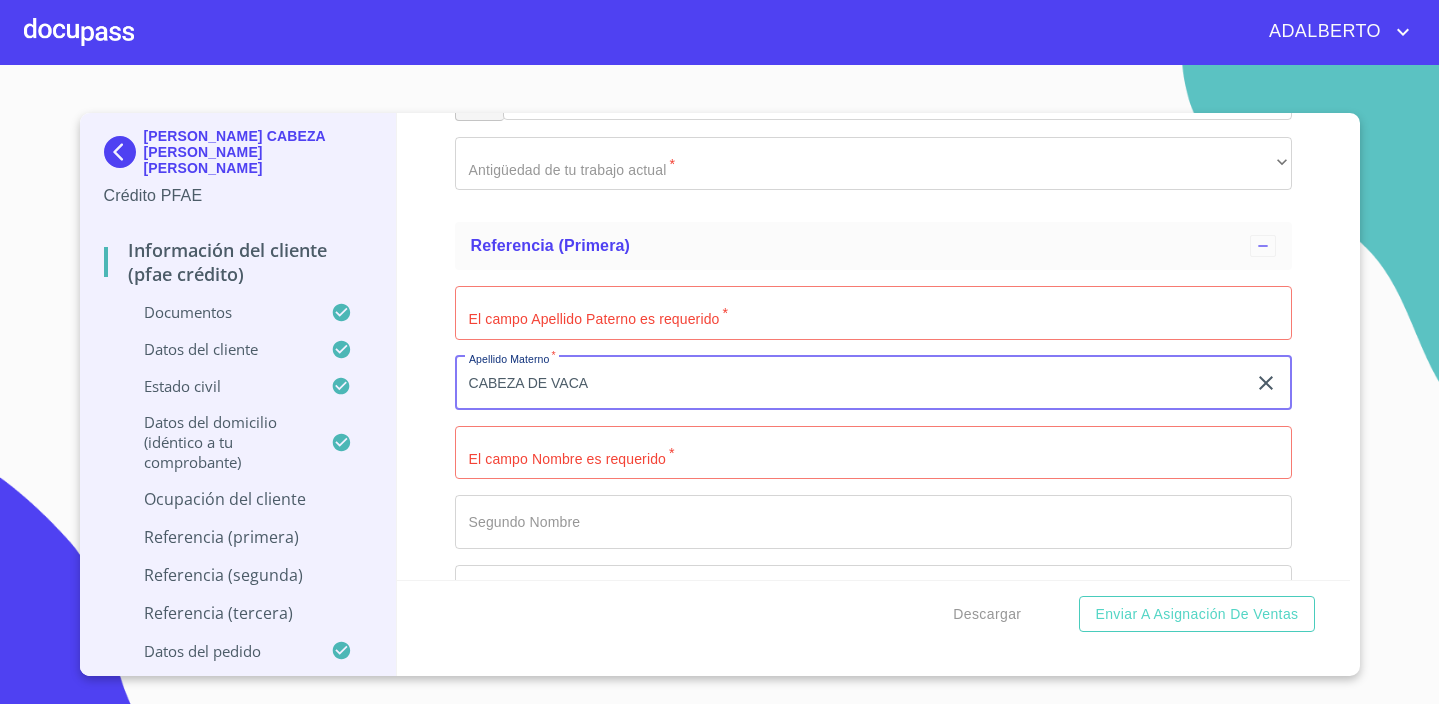 drag, startPoint x: 606, startPoint y: 386, endPoint x: 451, endPoint y: 389, distance: 155.02902 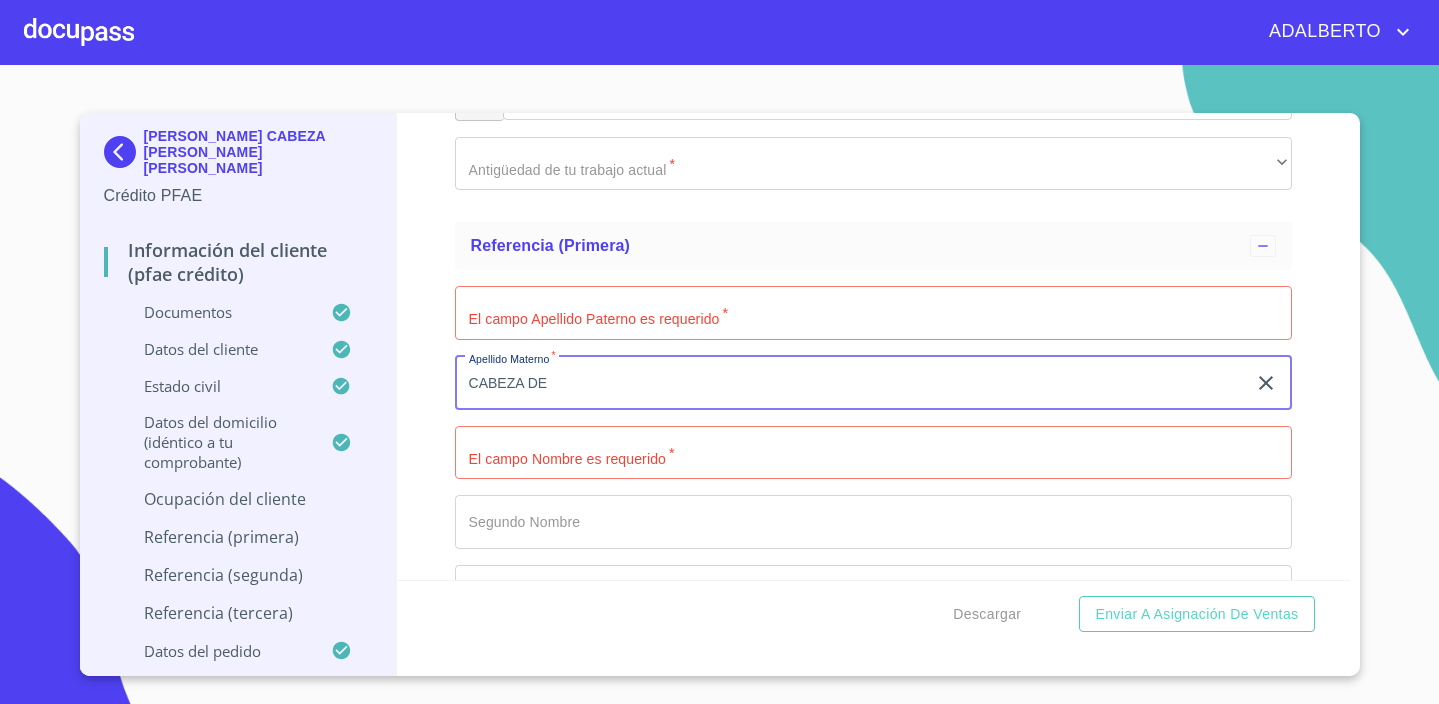drag, startPoint x: 548, startPoint y: 371, endPoint x: 459, endPoint y: 381, distance: 89.560036 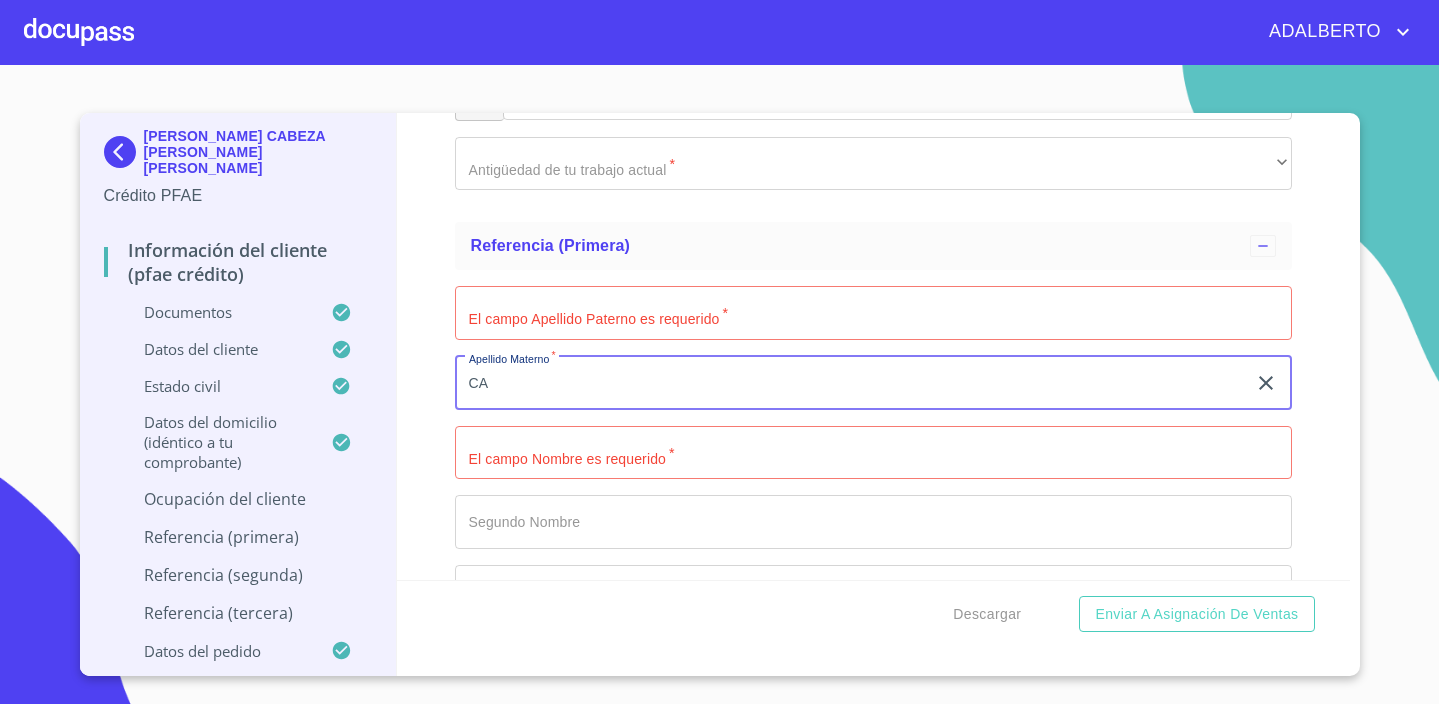 type on "C" 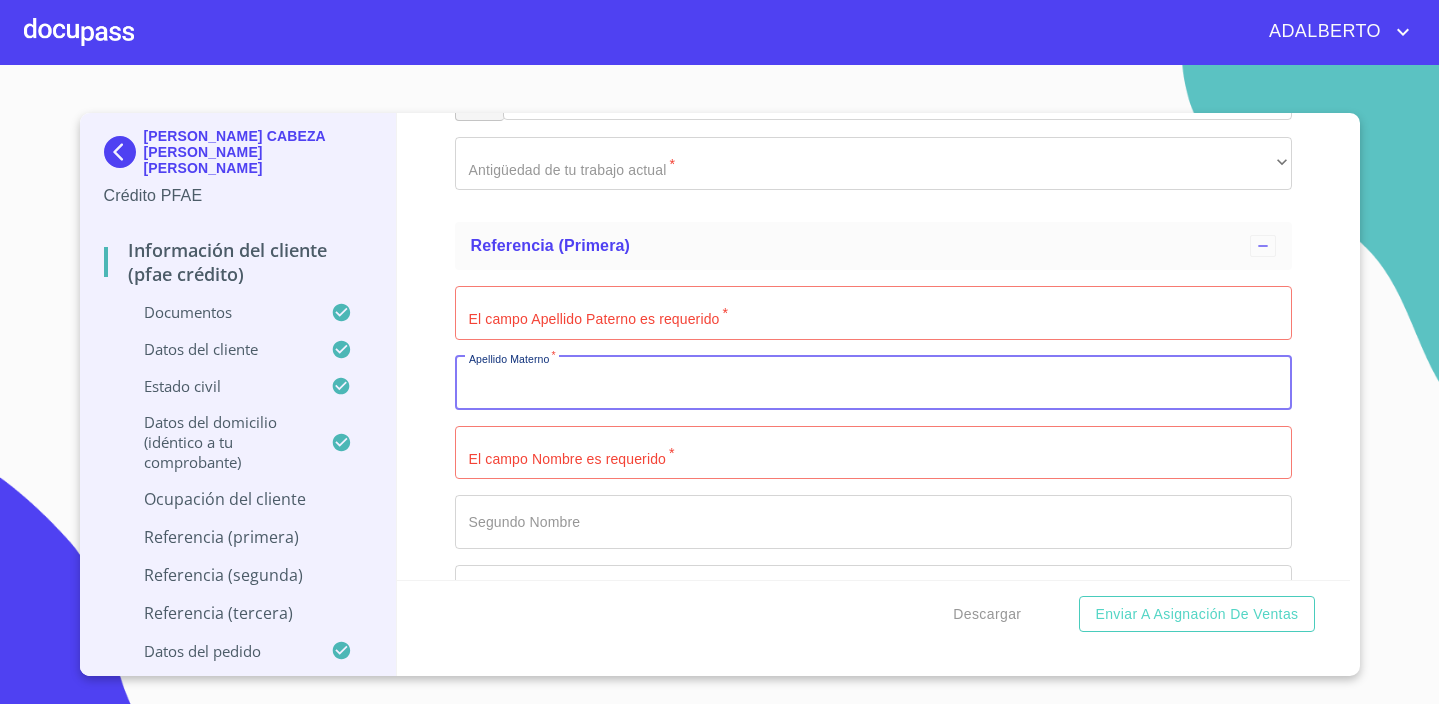 type 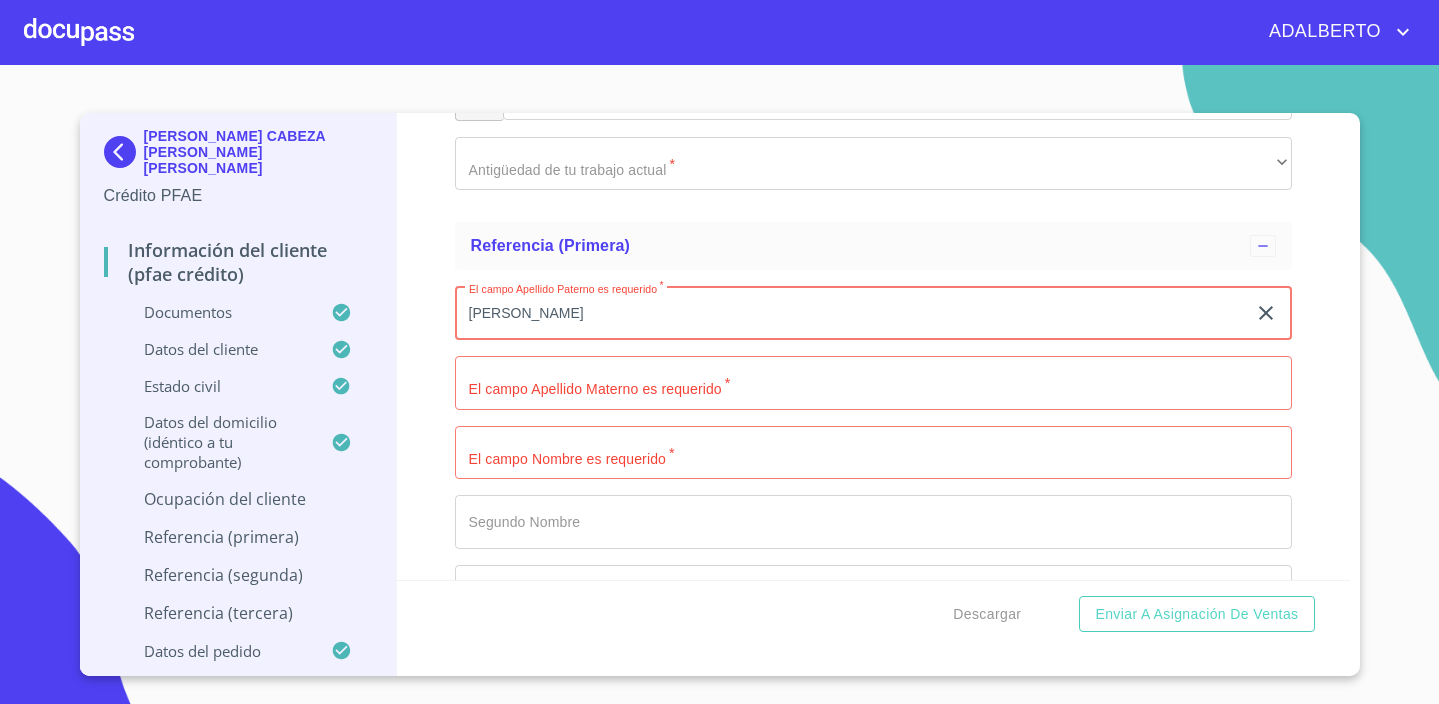type on "[PERSON_NAME]" 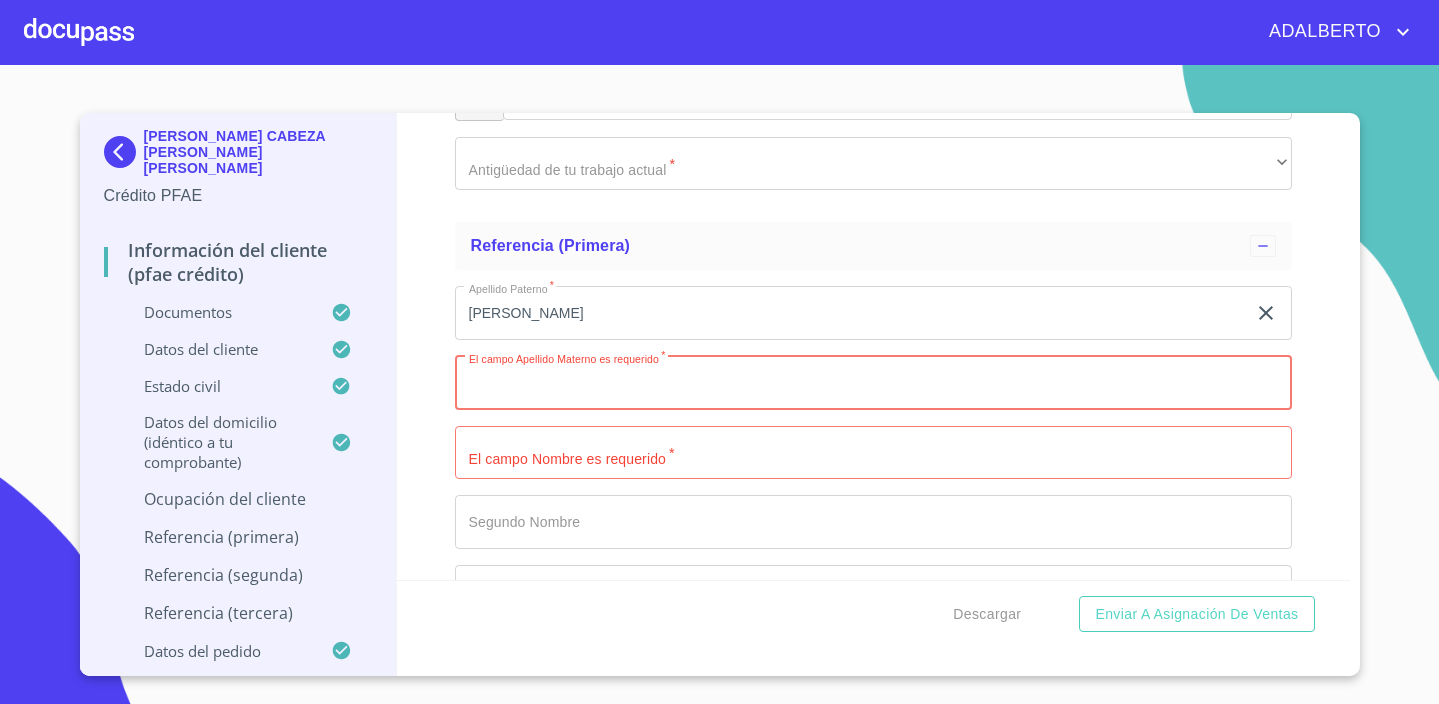 click on "Documento de identificación.   *" at bounding box center [873, 383] 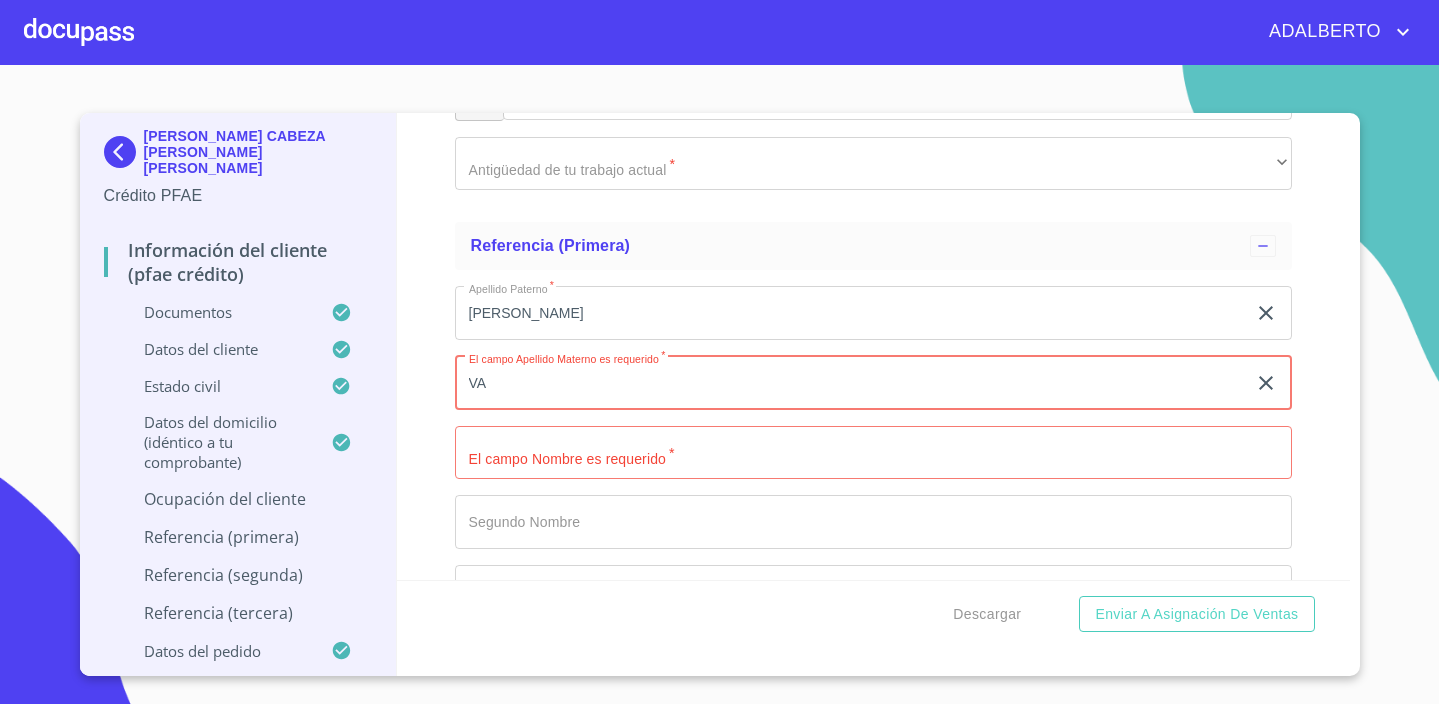 type on "V" 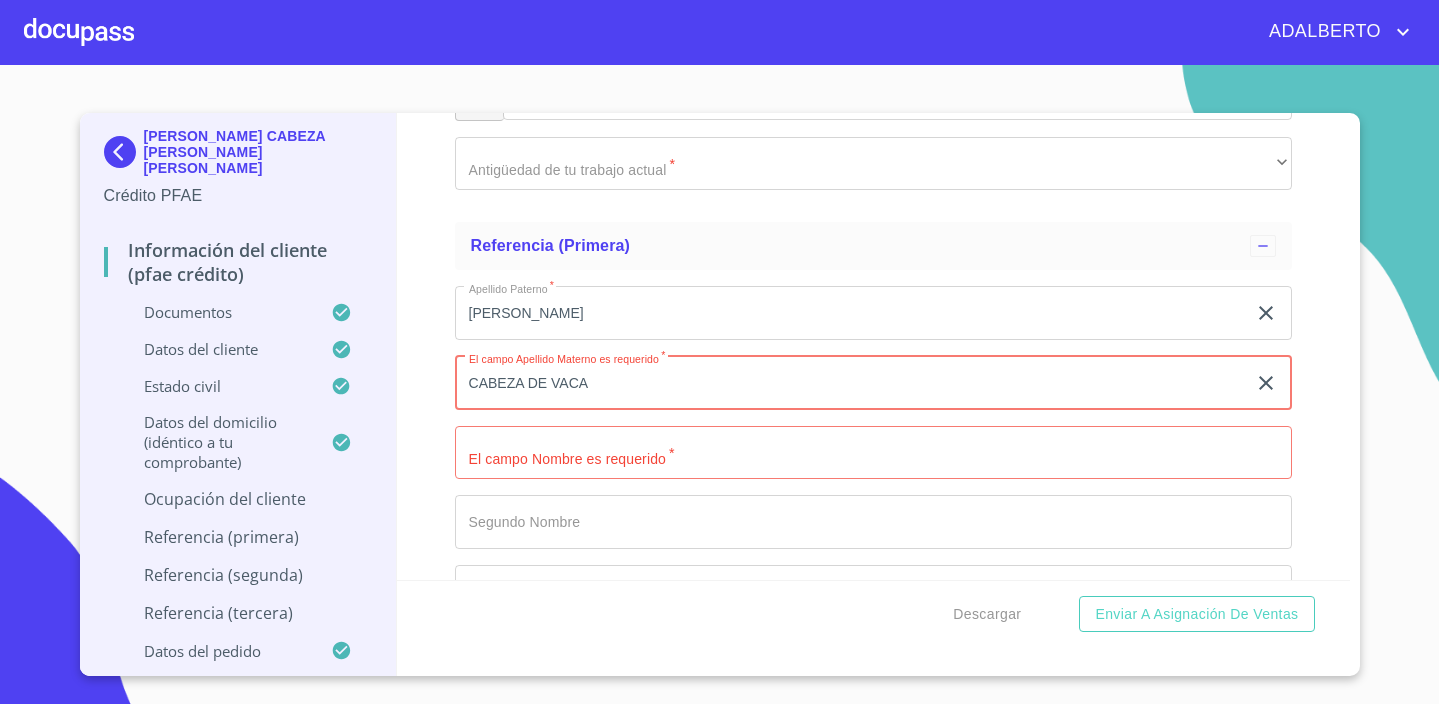type on "CABEZA DE VACA" 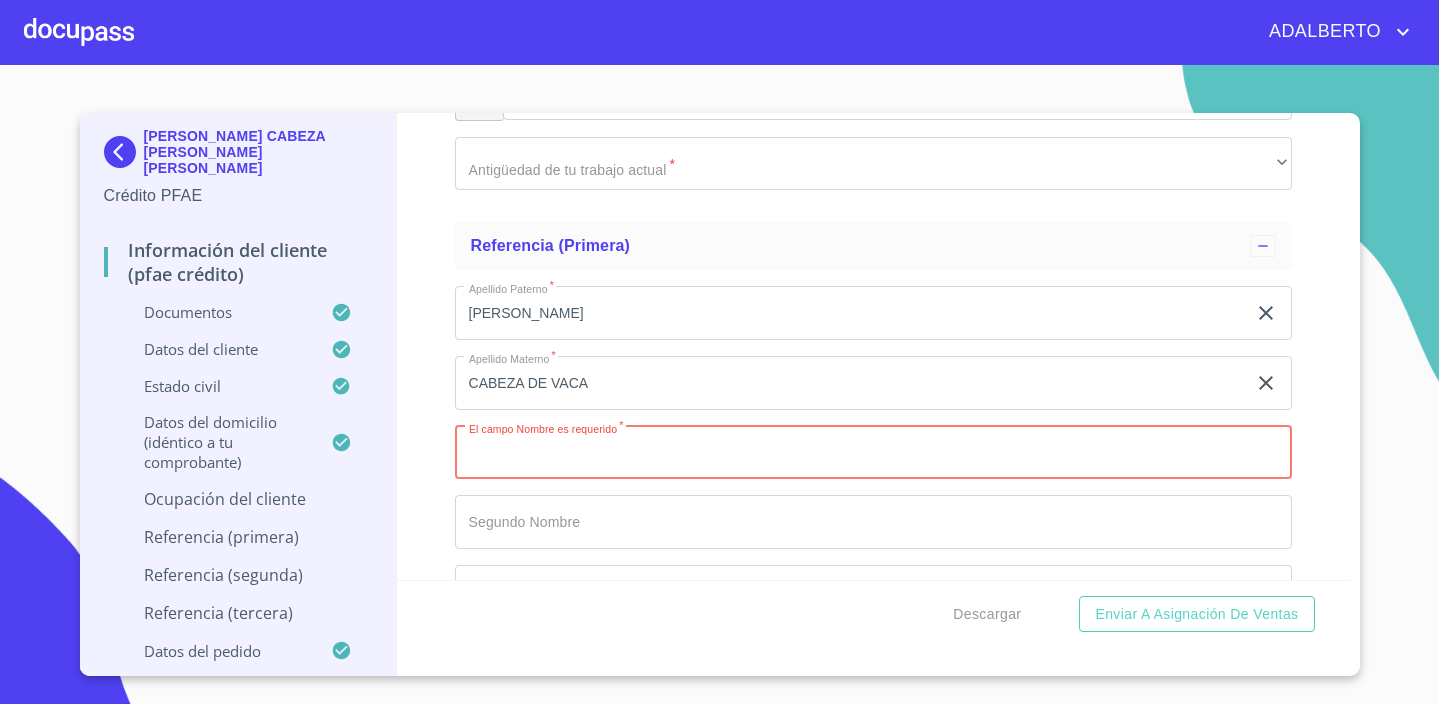 click on "[PERSON_NAME]" at bounding box center [850, -3768] 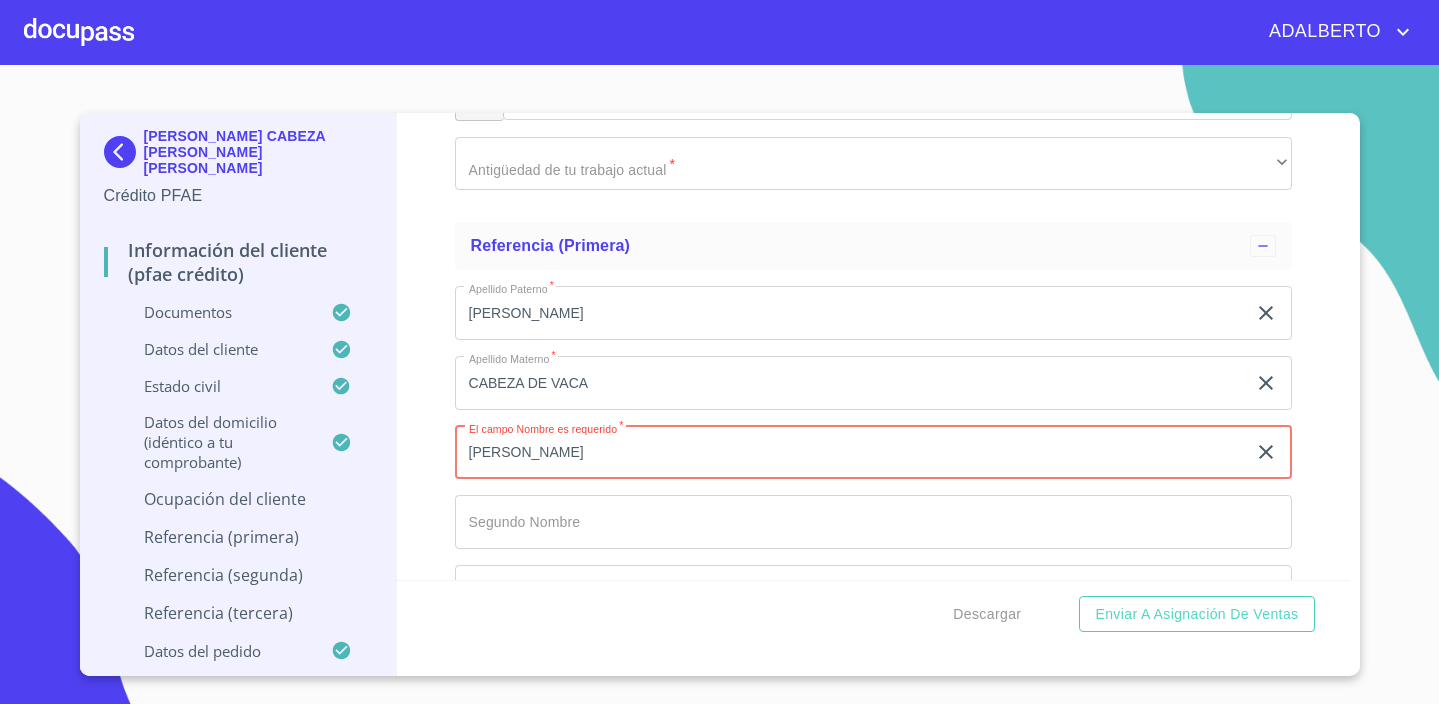 type on "[PERSON_NAME]" 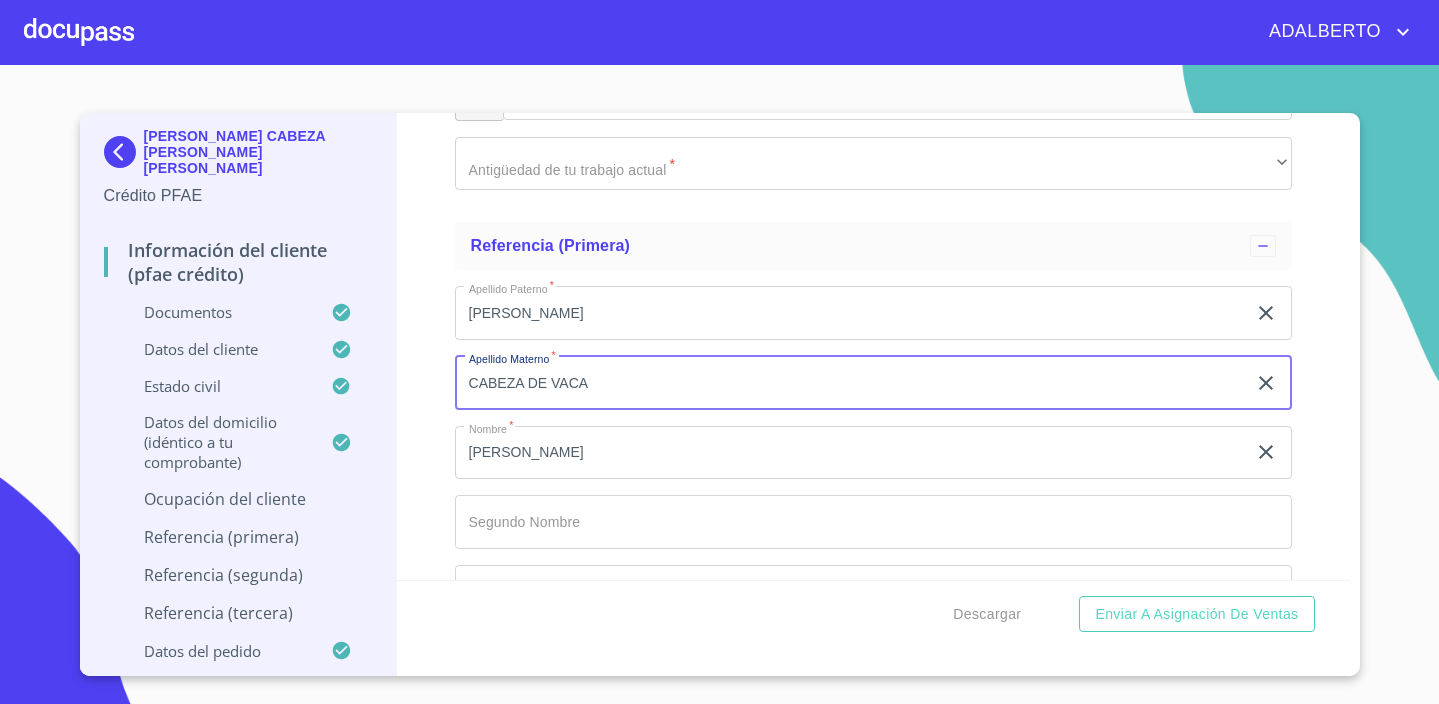 drag, startPoint x: 617, startPoint y: 371, endPoint x: 460, endPoint y: 374, distance: 157.02866 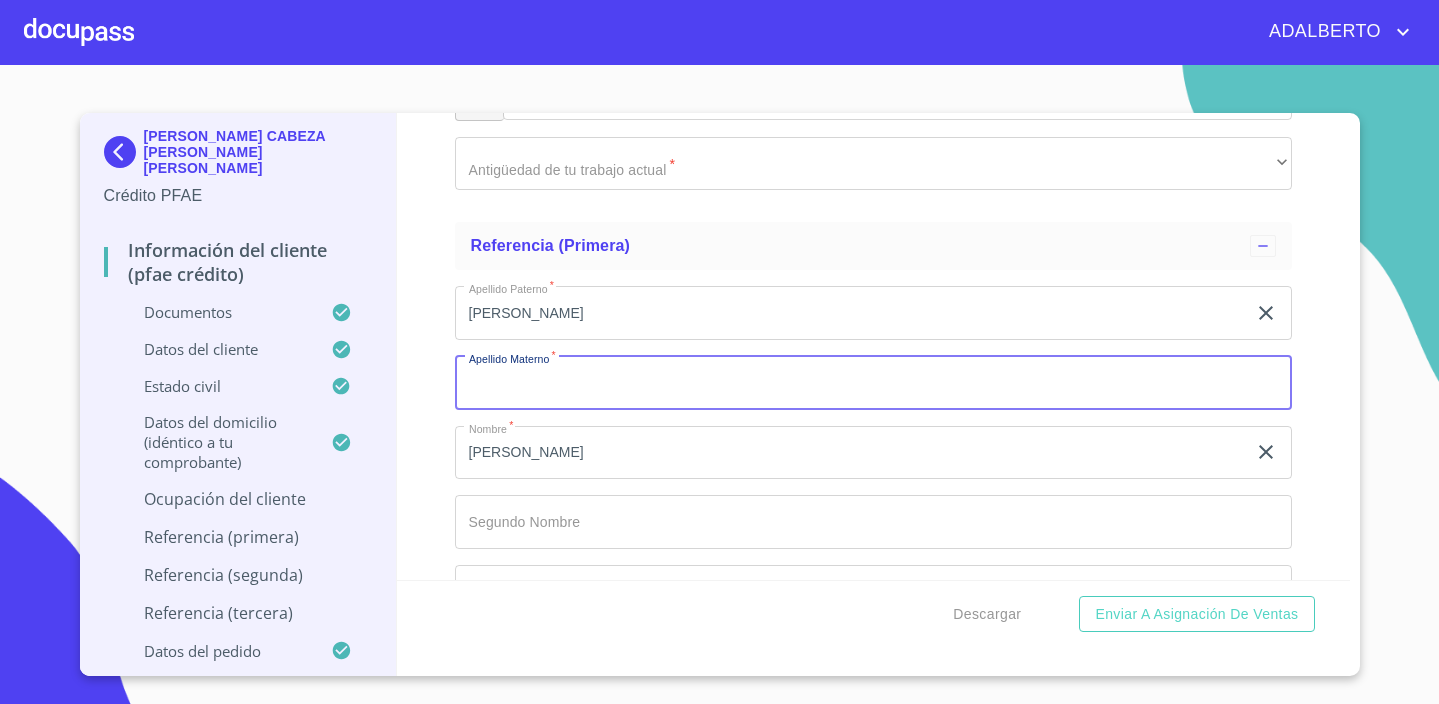 type 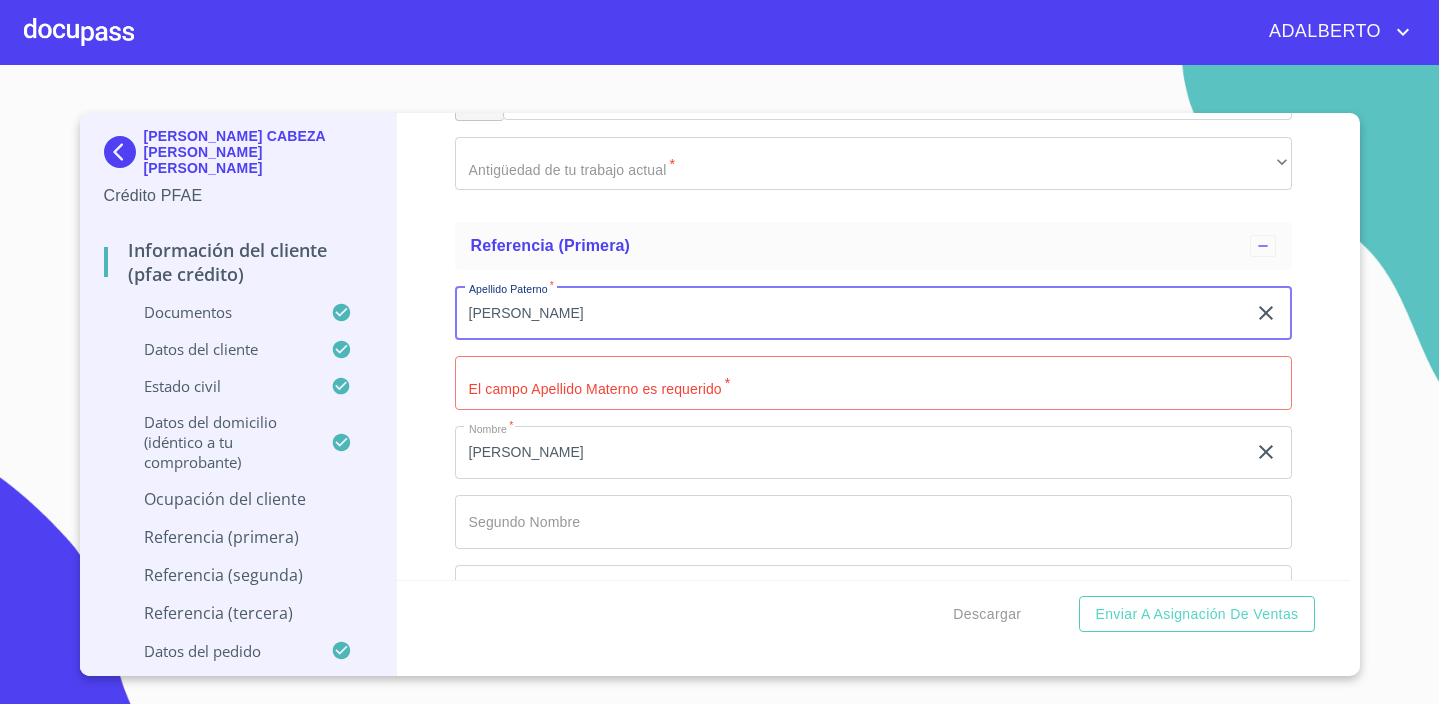 drag, startPoint x: 548, startPoint y: 303, endPoint x: 462, endPoint y: 305, distance: 86.023254 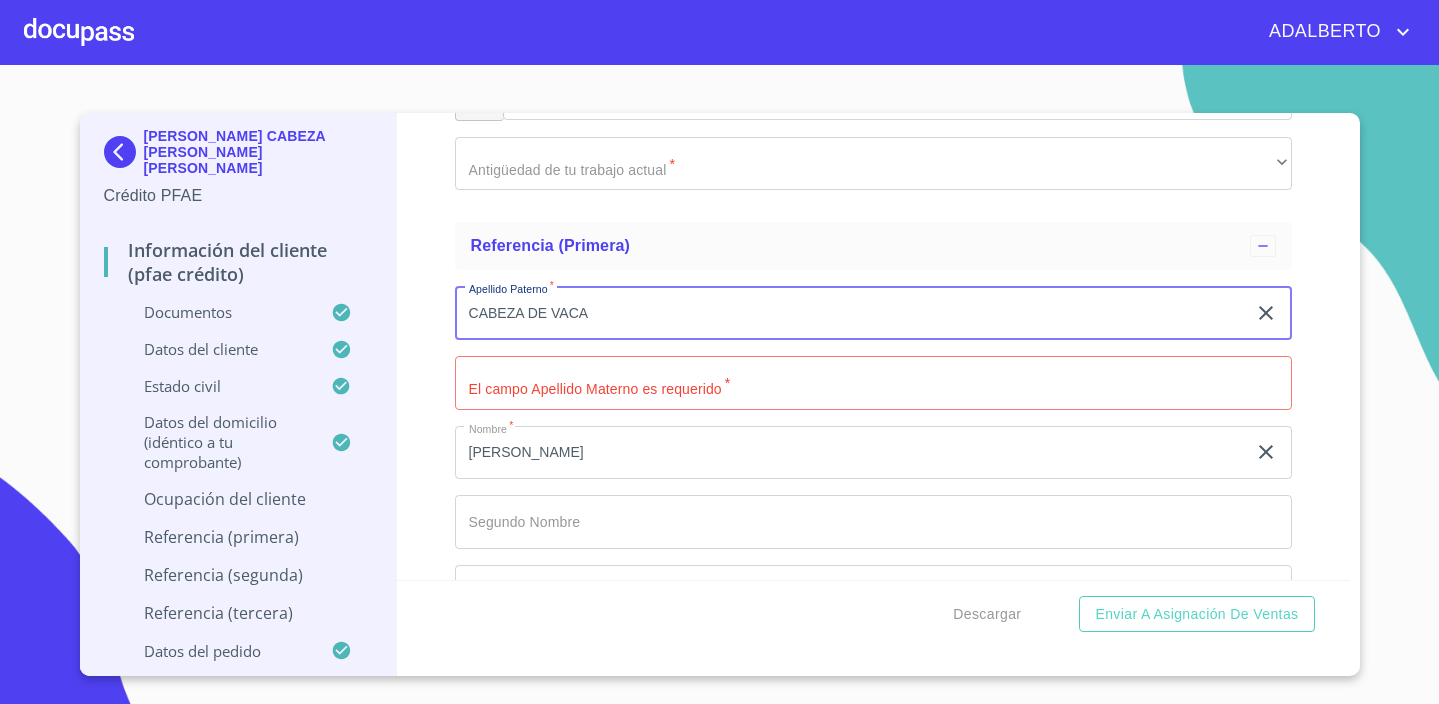 type on "CABEZA DE VACA" 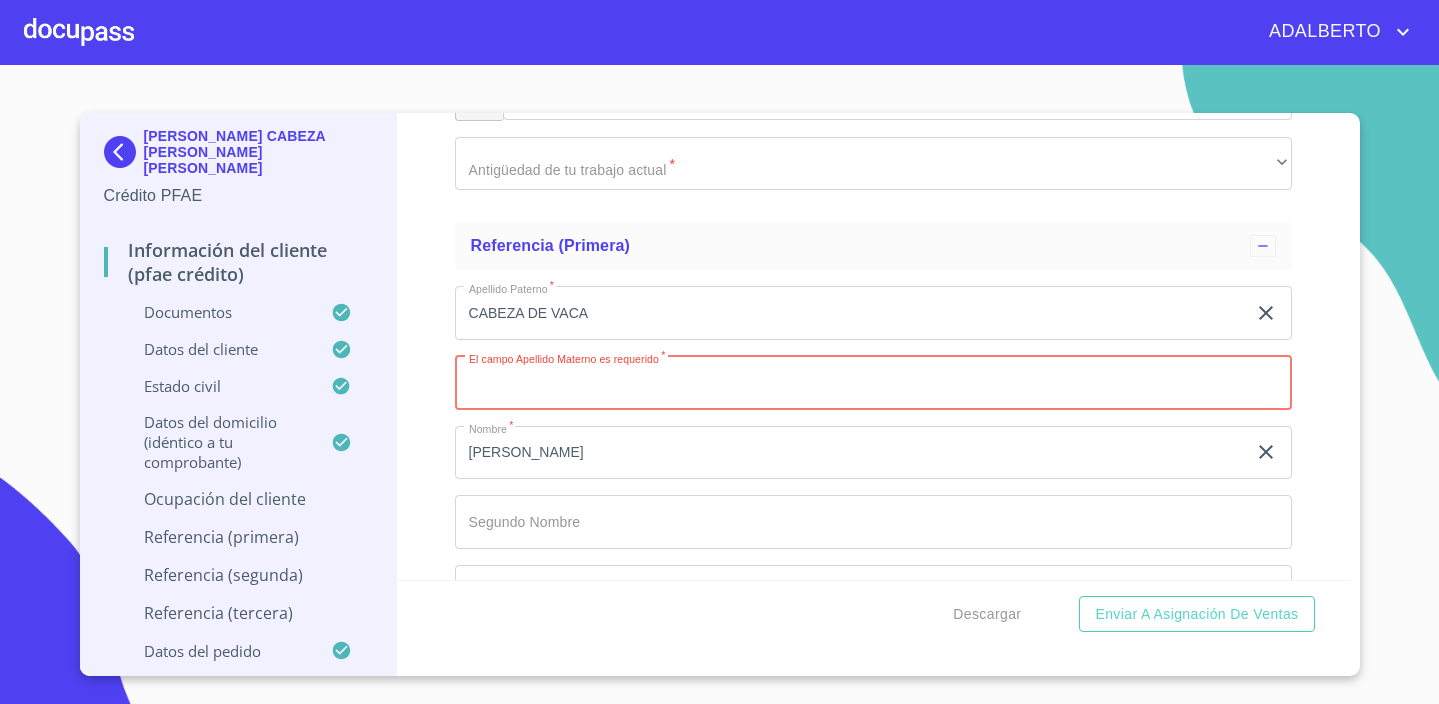 click on "Documento de identificación.   *" at bounding box center [873, 383] 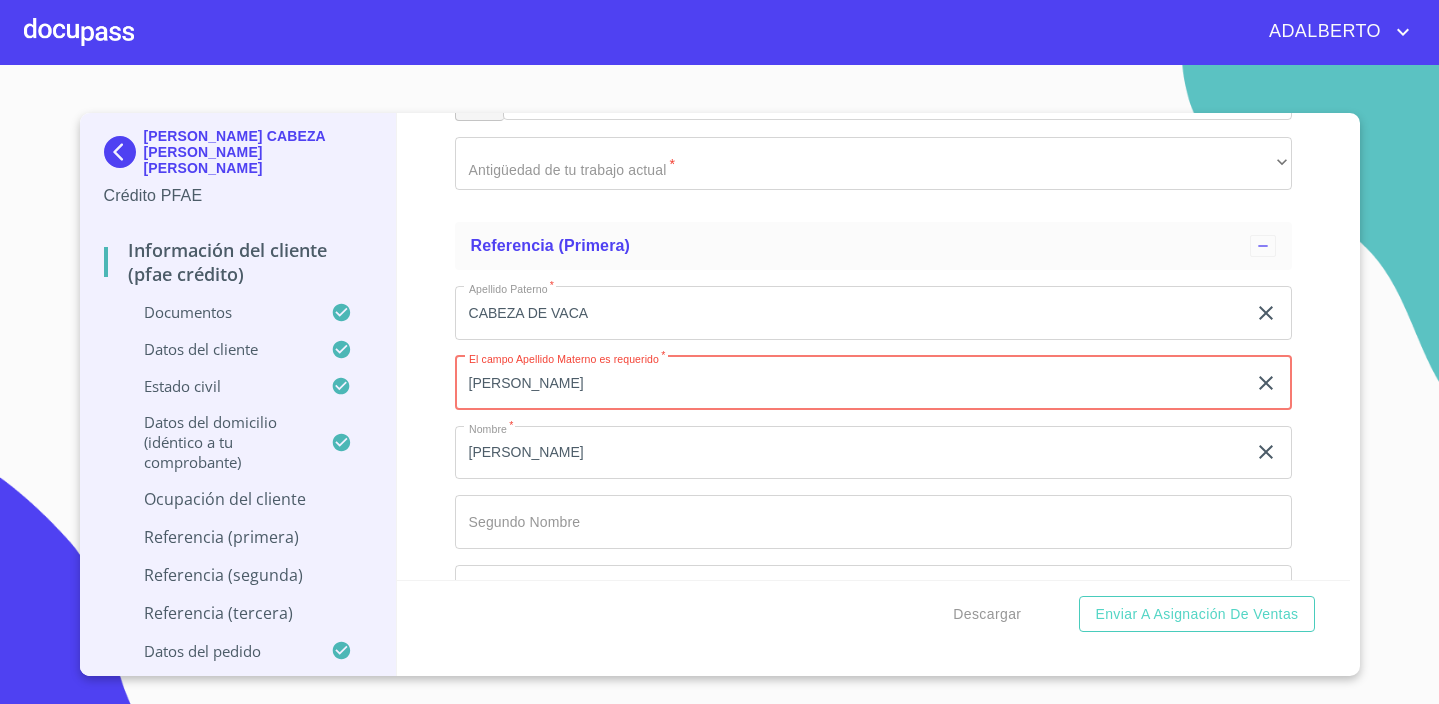 type on "[PERSON_NAME]" 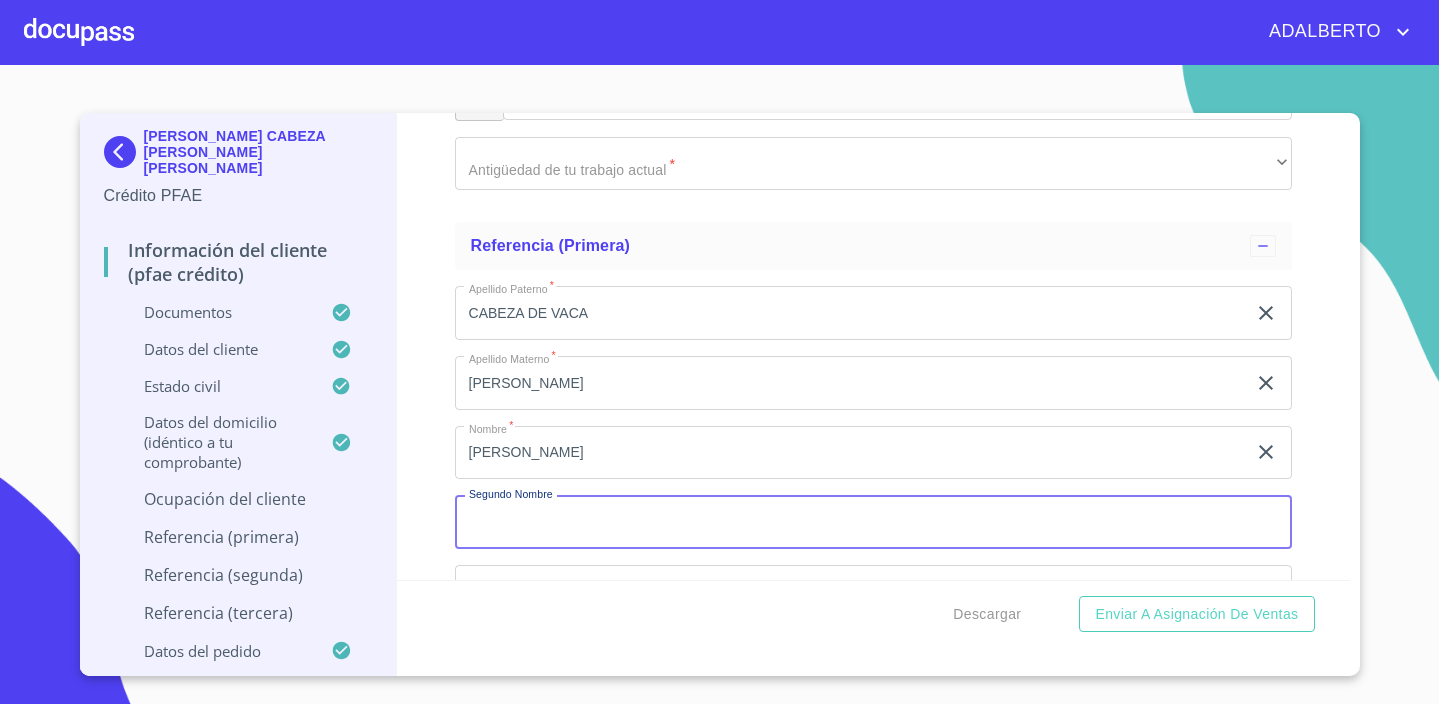 scroll, scrollTop: 10563, scrollLeft: 0, axis: vertical 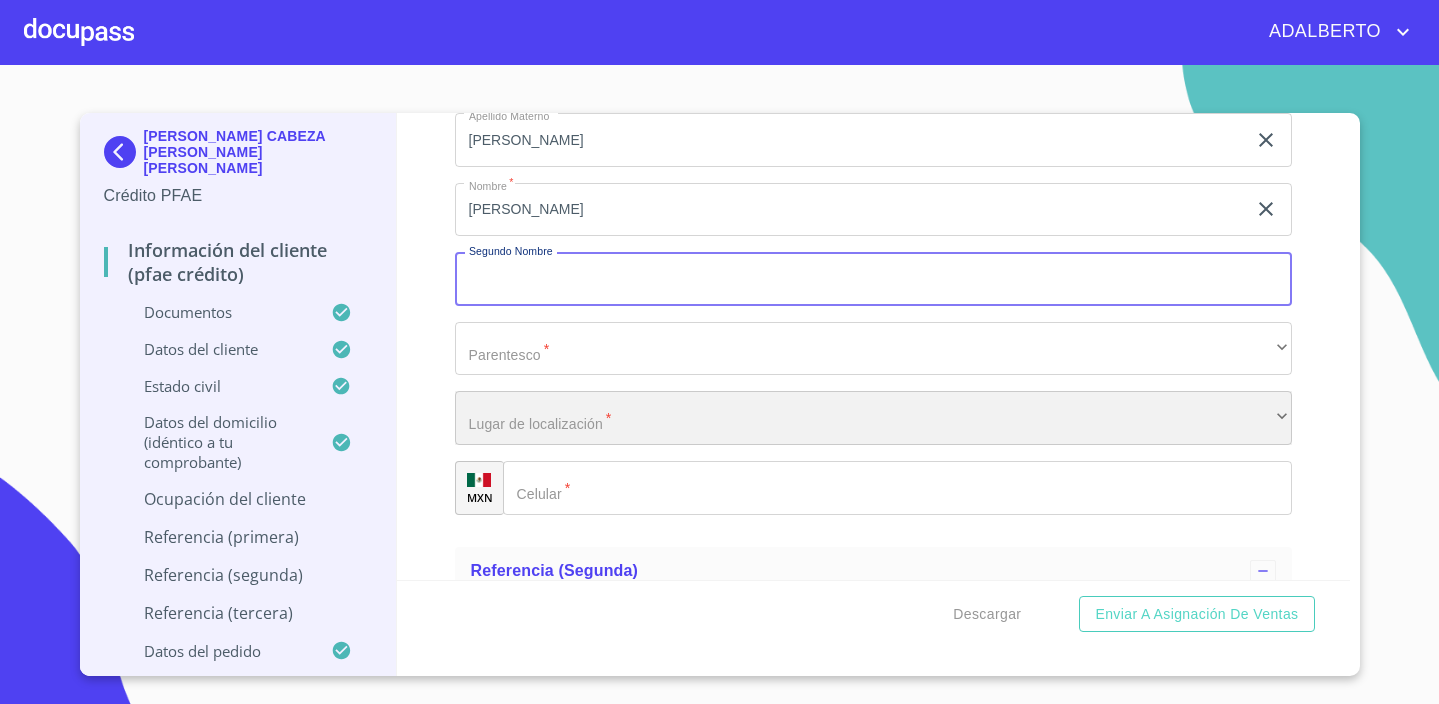 click on "​" at bounding box center [873, 418] 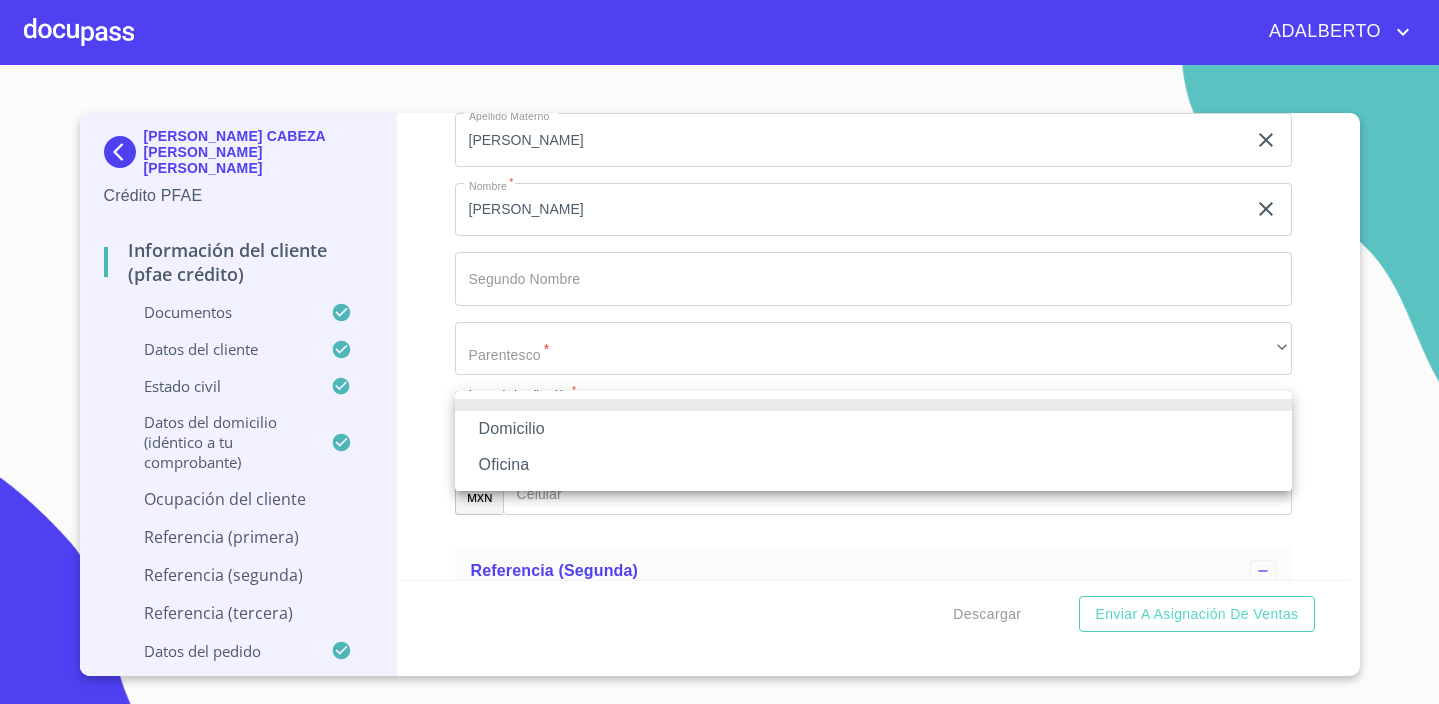 click at bounding box center (719, 352) 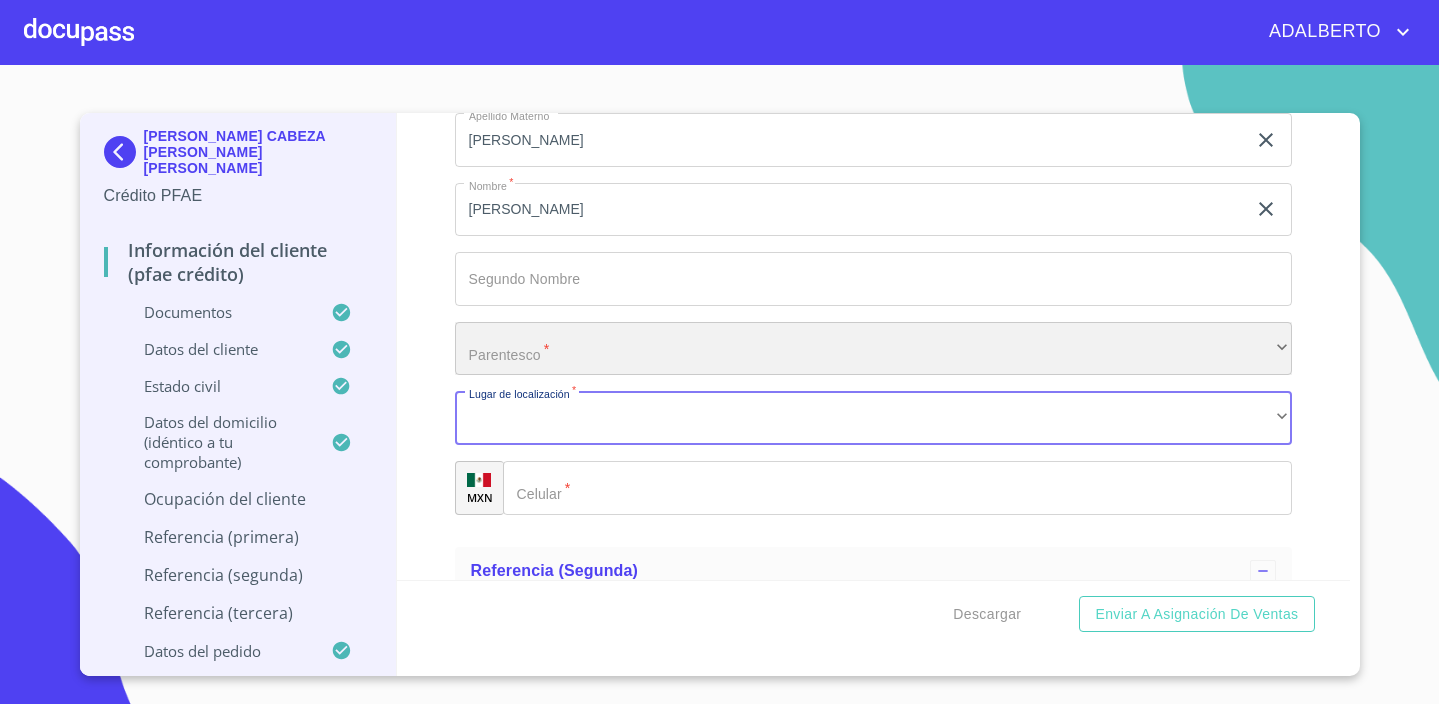 click on "​" at bounding box center (873, 349) 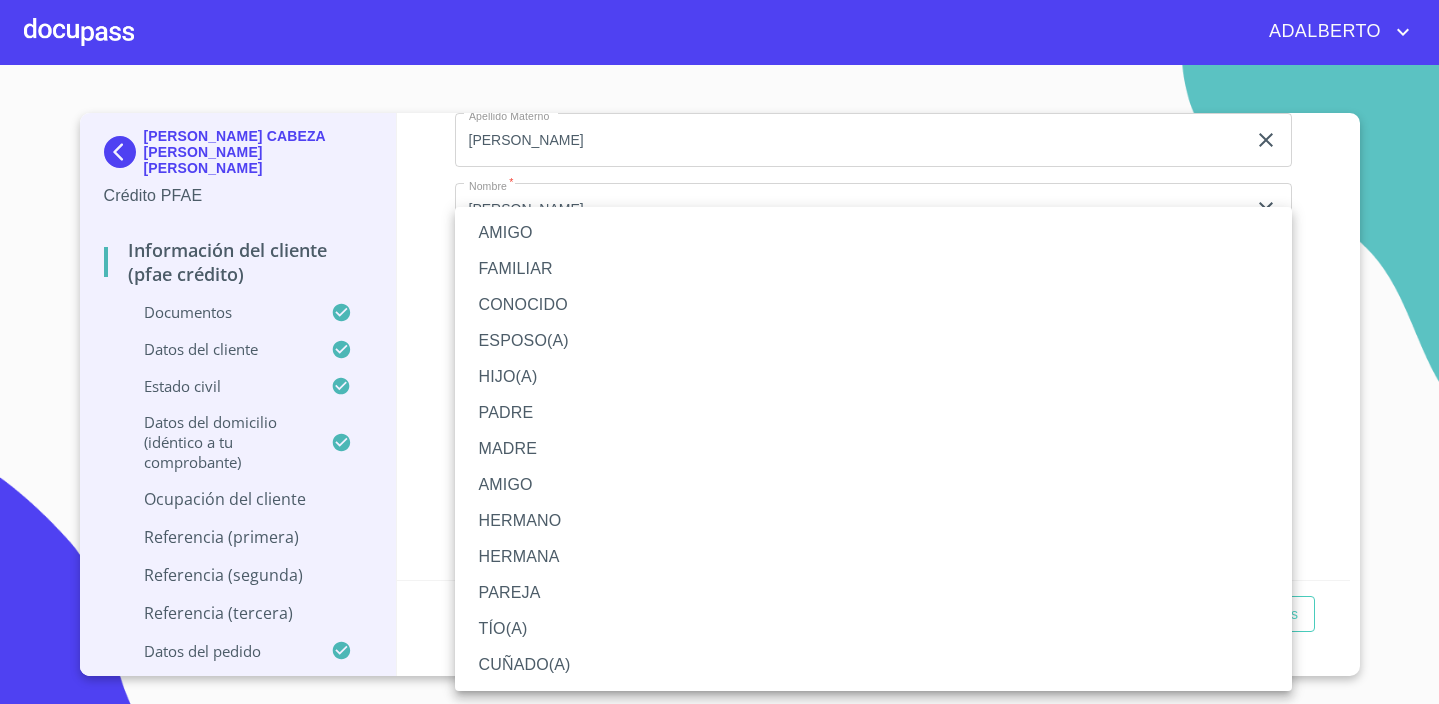 type 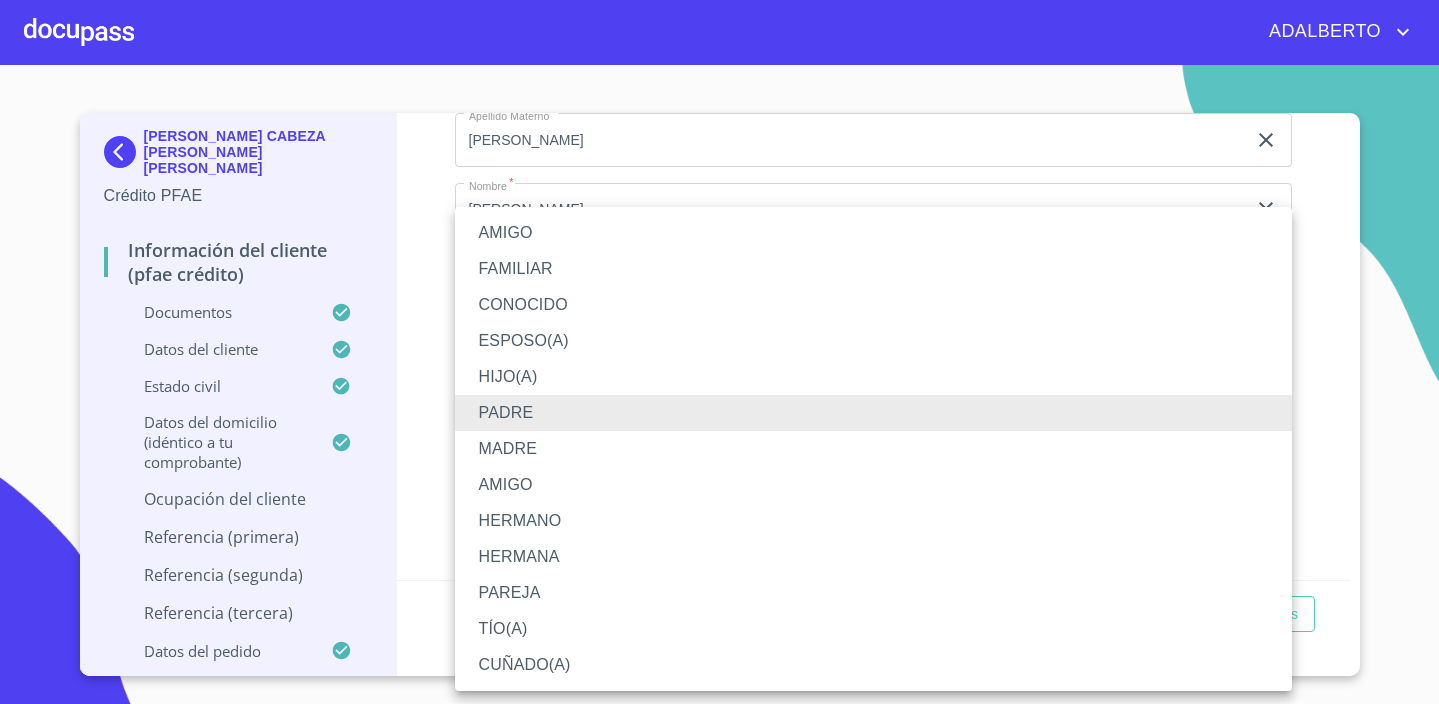 click on "FAMILIAR" at bounding box center (873, 269) 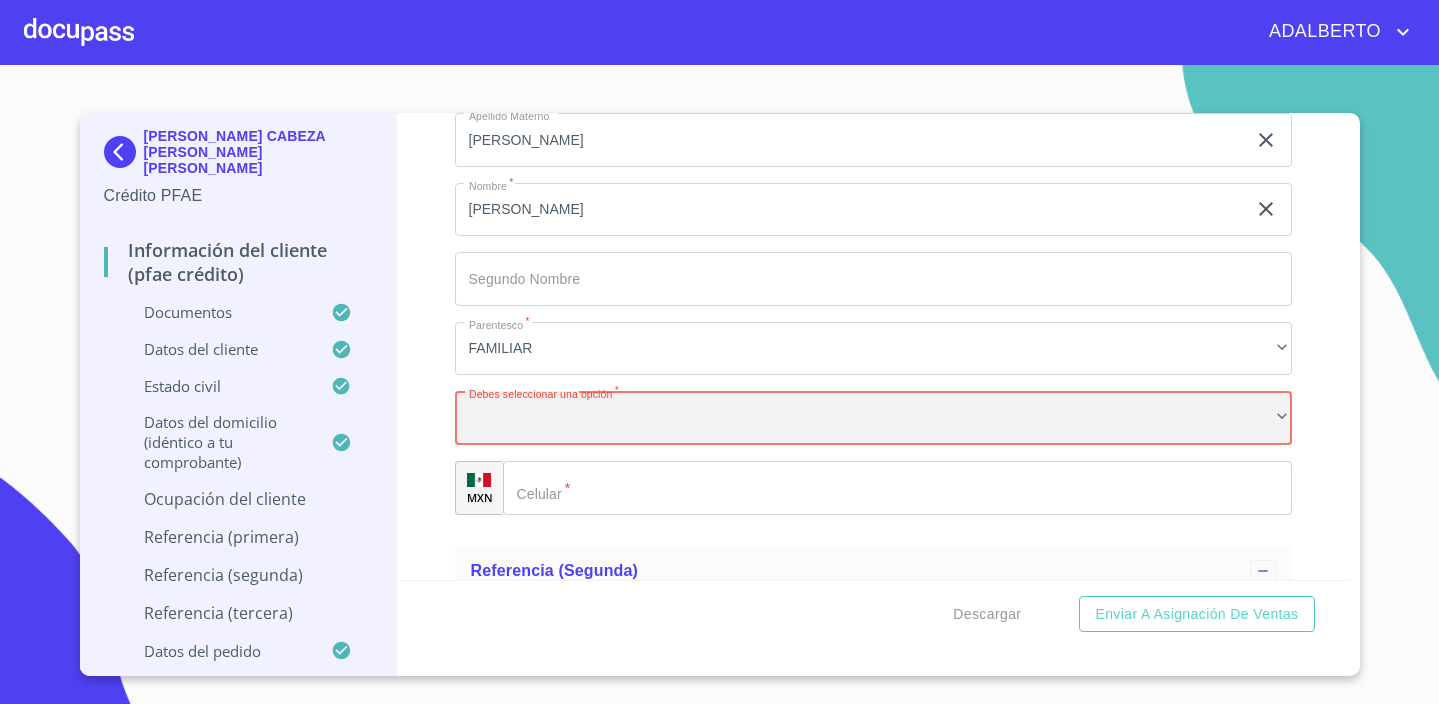 click on "​" at bounding box center [873, 418] 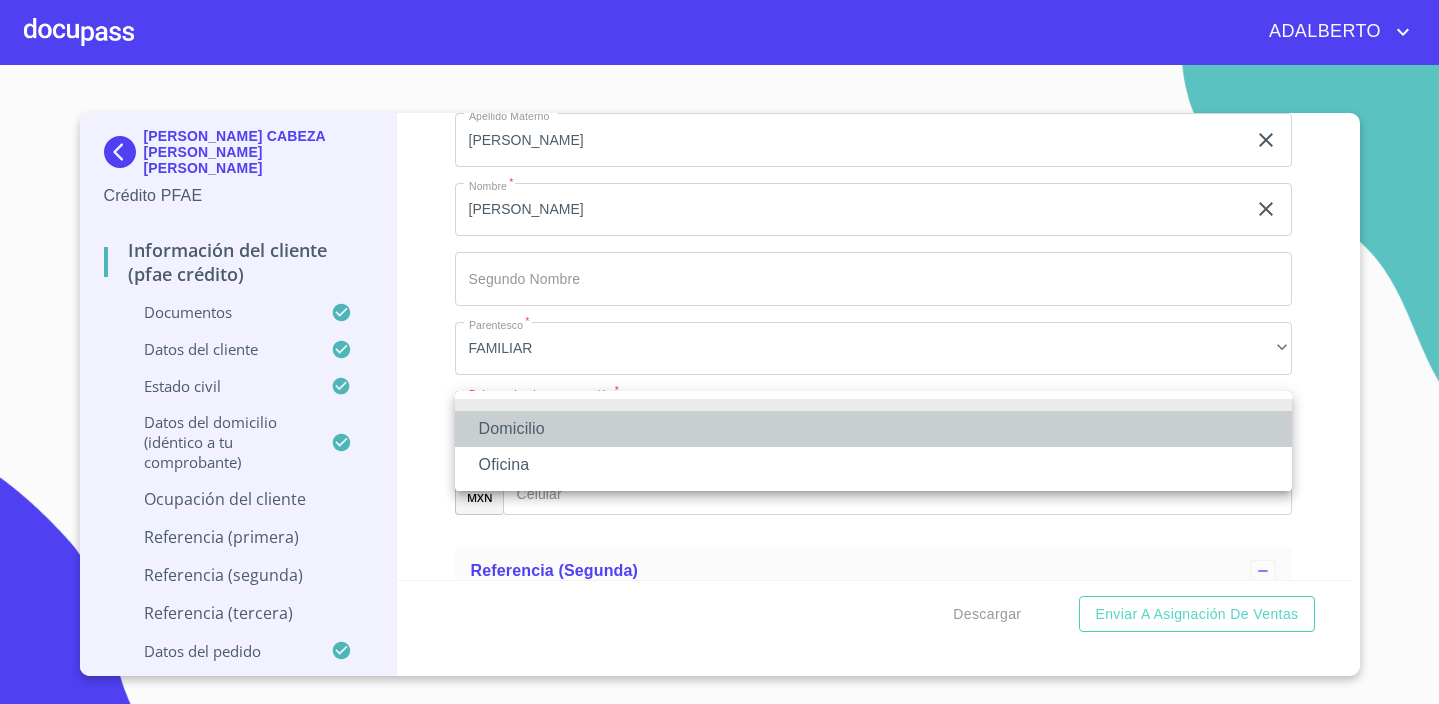 click on "Domicilio" at bounding box center (873, 429) 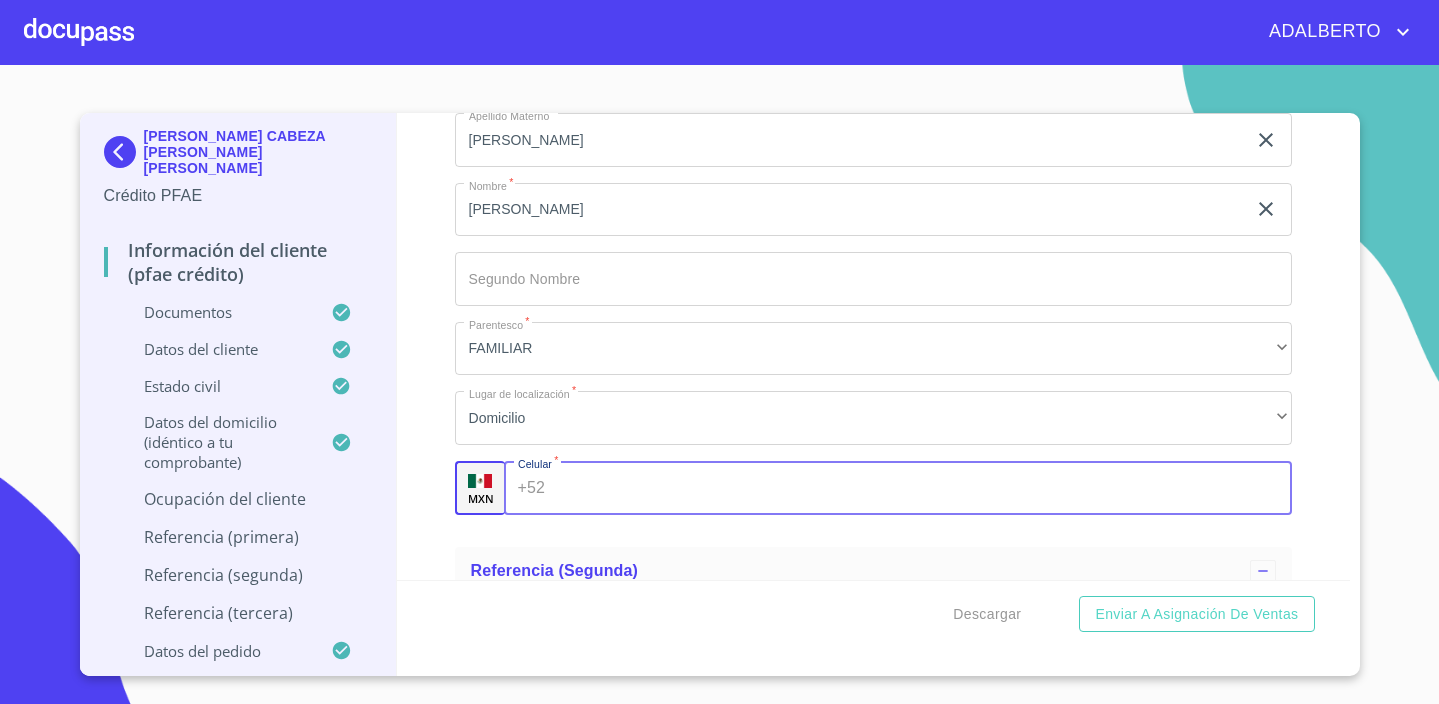 click on "Documento de identificación.   *" at bounding box center [922, 488] 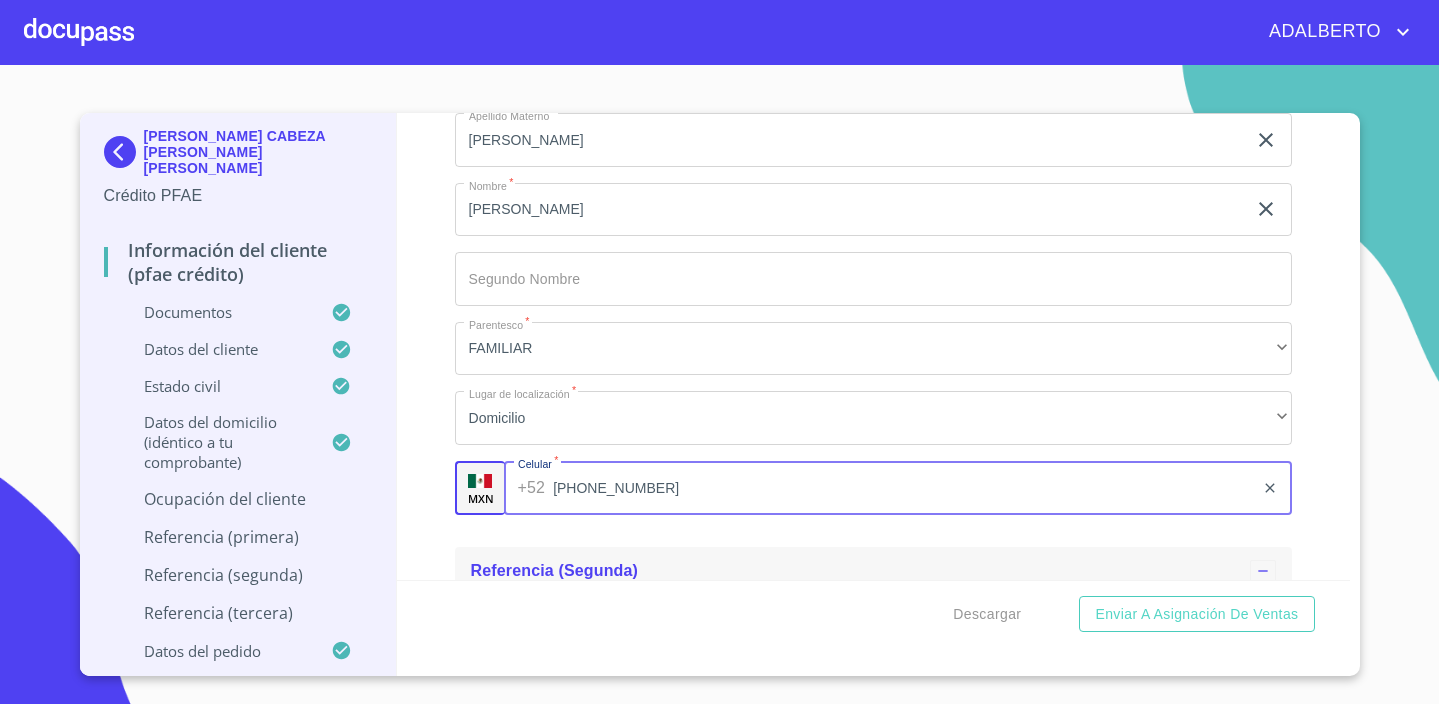 scroll, scrollTop: 10661, scrollLeft: 0, axis: vertical 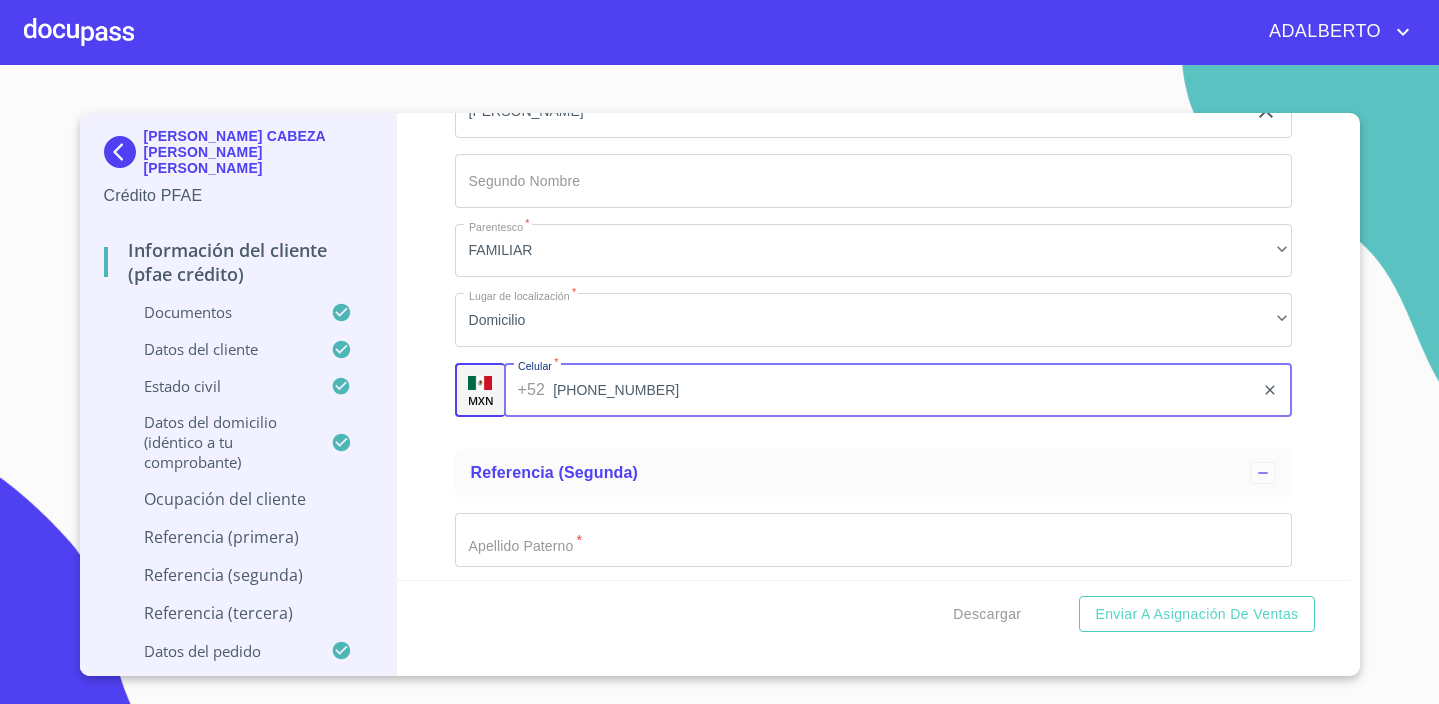 type on "[PHONE_NUMBER]" 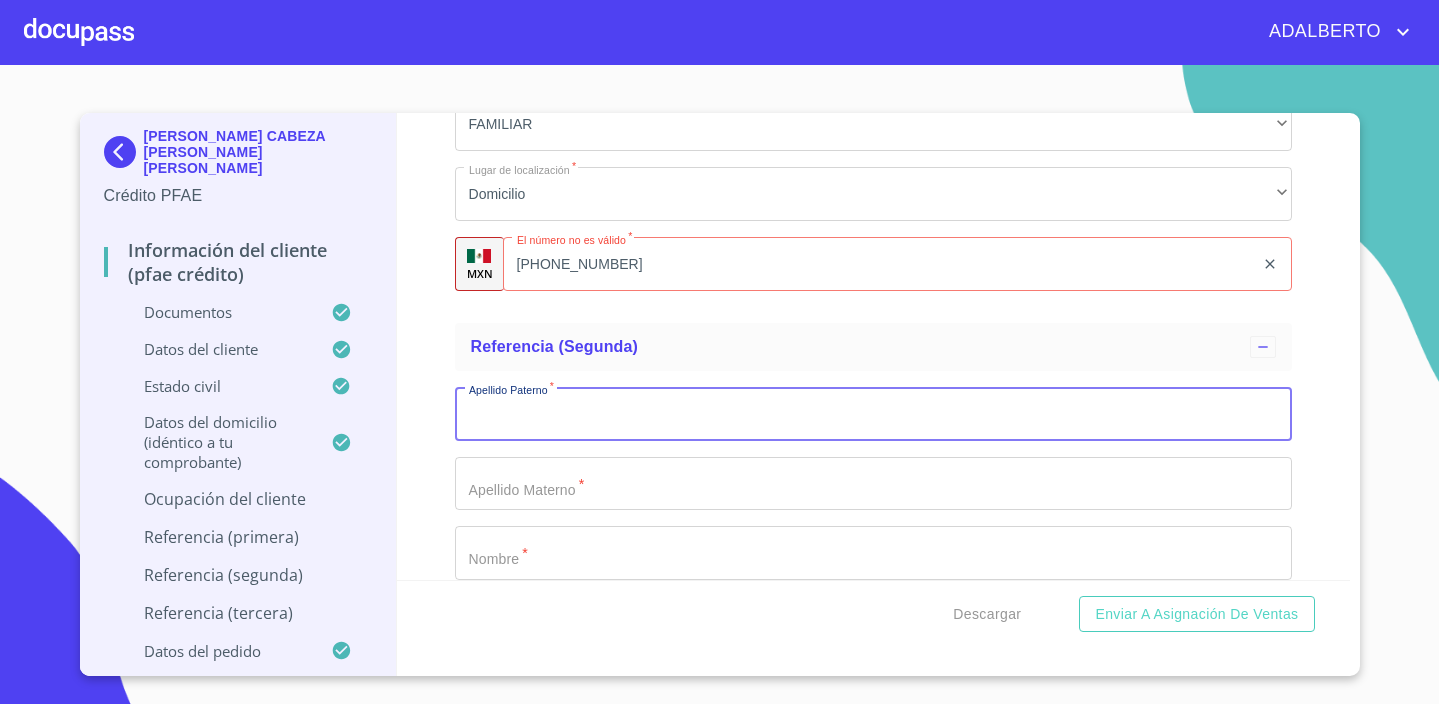 scroll, scrollTop: 10845, scrollLeft: 0, axis: vertical 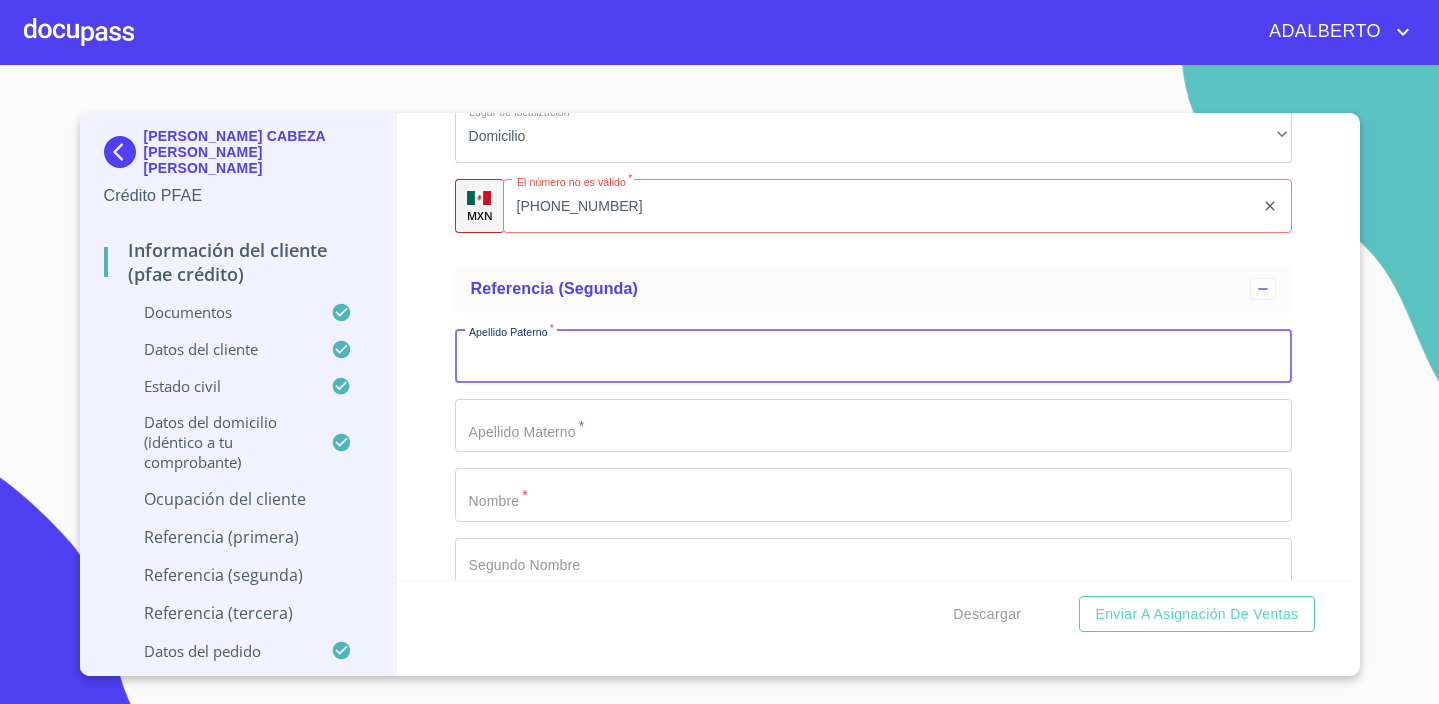 click on "Documento de identificación.   *" at bounding box center [873, 356] 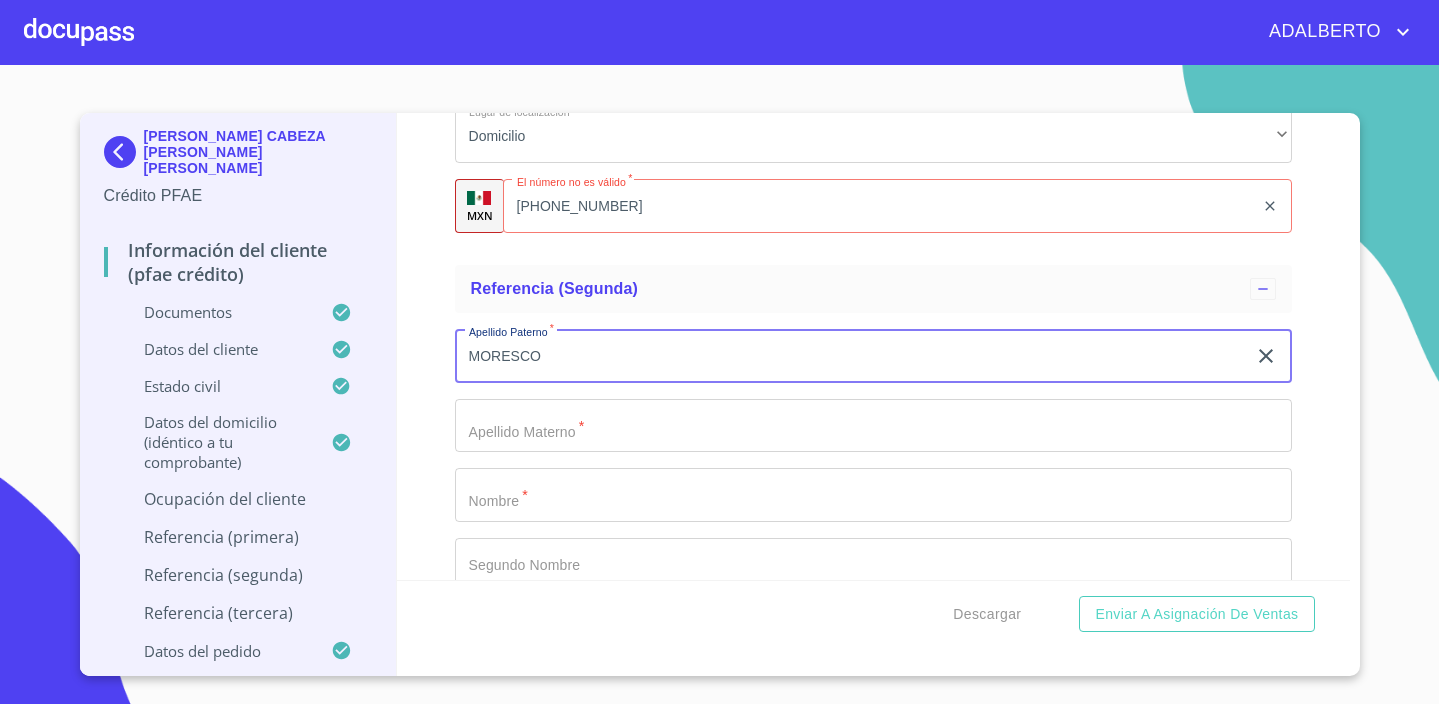 type on "MORESCO" 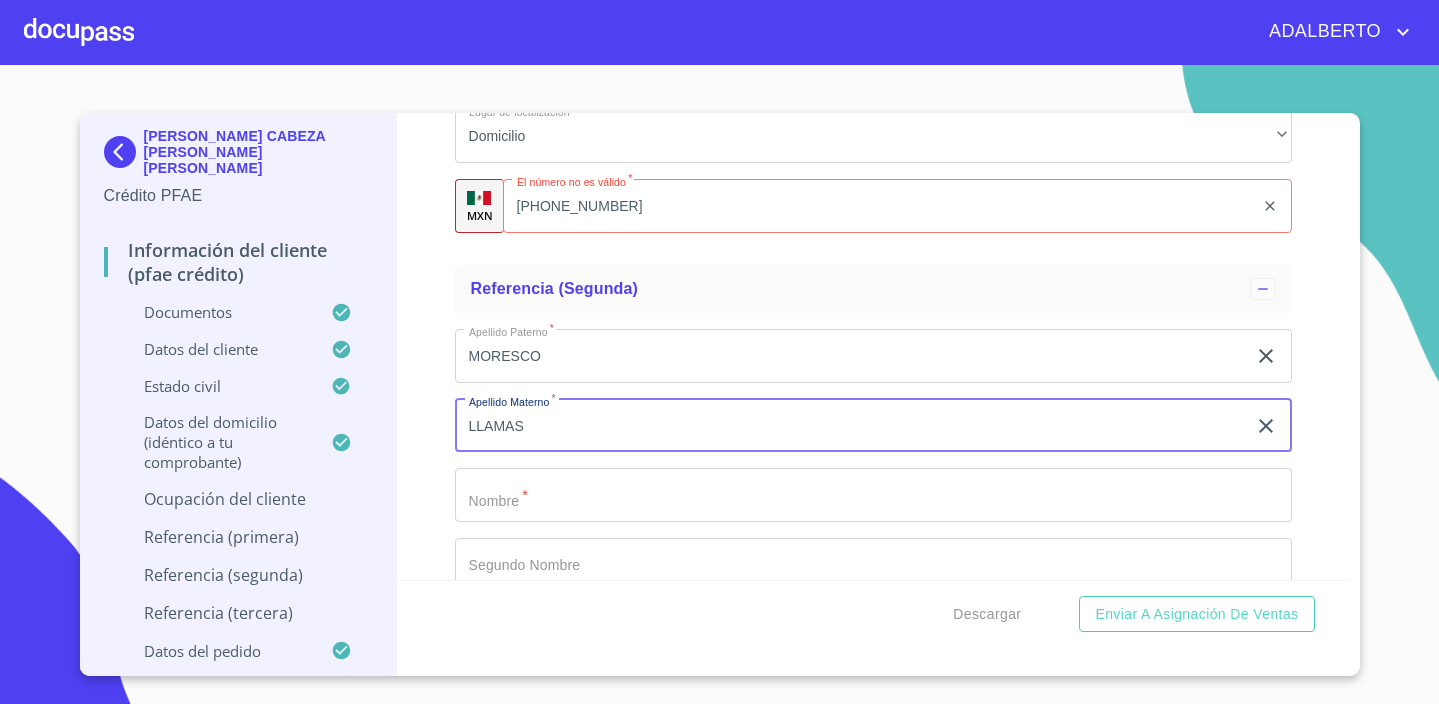 type on "LLAMAS" 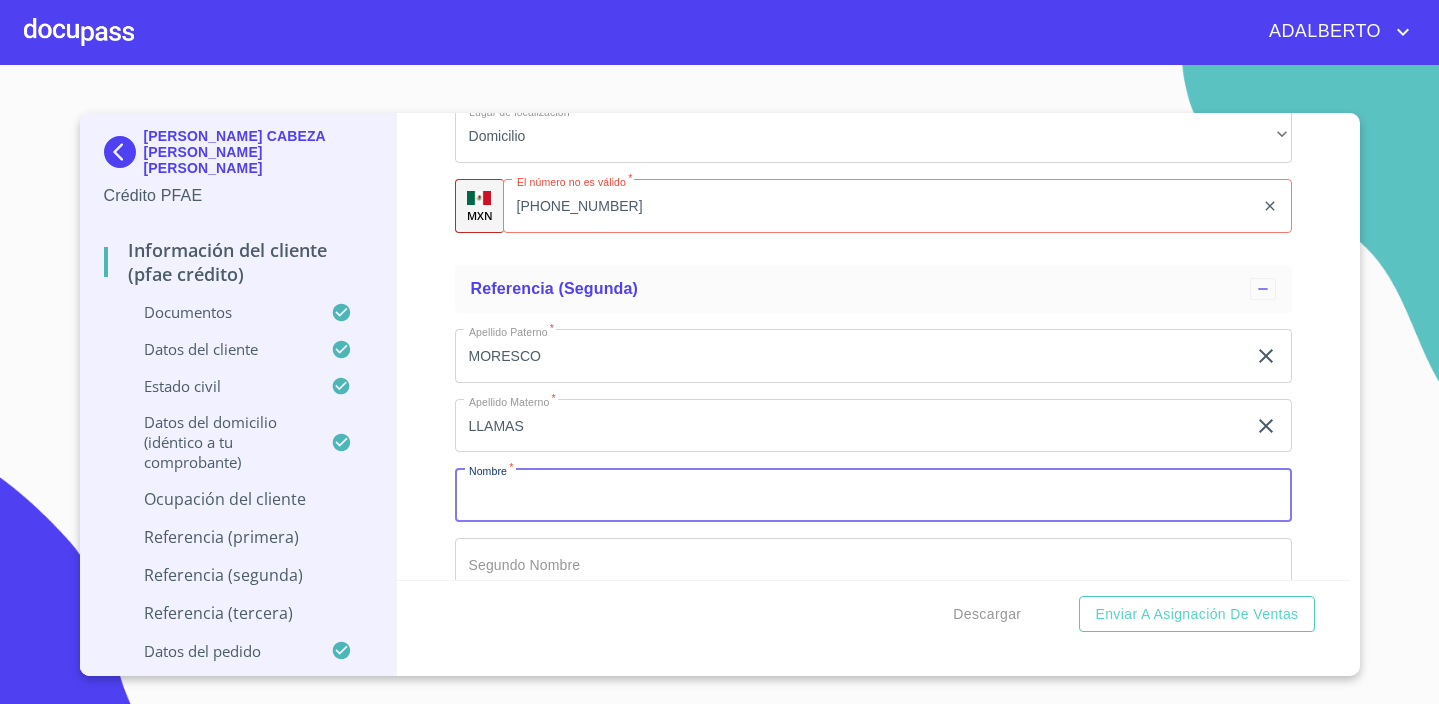 click on "Documento de identificación.   *" at bounding box center [873, 495] 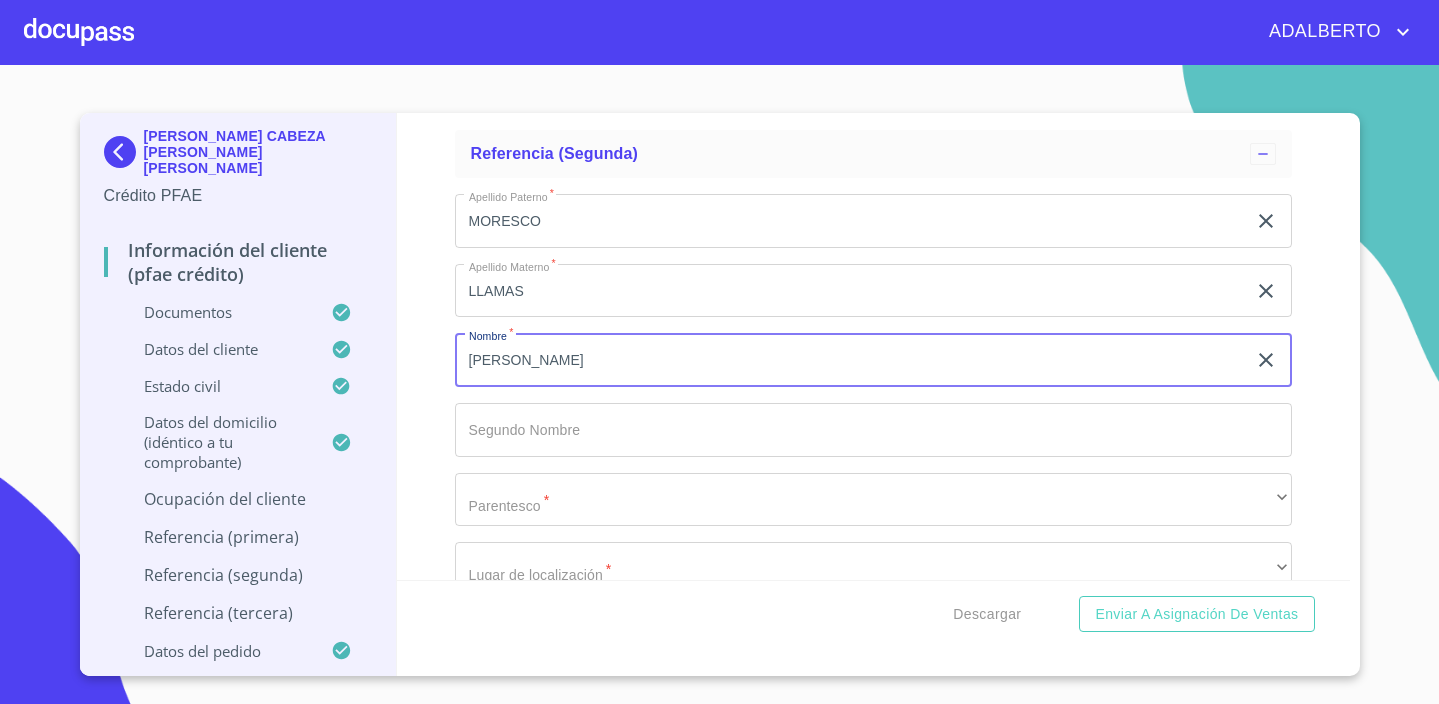 scroll, scrollTop: 10985, scrollLeft: 0, axis: vertical 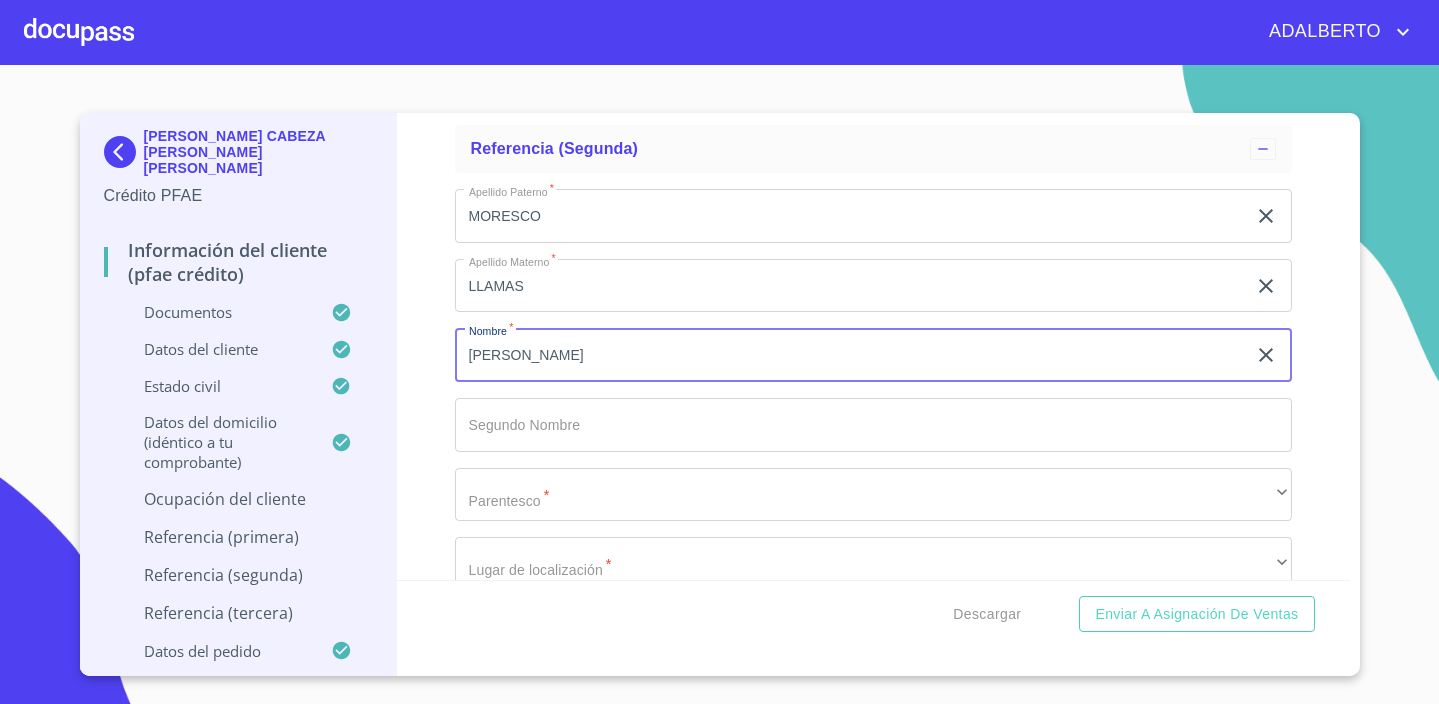 type on "[PERSON_NAME]" 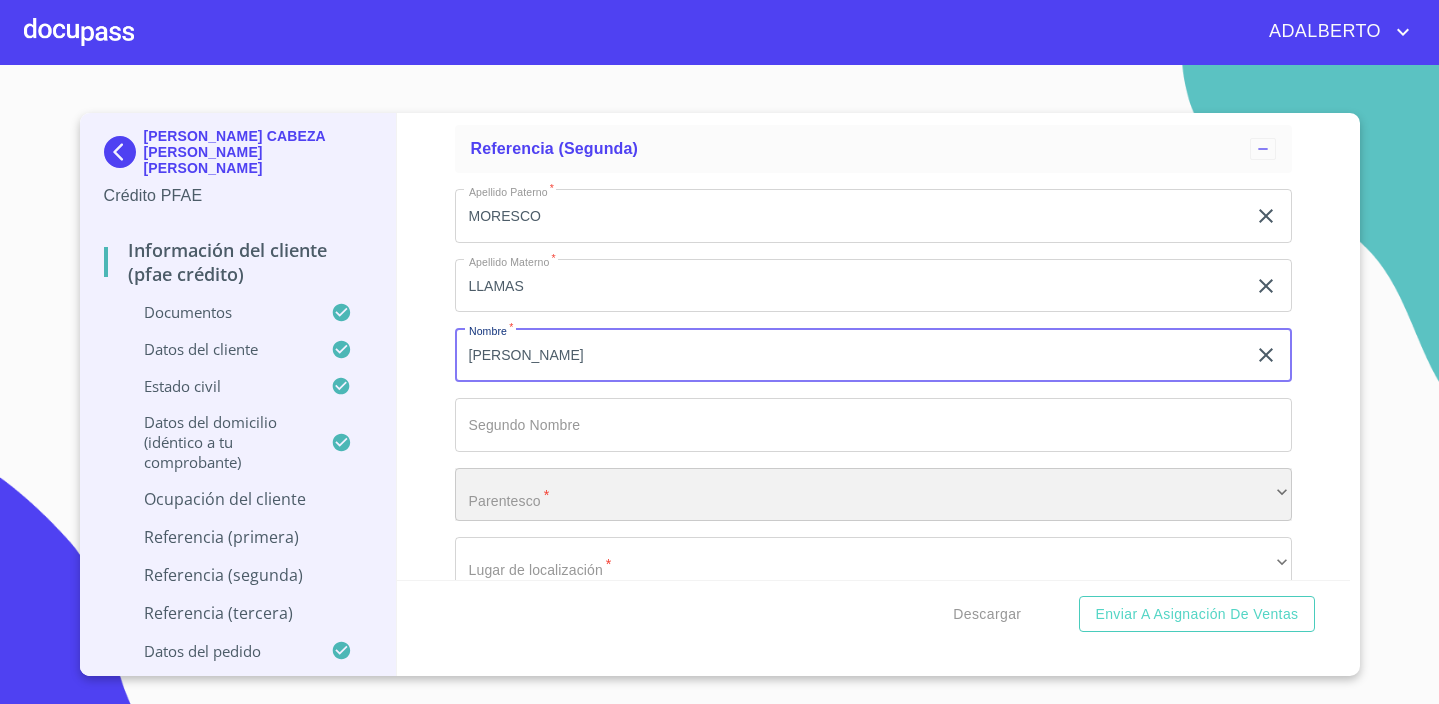 click on "​" at bounding box center [873, 495] 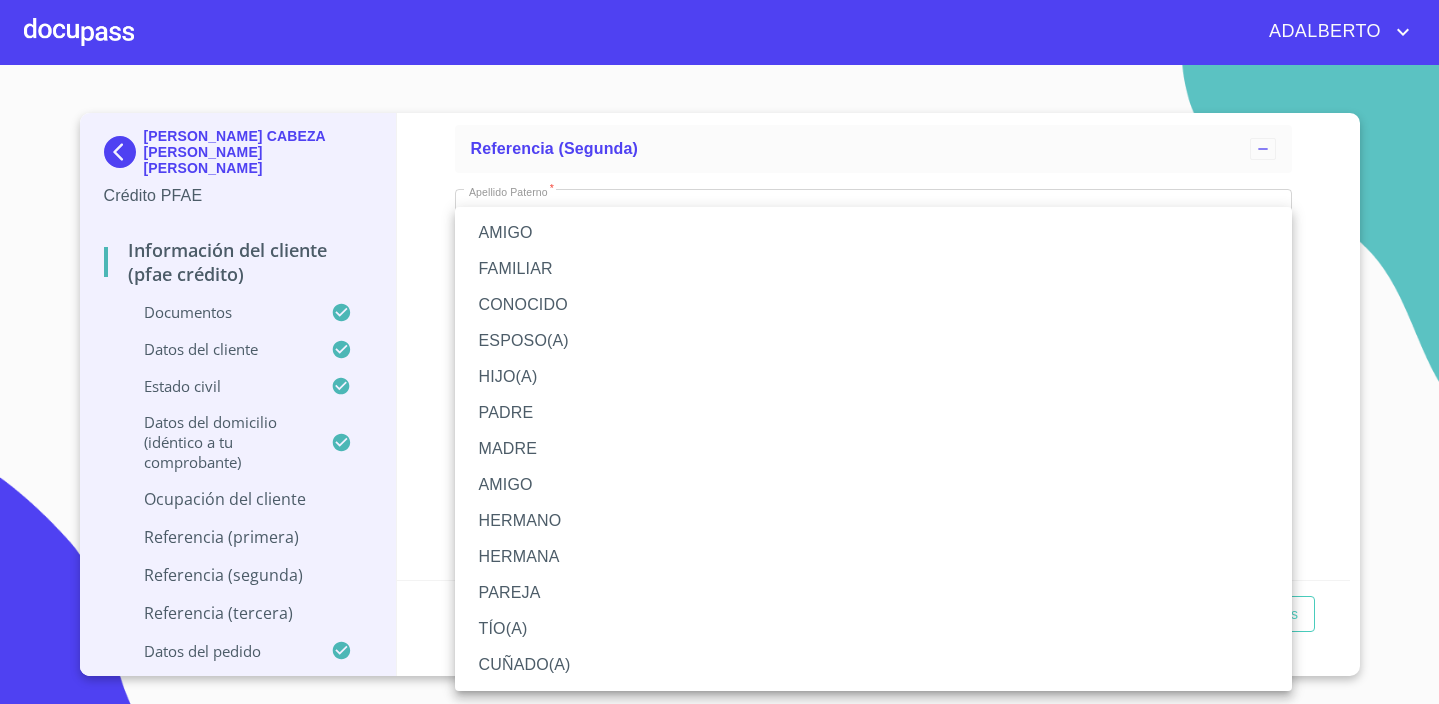 click on "FAMILIAR" at bounding box center [873, 269] 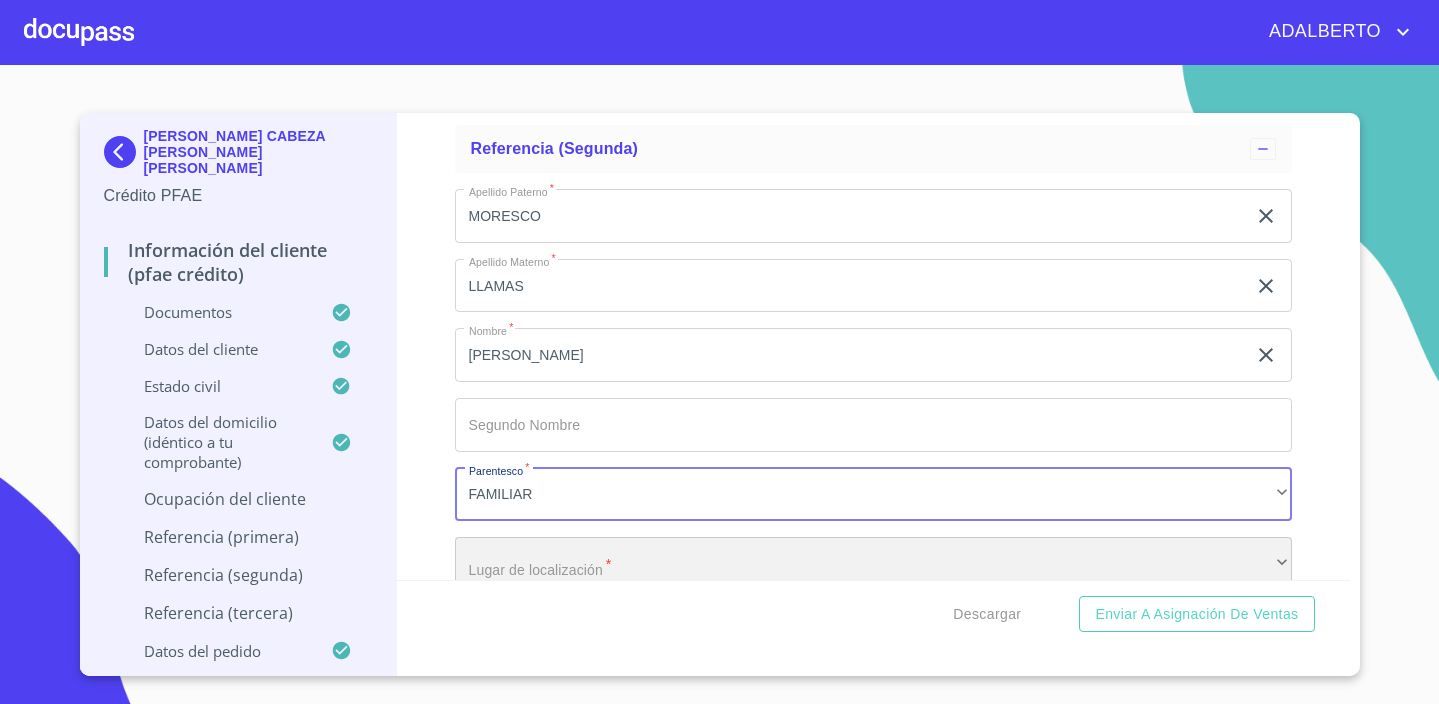 click on "​" at bounding box center [873, 564] 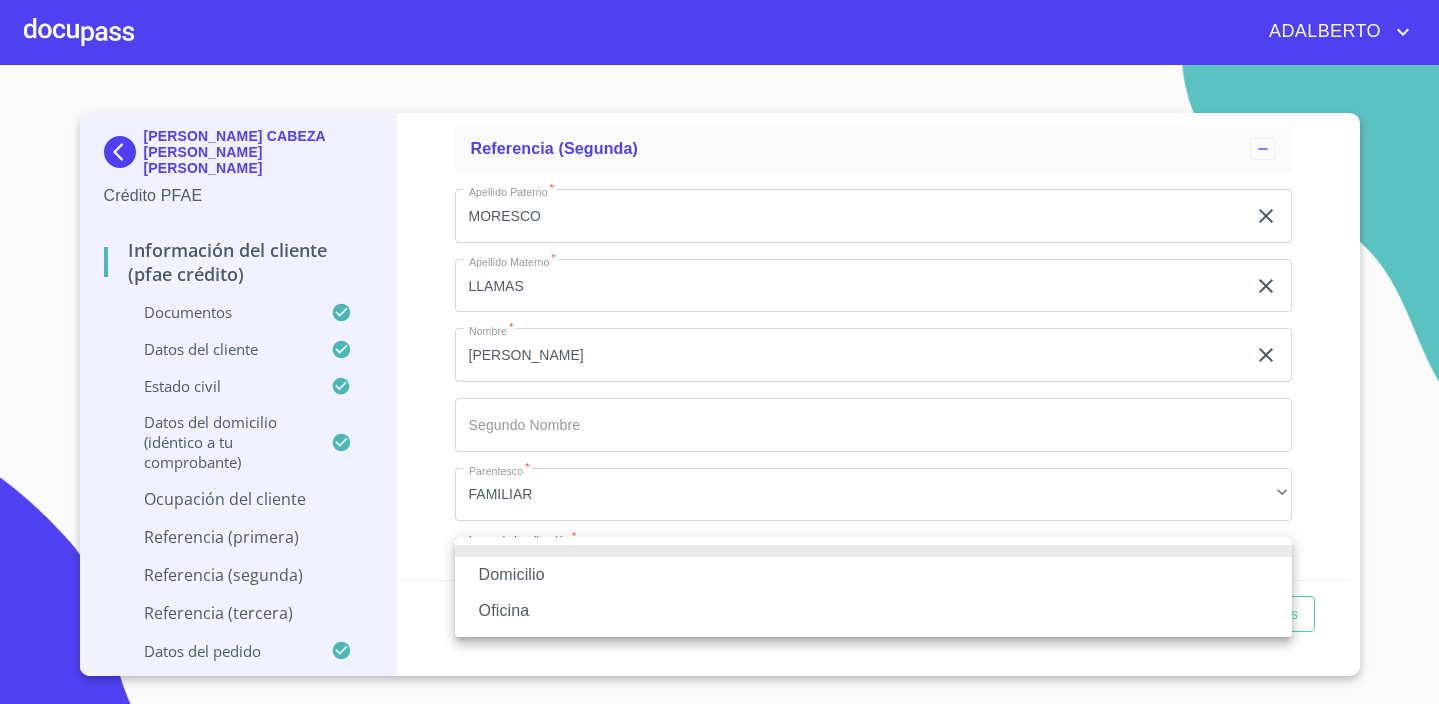 click on "Domicilio" at bounding box center [873, 575] 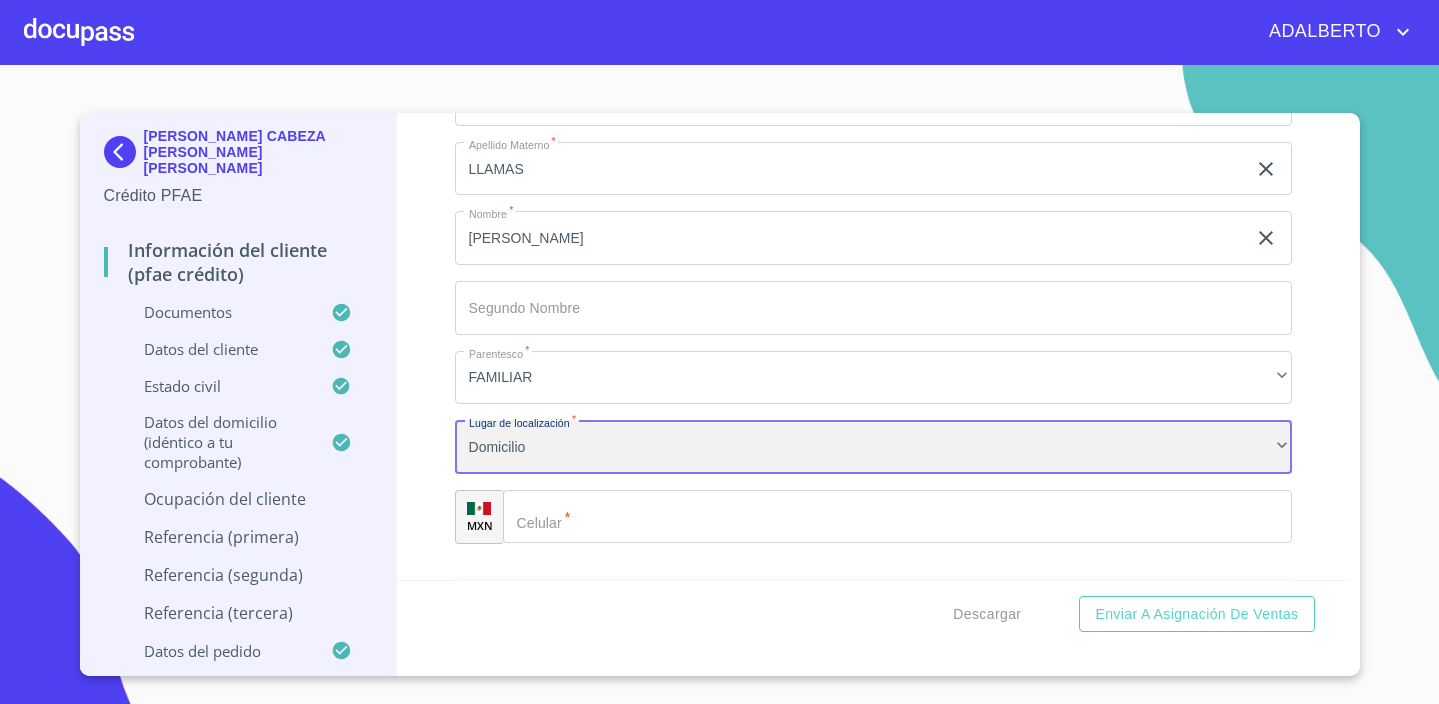 scroll, scrollTop: 11156, scrollLeft: 0, axis: vertical 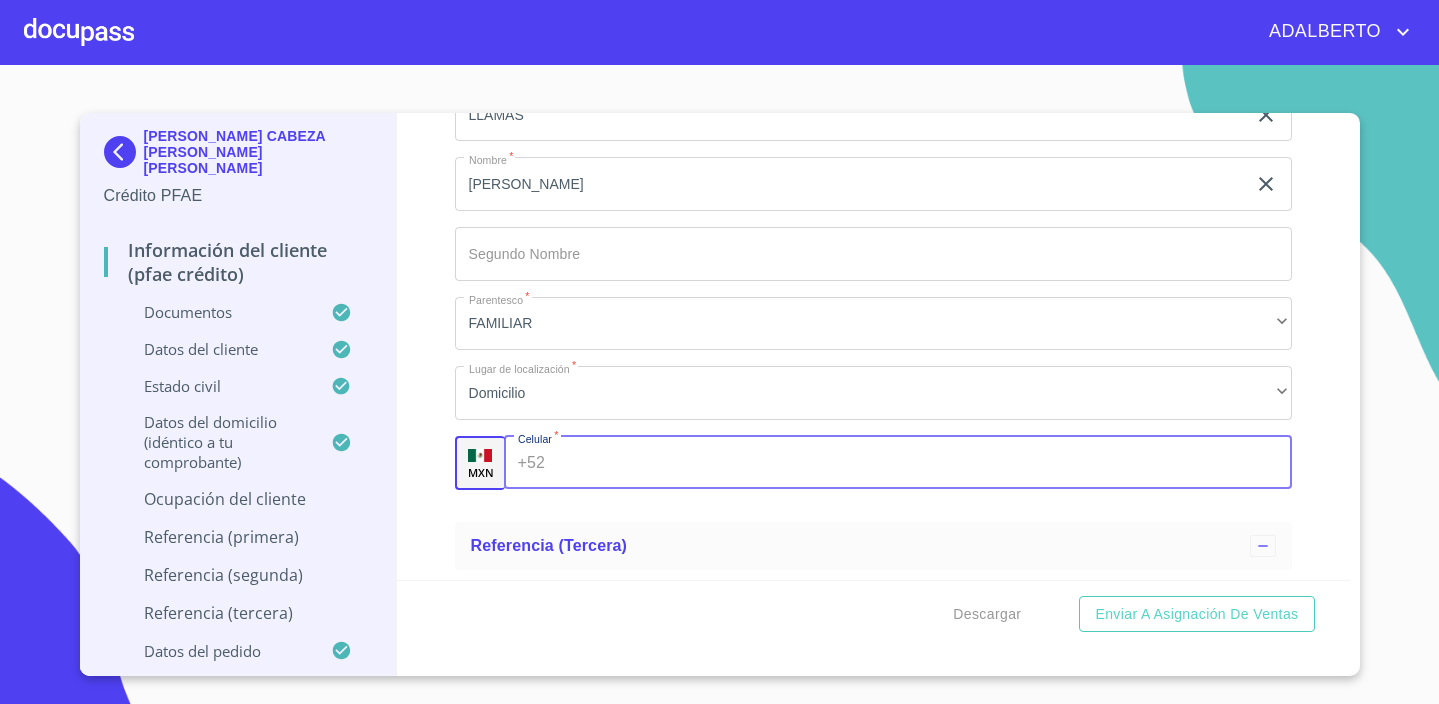 click on "Documento de identificación.   *" at bounding box center [922, 463] 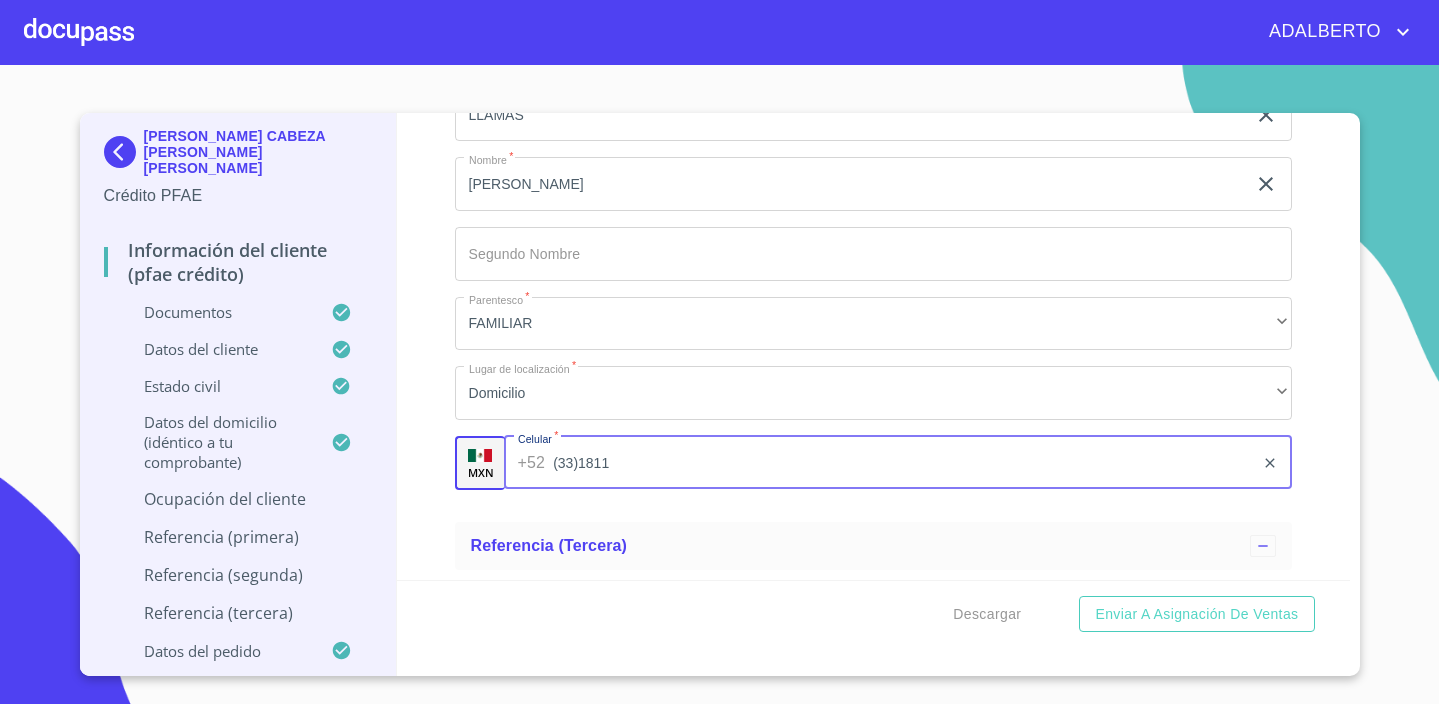 scroll, scrollTop: 11189, scrollLeft: 0, axis: vertical 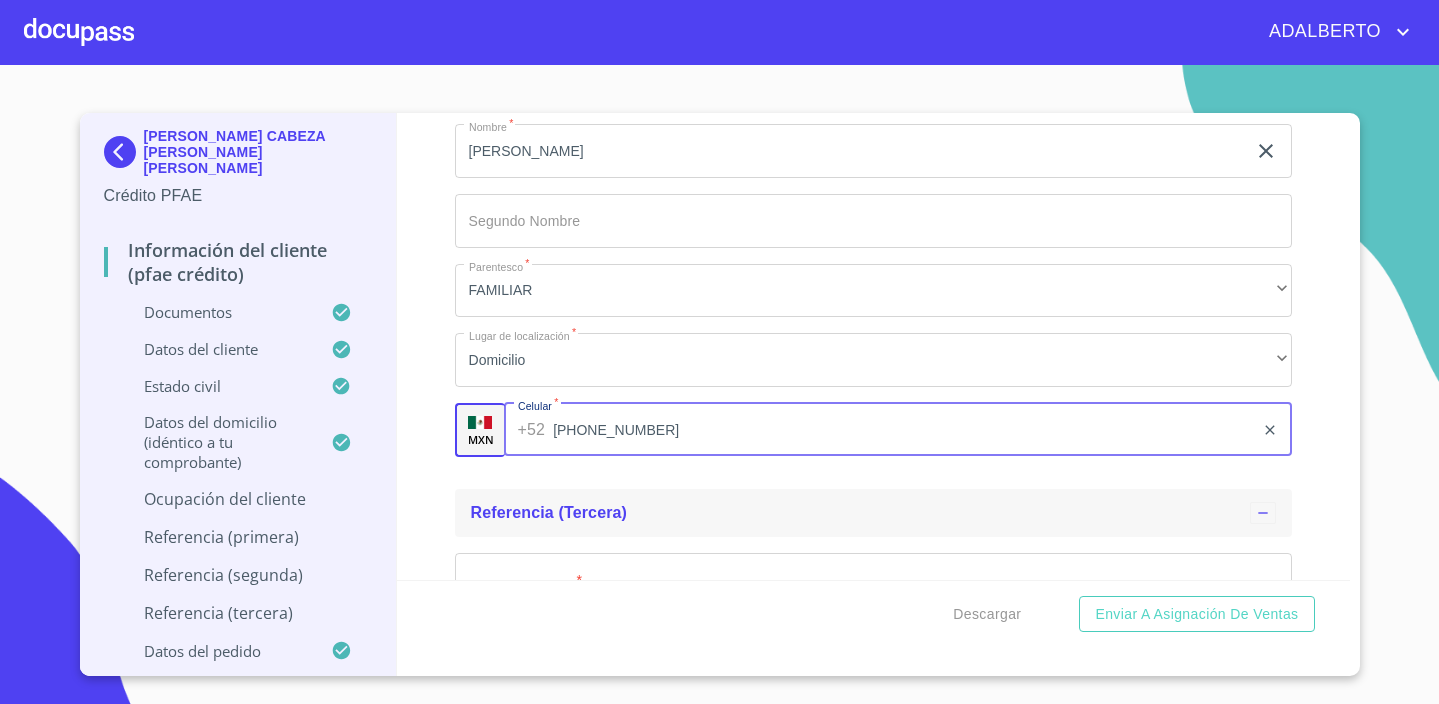 type on "[PHONE_NUMBER]" 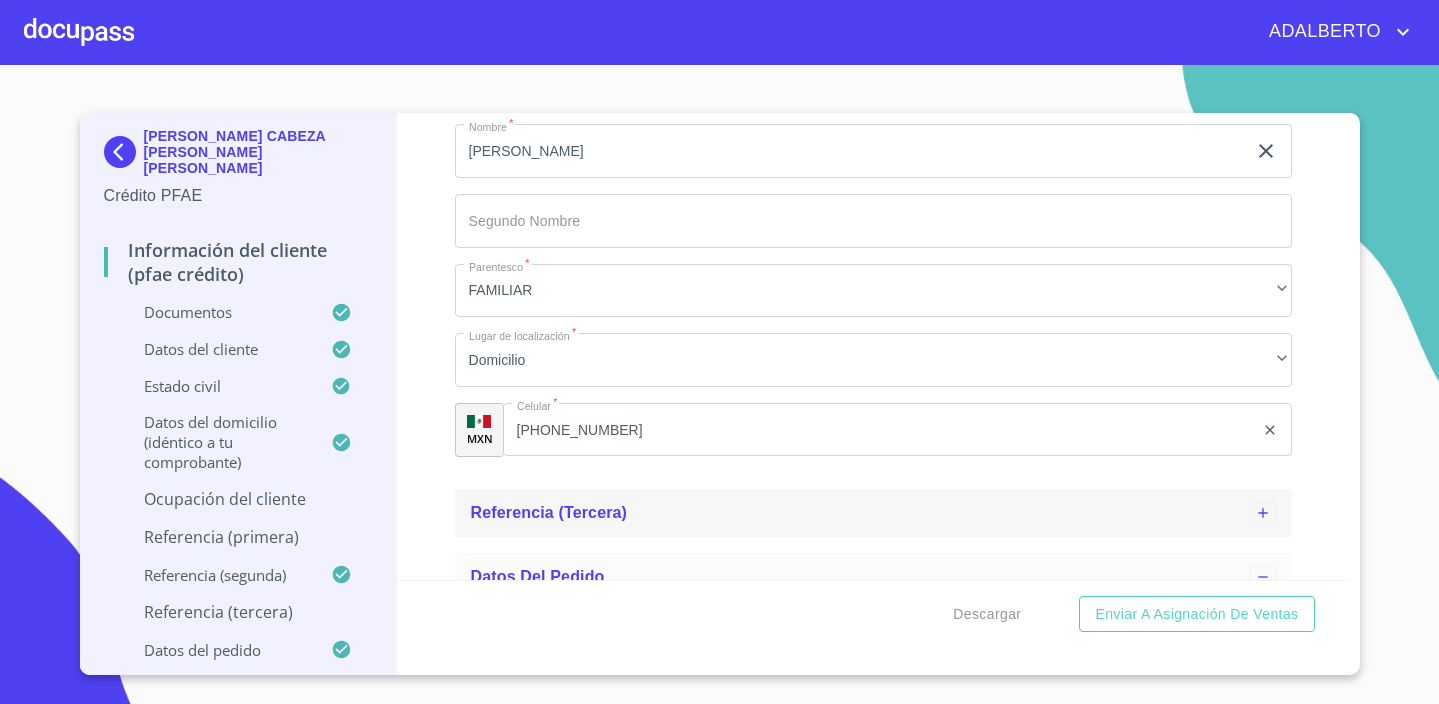 click at bounding box center (1263, 513) 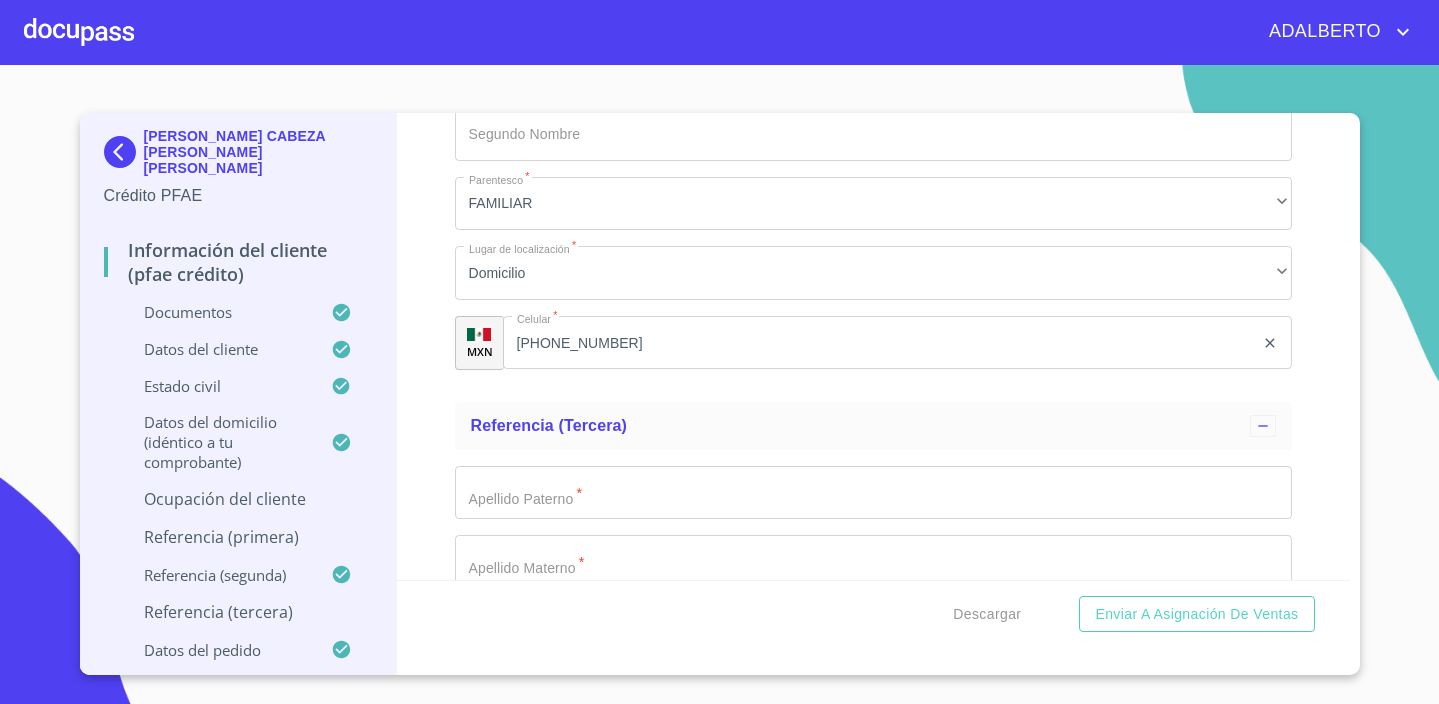 scroll, scrollTop: 11284, scrollLeft: 0, axis: vertical 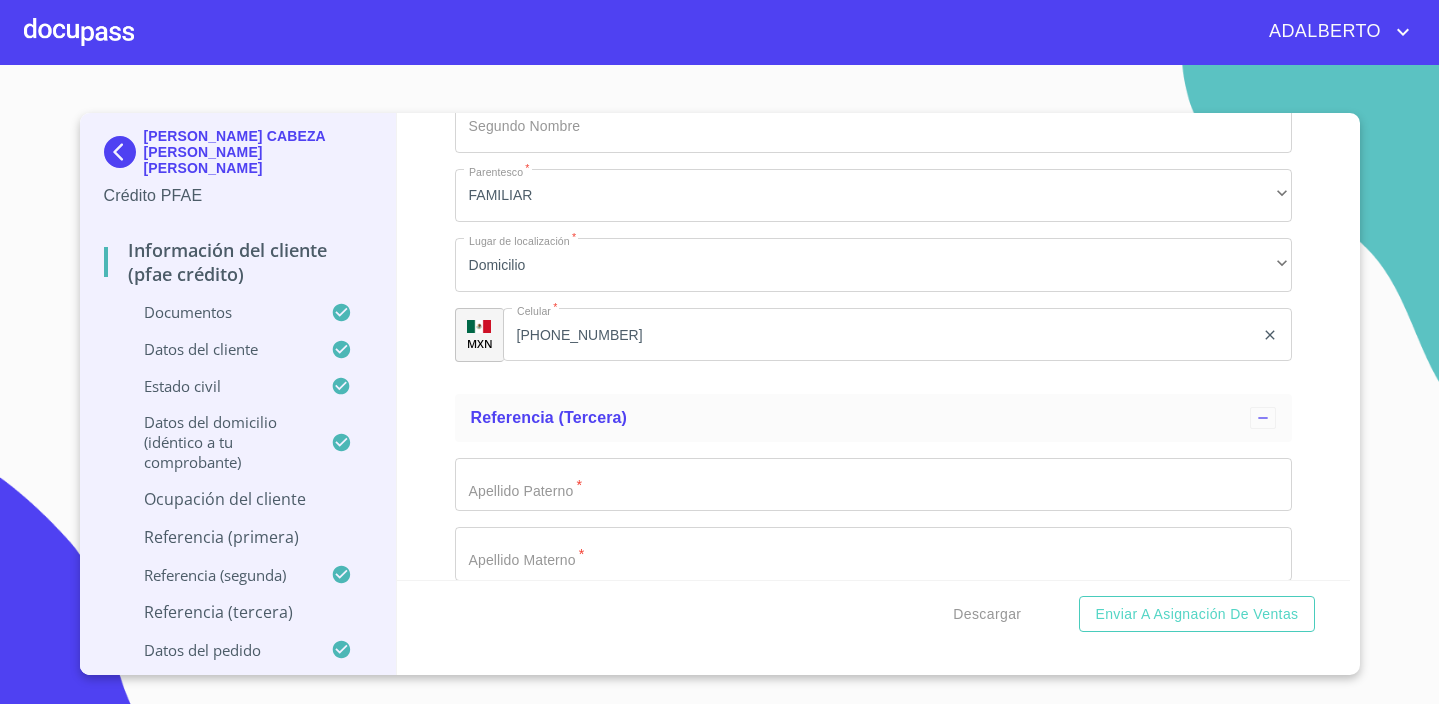 click on "Documento de identificación.   *" at bounding box center [850, -4732] 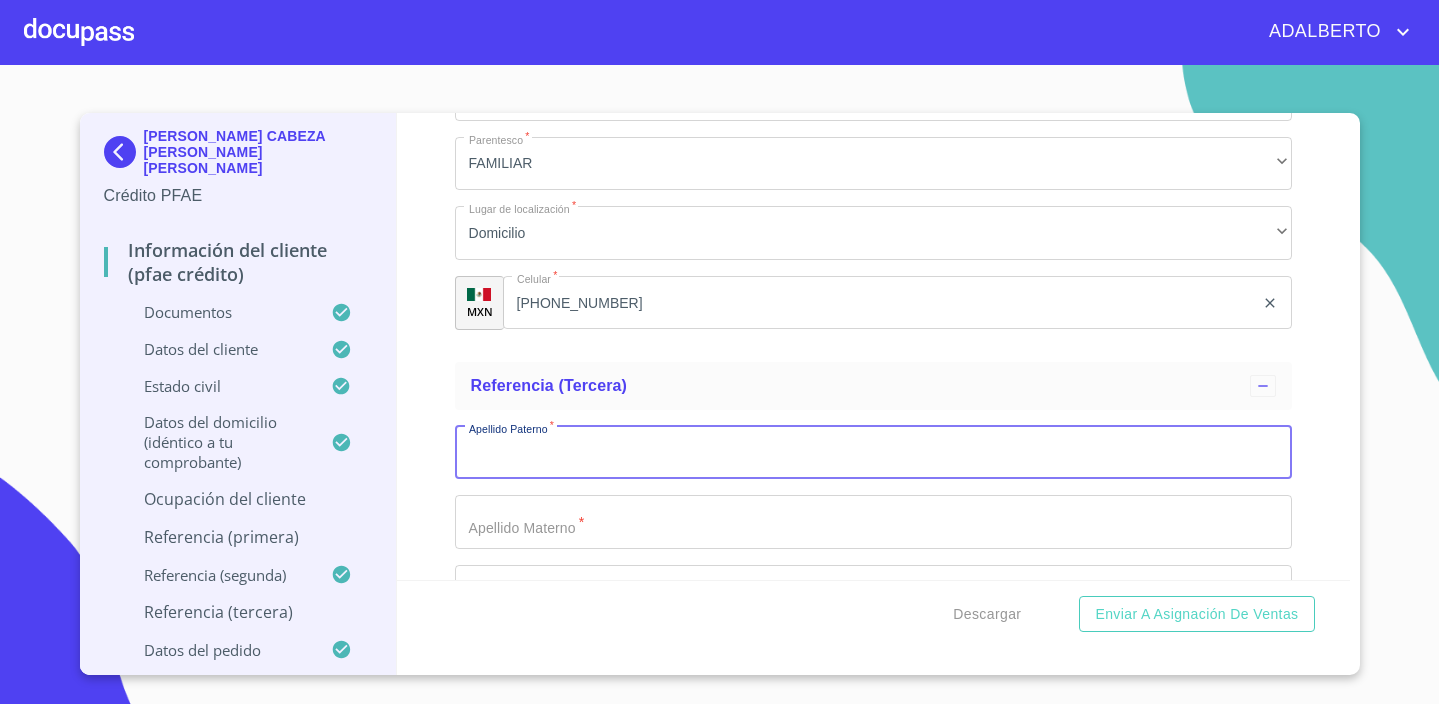 scroll, scrollTop: 11318, scrollLeft: 0, axis: vertical 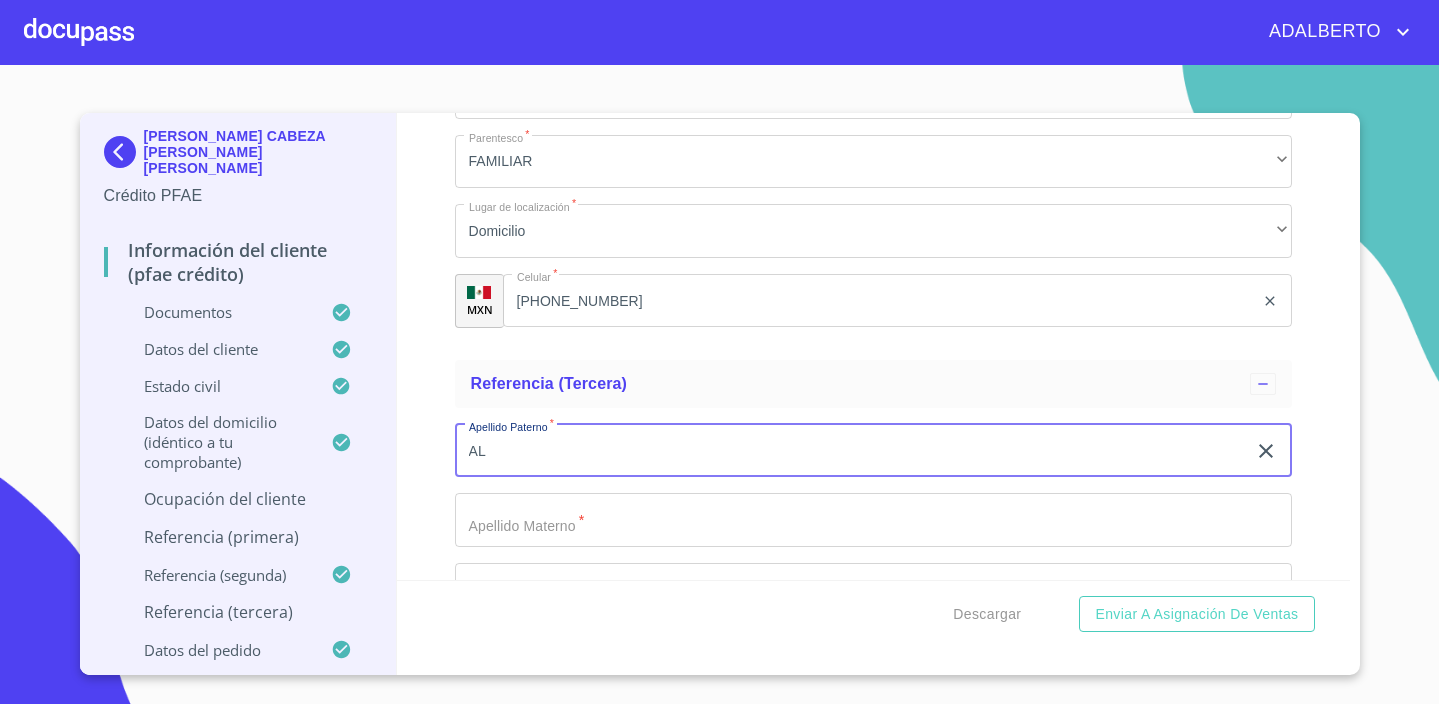 type on "A" 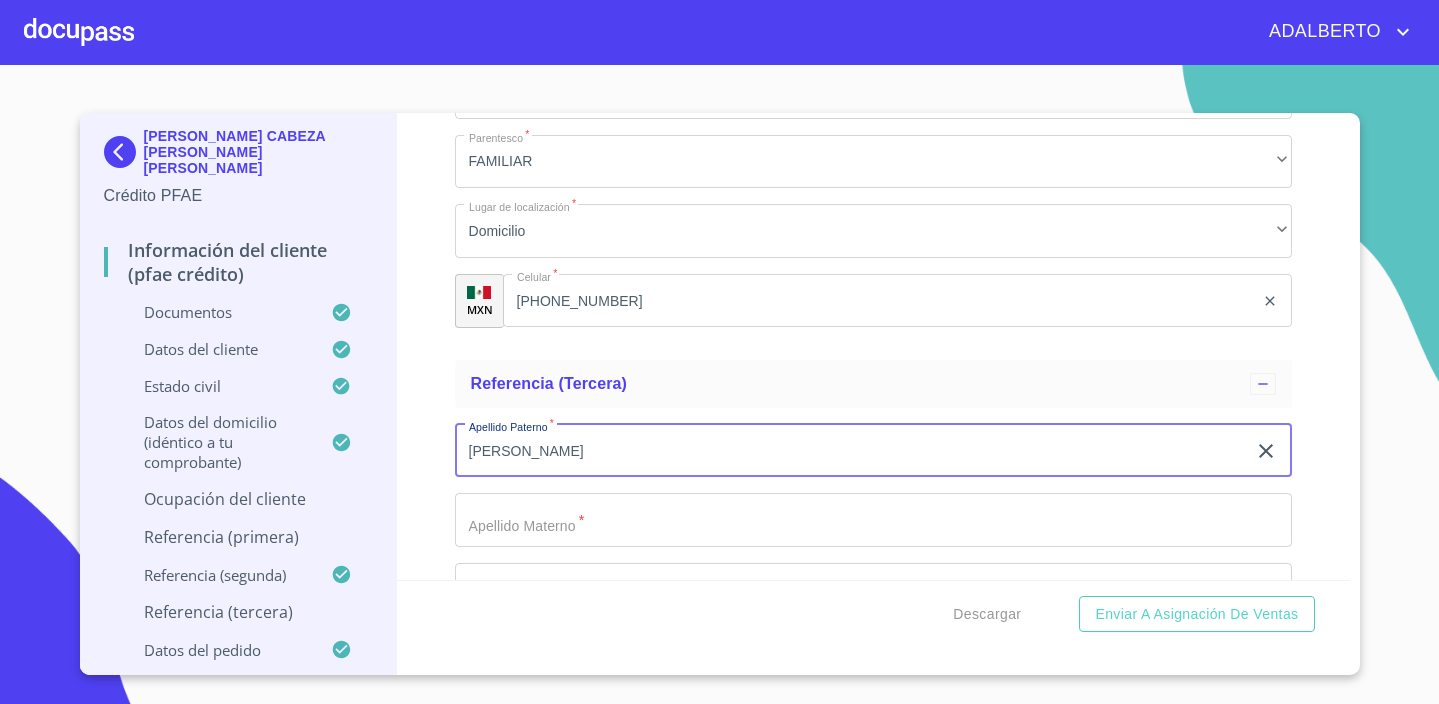 type on "[PERSON_NAME]" 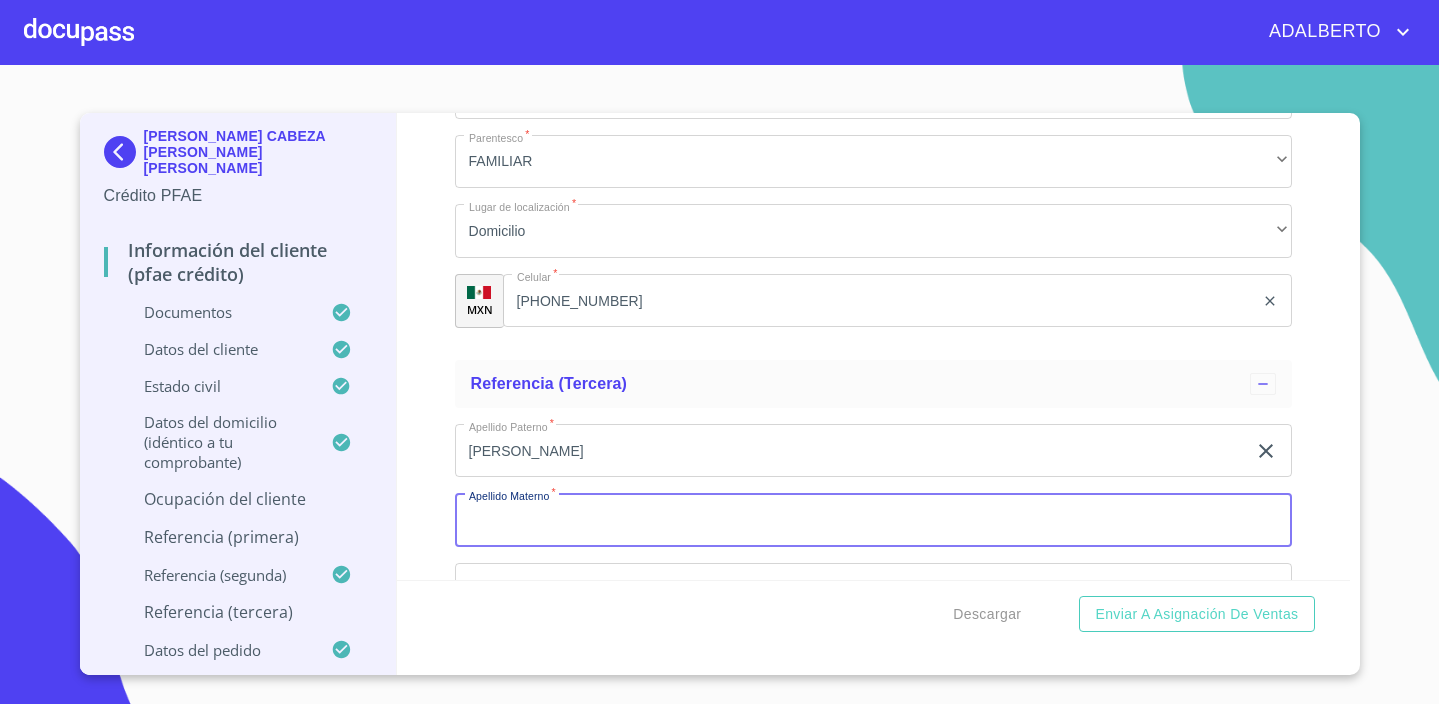 click on "Documento de identificación.   *" at bounding box center (873, 520) 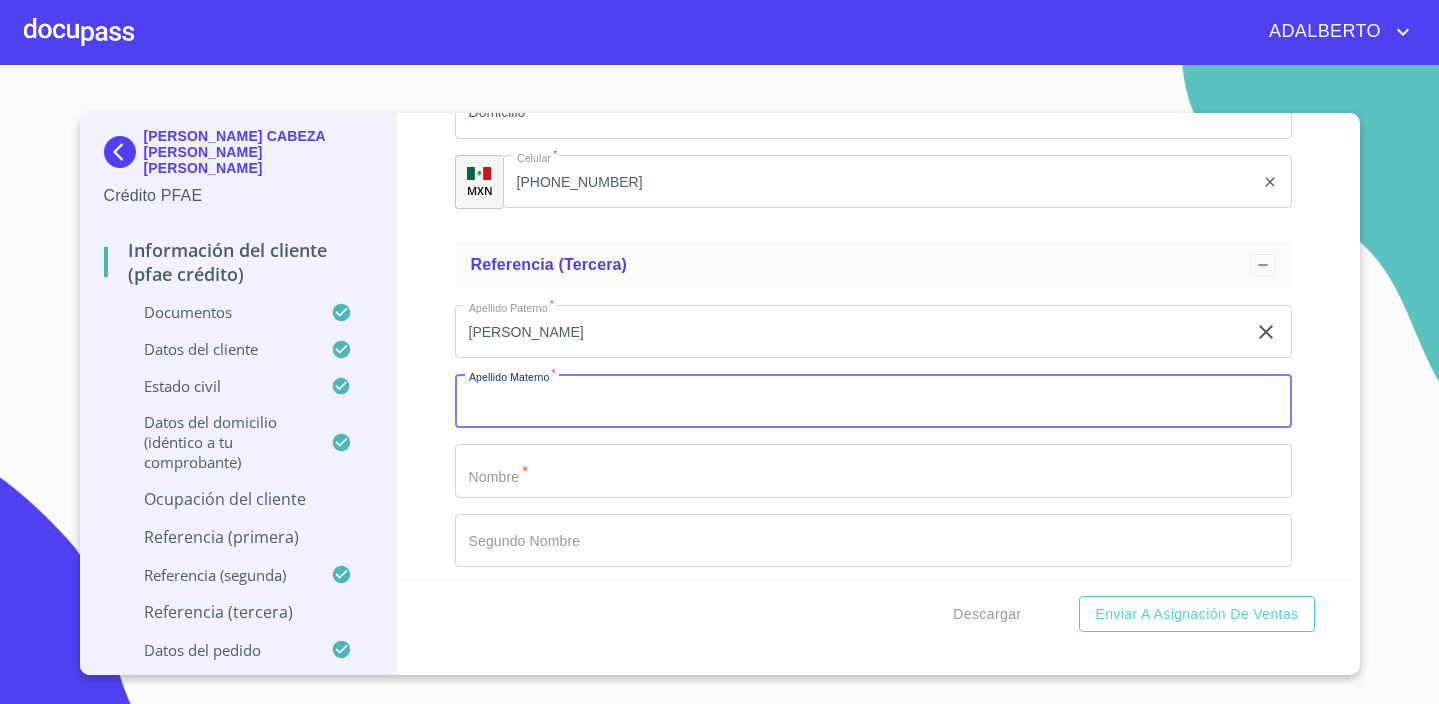 scroll, scrollTop: 11462, scrollLeft: 0, axis: vertical 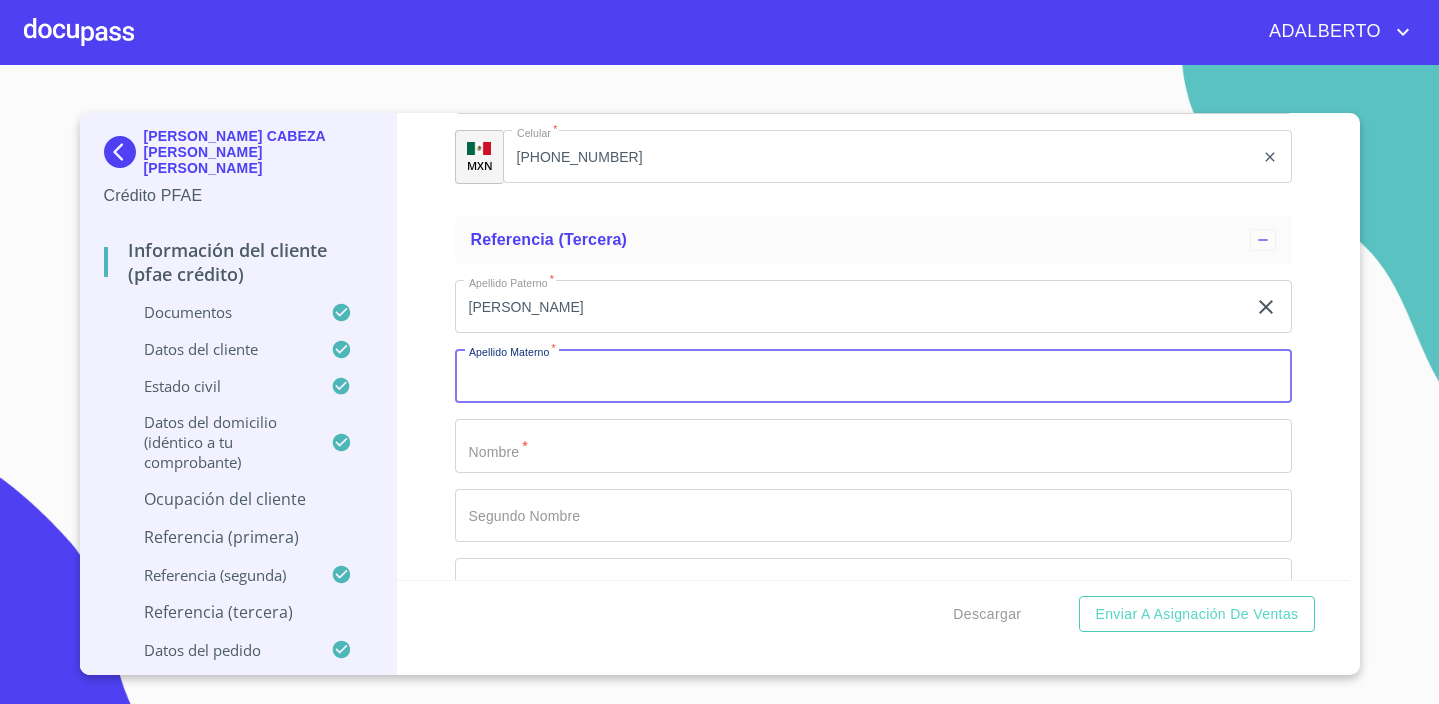 click on "Documento de identificación.   *" at bounding box center [850, -4910] 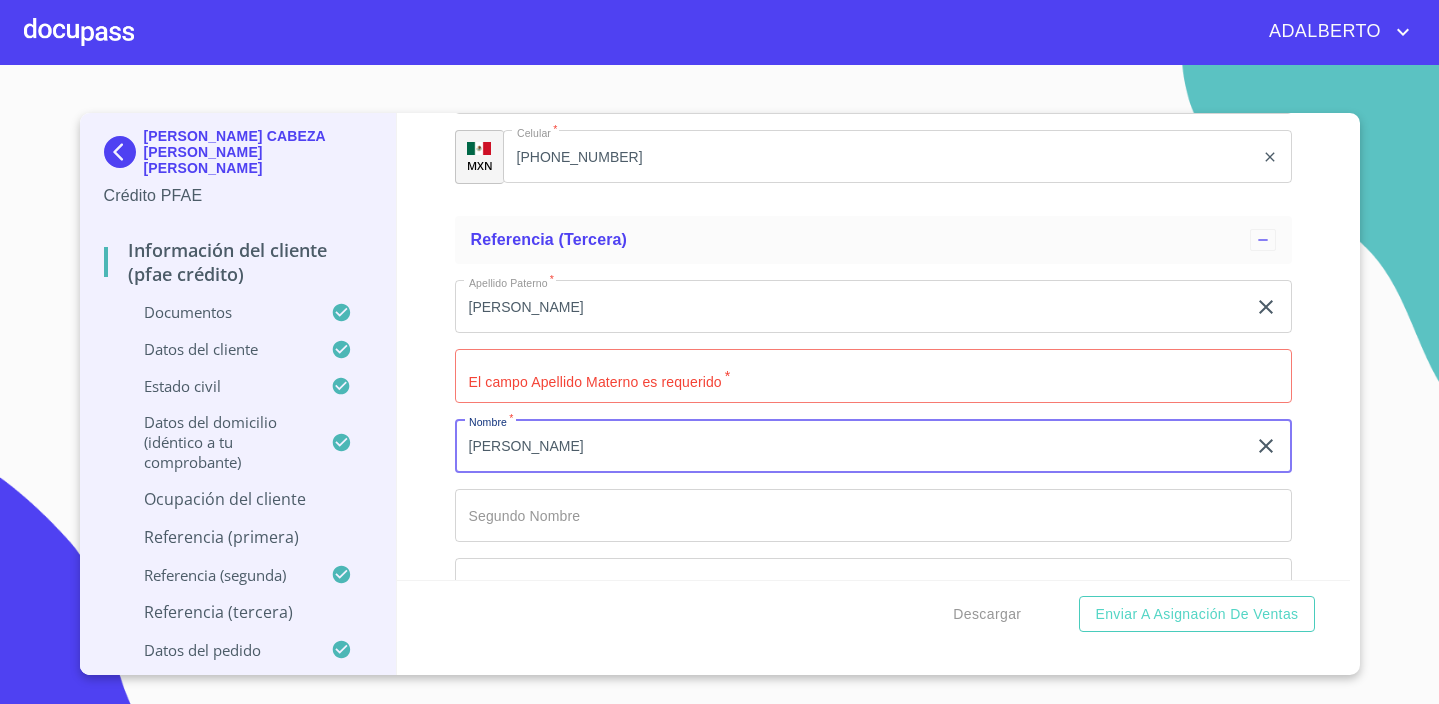 type on "[PERSON_NAME]" 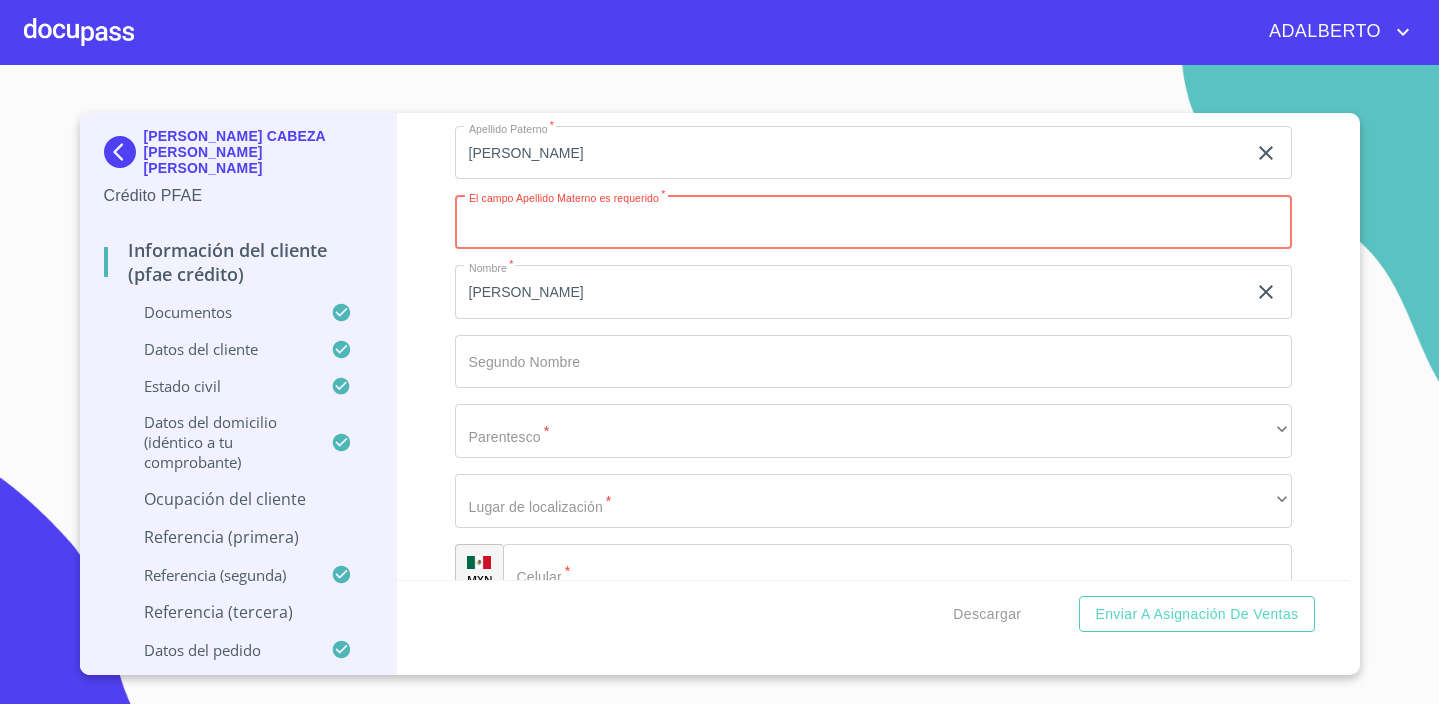 scroll, scrollTop: 11628, scrollLeft: 0, axis: vertical 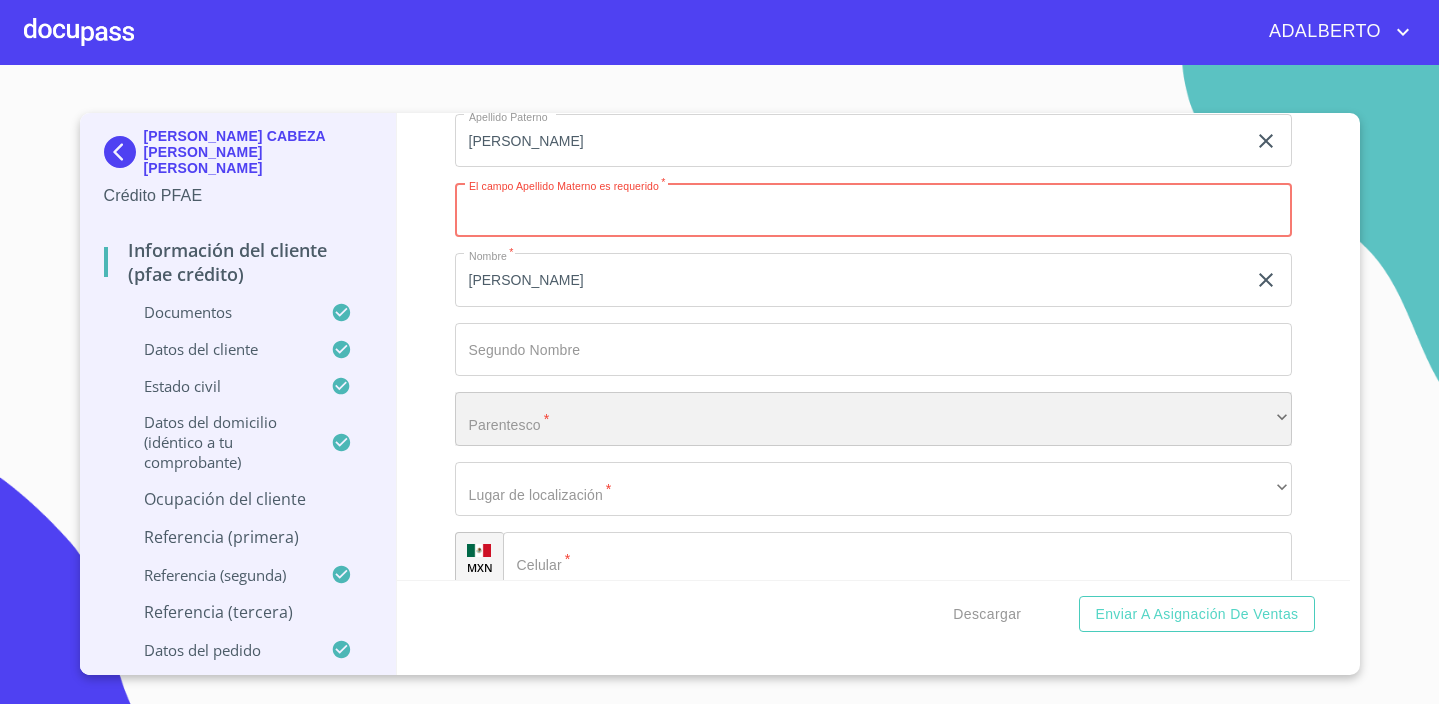 click on "​" at bounding box center [873, 419] 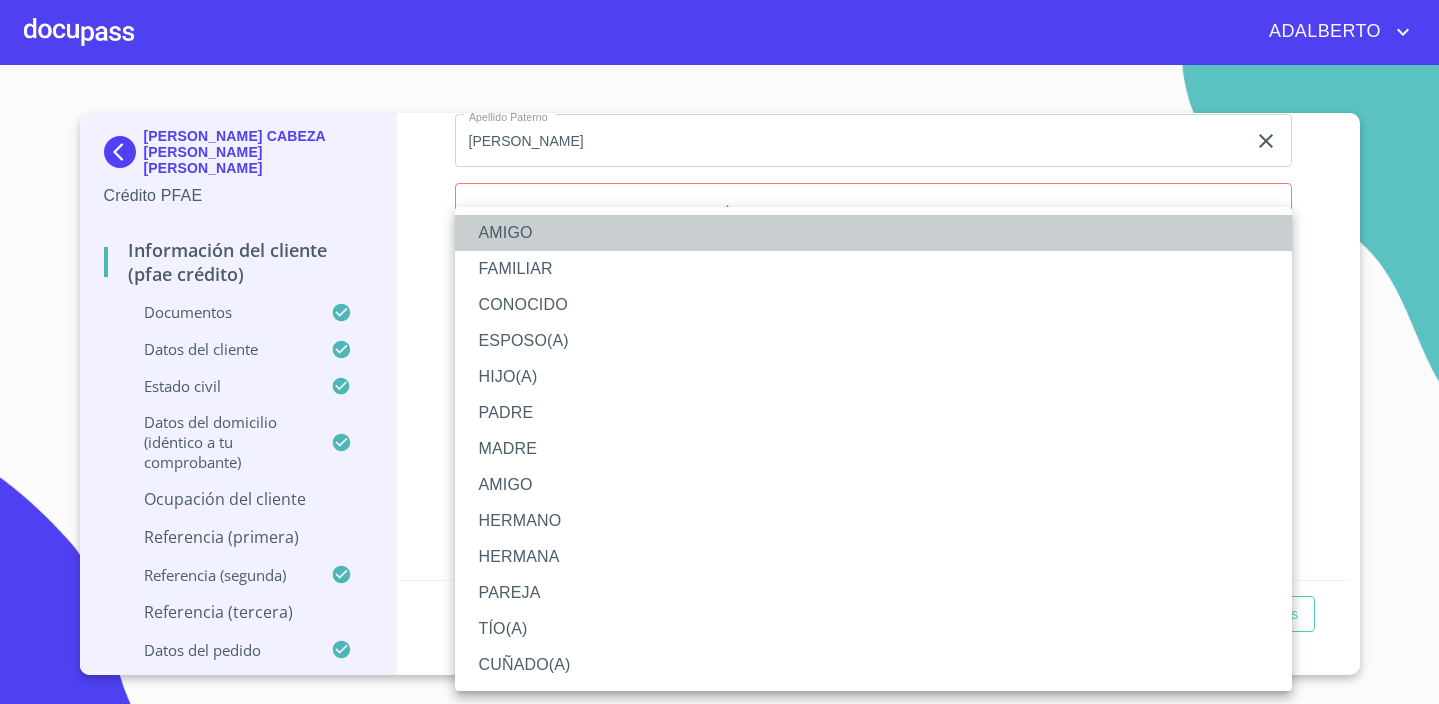 click on "AMIGO" at bounding box center (873, 233) 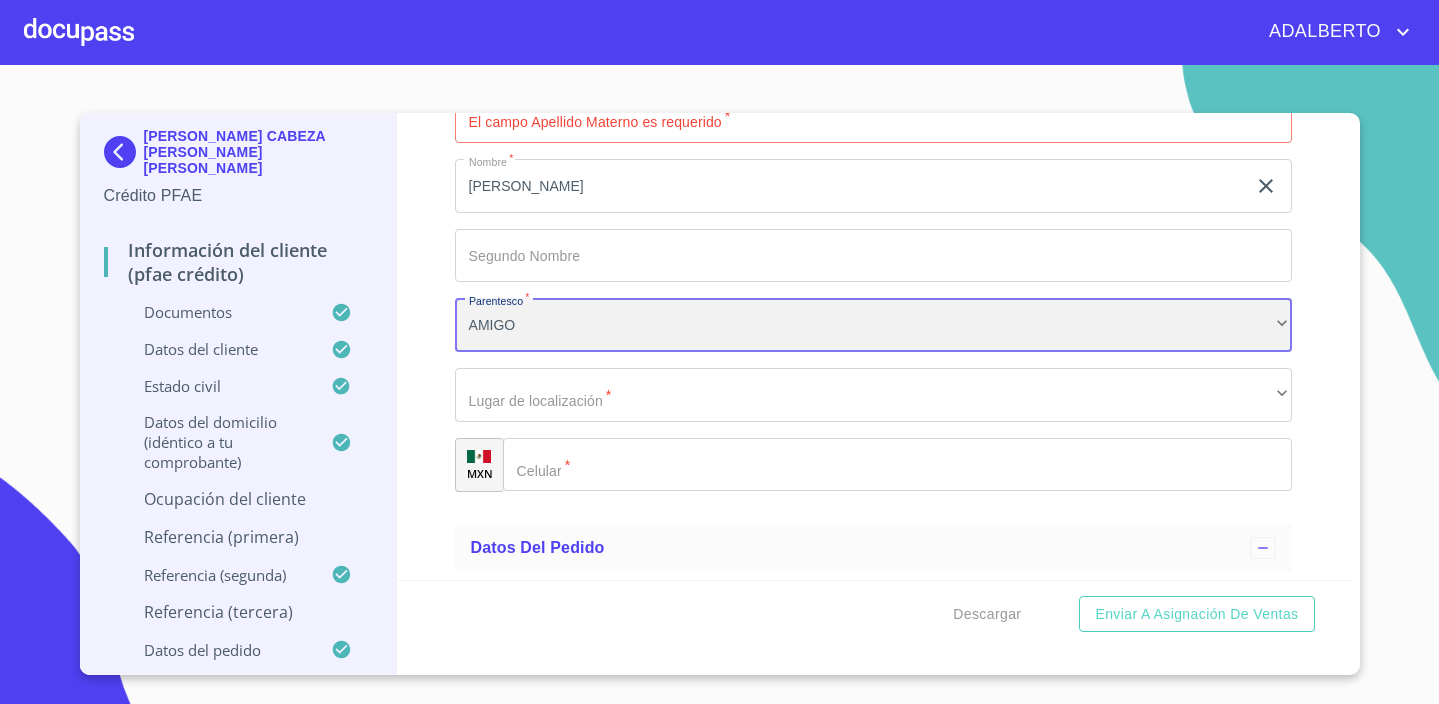 scroll, scrollTop: 11734, scrollLeft: 0, axis: vertical 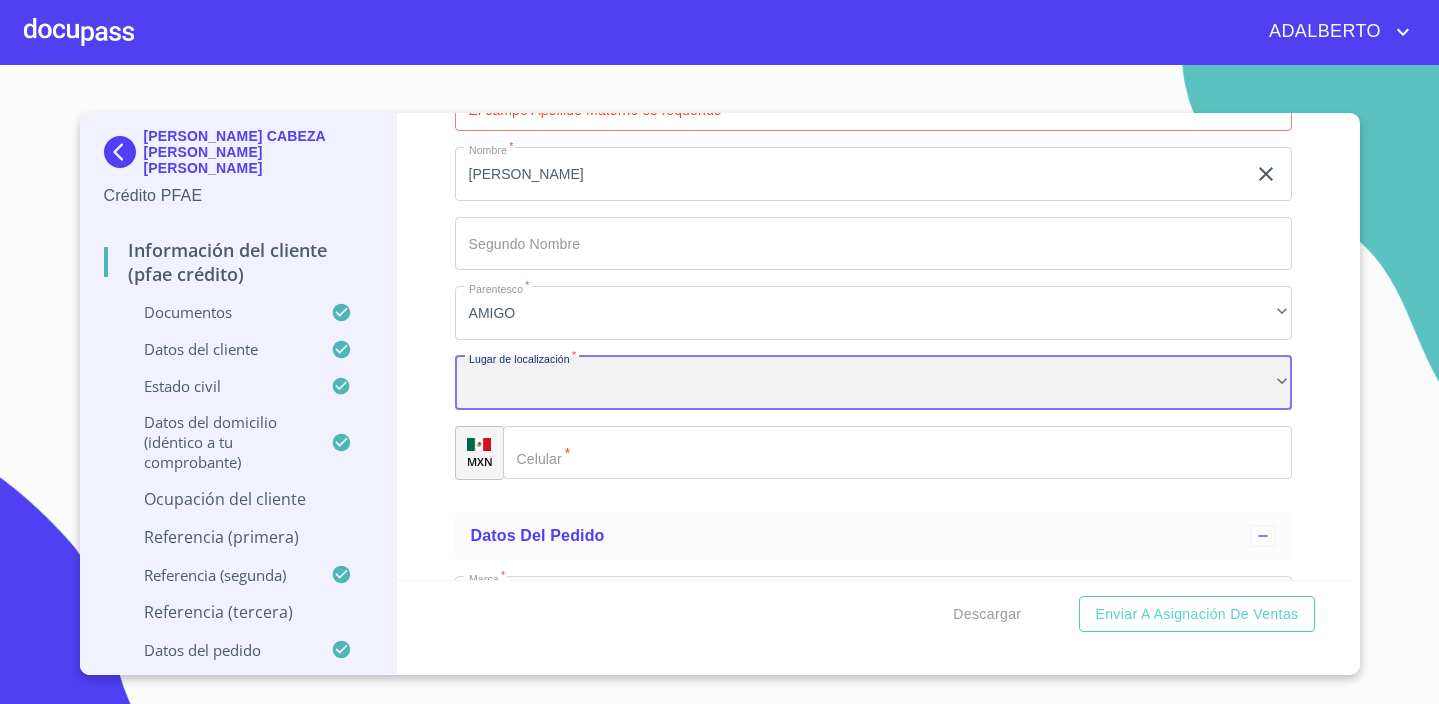 click on "​" at bounding box center (873, 383) 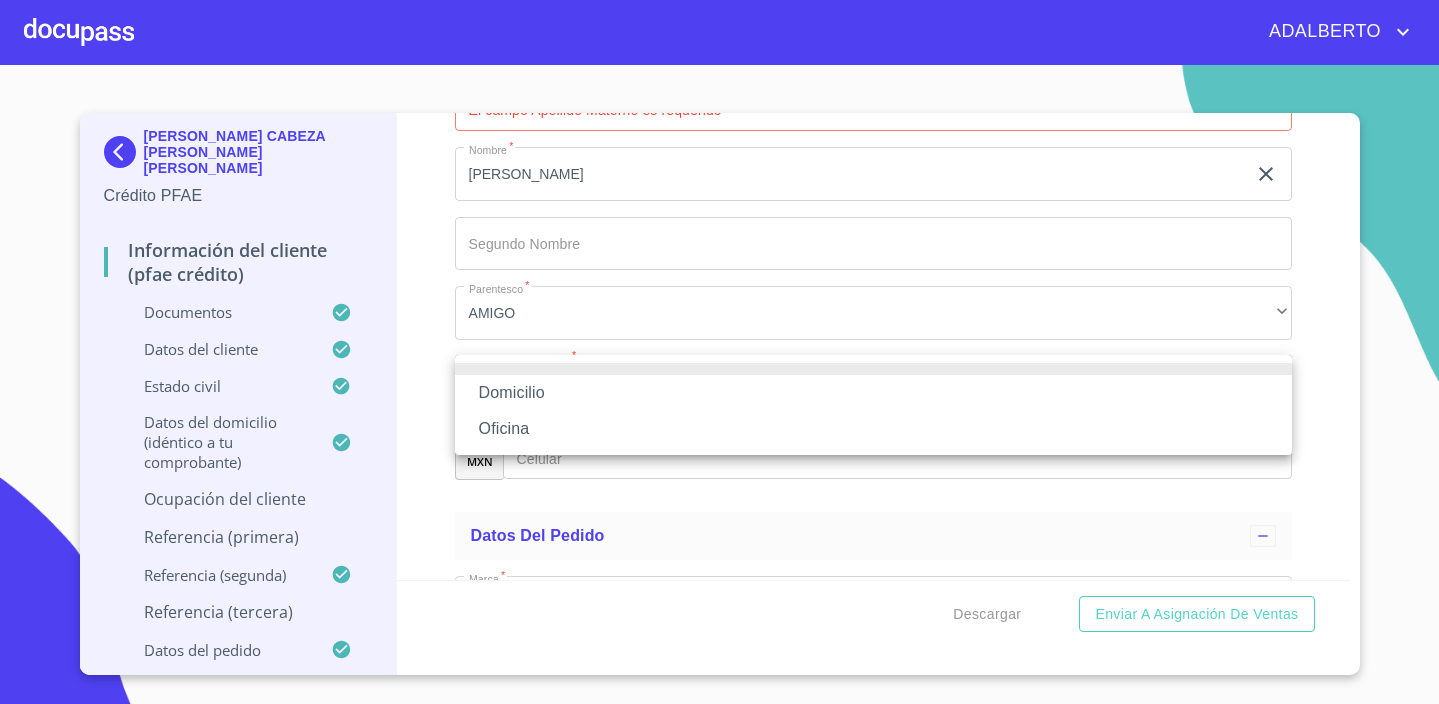 click on "Domicilio" at bounding box center [873, 393] 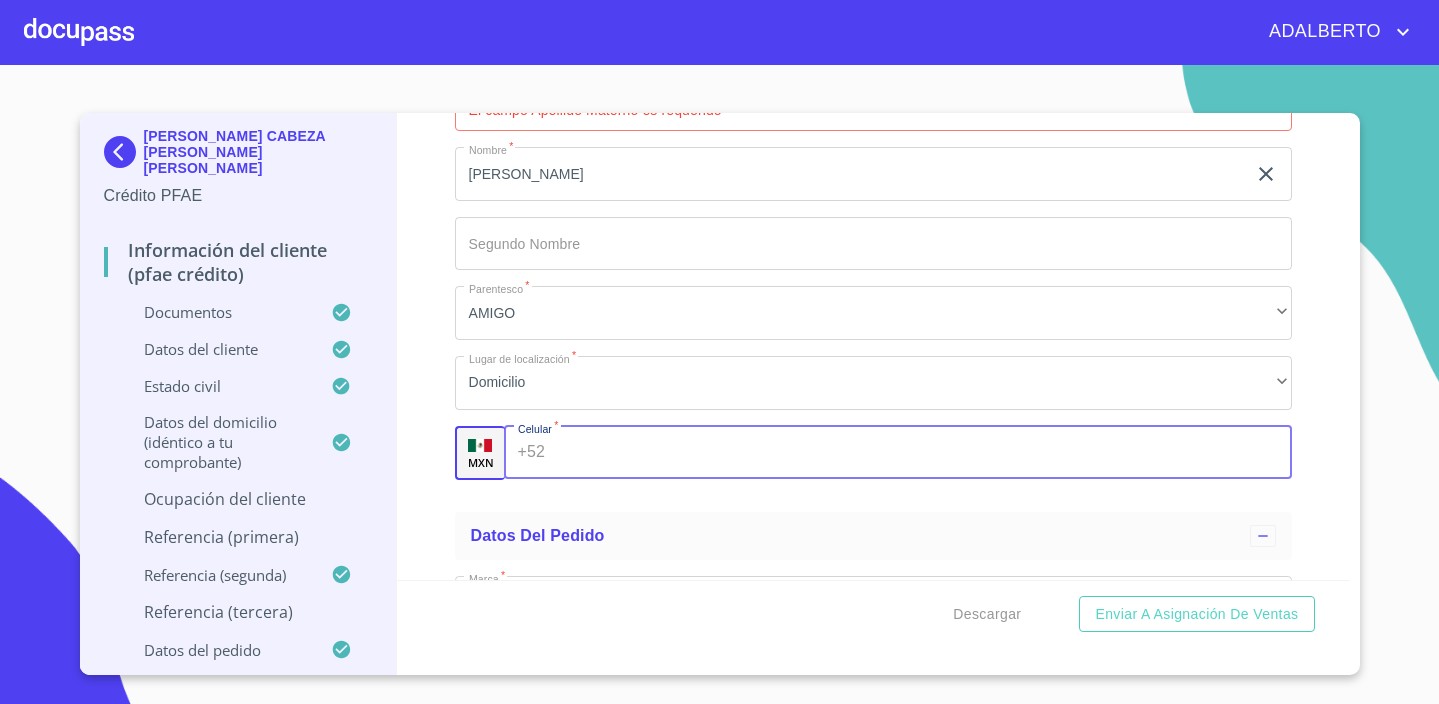 click on "Documento de identificación.   *" at bounding box center [922, 453] 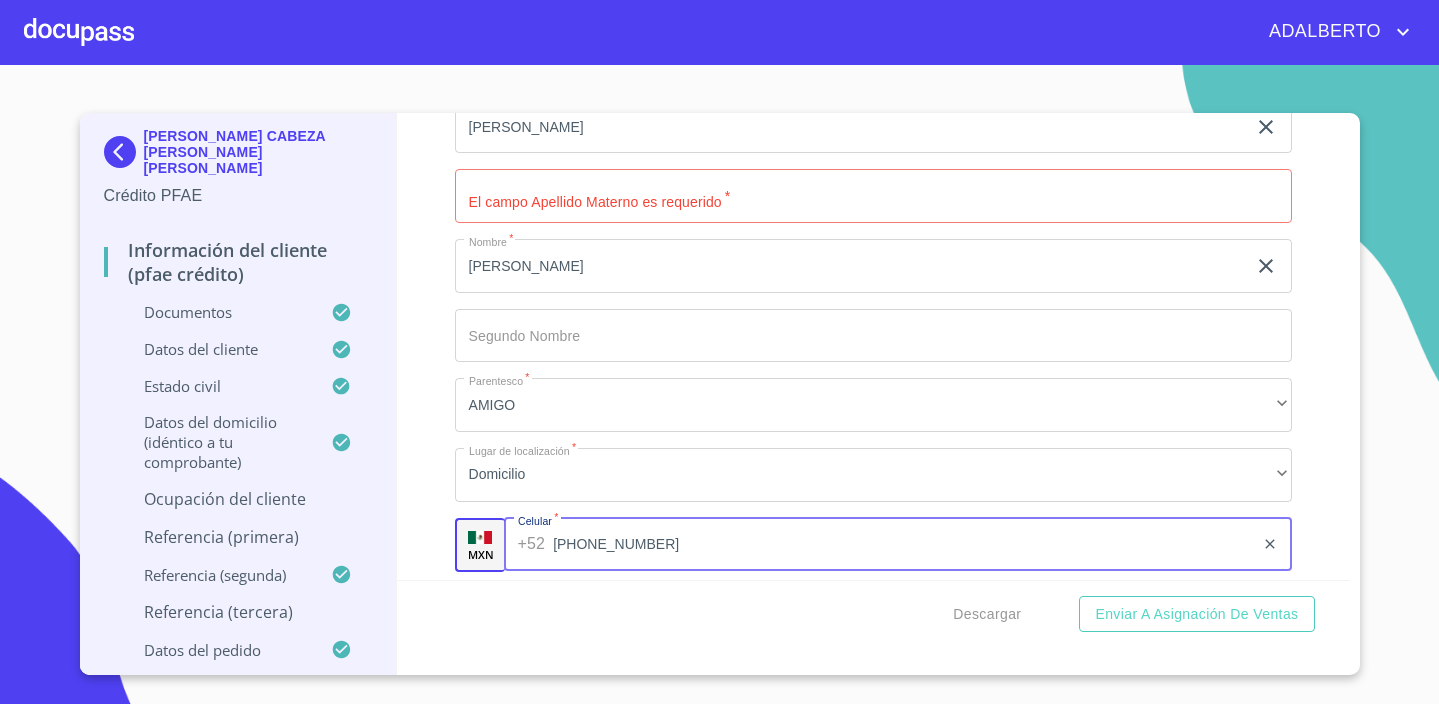 scroll, scrollTop: 11635, scrollLeft: 0, axis: vertical 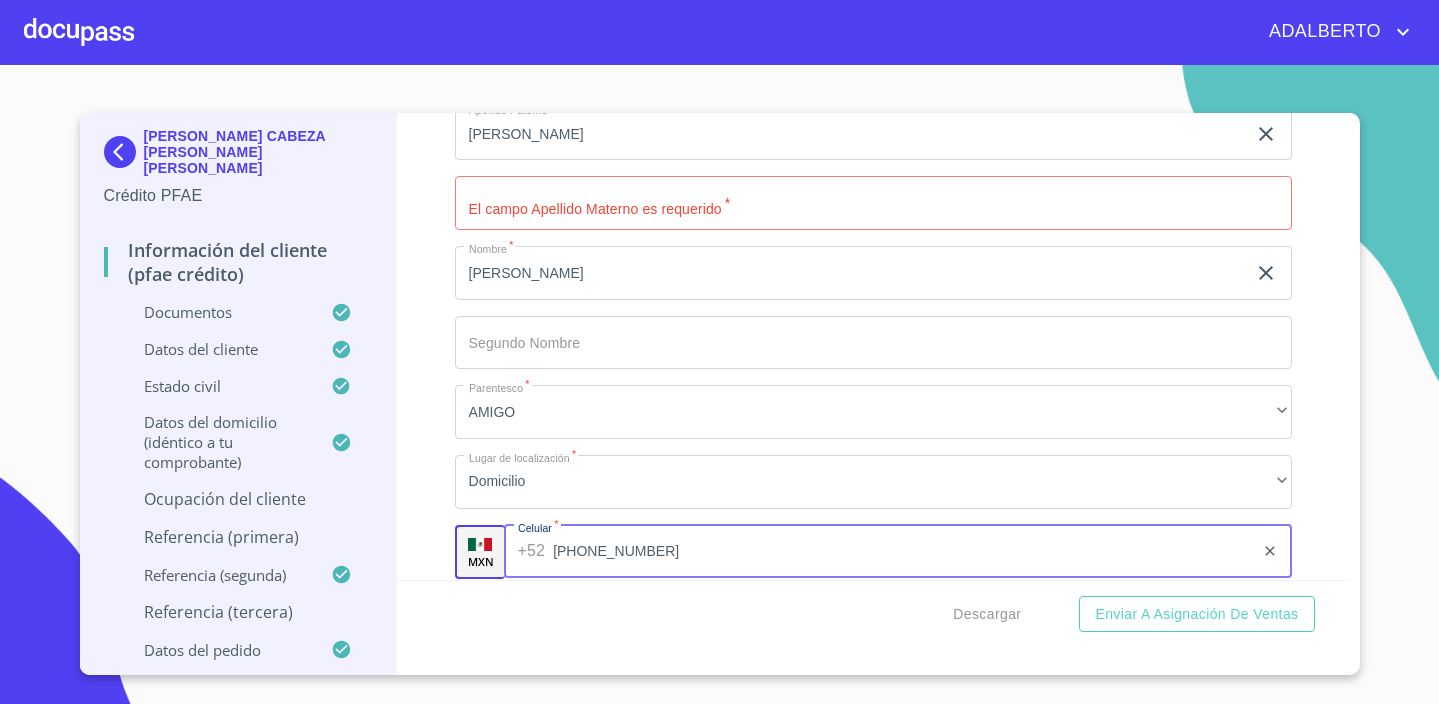 type on "[PHONE_NUMBER]" 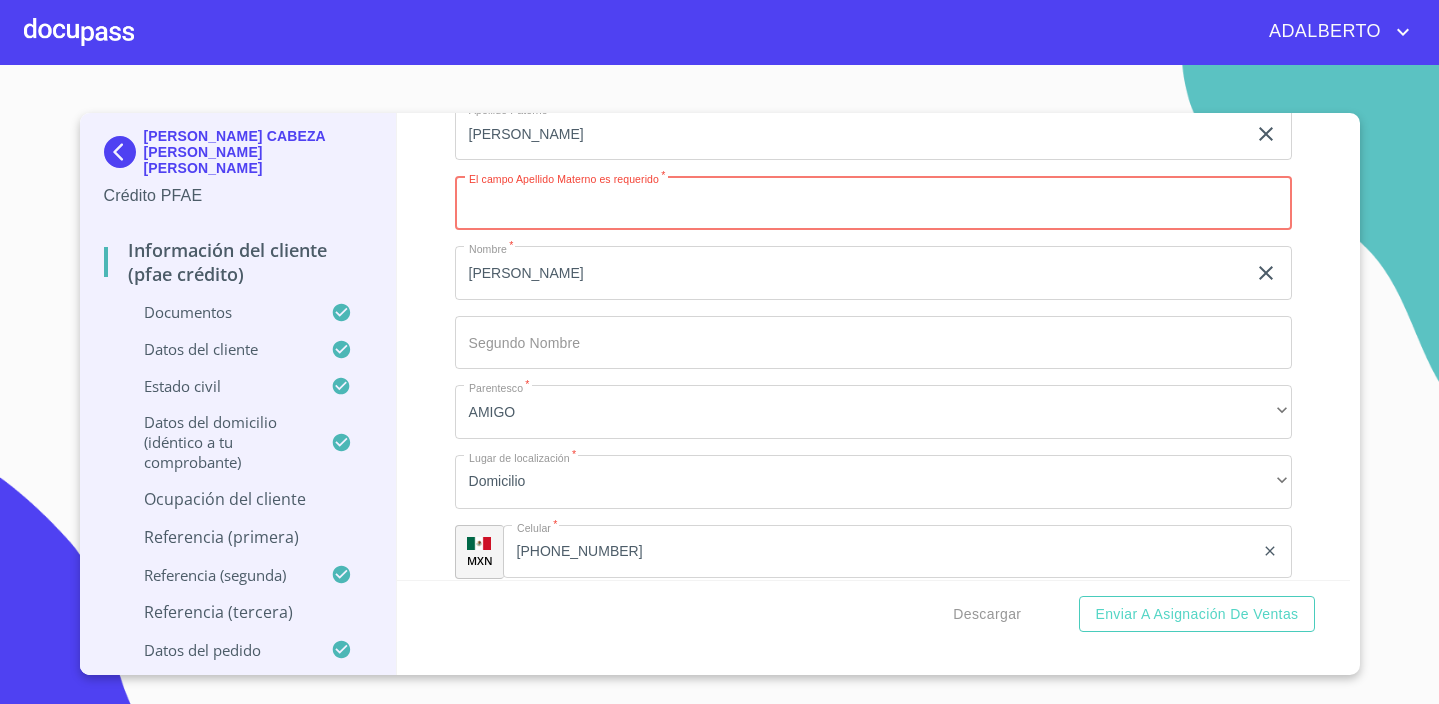 click on "Documento de identificación.   *" at bounding box center (873, 203) 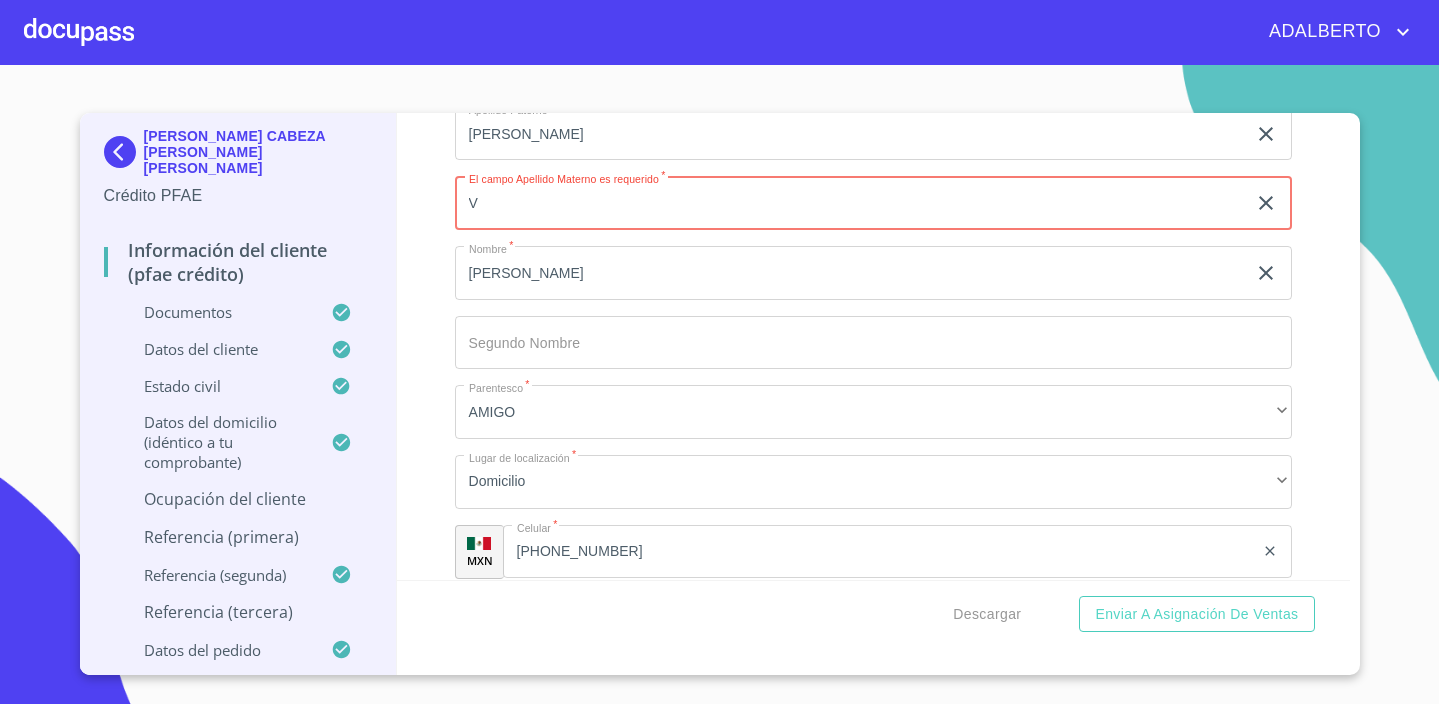 type on "V" 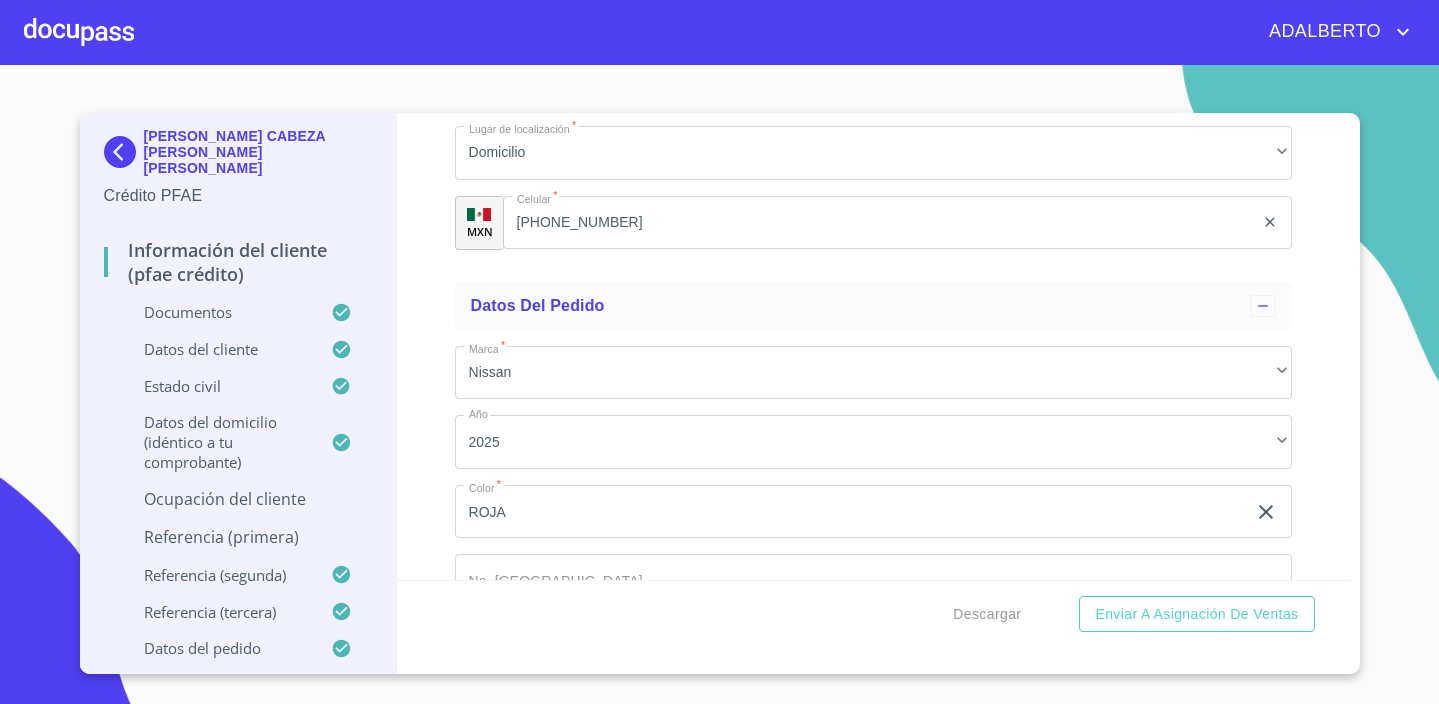 scroll, scrollTop: 12082, scrollLeft: 0, axis: vertical 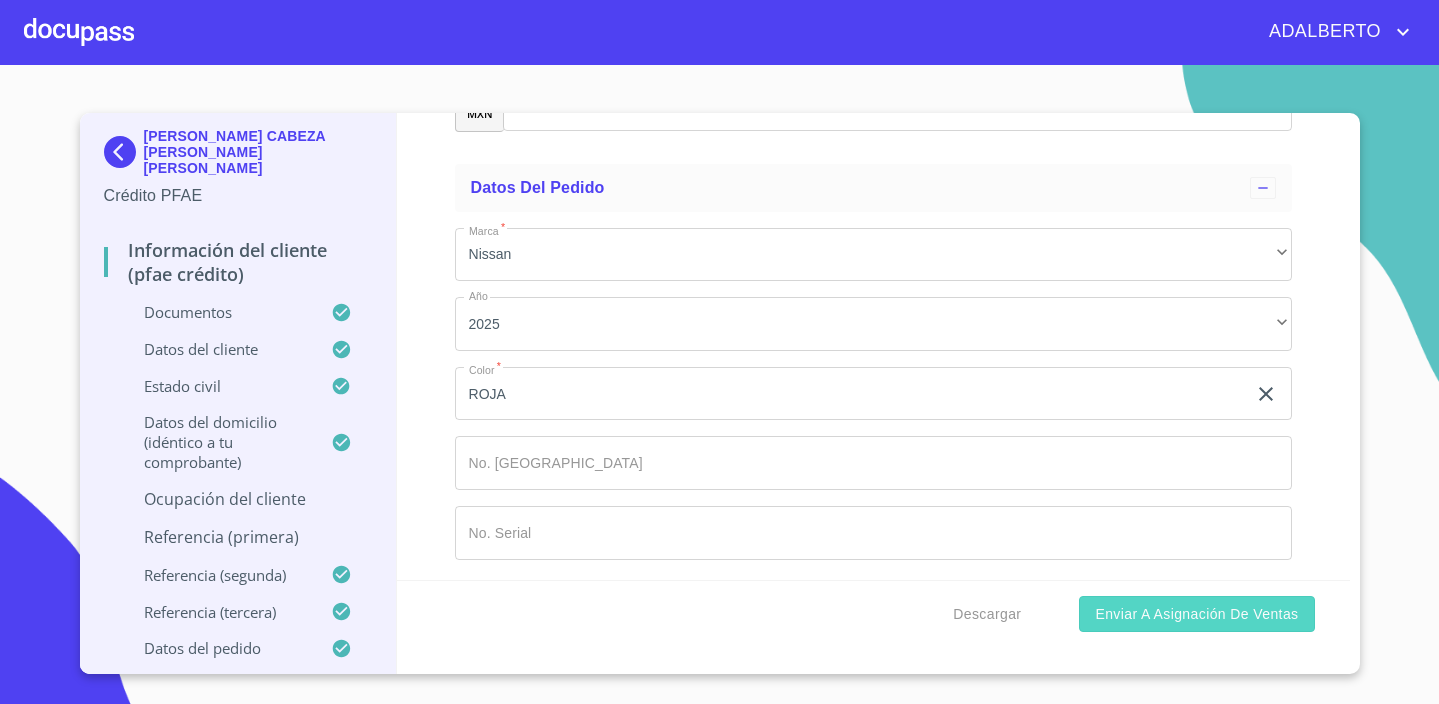 click on "Enviar a Asignación de Ventas" at bounding box center (1196, 614) 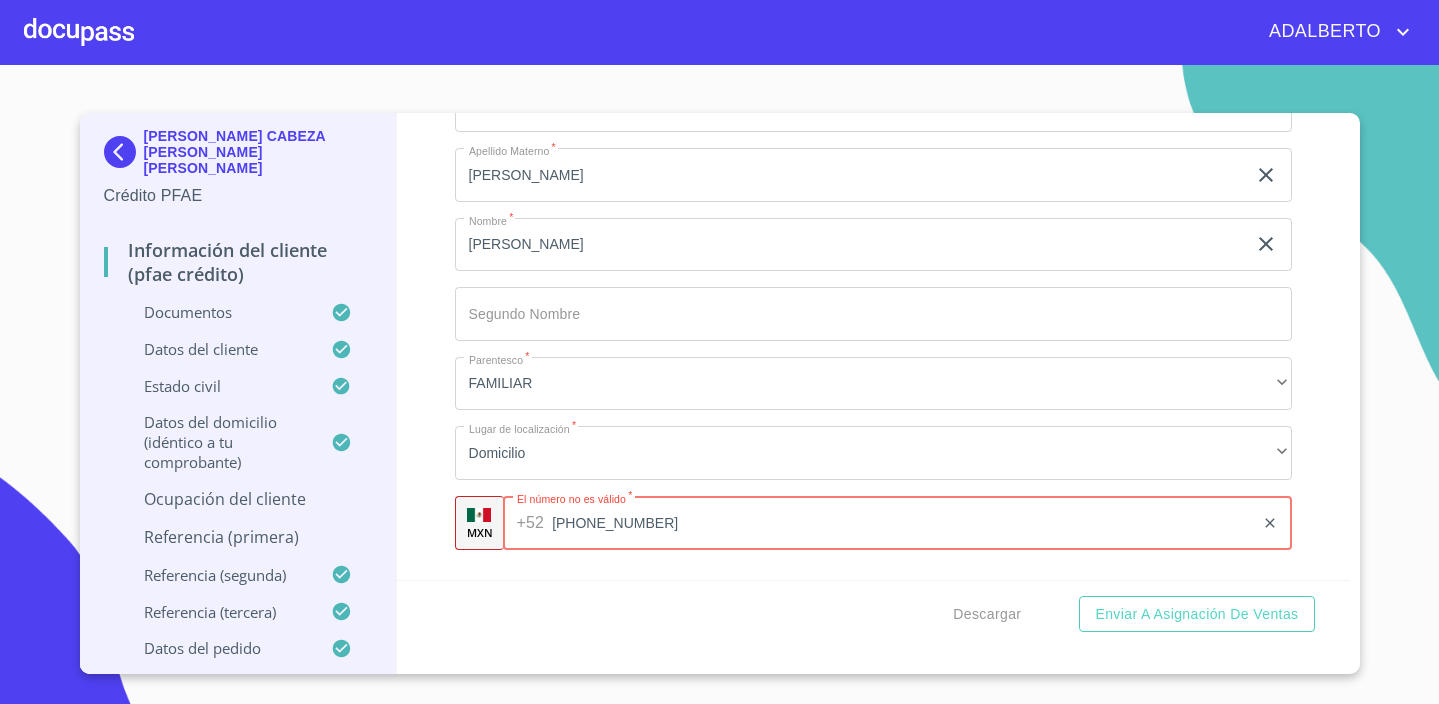 scroll, scrollTop: 10519, scrollLeft: 0, axis: vertical 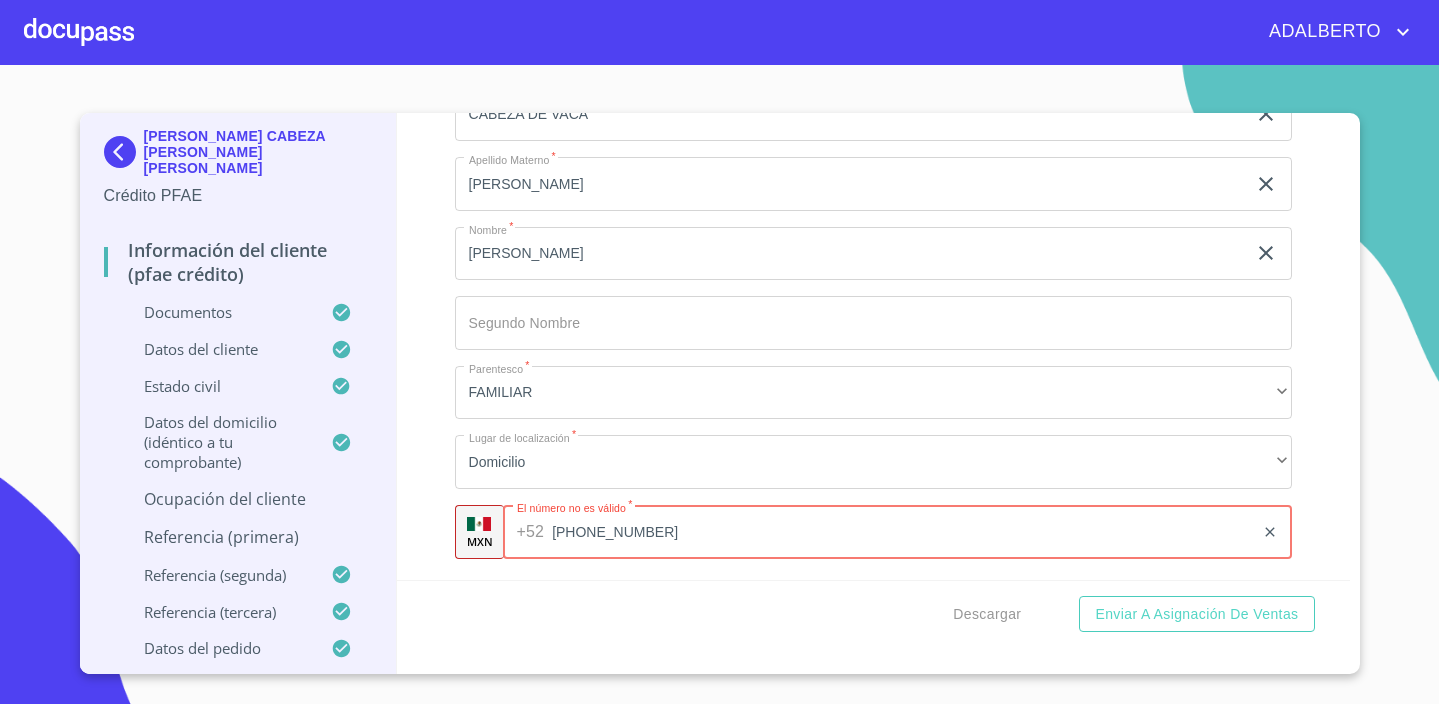click on "[PHONE_NUMBER]" at bounding box center (903, 532) 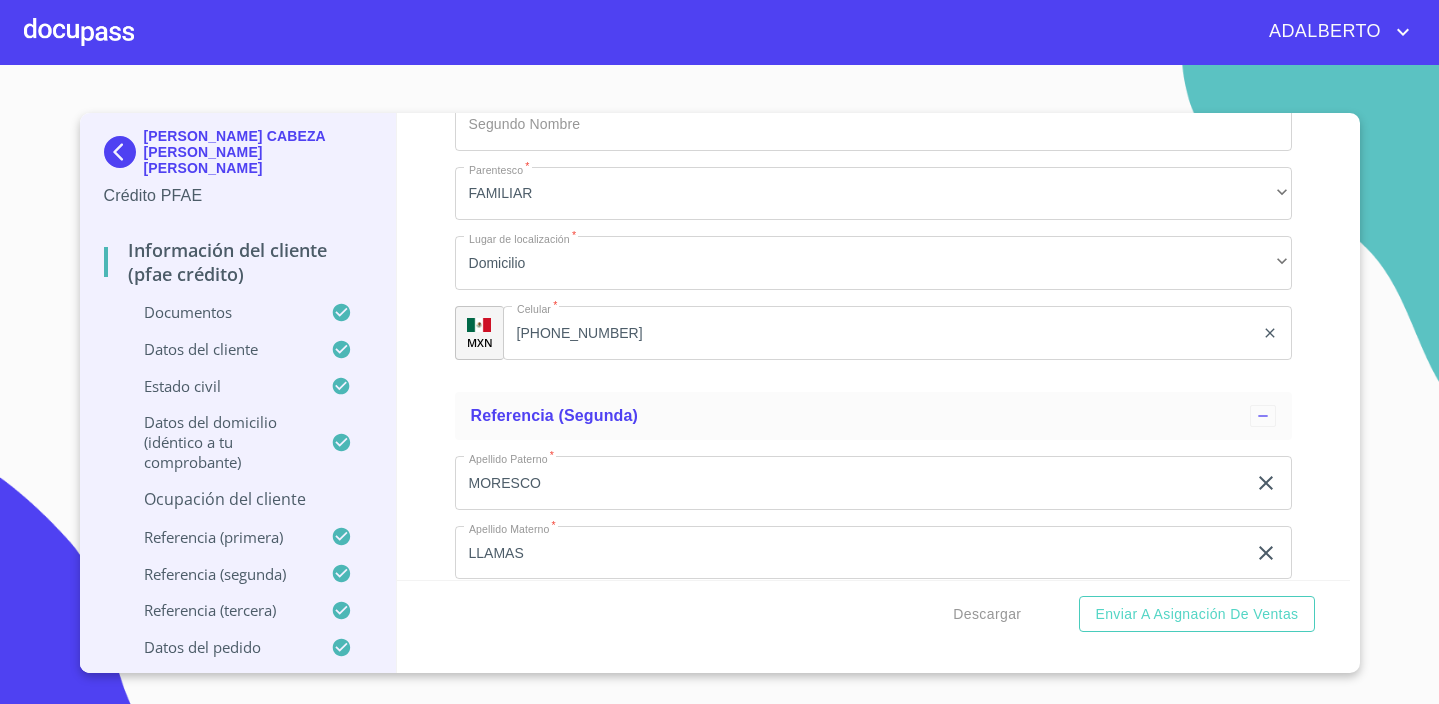 scroll, scrollTop: 10743, scrollLeft: 0, axis: vertical 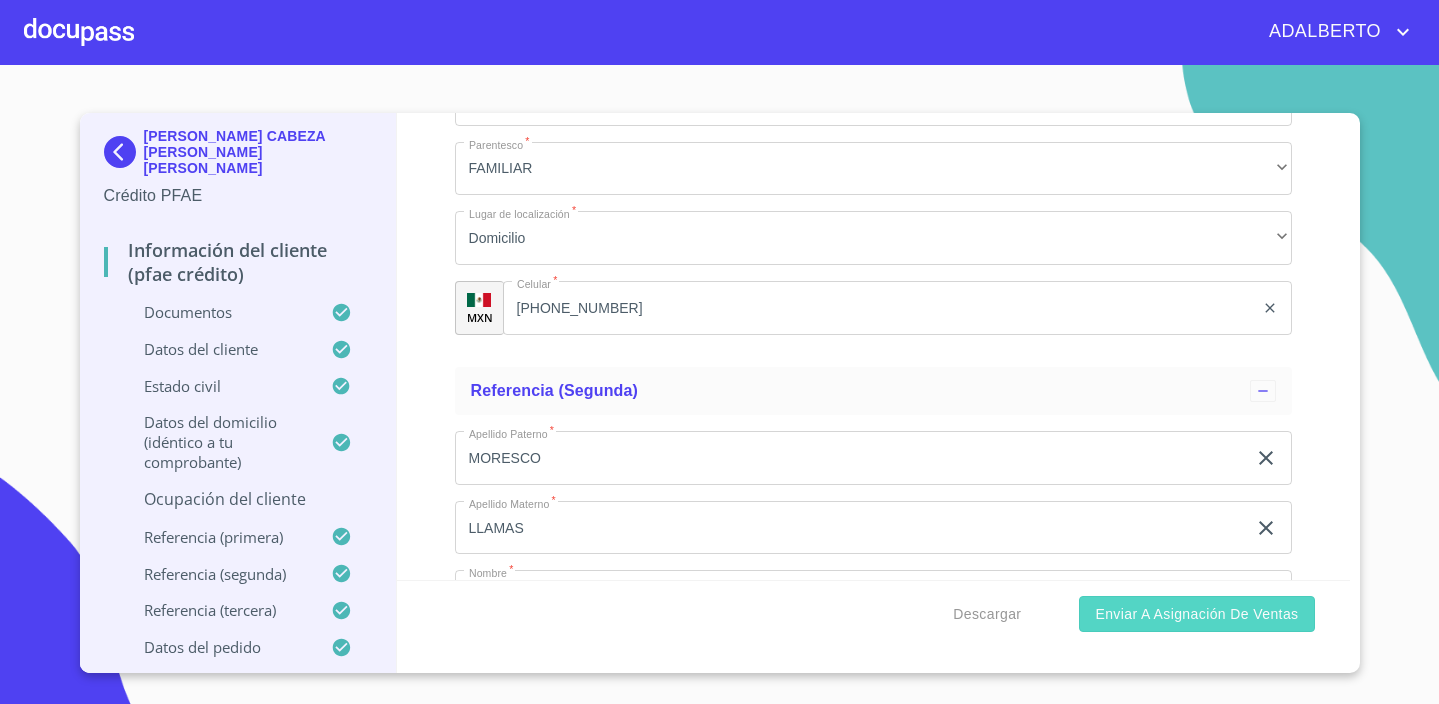 click on "Enviar a Asignación de Ventas" at bounding box center [1196, 614] 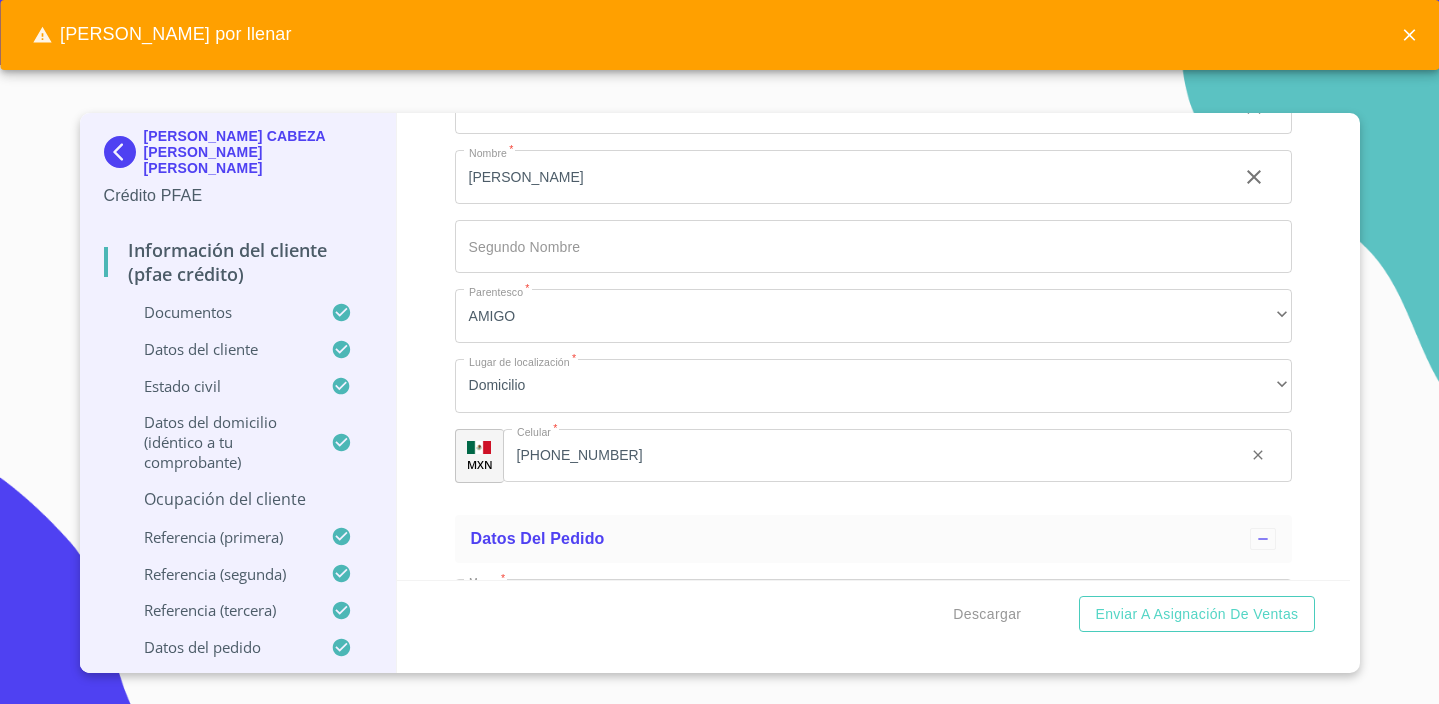 scroll, scrollTop: 12082, scrollLeft: 0, axis: vertical 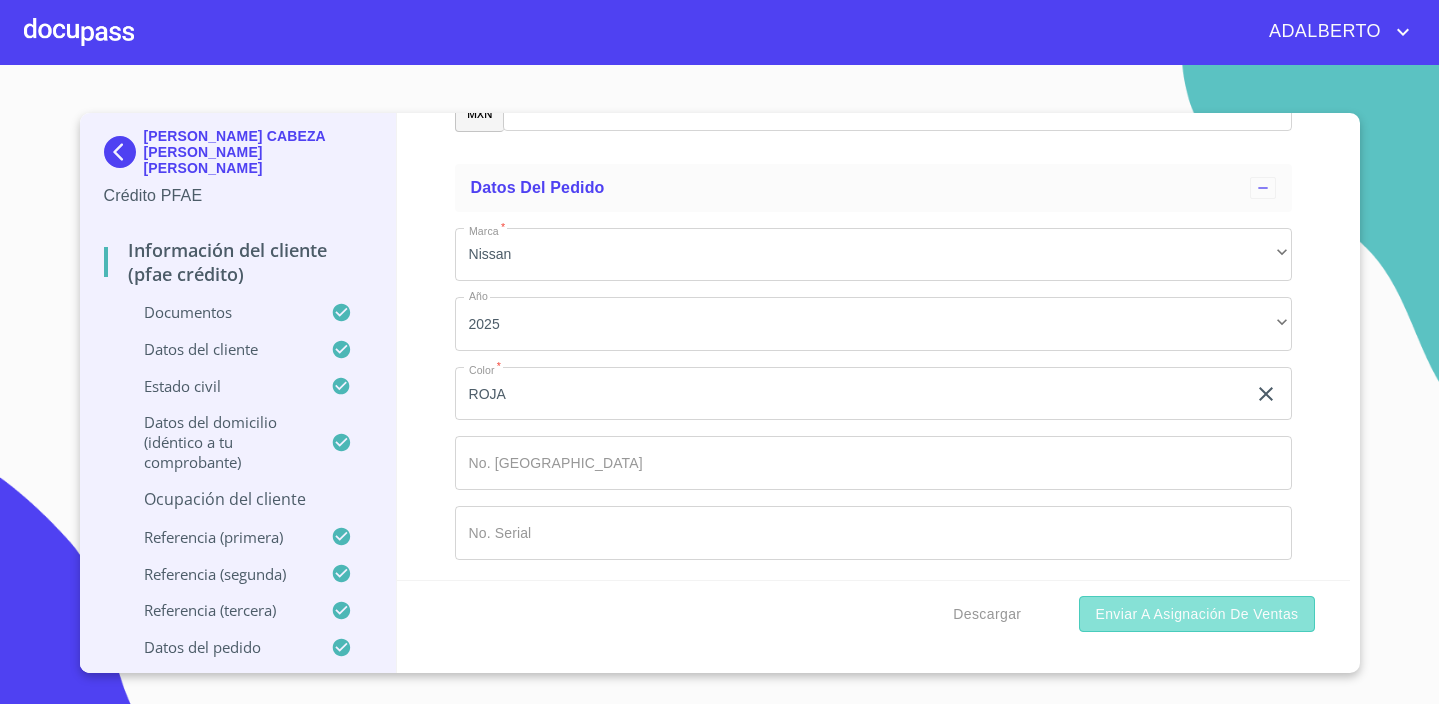 click on "Enviar a Asignación de Ventas" at bounding box center [1196, 614] 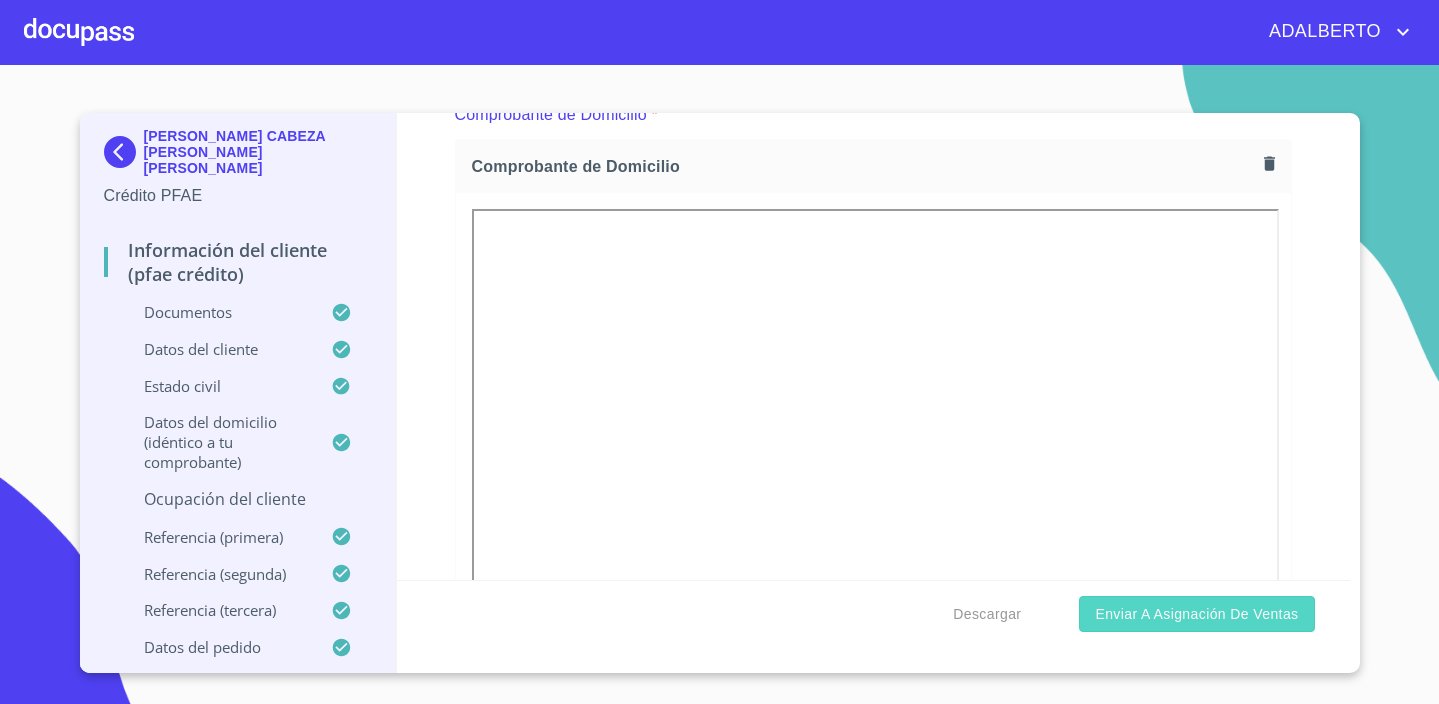 scroll, scrollTop: 1004, scrollLeft: 0, axis: vertical 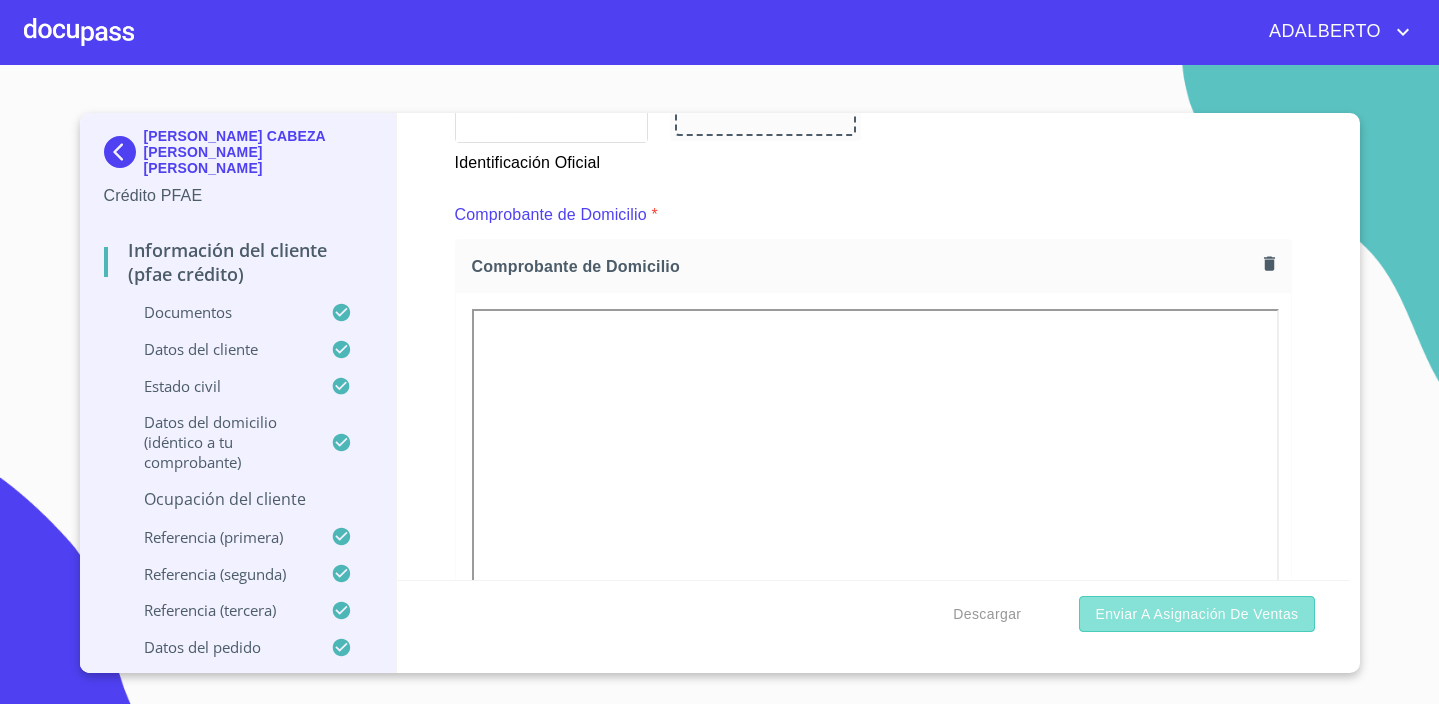 click on "Enviar a Asignación de Ventas" at bounding box center [1196, 614] 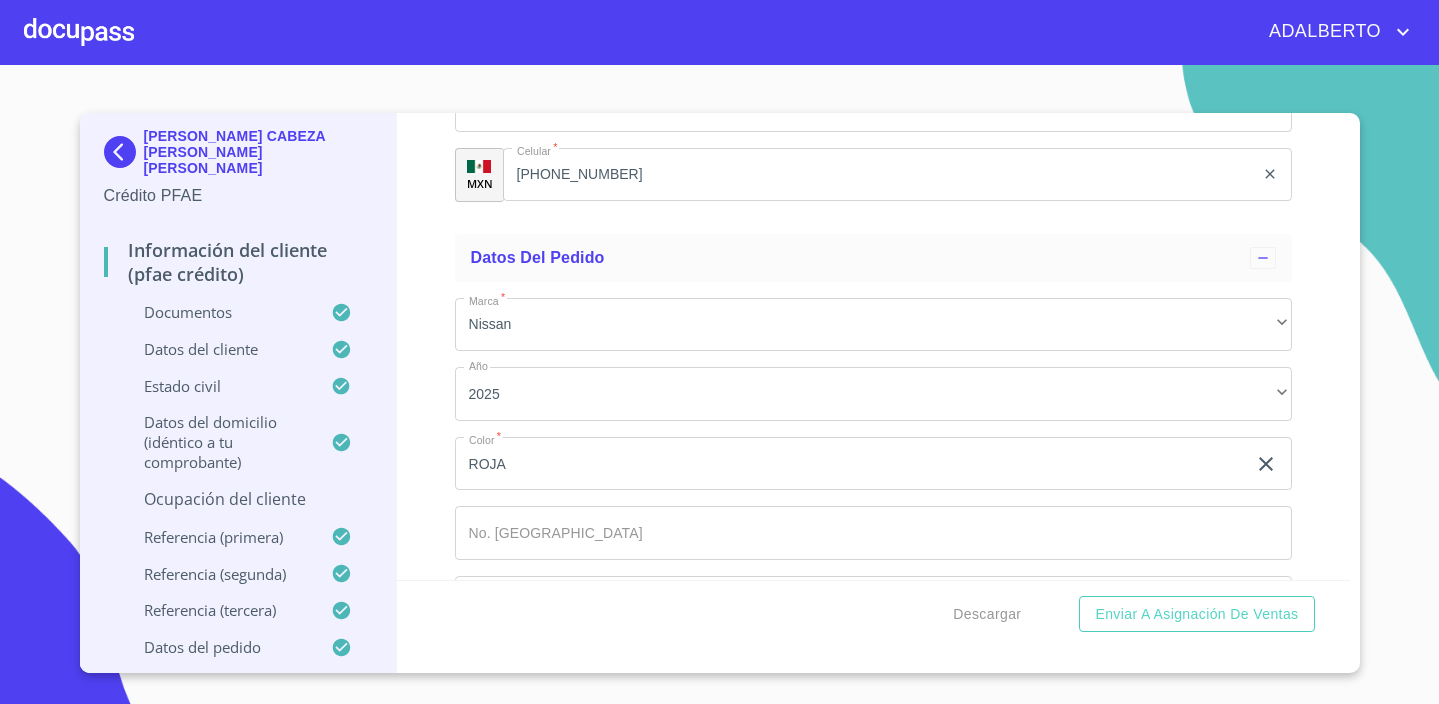 scroll, scrollTop: 12082, scrollLeft: 0, axis: vertical 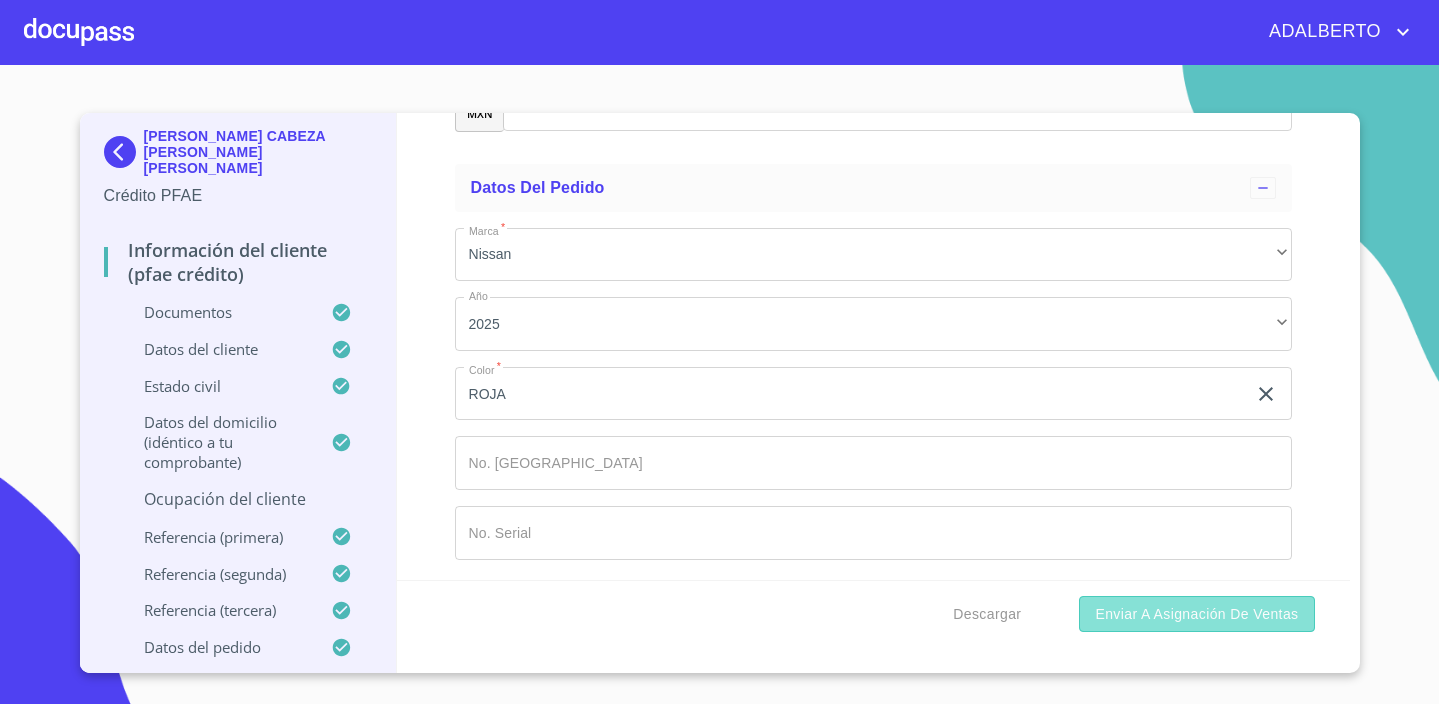 click on "Enviar a Asignación de Ventas" at bounding box center (1196, 614) 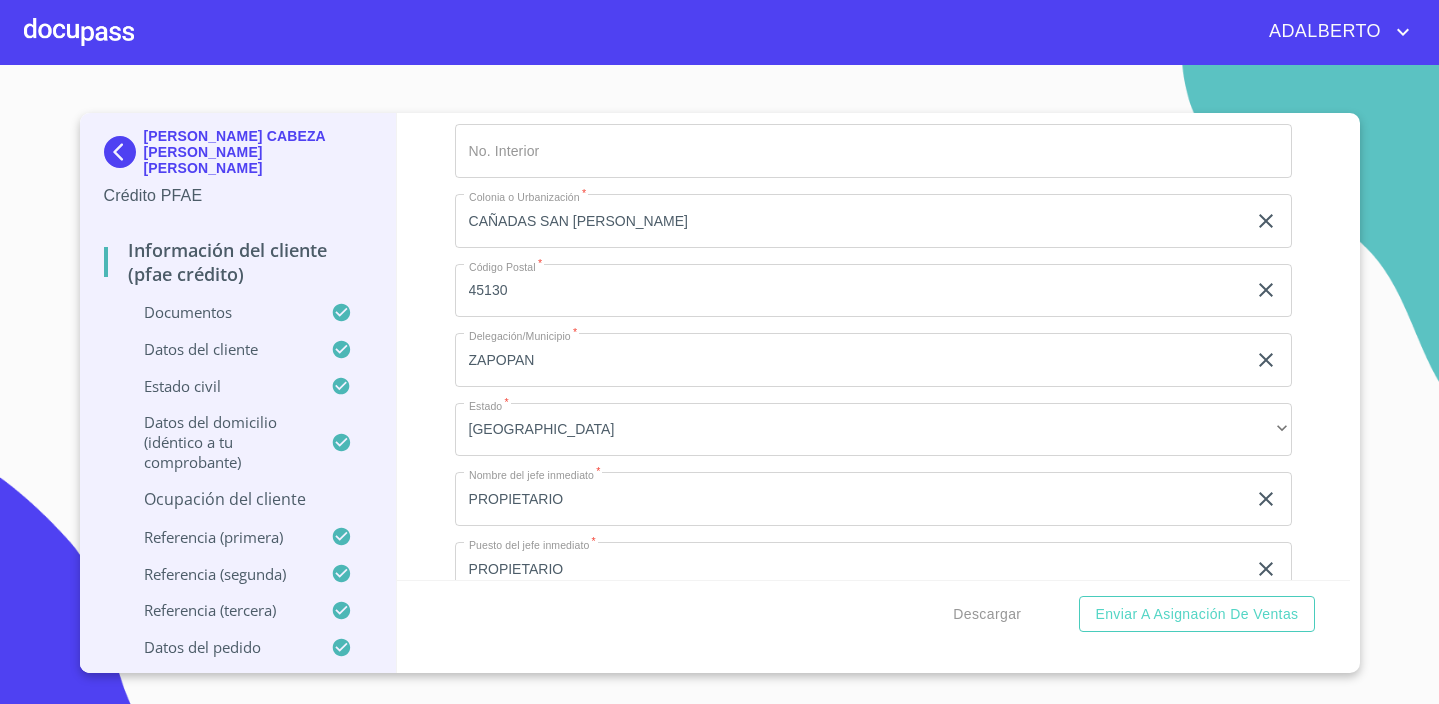 scroll, scrollTop: 9718, scrollLeft: 0, axis: vertical 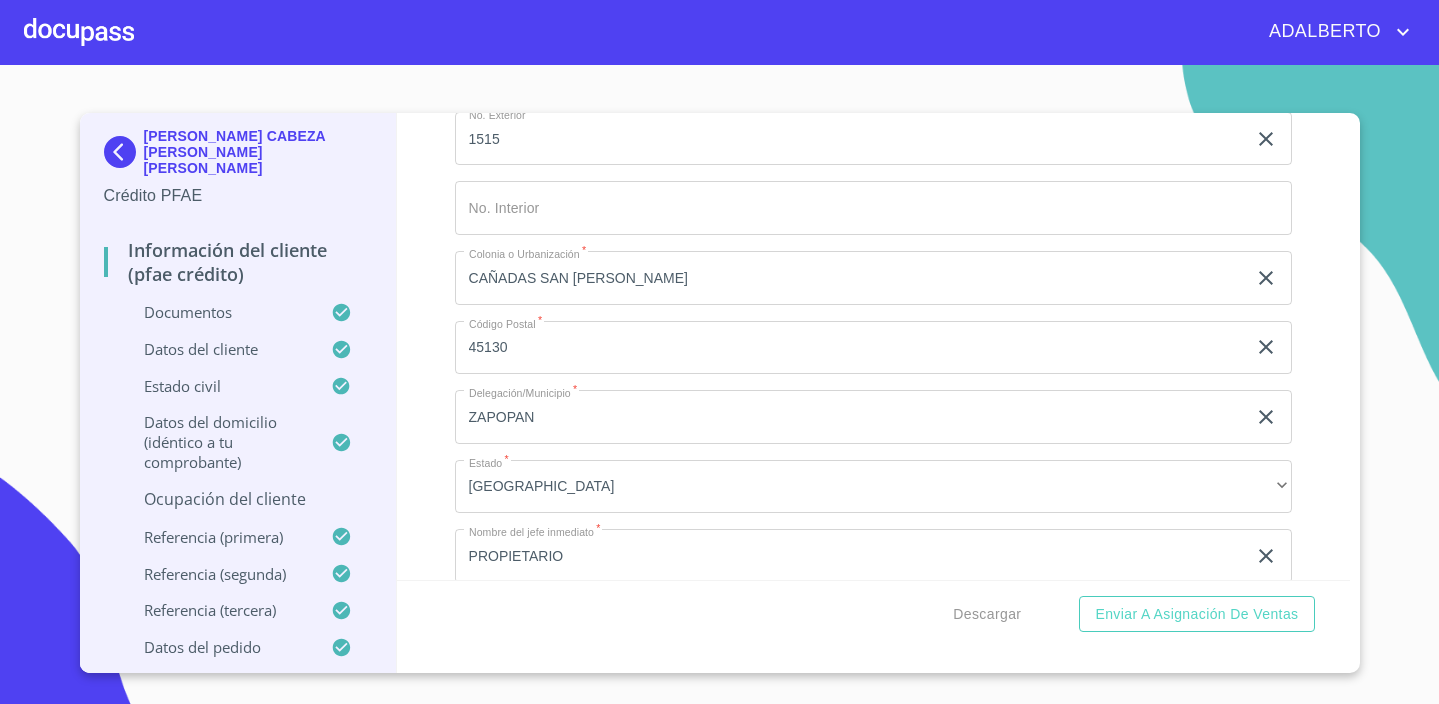 click on "Ocupación del Cliente" at bounding box center [238, 499] 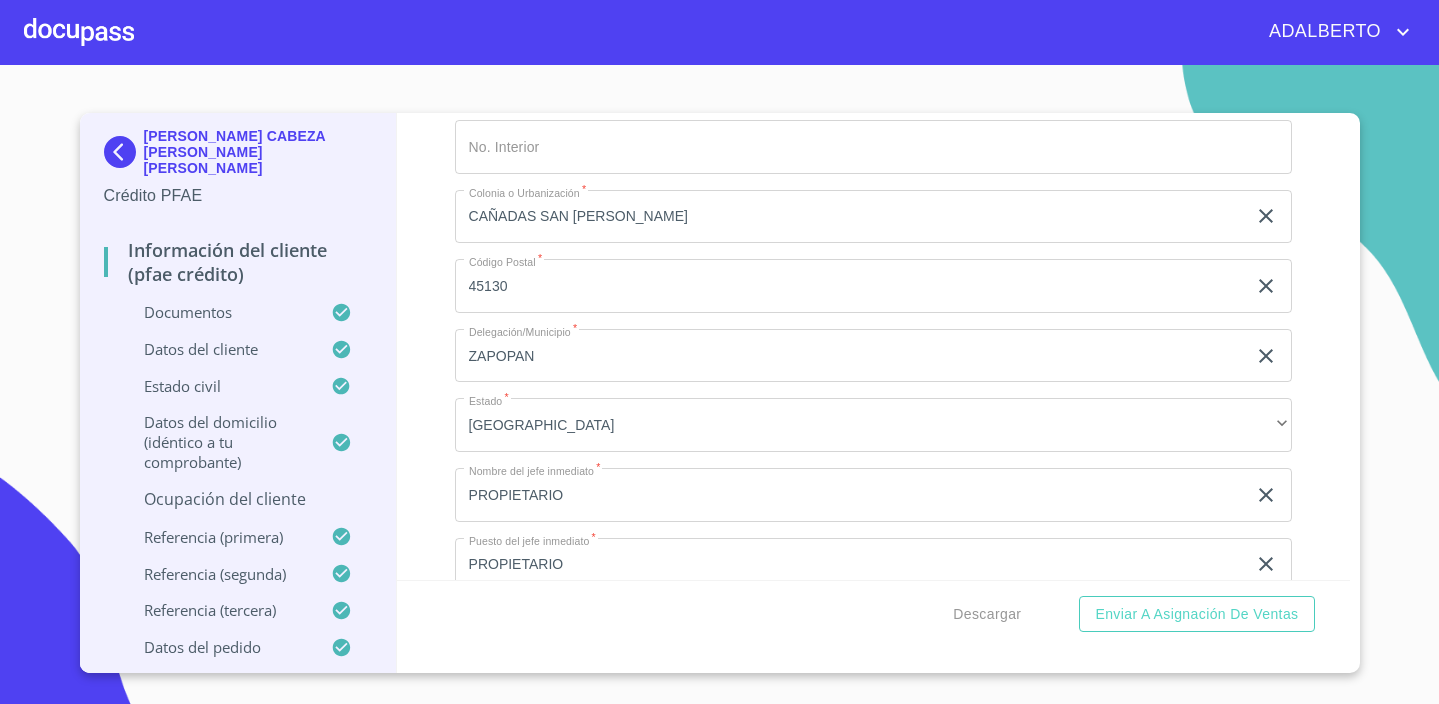 scroll, scrollTop: 1252, scrollLeft: 0, axis: vertical 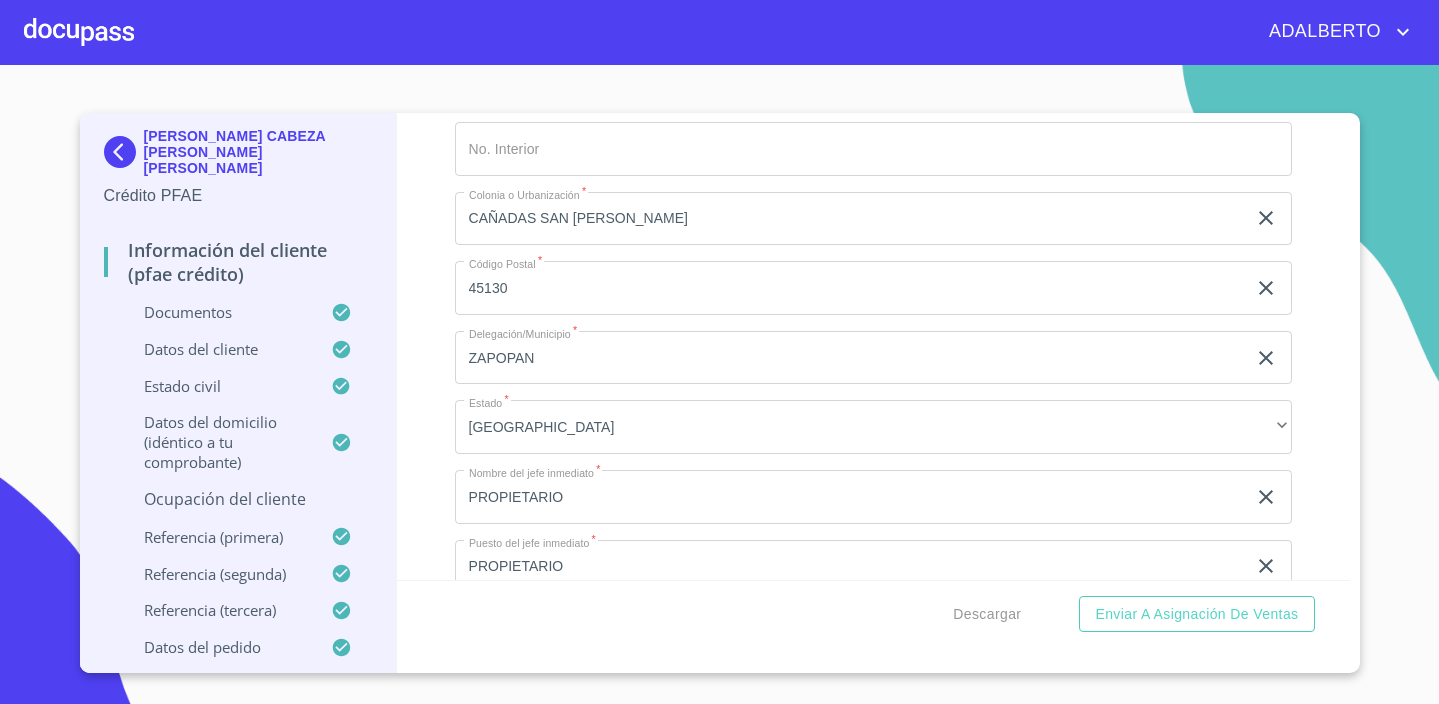 click on "Ocupación del Cliente" at bounding box center (238, 499) 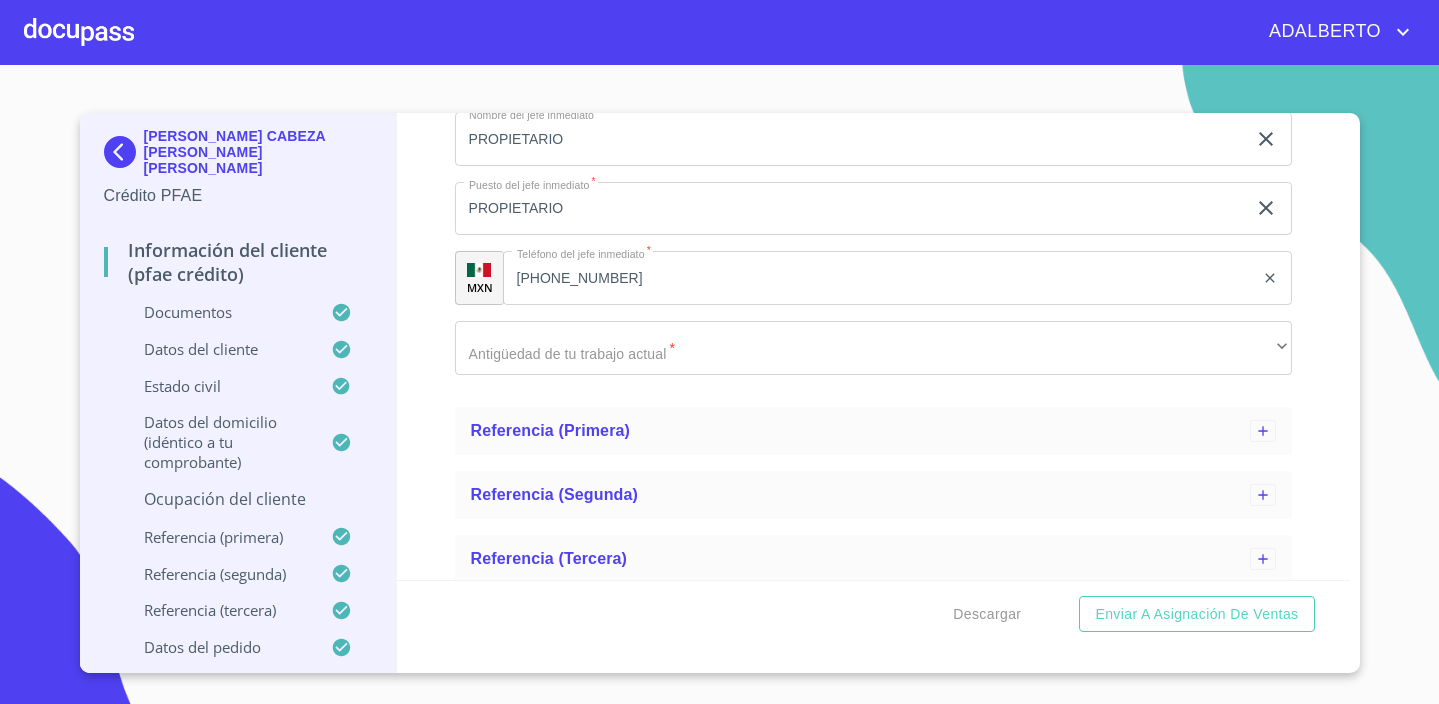 scroll, scrollTop: 1612, scrollLeft: 0, axis: vertical 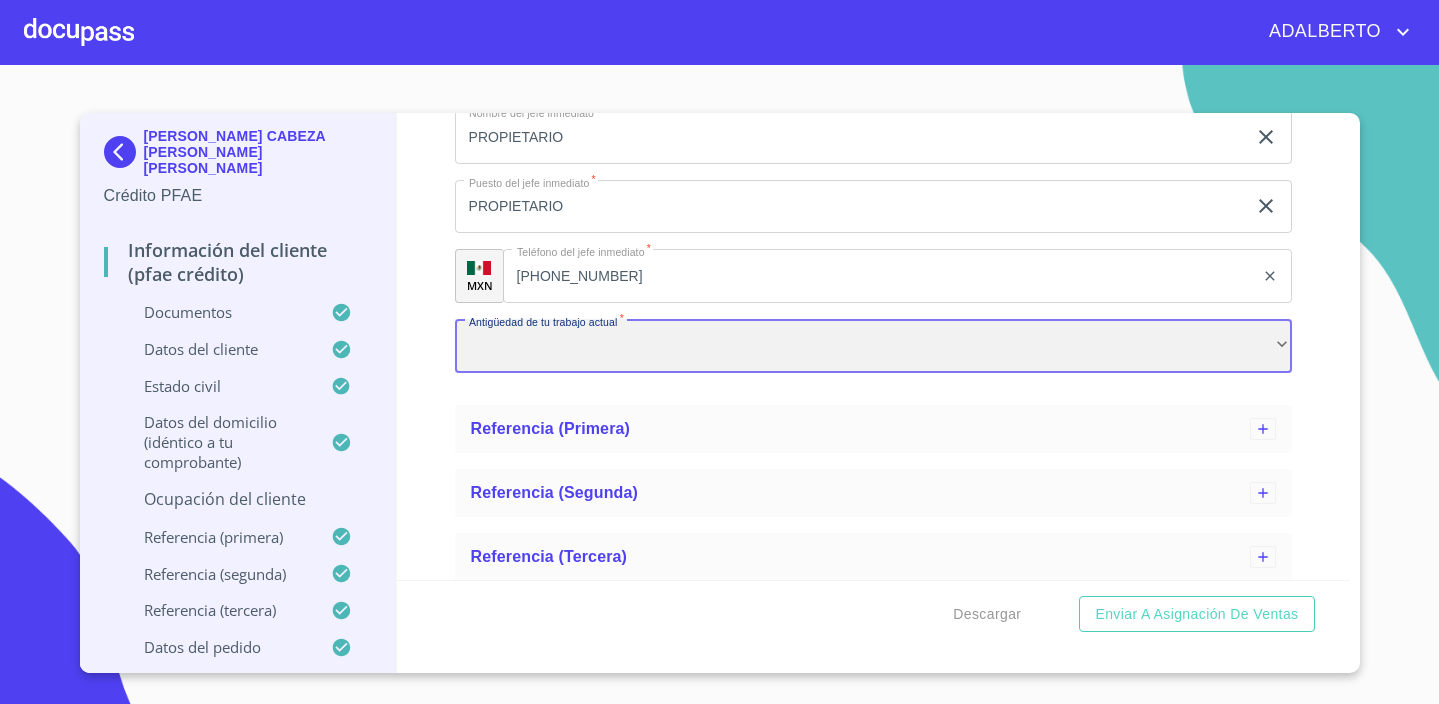 click on "​" at bounding box center [873, 346] 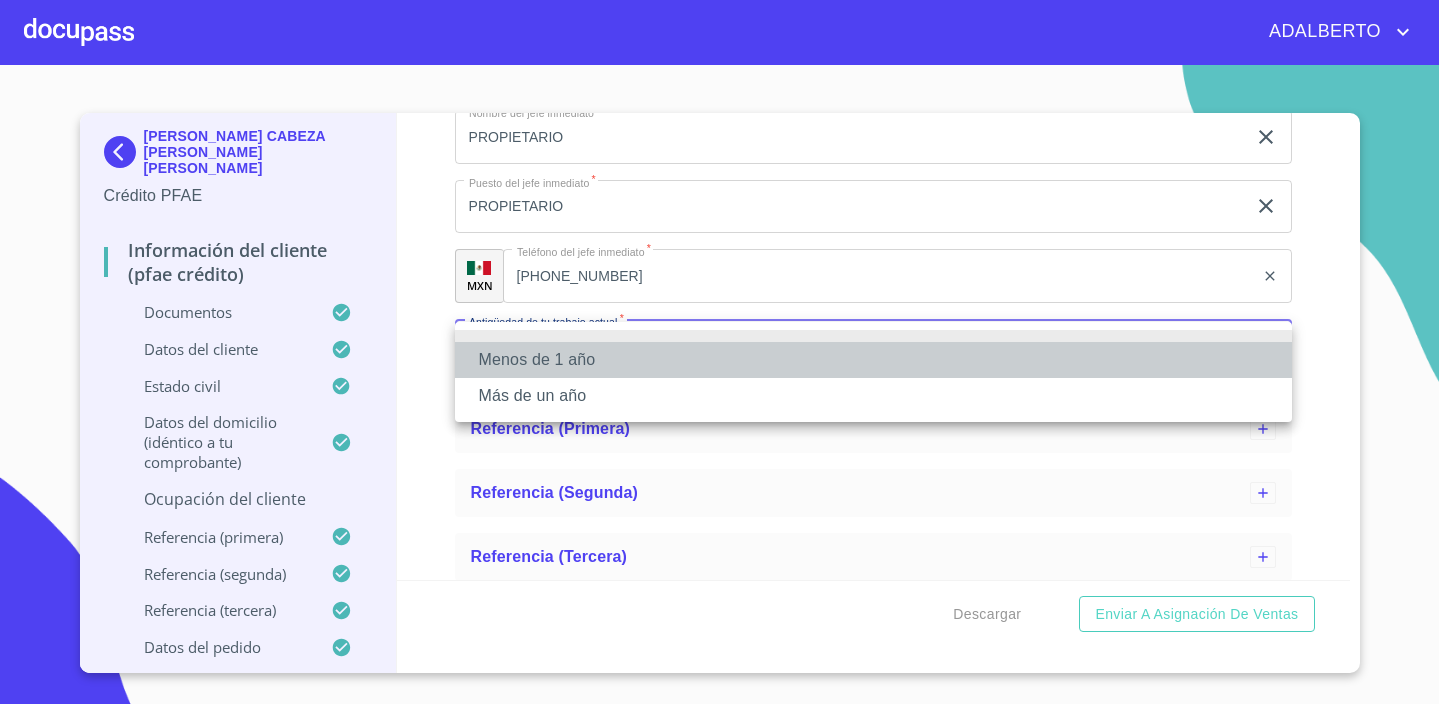 click on "Menos de 1 año" at bounding box center [873, 360] 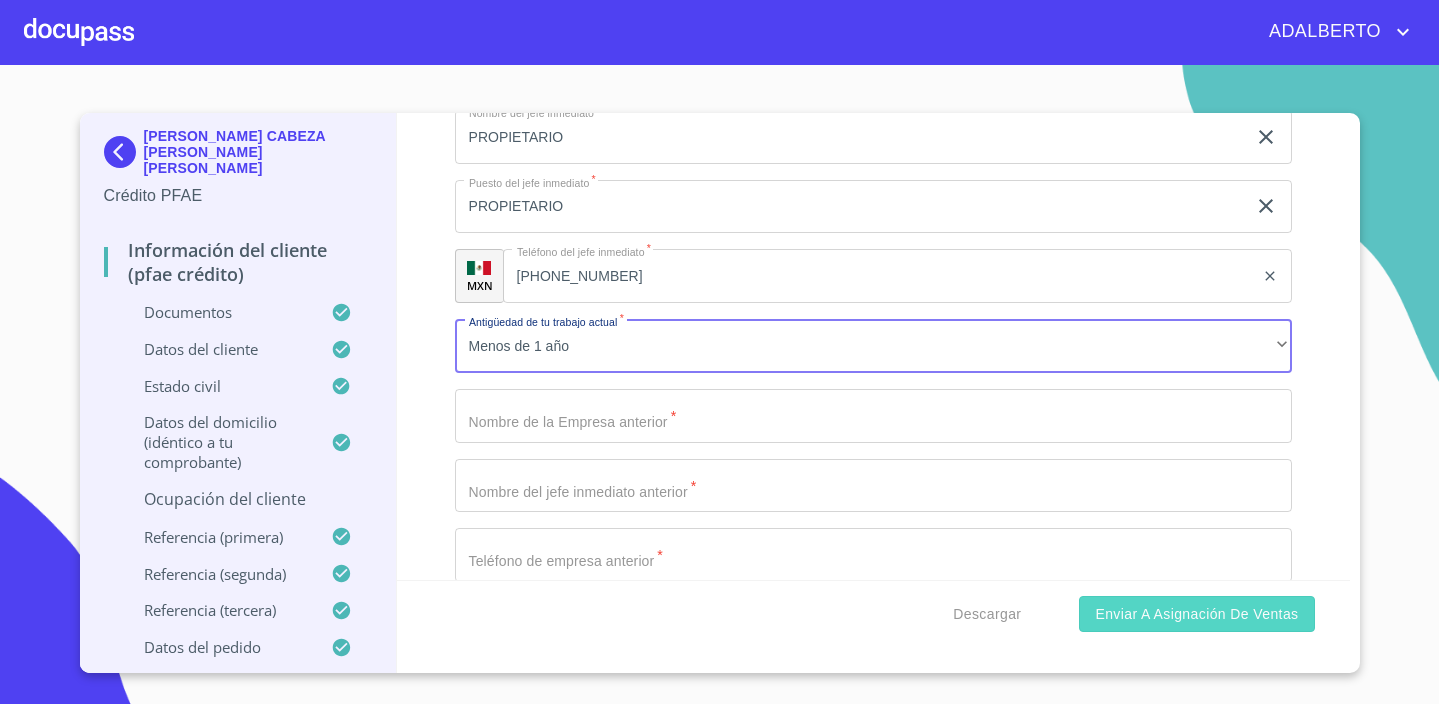 click on "Enviar a Asignación de Ventas" at bounding box center (1196, 614) 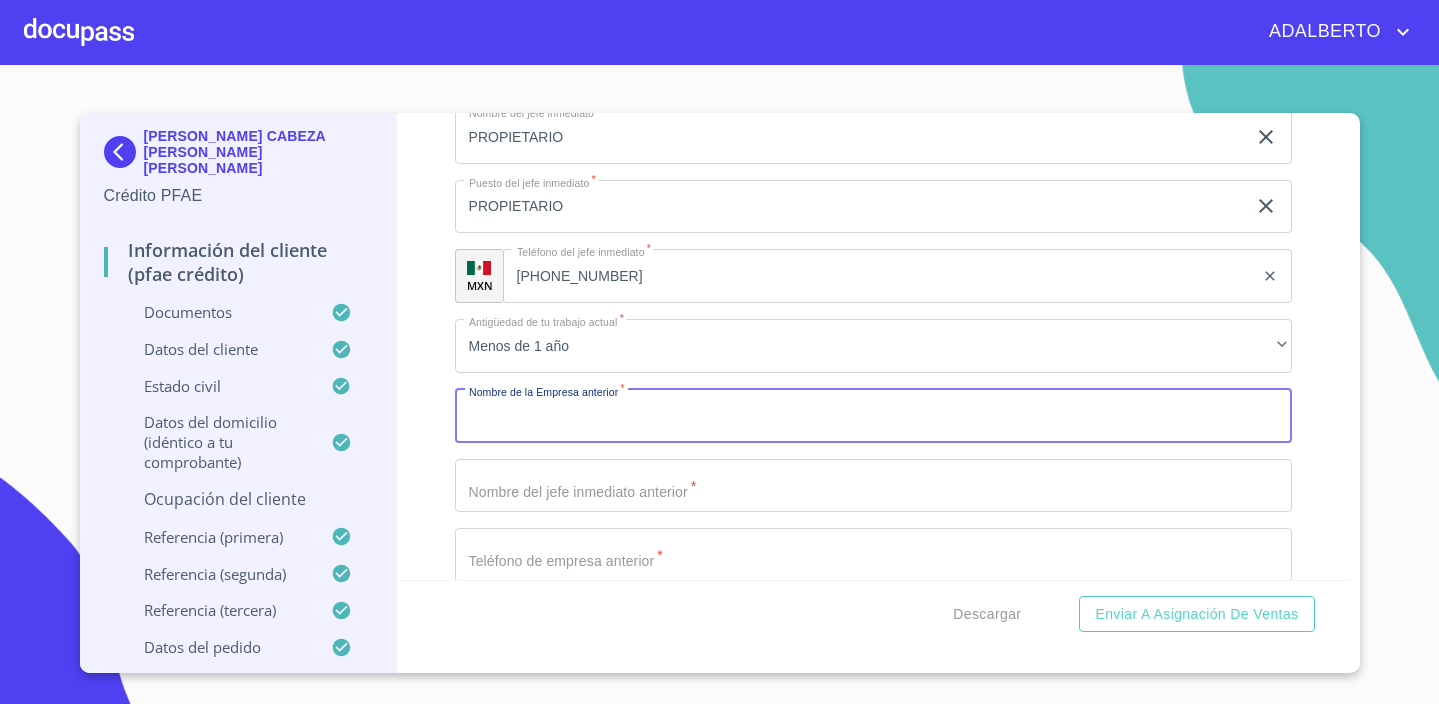 click on "Ocupación   *" at bounding box center [873, 416] 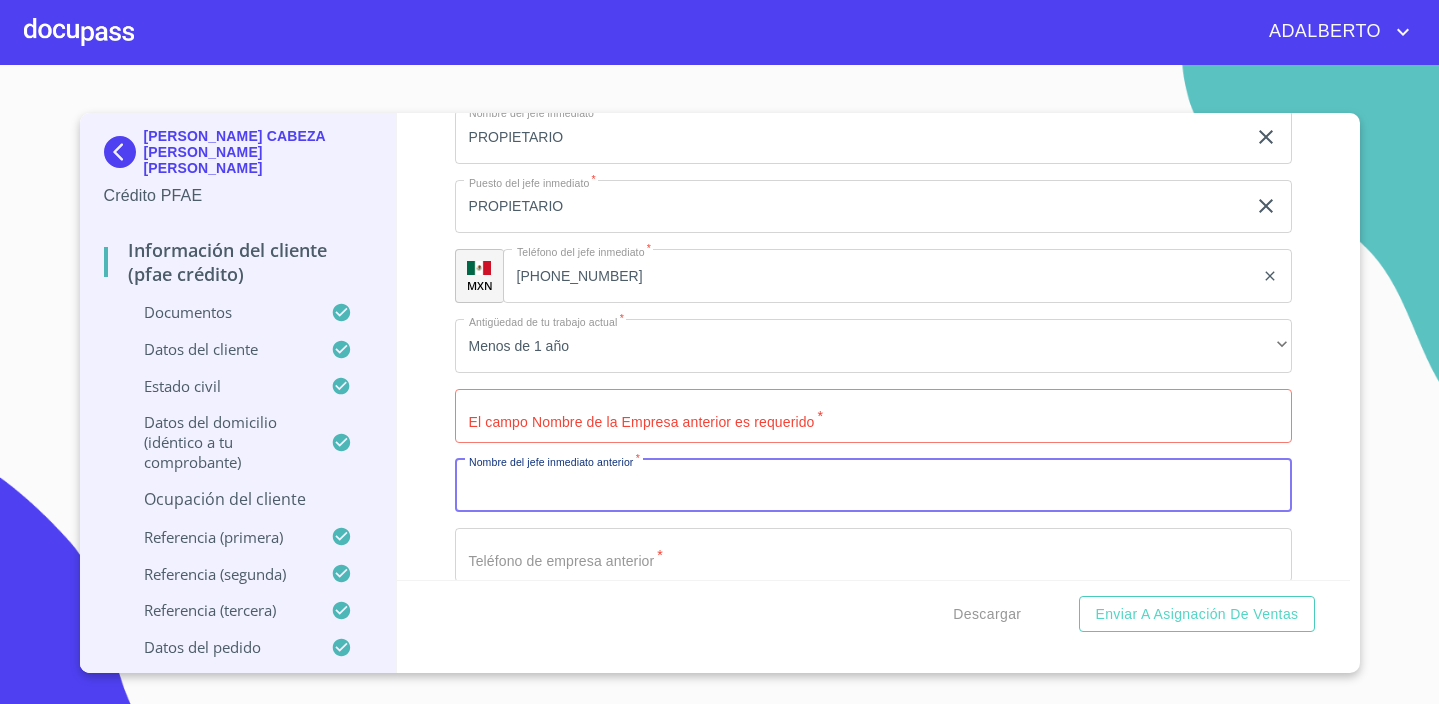 click on "Ocupación   *" at bounding box center [873, 416] 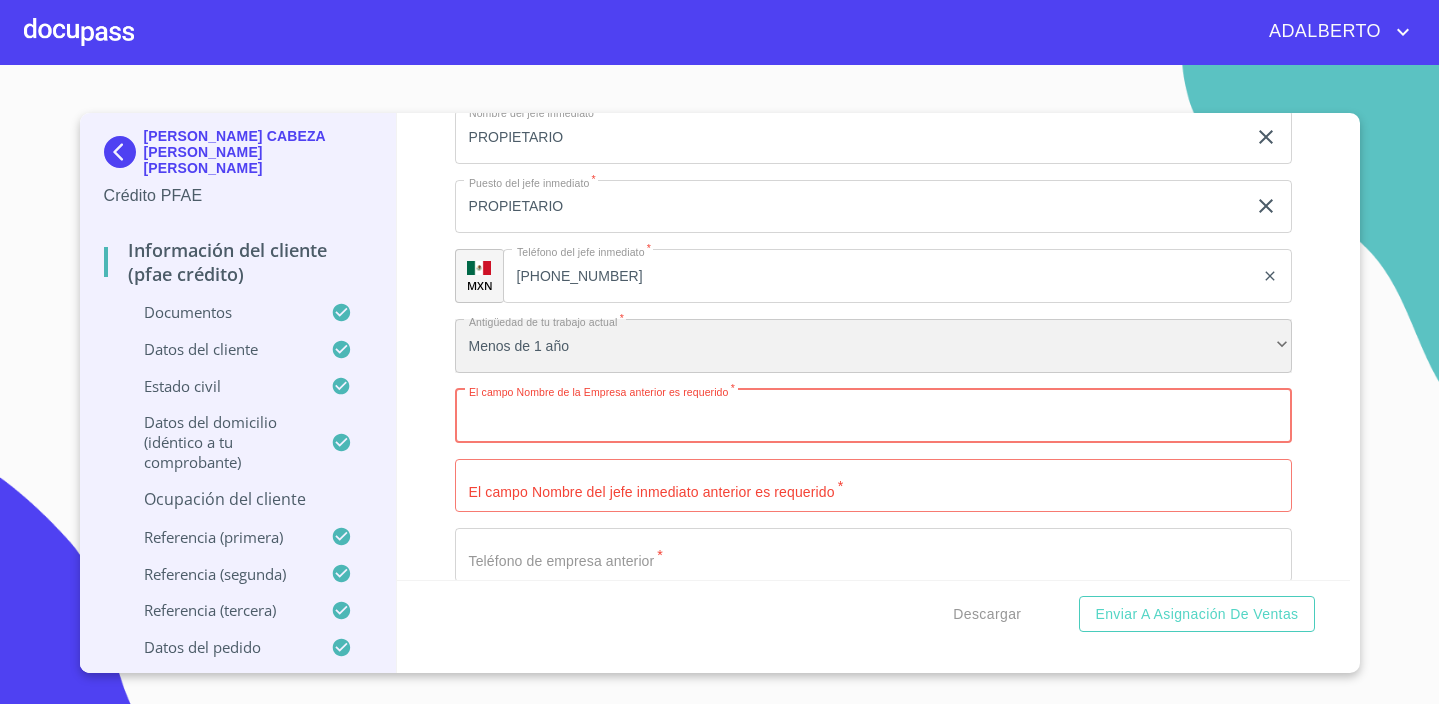 click on "Menos de 1 año" at bounding box center [873, 346] 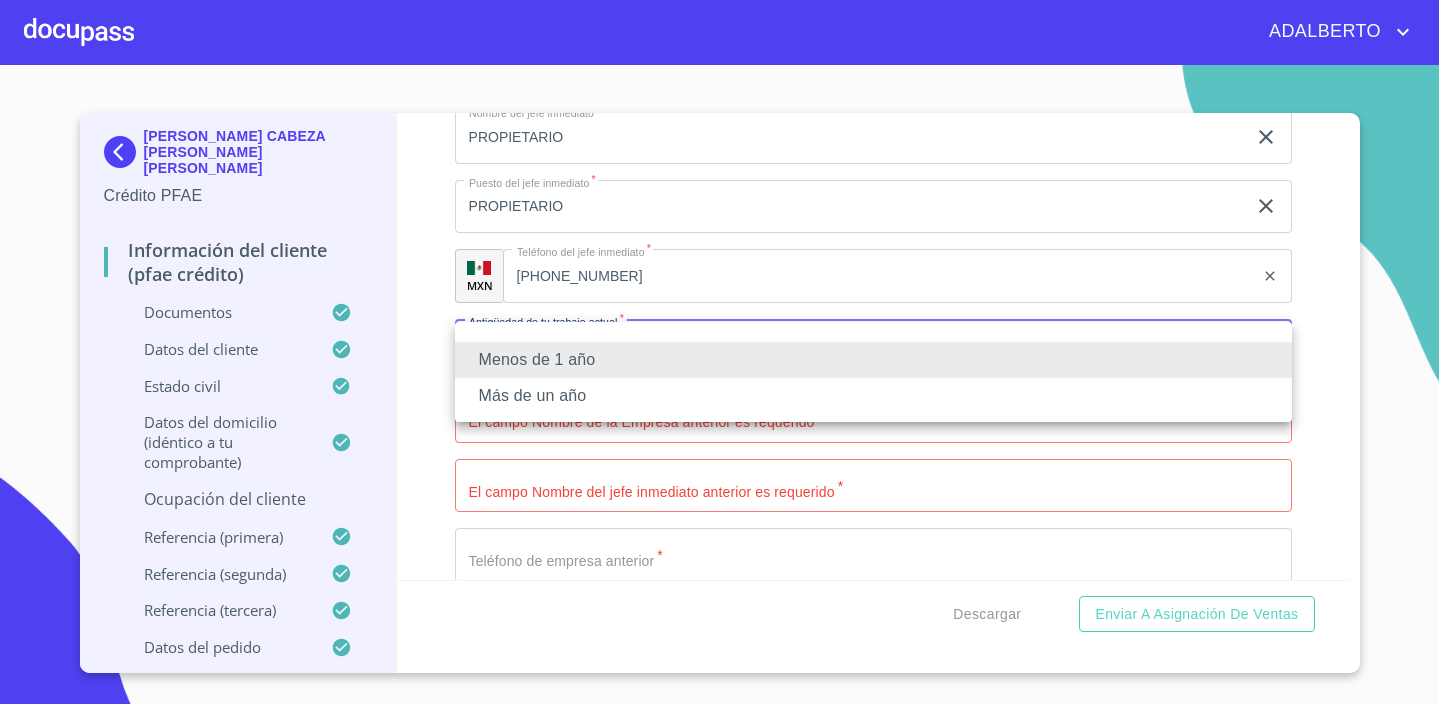 click on "Más de un año" at bounding box center [873, 396] 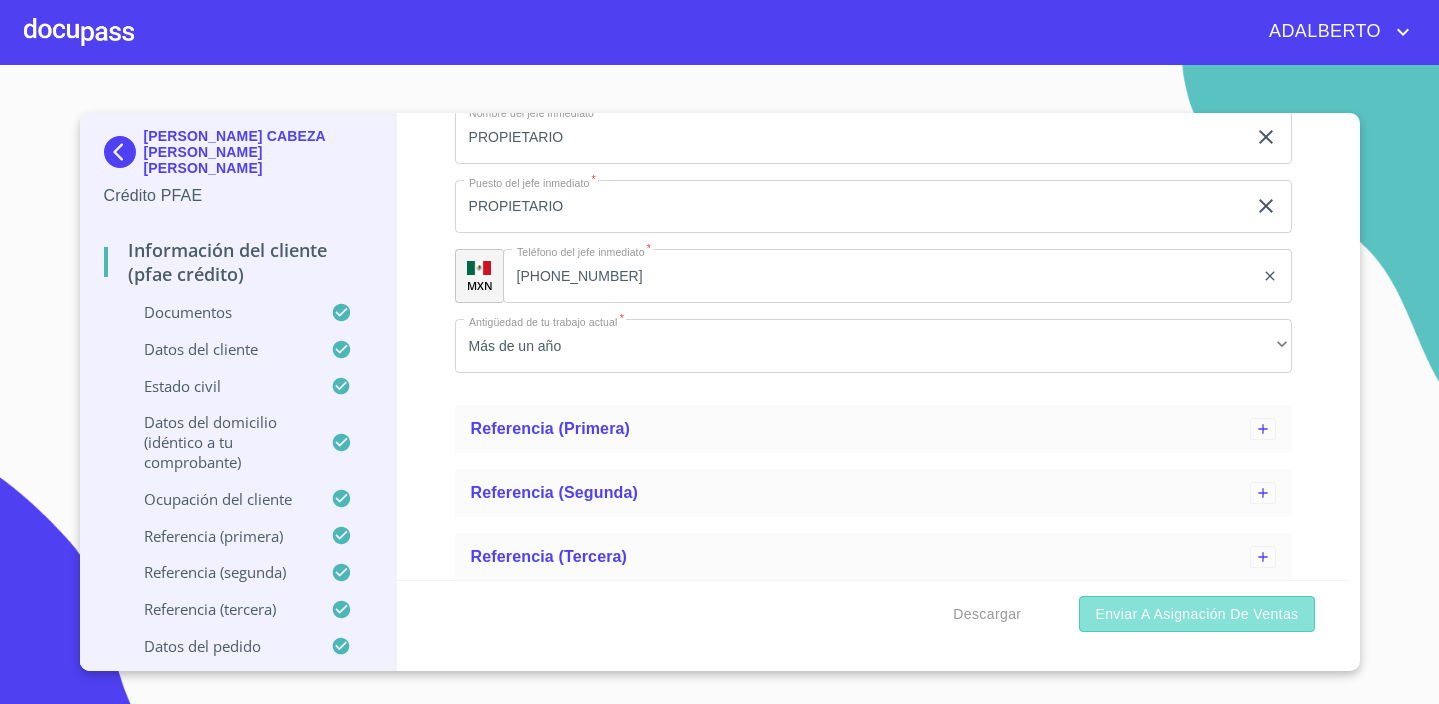 click on "Enviar a Asignación de Ventas" at bounding box center (1196, 614) 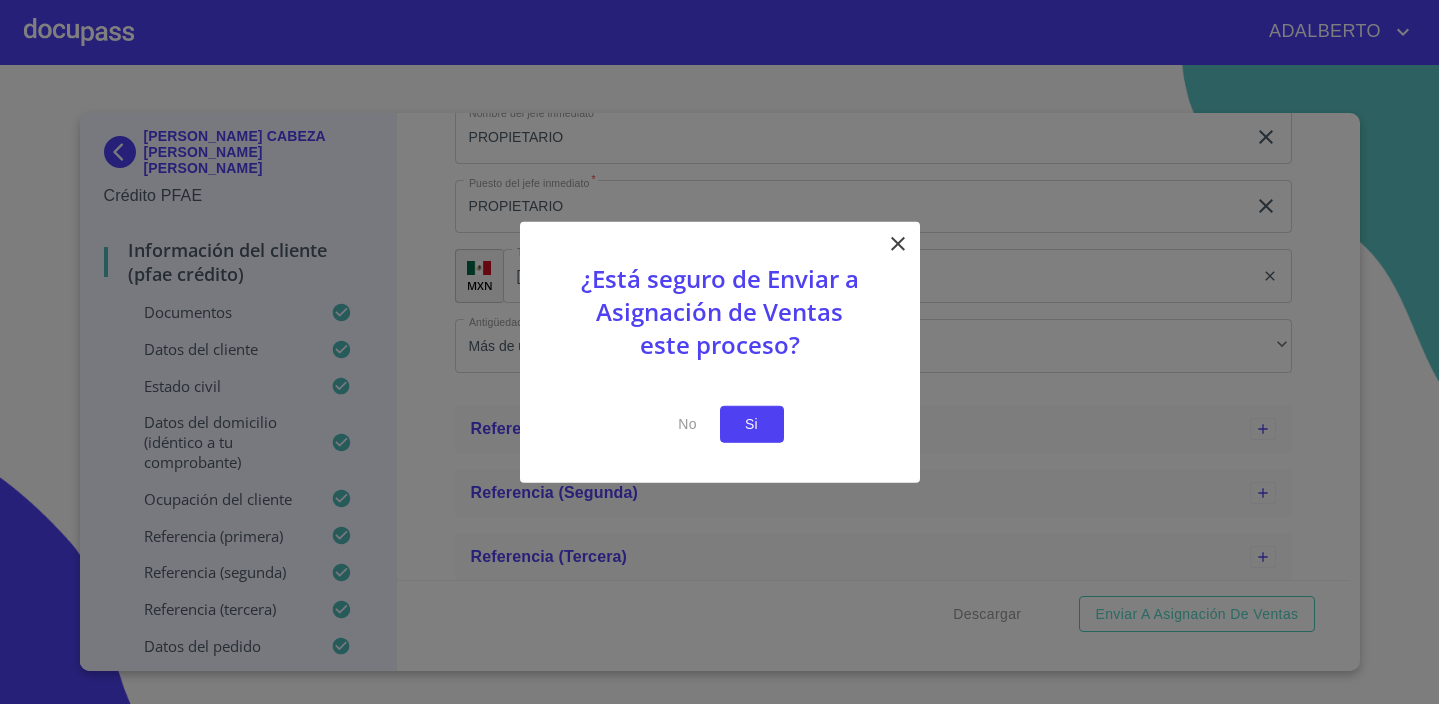 click on "Si" at bounding box center (752, 424) 